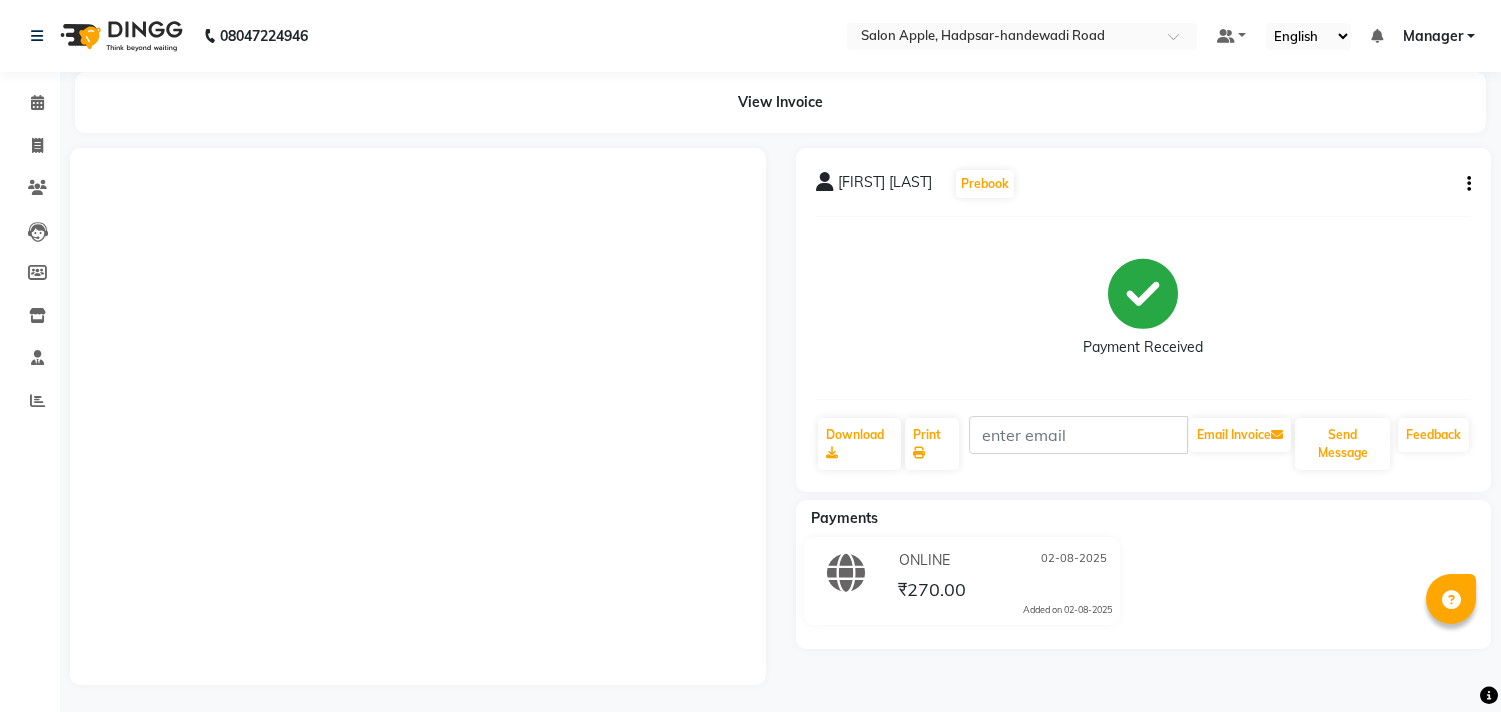 scroll, scrollTop: 0, scrollLeft: 0, axis: both 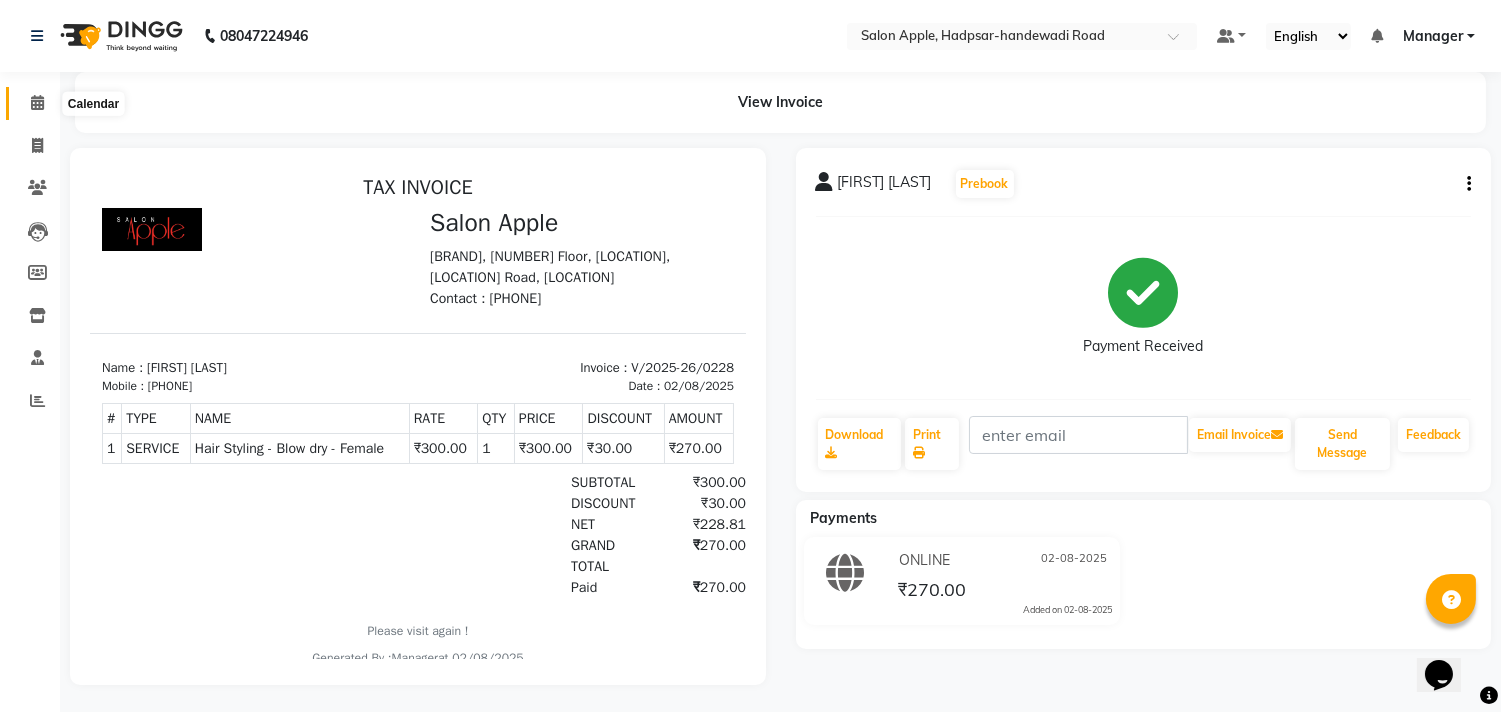 click 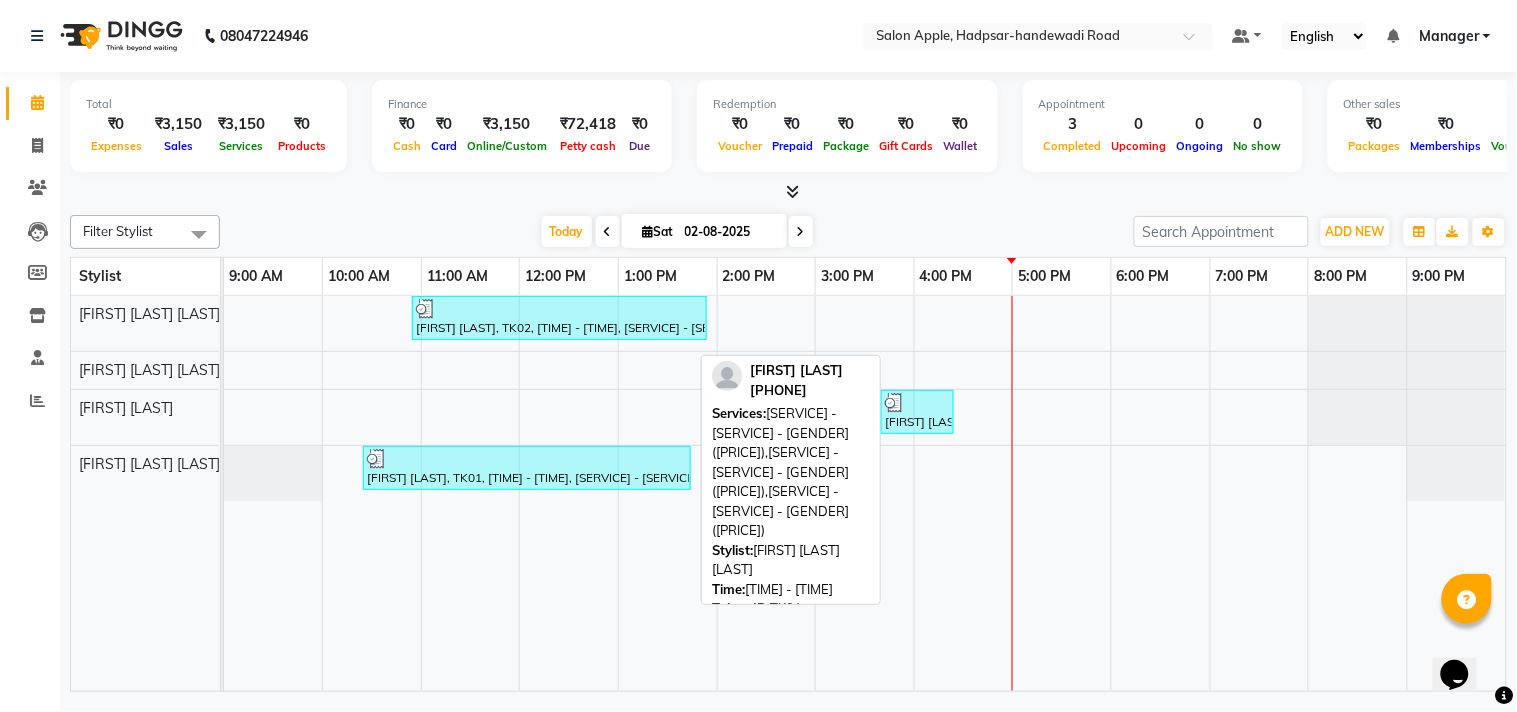 click at bounding box center [527, 459] 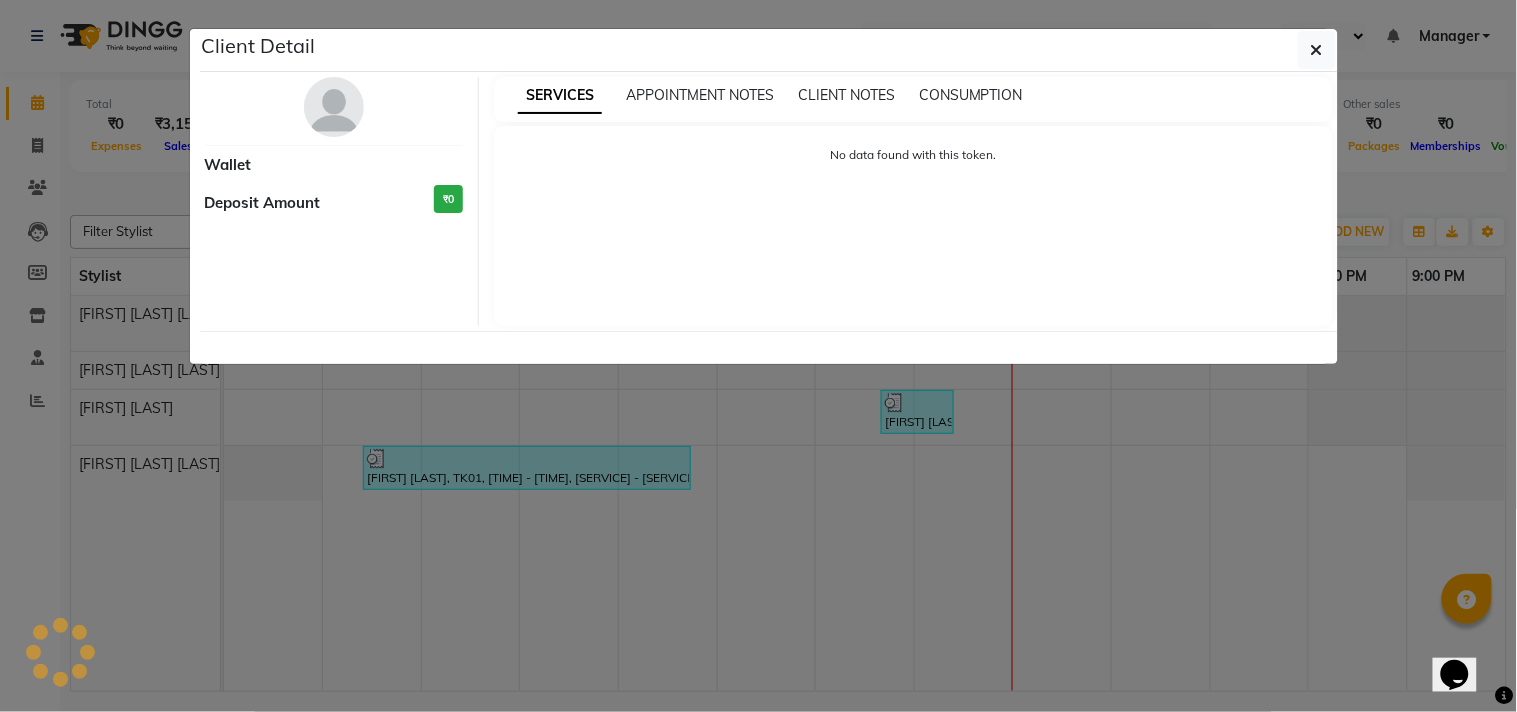 select on "3" 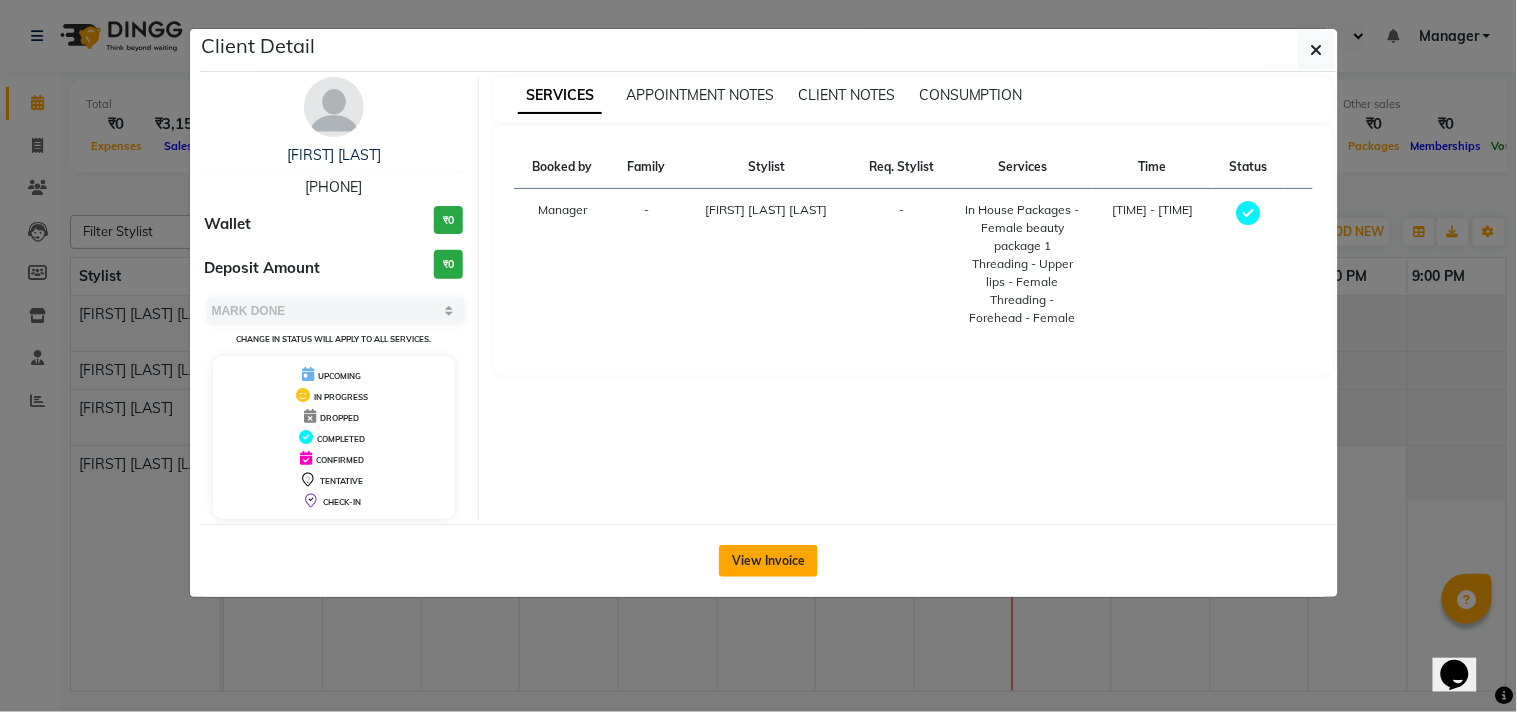 click on "View Invoice" 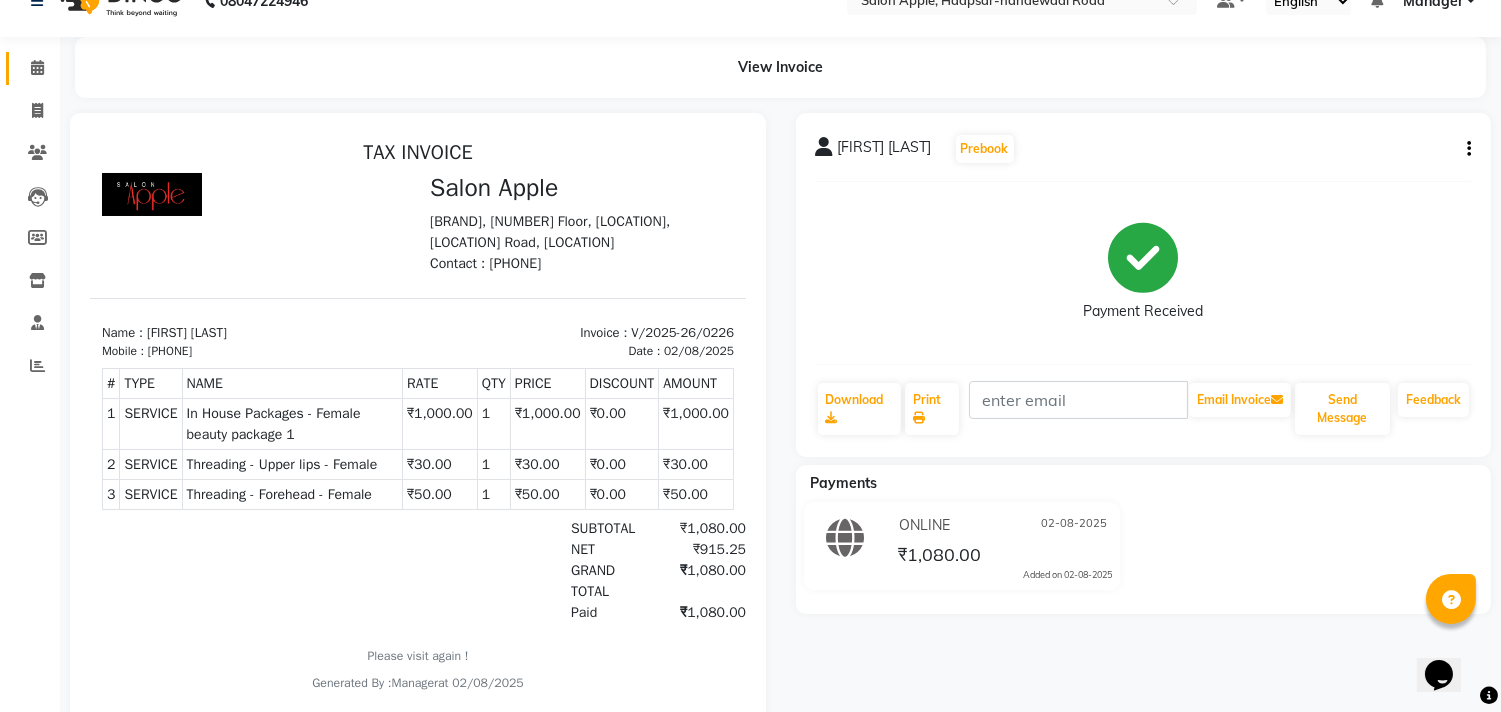 scroll, scrollTop: 0, scrollLeft: 0, axis: both 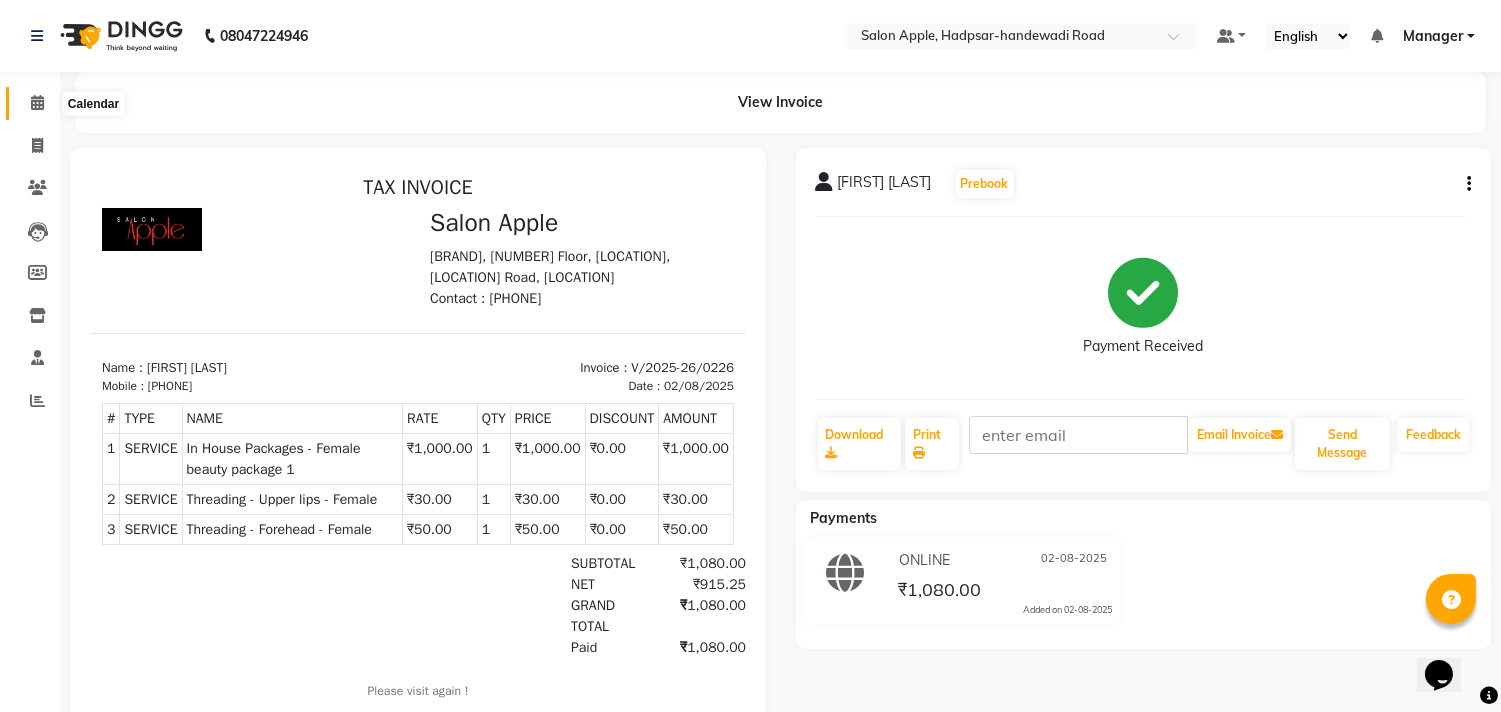 click 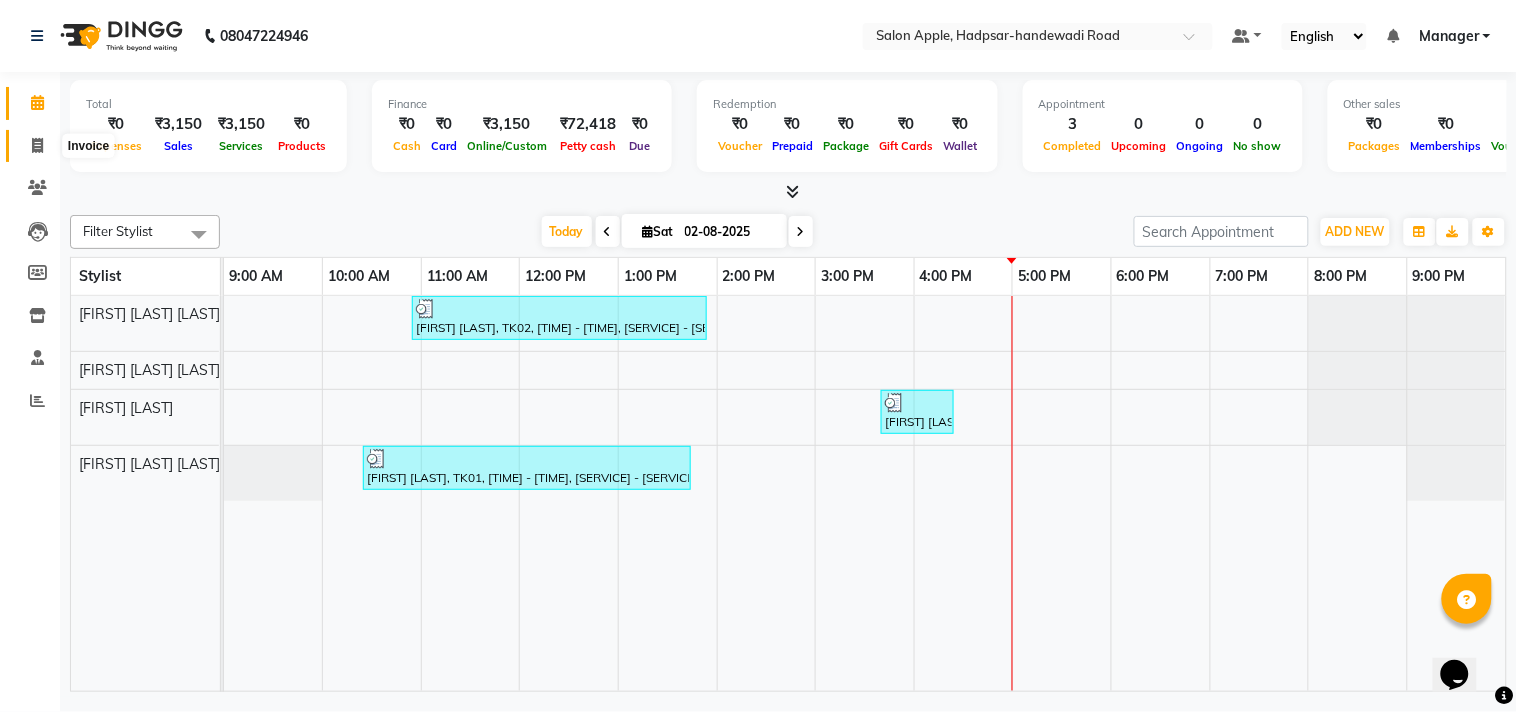 click 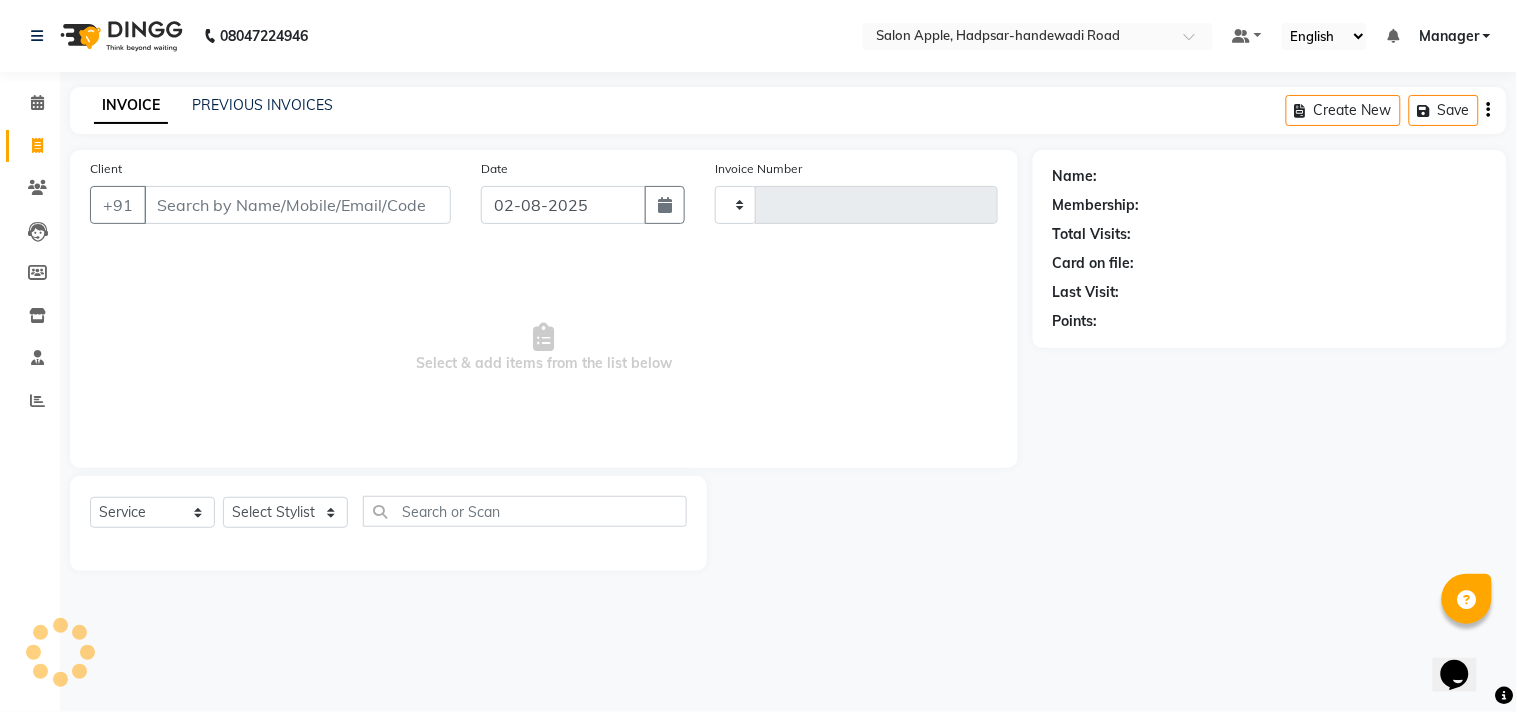 type on "0229" 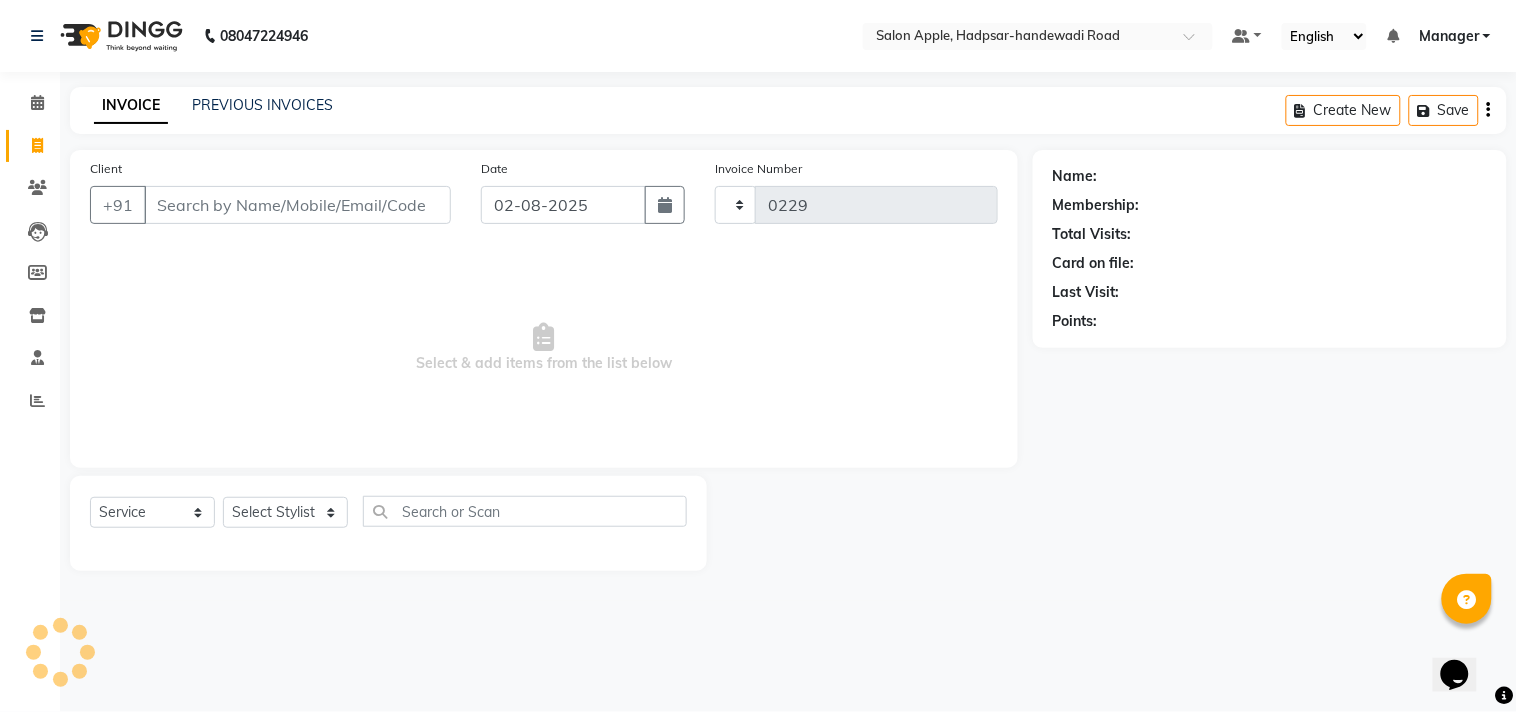 select on "7195" 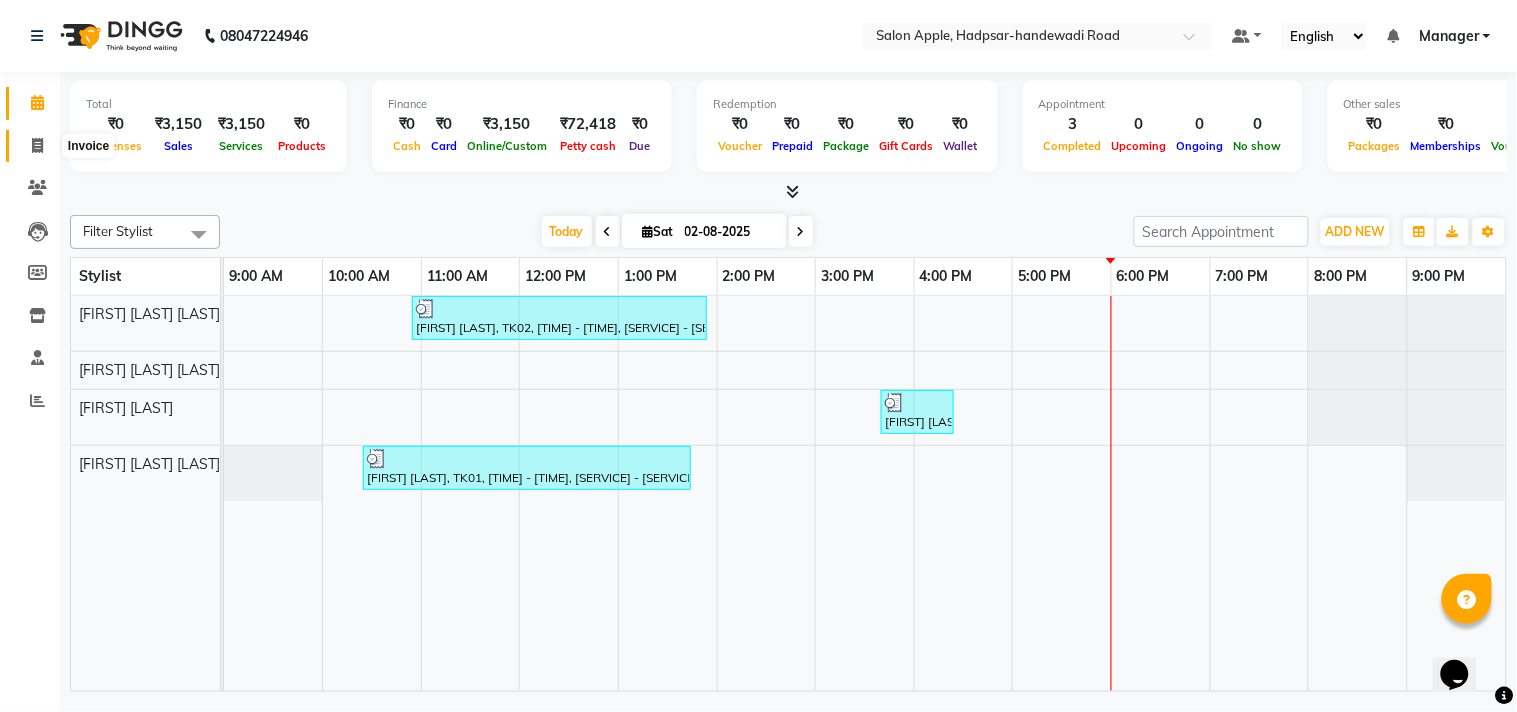 click 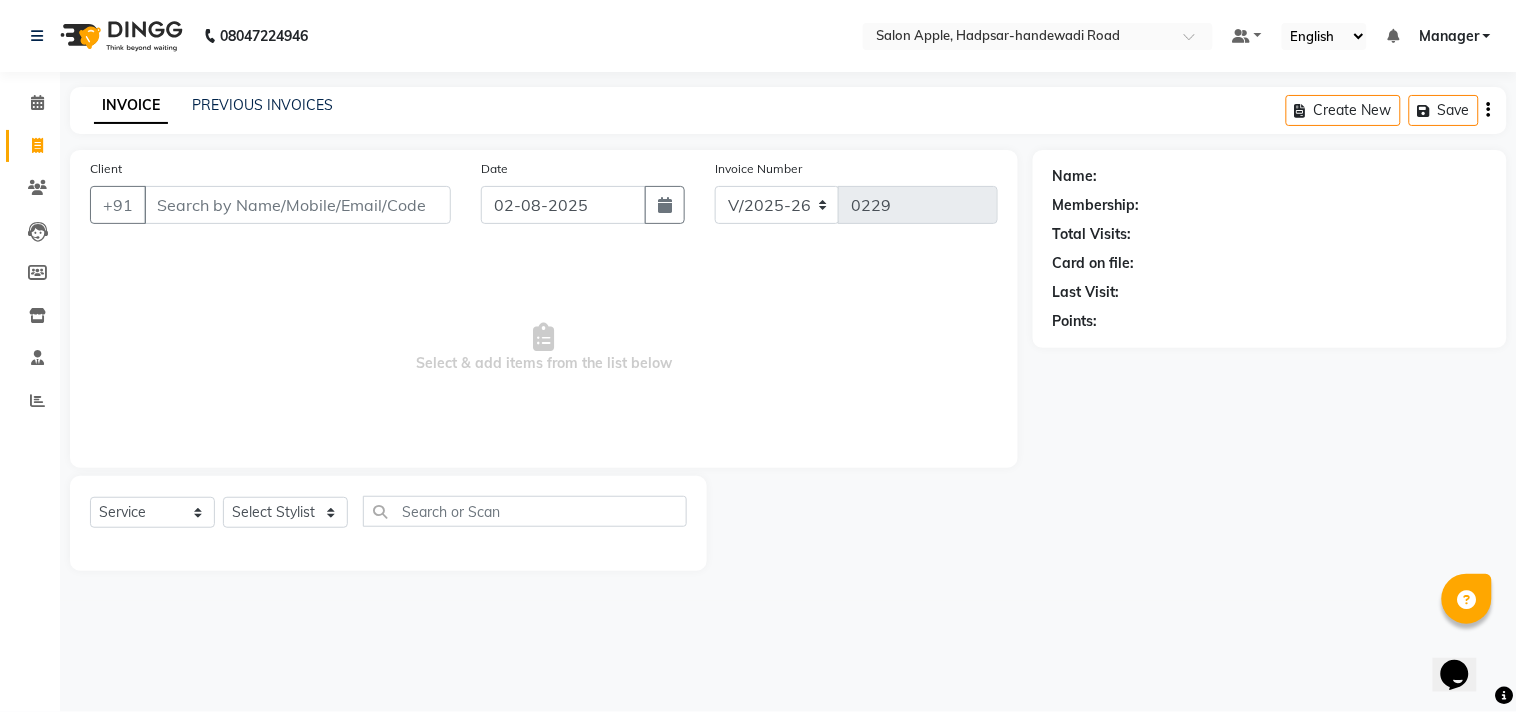 click on "Client" at bounding box center (297, 205) 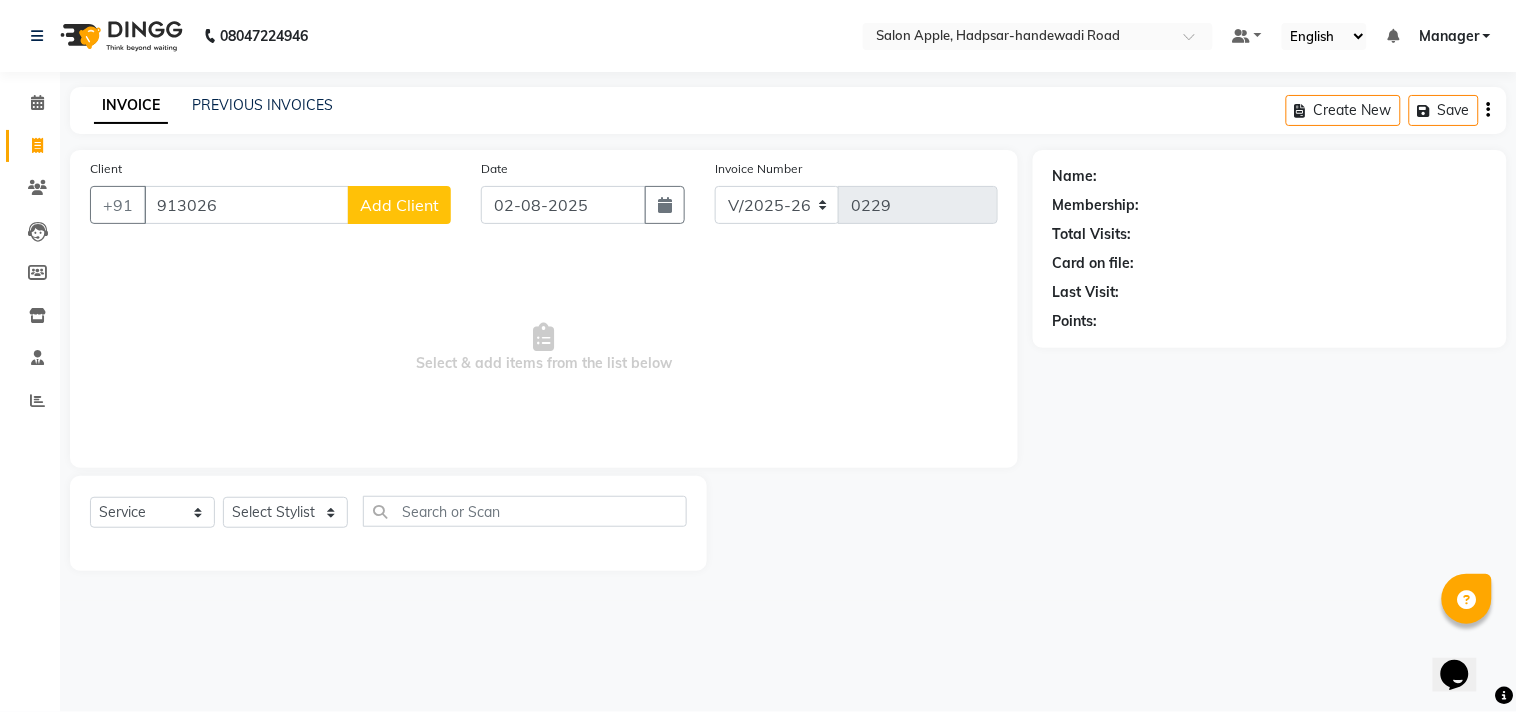 drag, startPoint x: 225, startPoint y: 198, endPoint x: 238, endPoint y: 205, distance: 14.764823 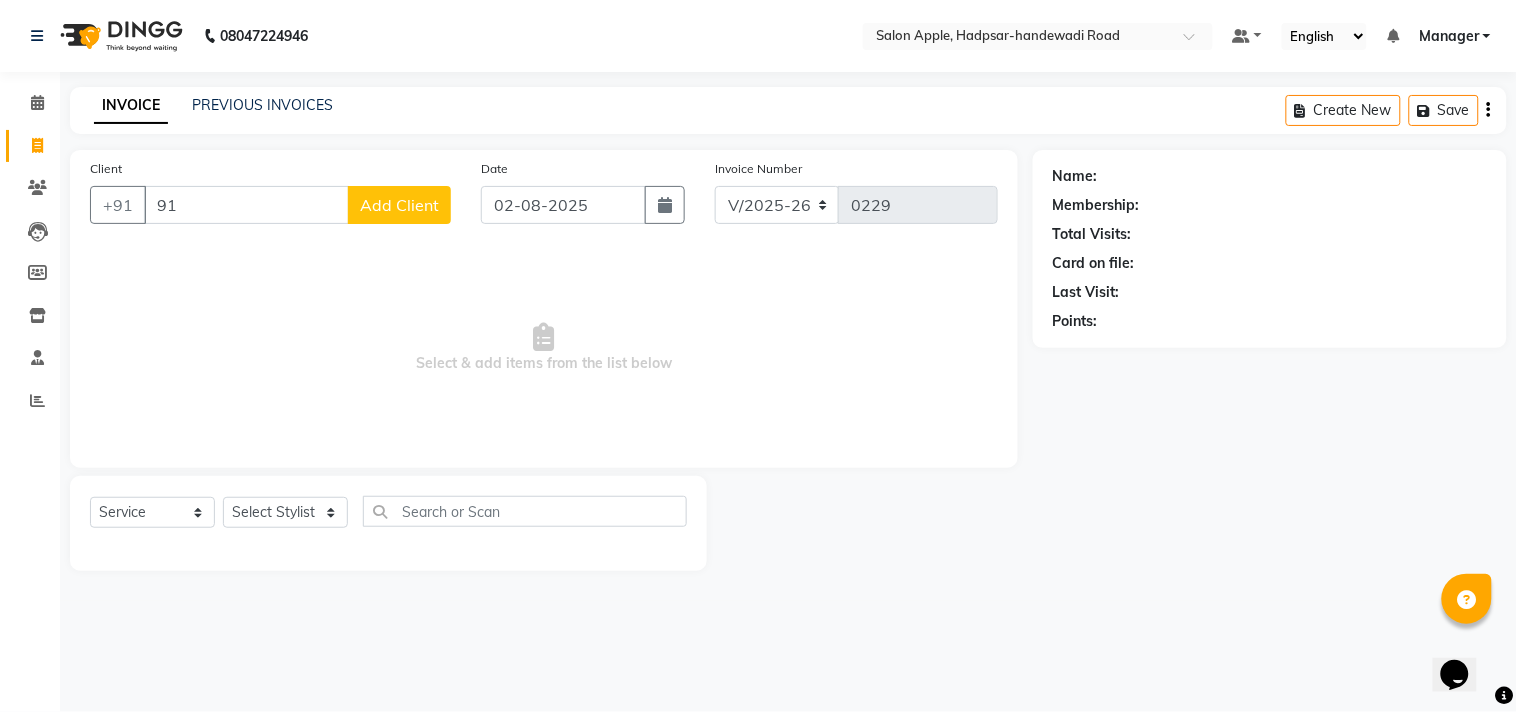 type on "9" 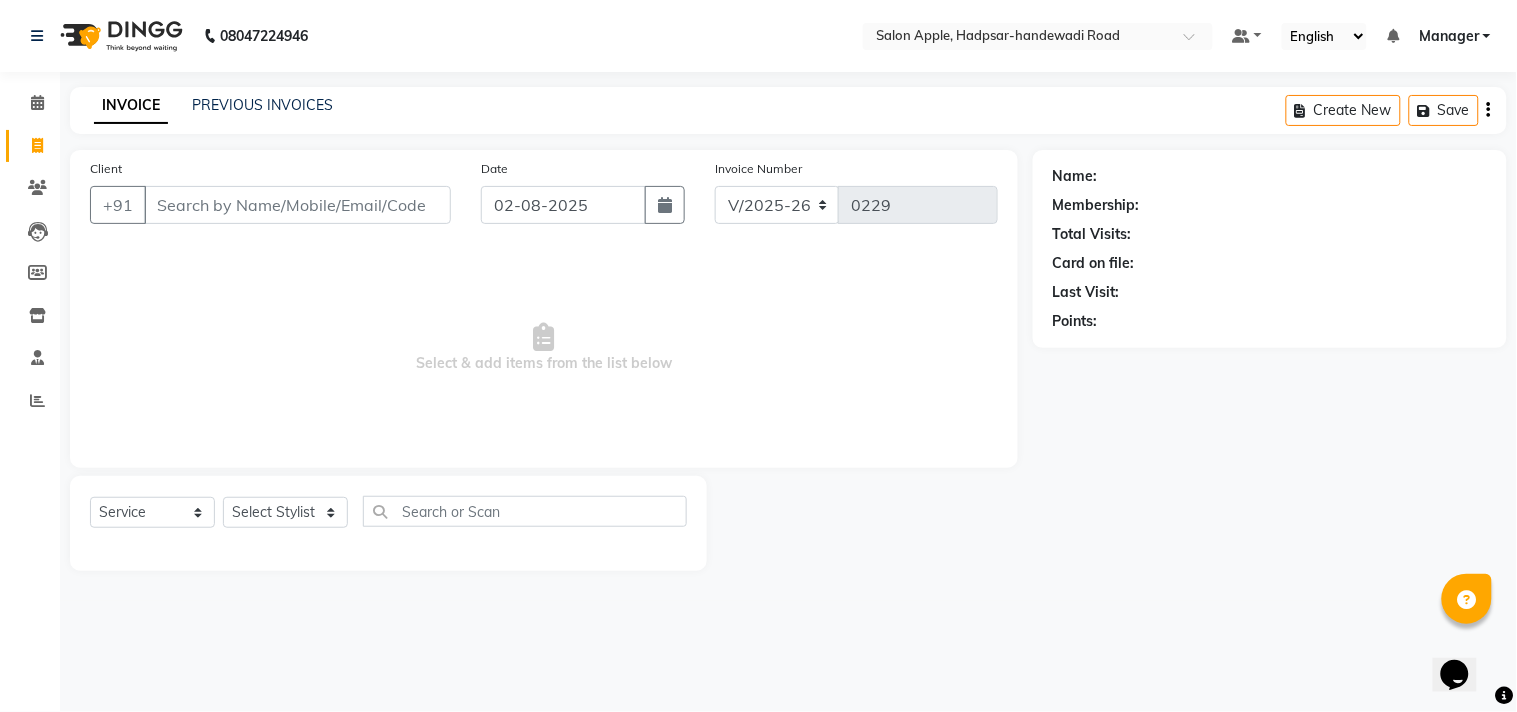 click on "Client" at bounding box center [297, 205] 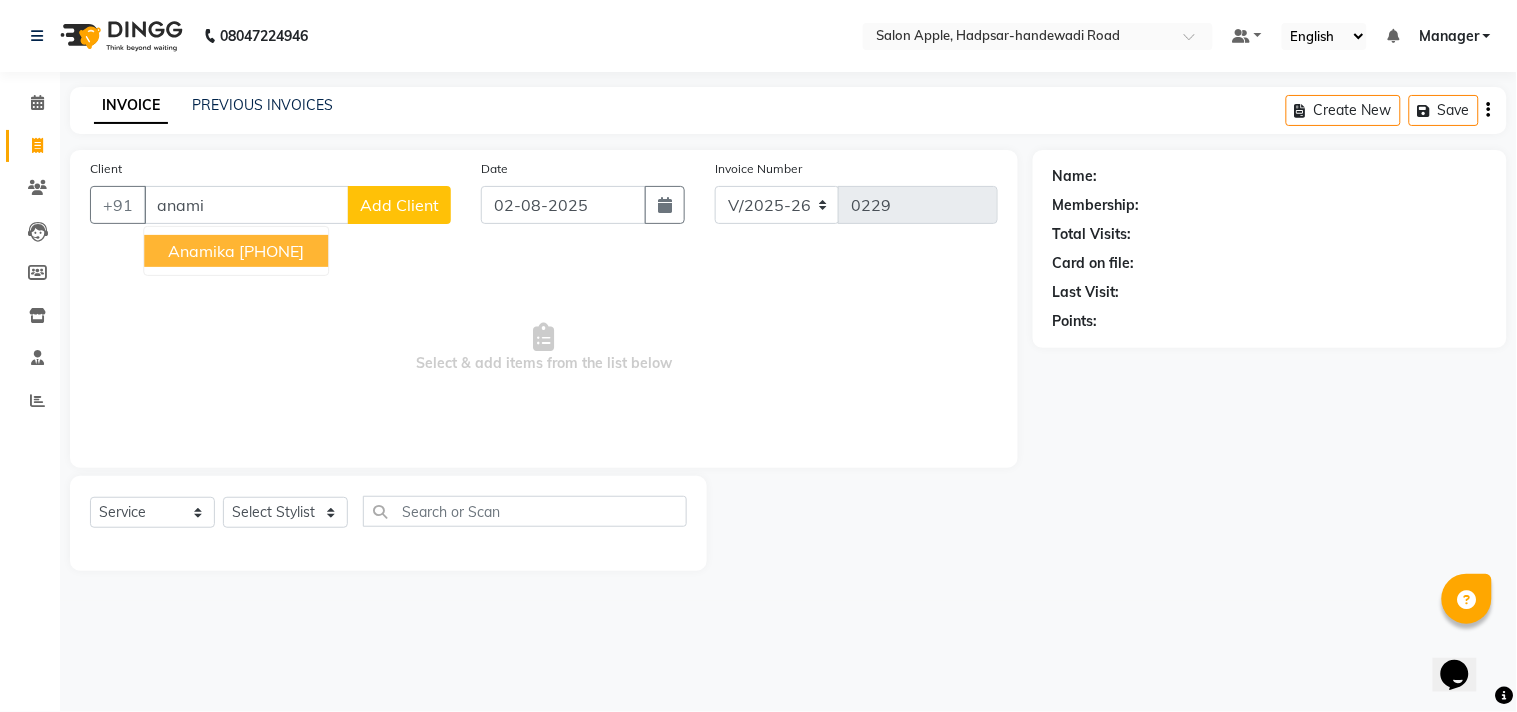 click on "[PHONE]" at bounding box center [271, 251] 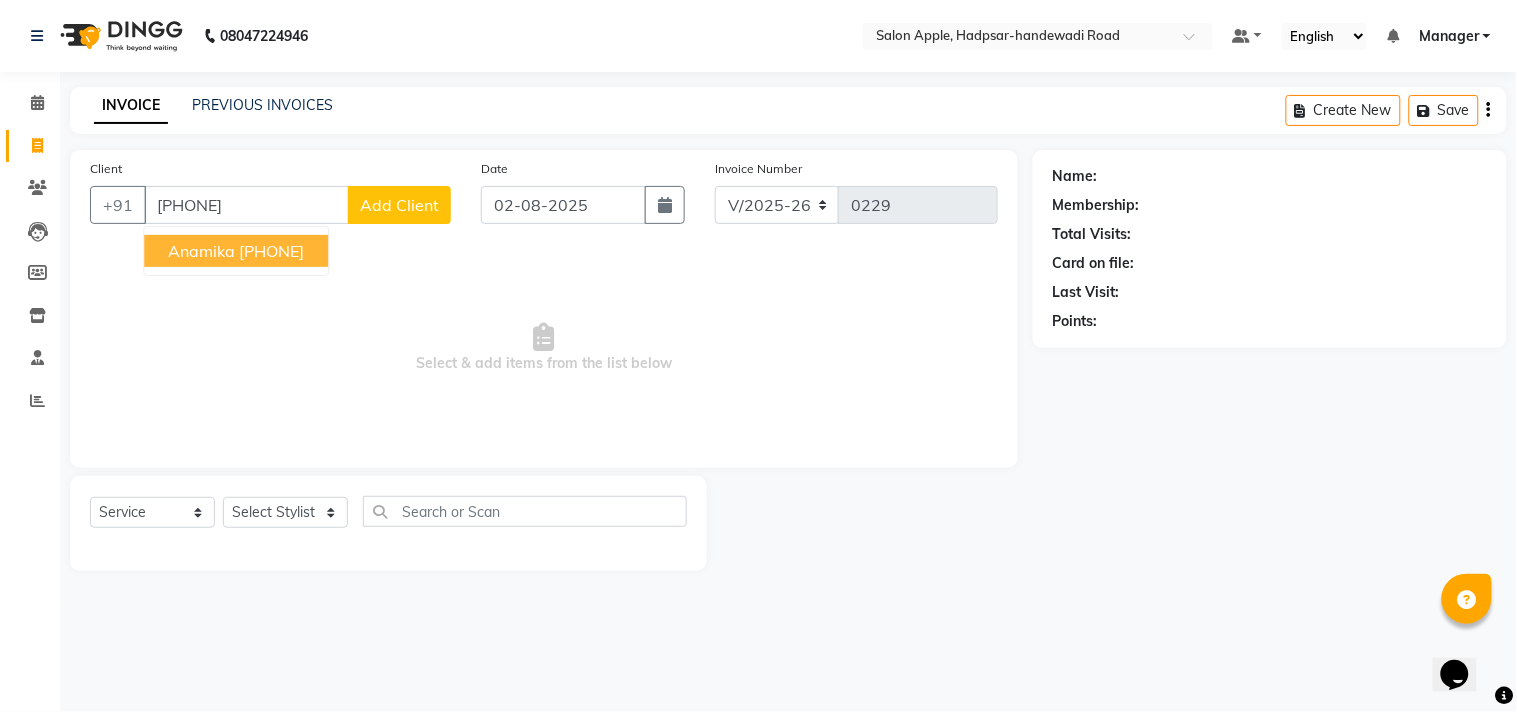 type on "[PHONE]" 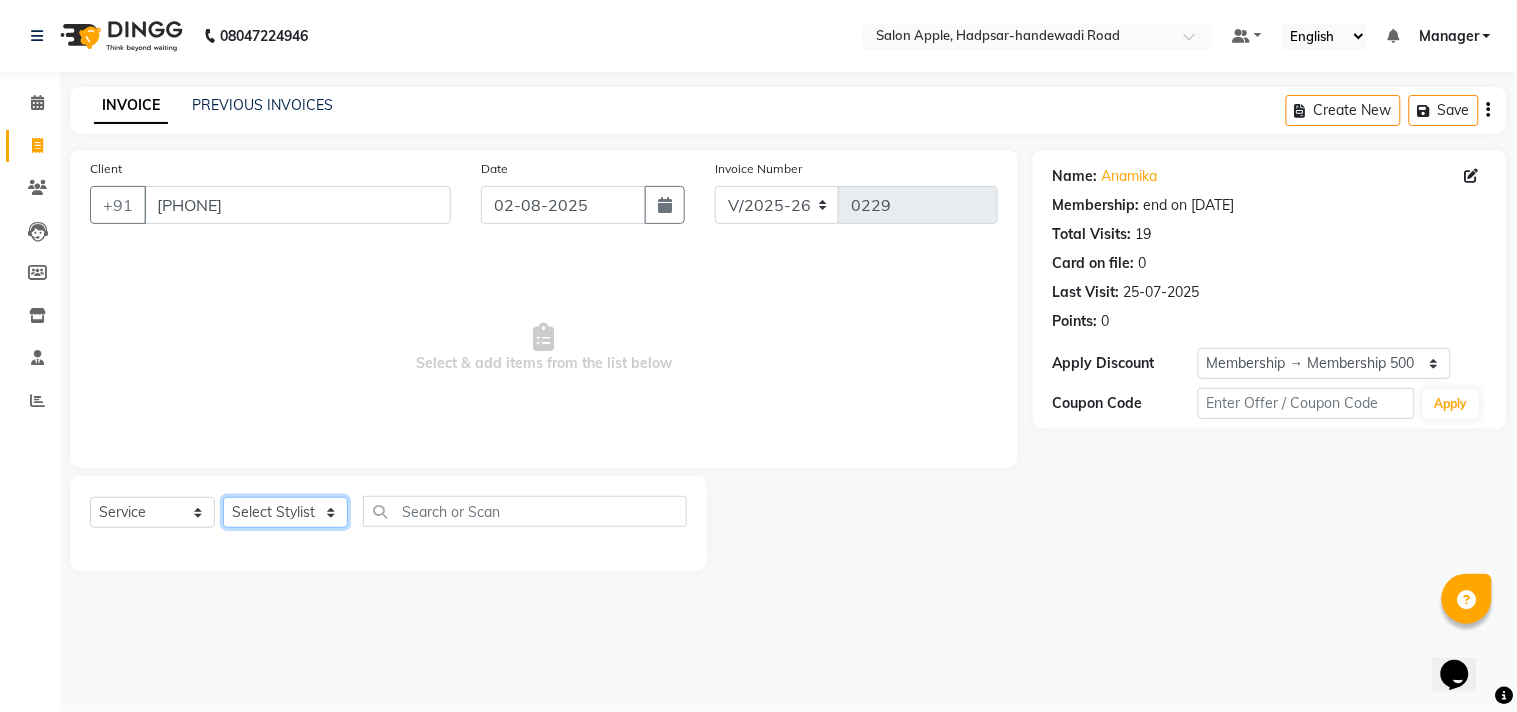 click on "Select Stylist [FIRST] [LAST] Manager [FIRST] [LAST]  [FIRST] [LAST] [FIRST] [LAST] [FIRST] [LAST]" 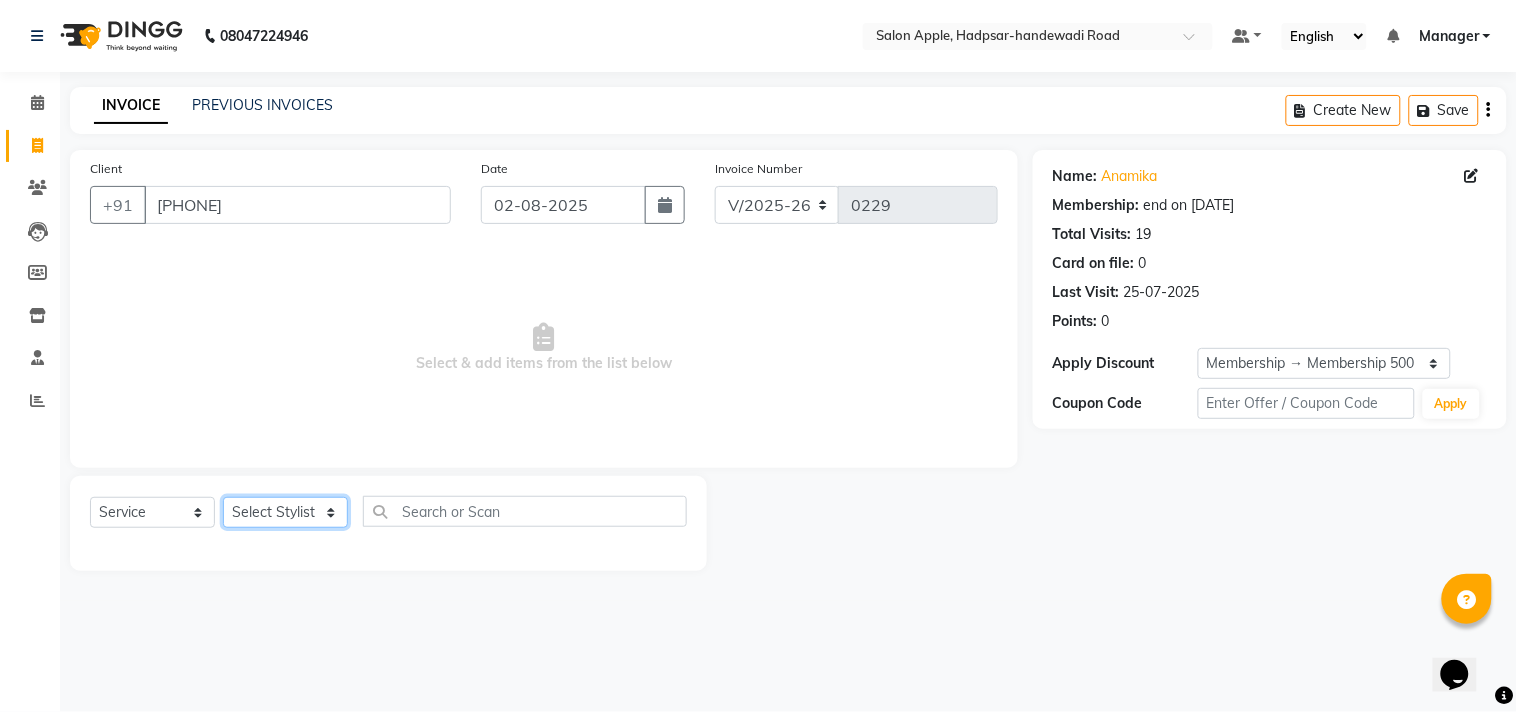 select on "66160" 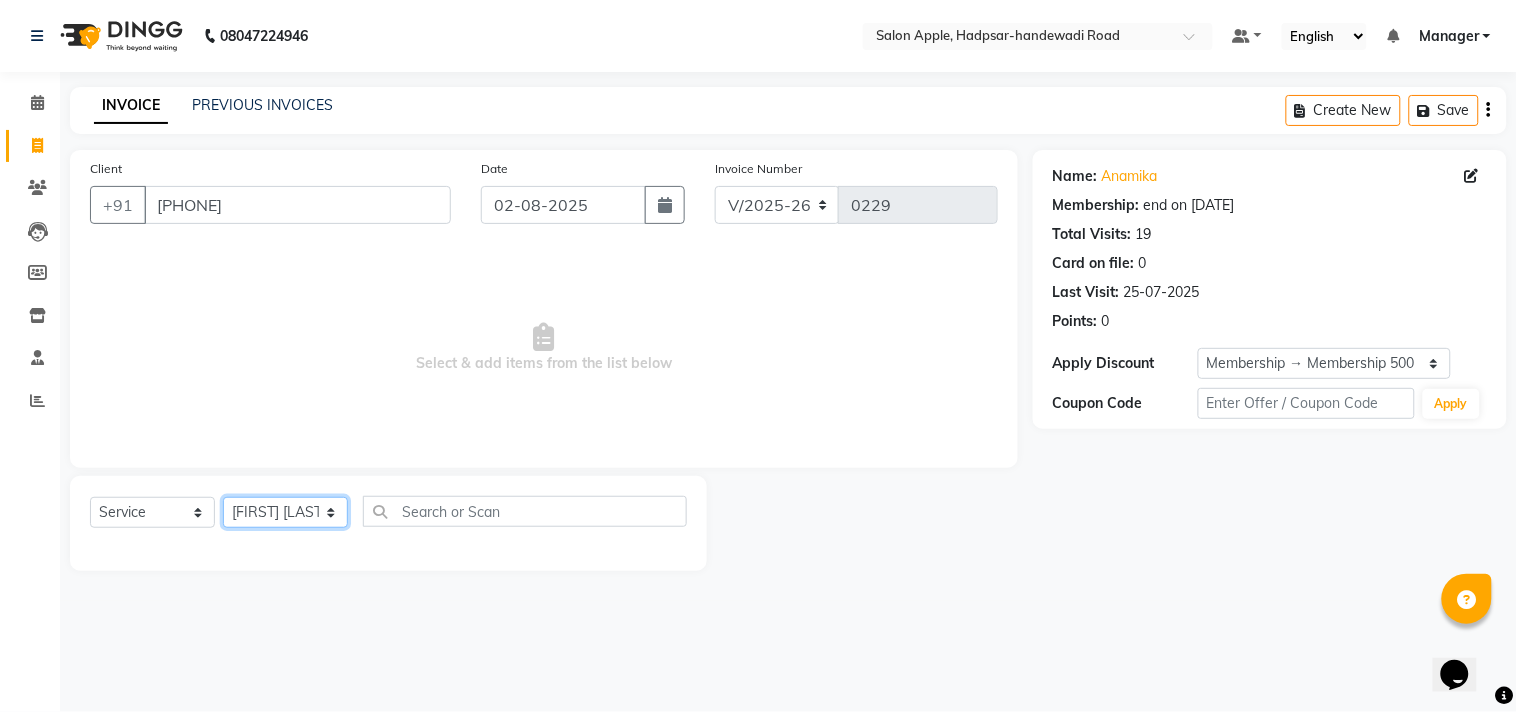 click on "Select Stylist [FIRST] [LAST] Manager [FIRST] [LAST]  [FIRST] [LAST] [FIRST] [LAST] [FIRST] [LAST]" 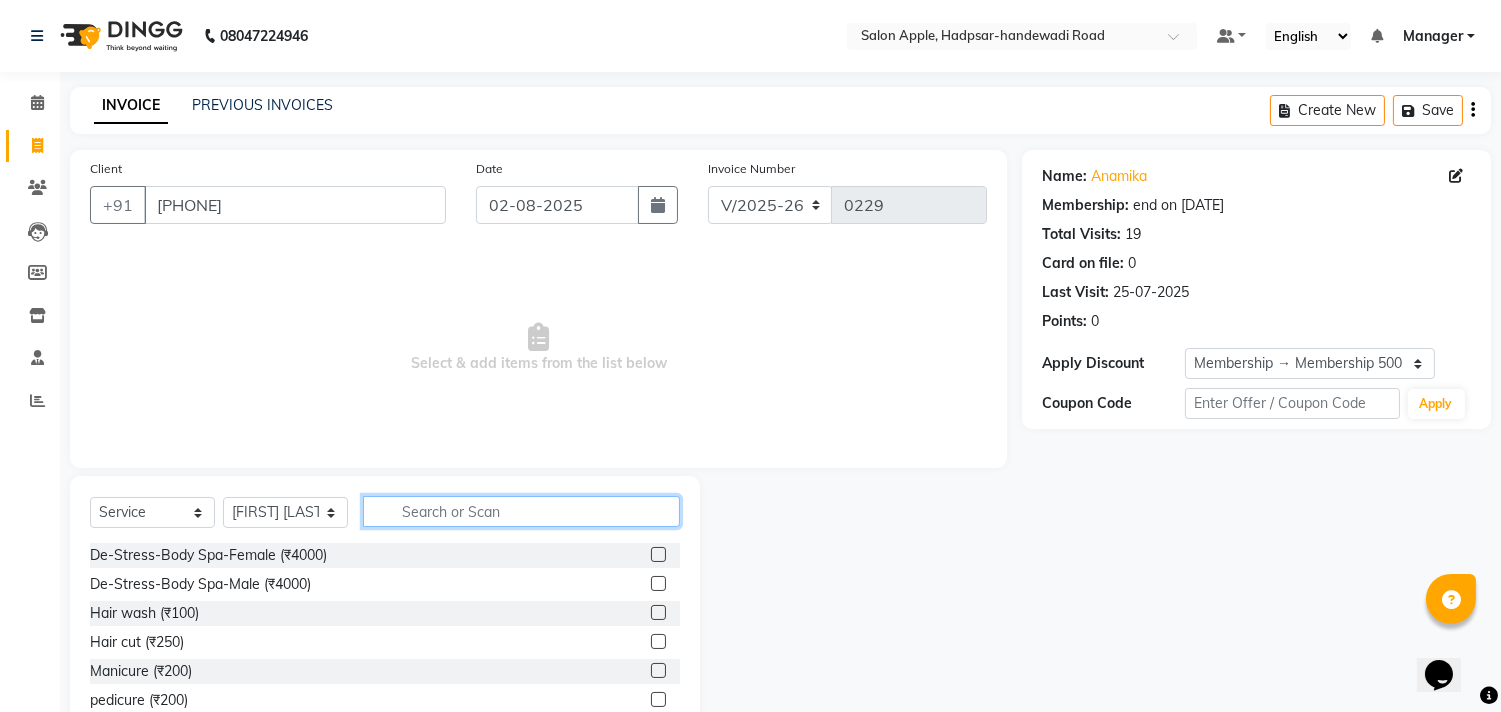 click 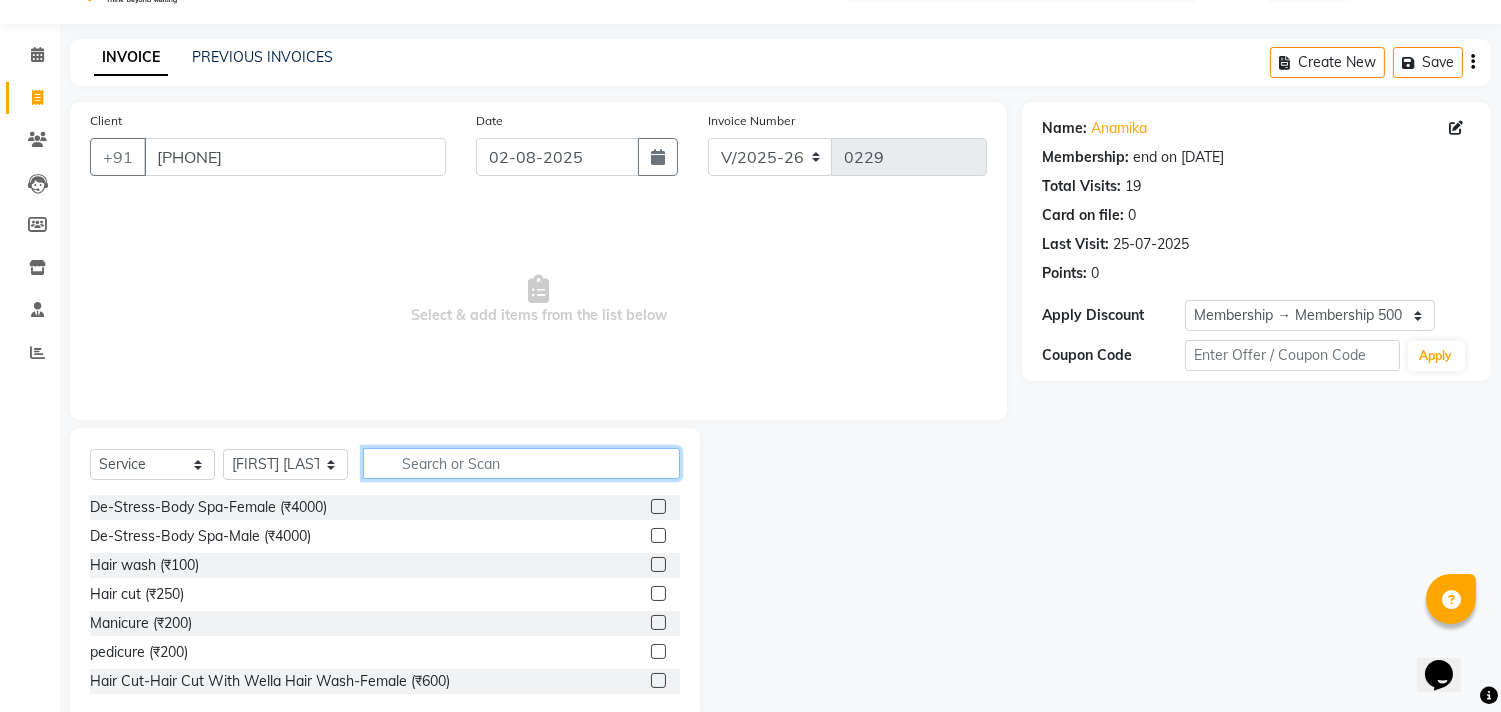 scroll, scrollTop: 88, scrollLeft: 0, axis: vertical 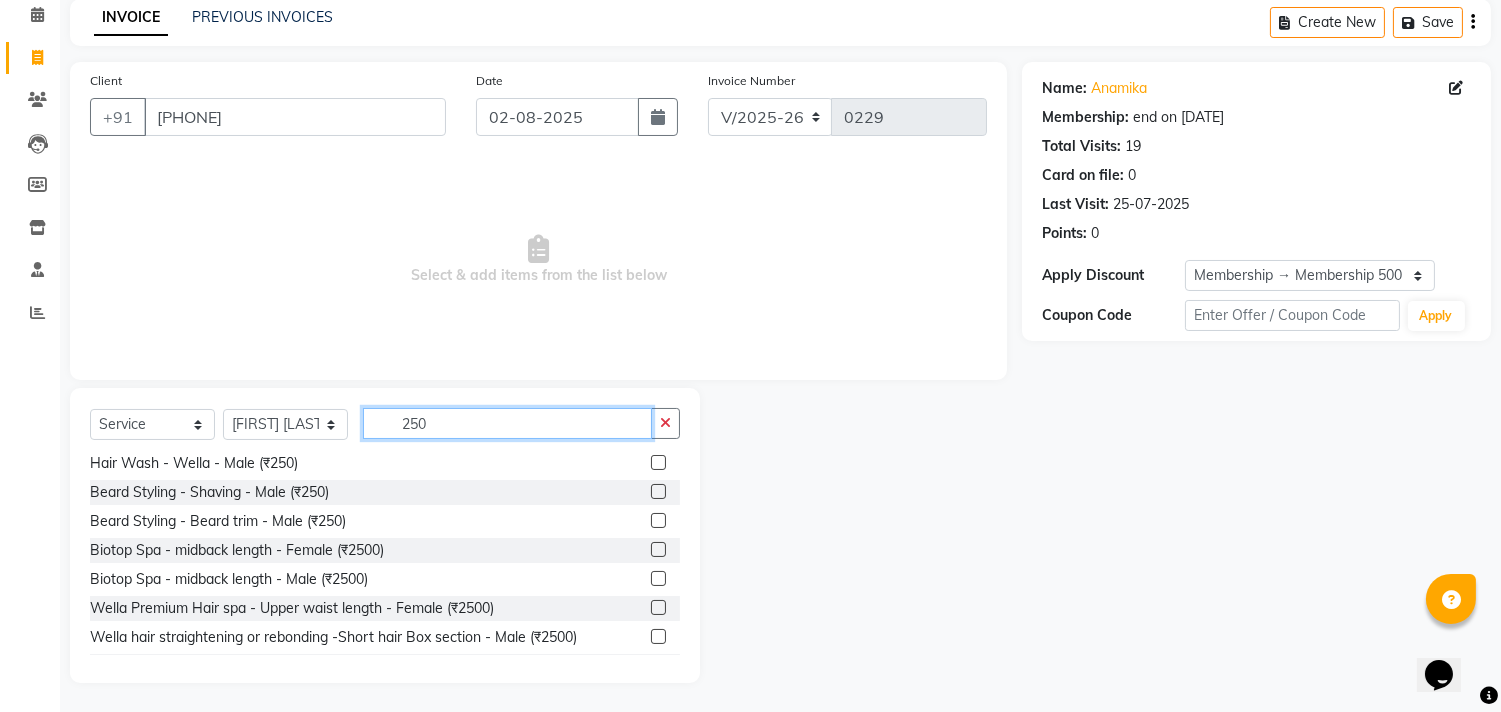 click on "250" 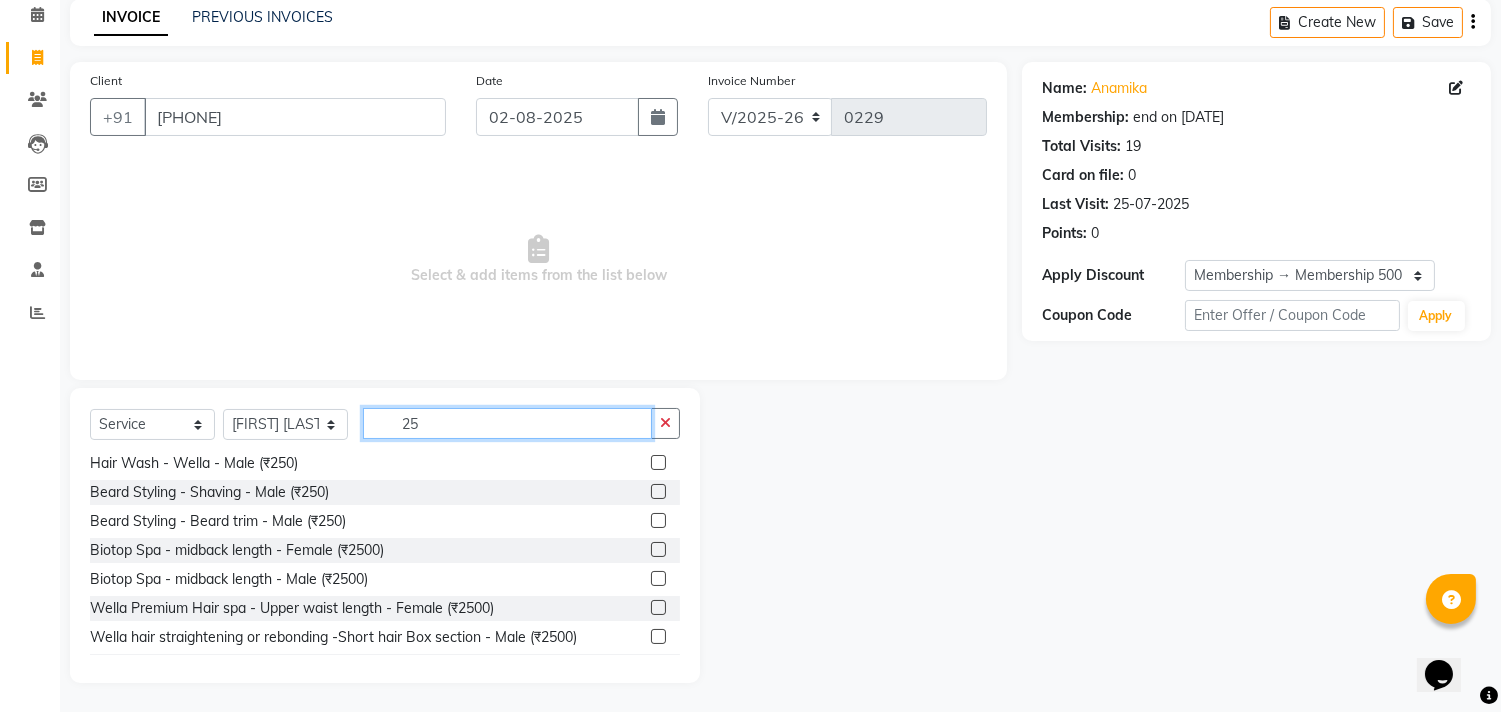 type on "2" 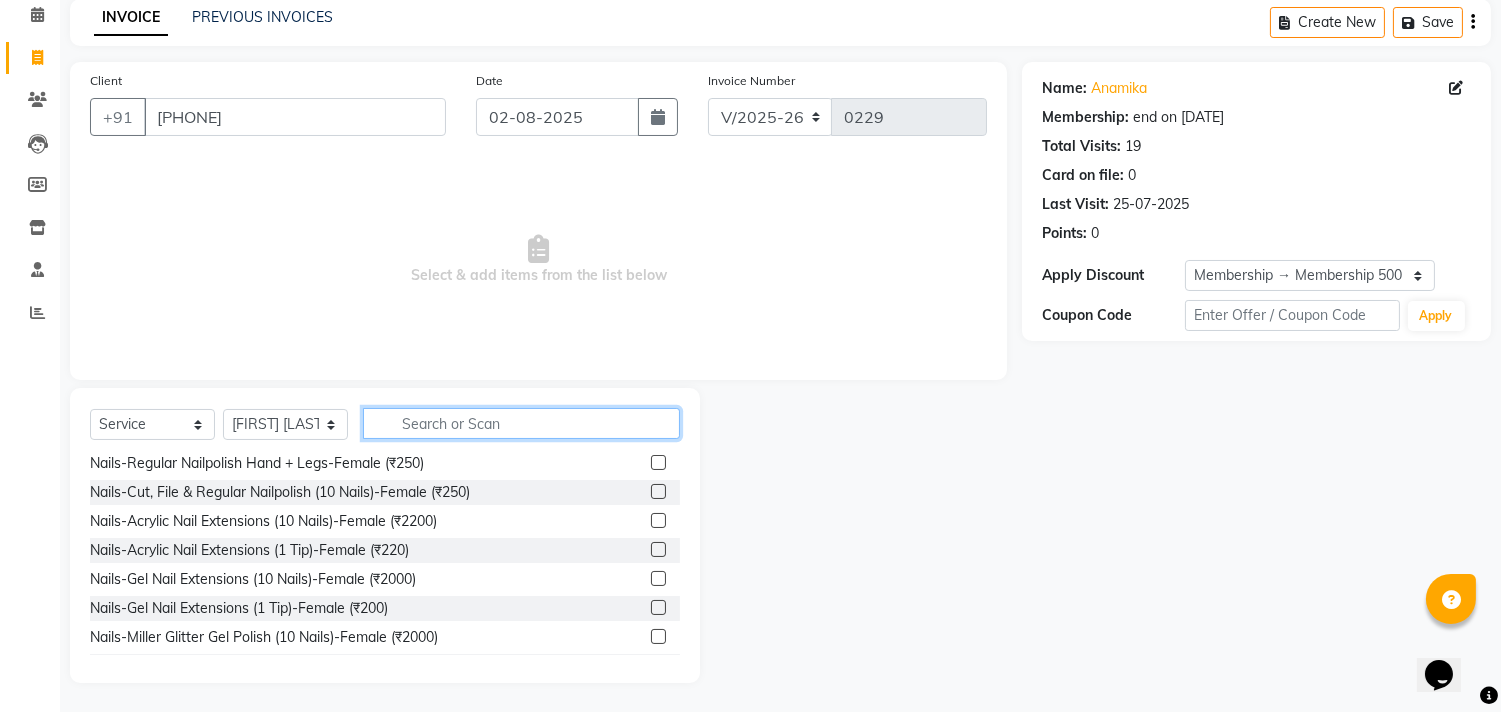 scroll, scrollTop: 1077, scrollLeft: 0, axis: vertical 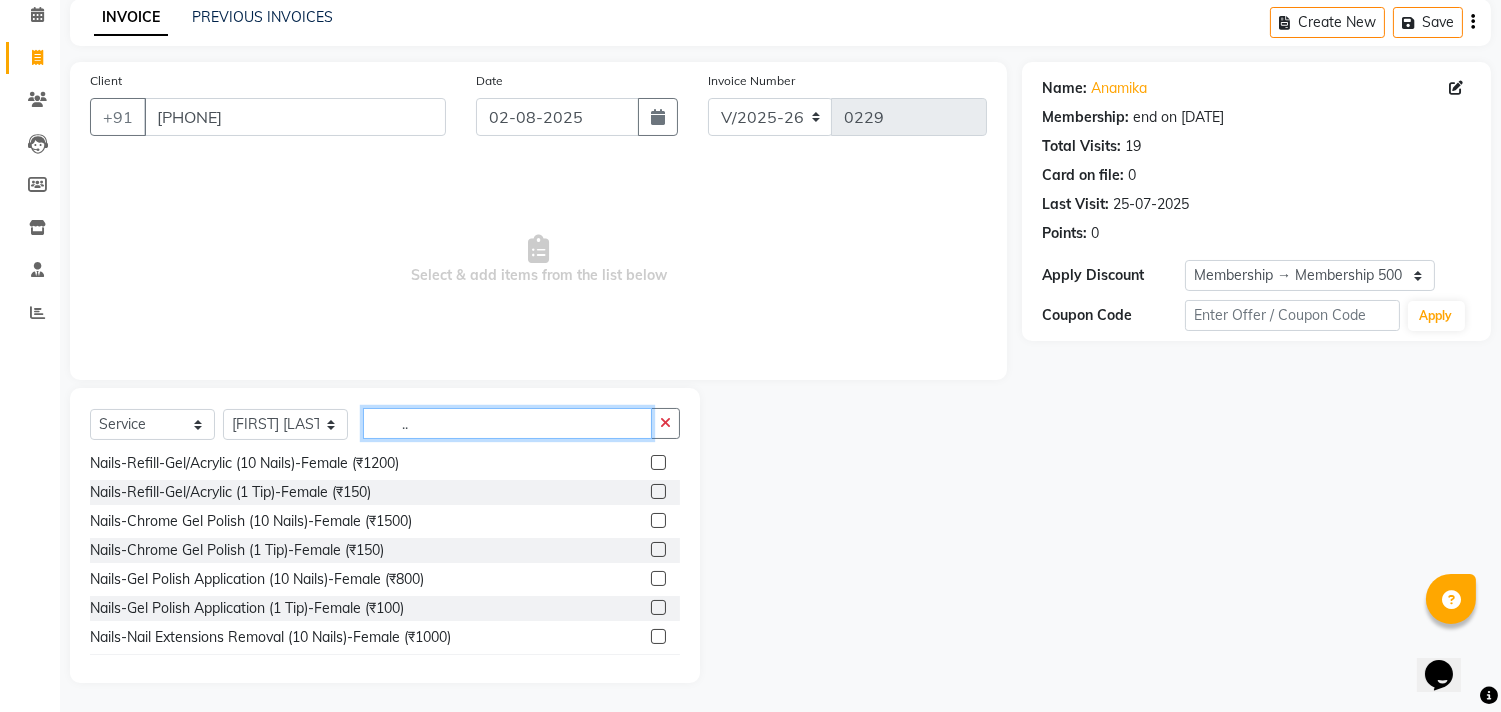 type on "." 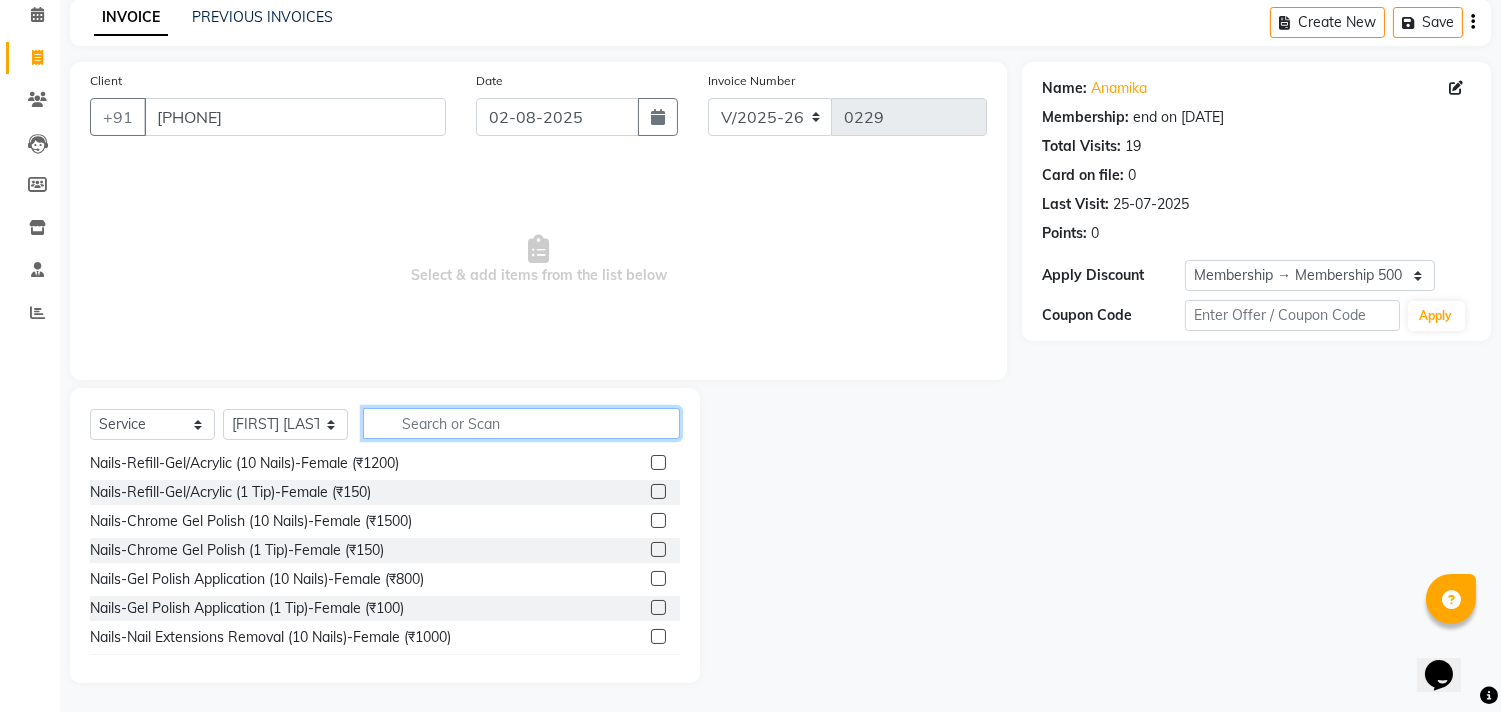 click 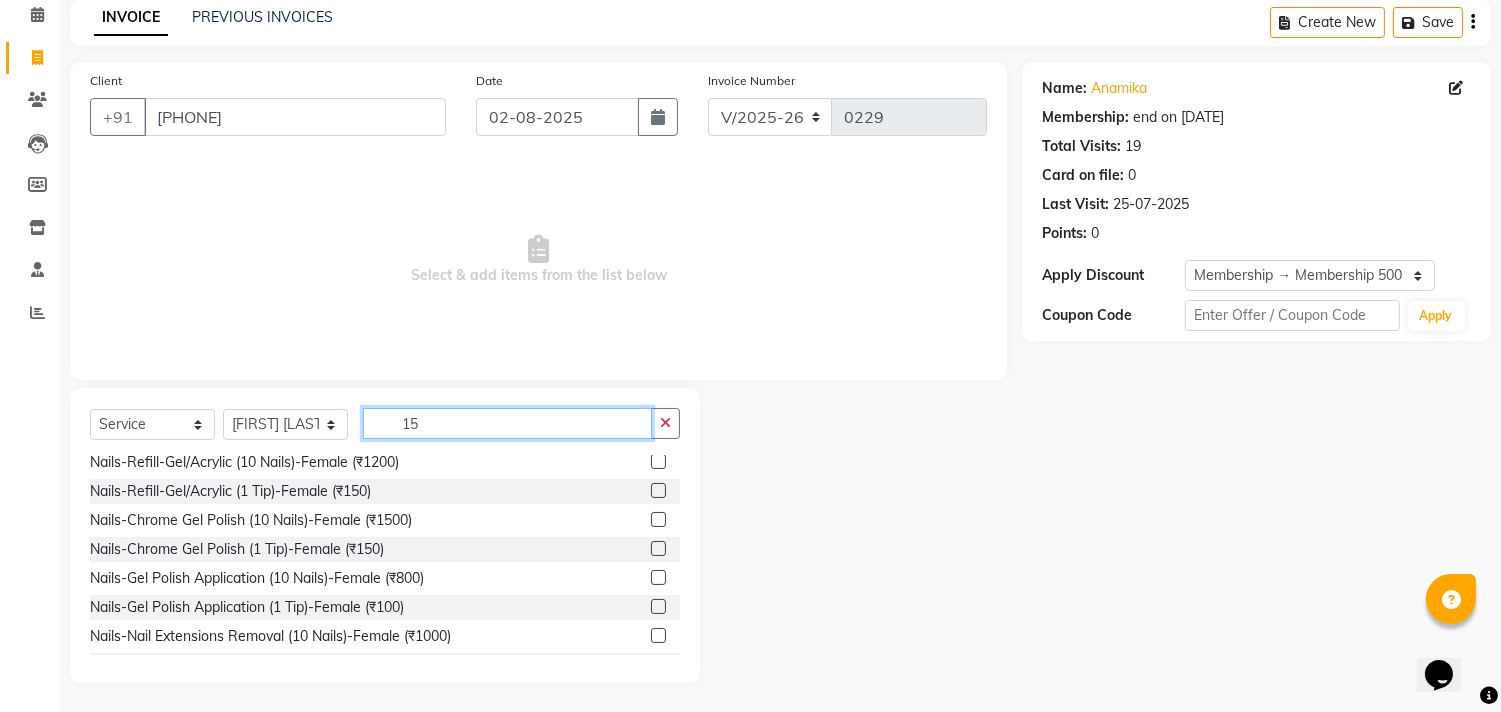 scroll, scrollTop: 180, scrollLeft: 0, axis: vertical 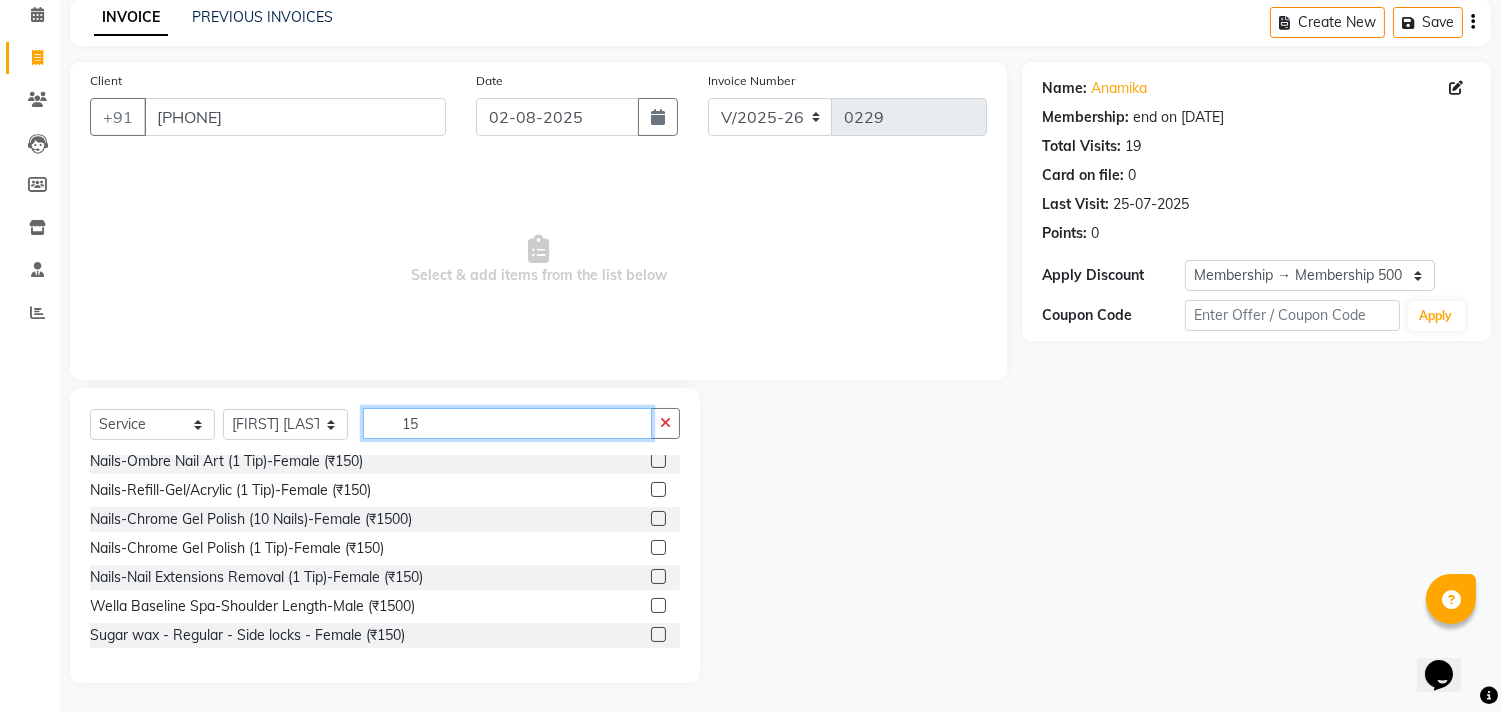 type on "1" 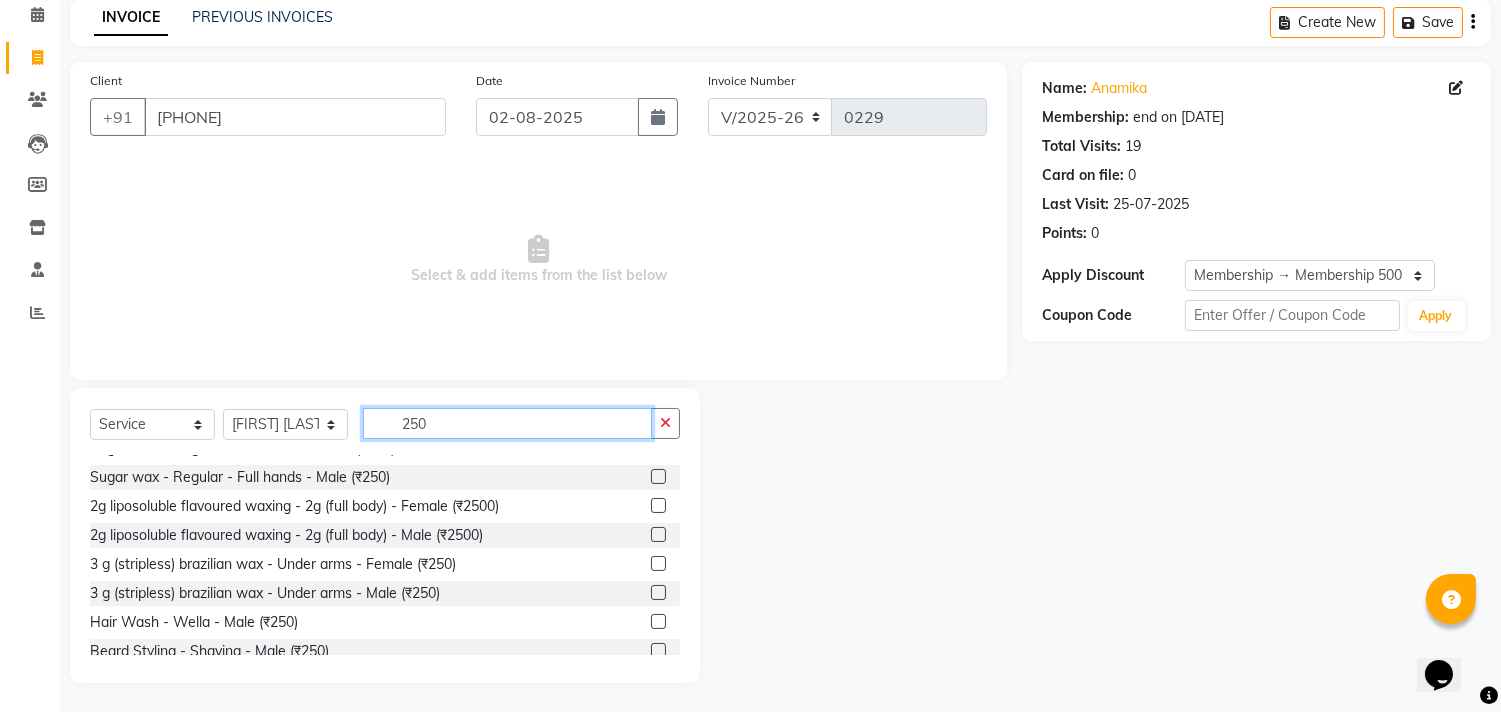 scroll, scrollTop: 285, scrollLeft: 0, axis: vertical 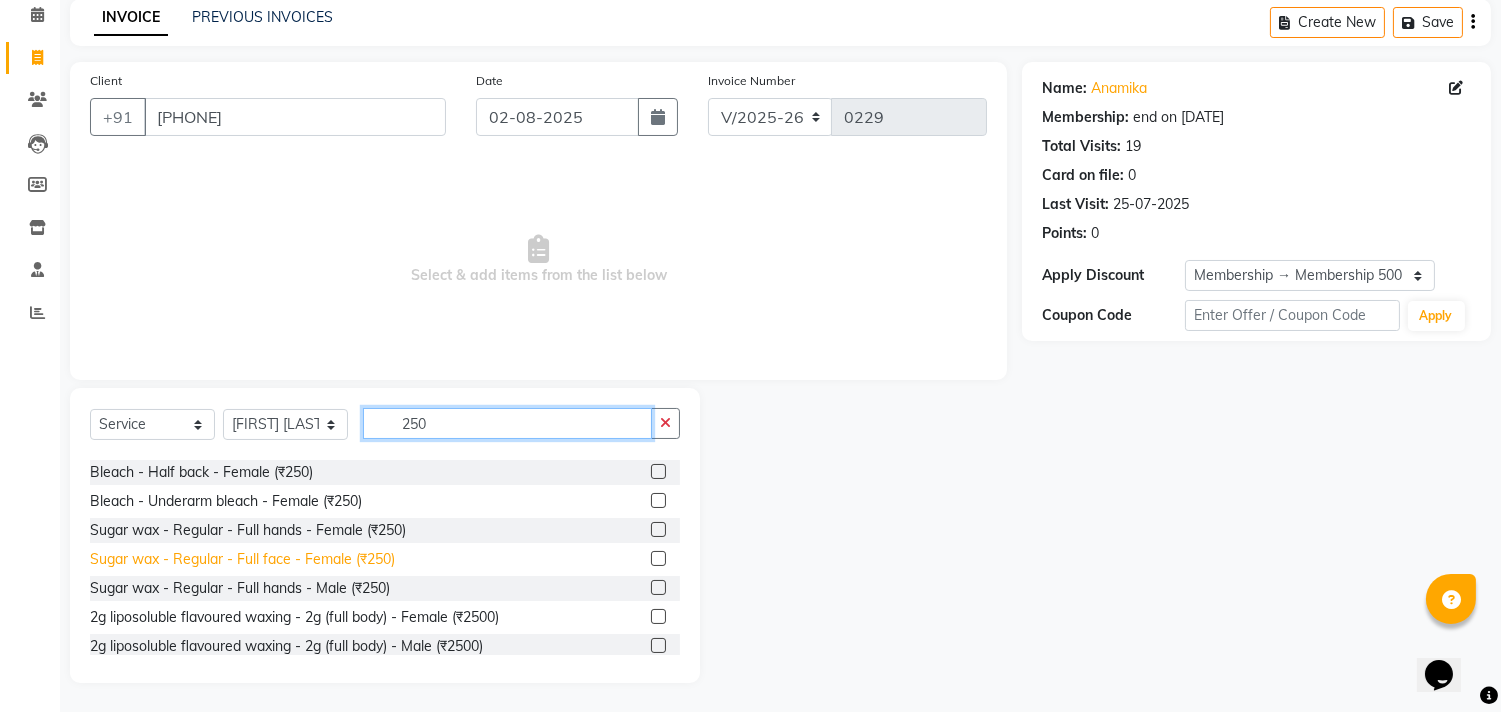 type on "250" 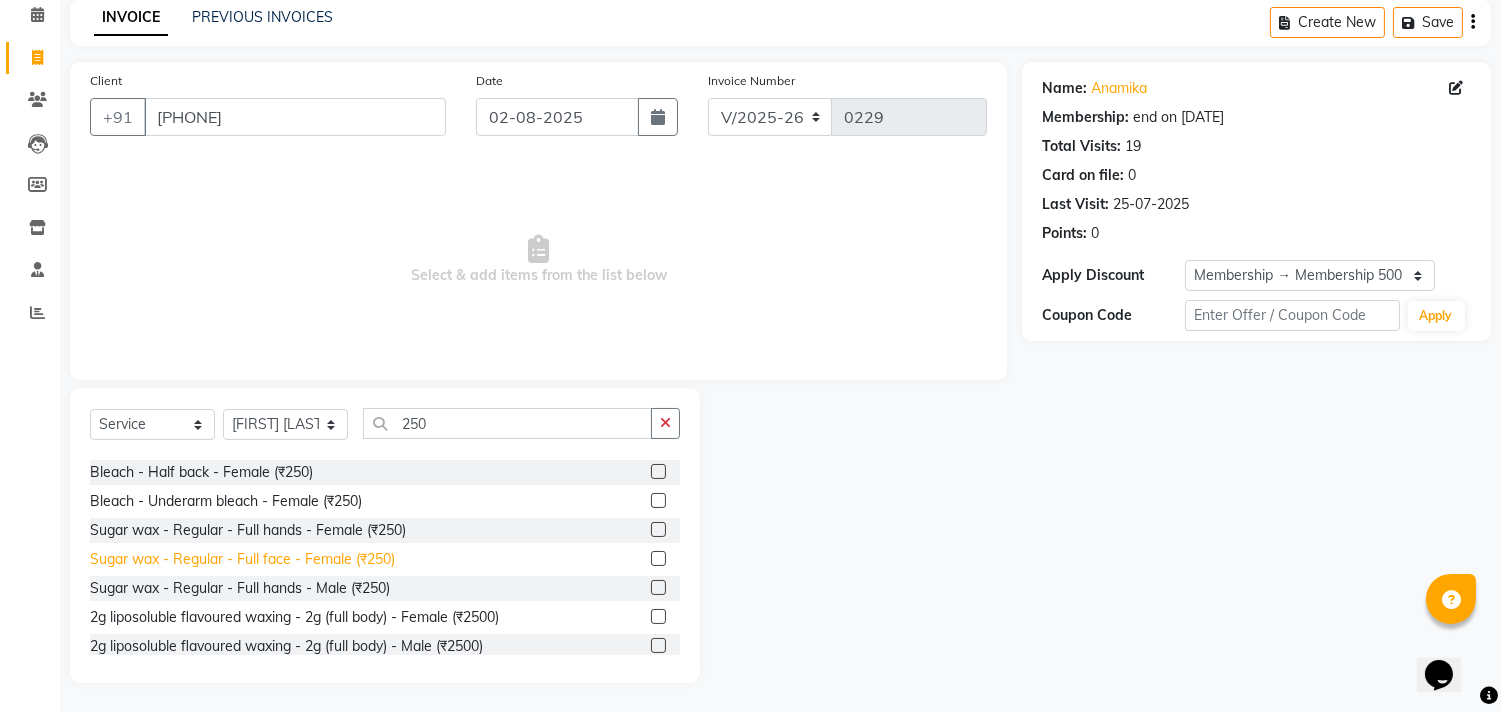 click on "Sugar wax - Regular - Full face - Female (₹250)" 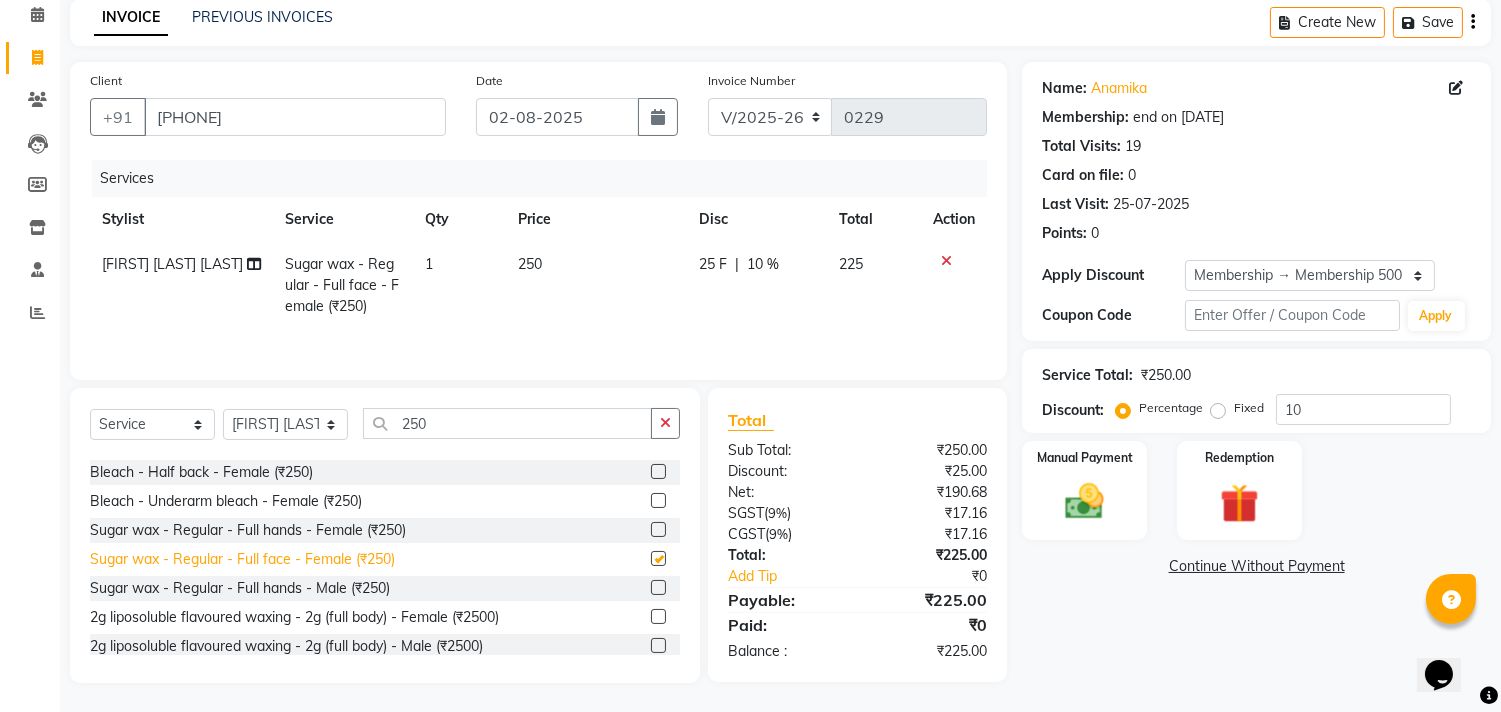 checkbox on "false" 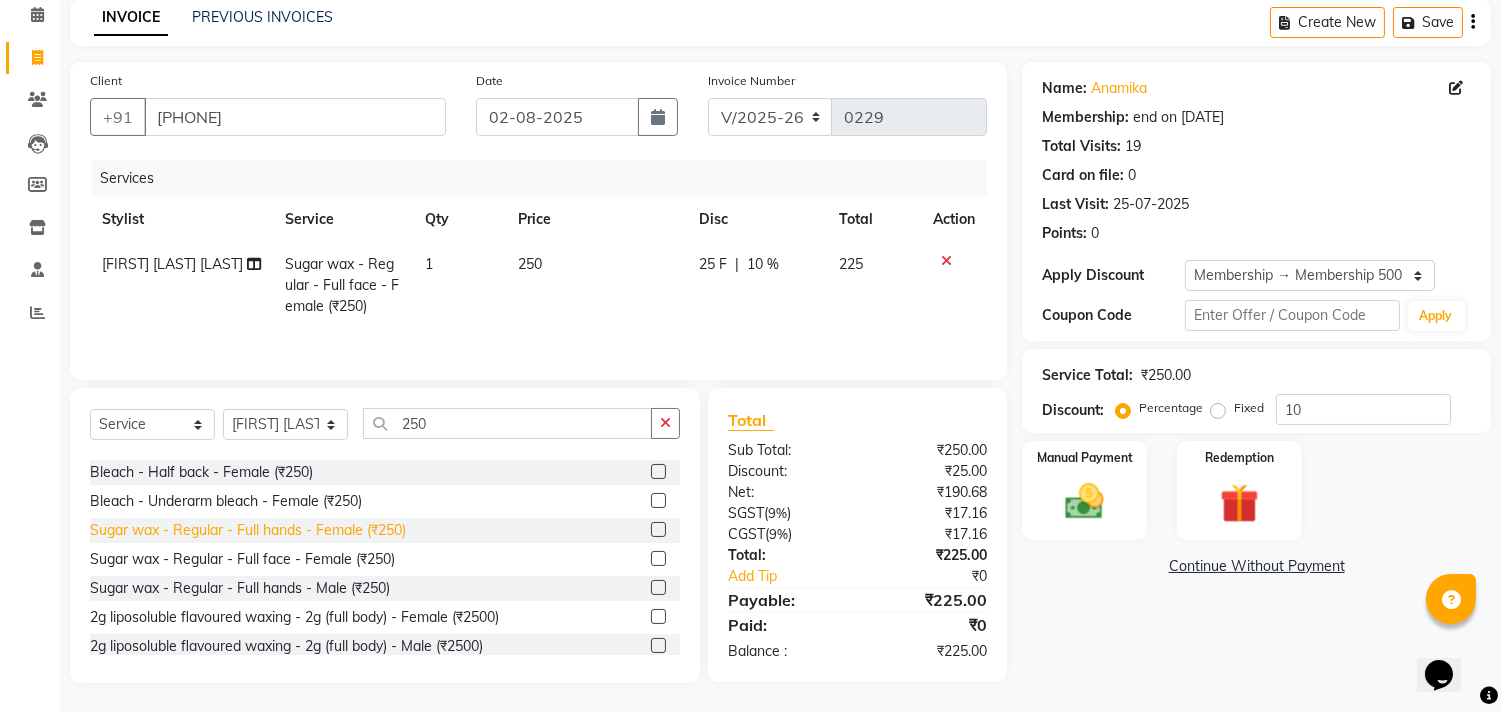click on "Sugar wax - Regular - Full hands - Female (₹250)" 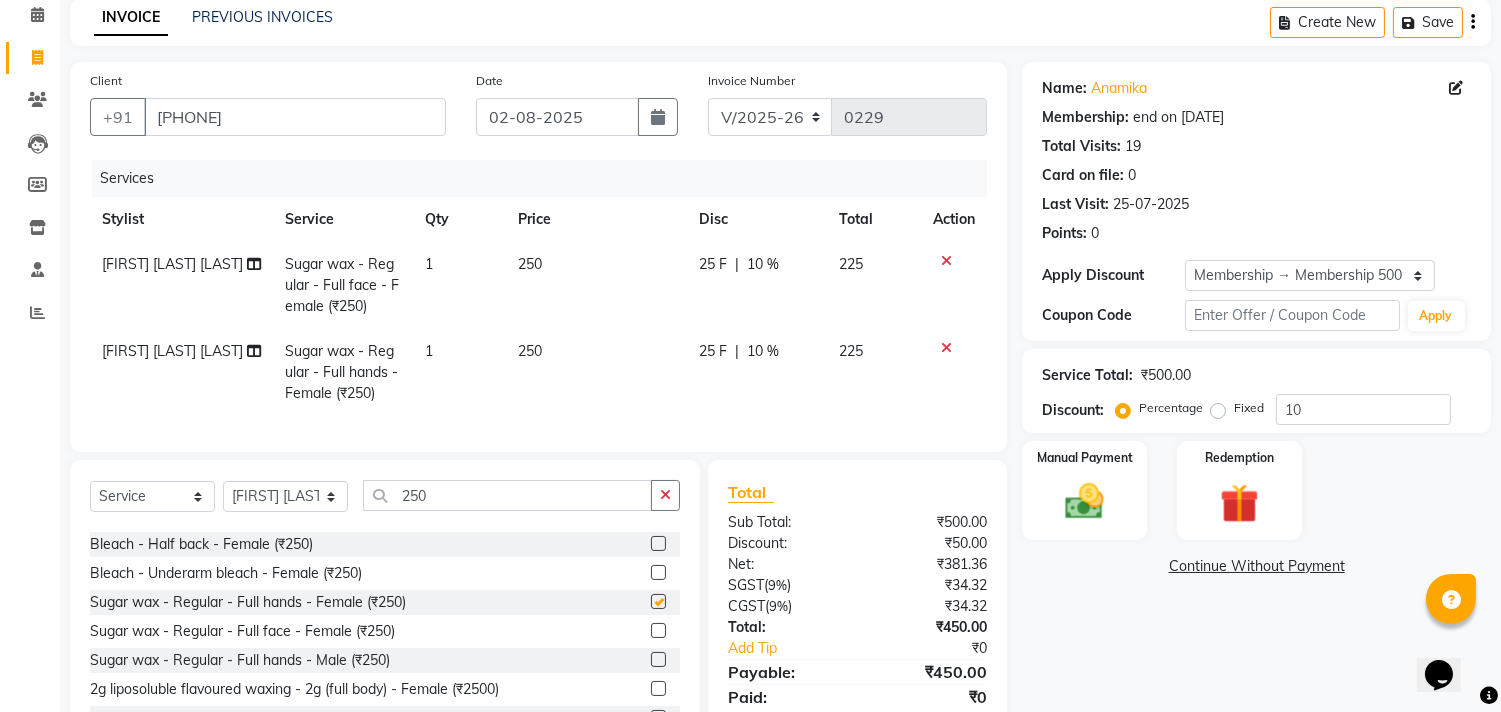 checkbox on "false" 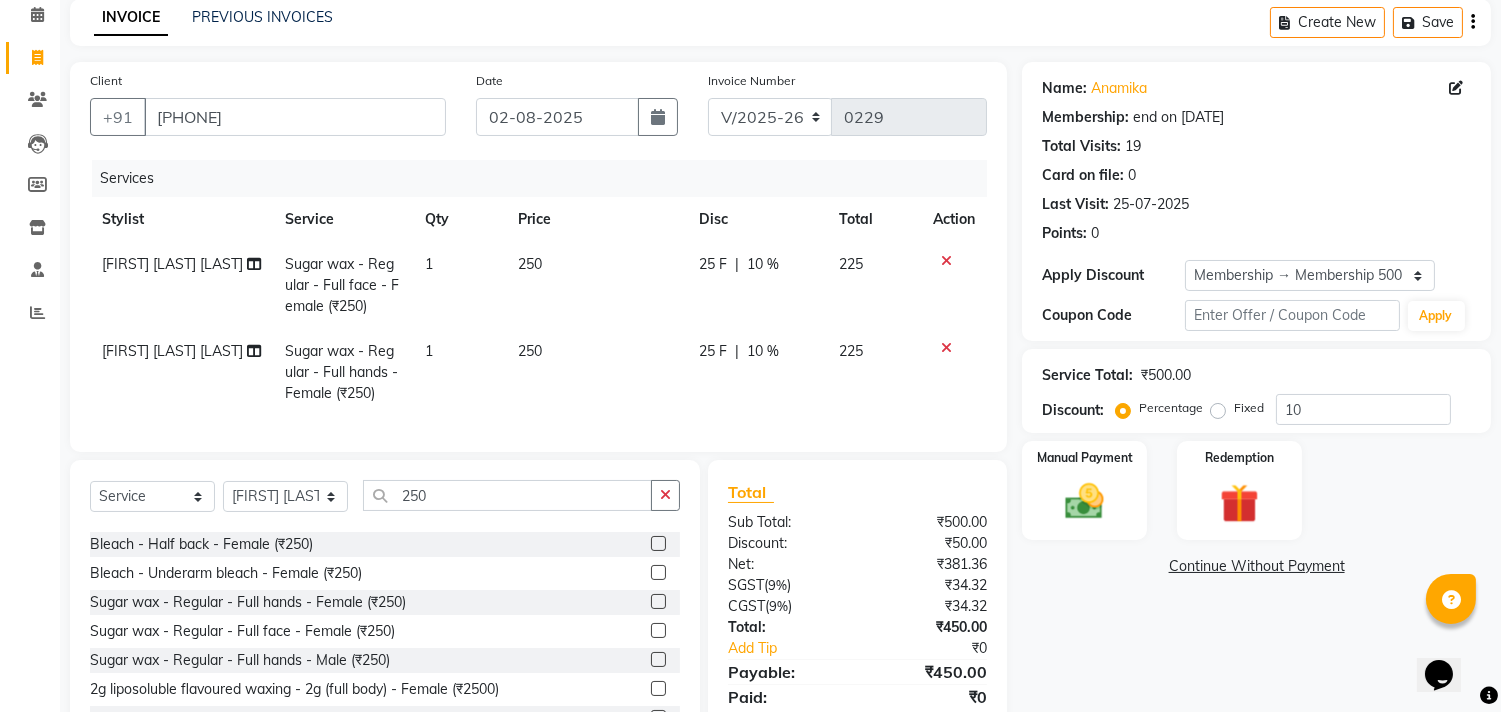 click 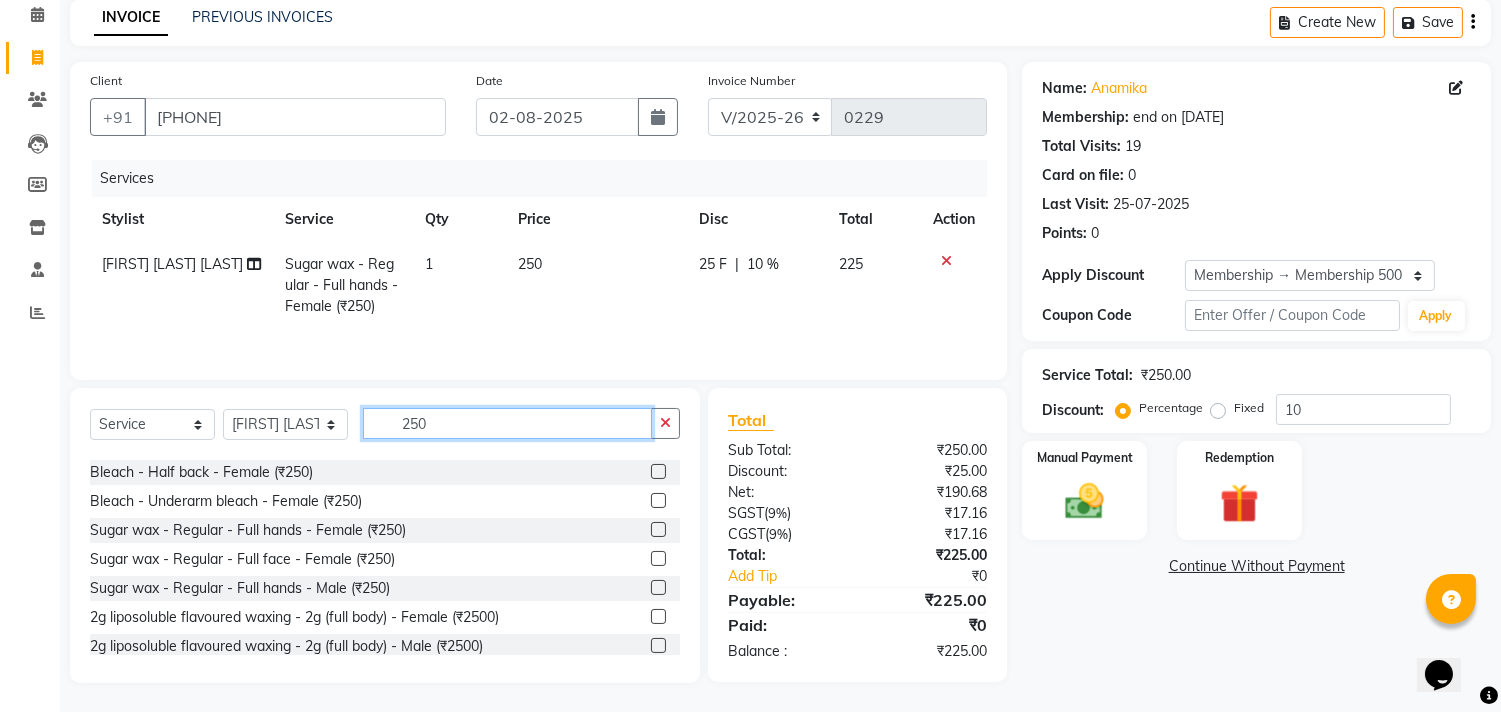 click on "250" 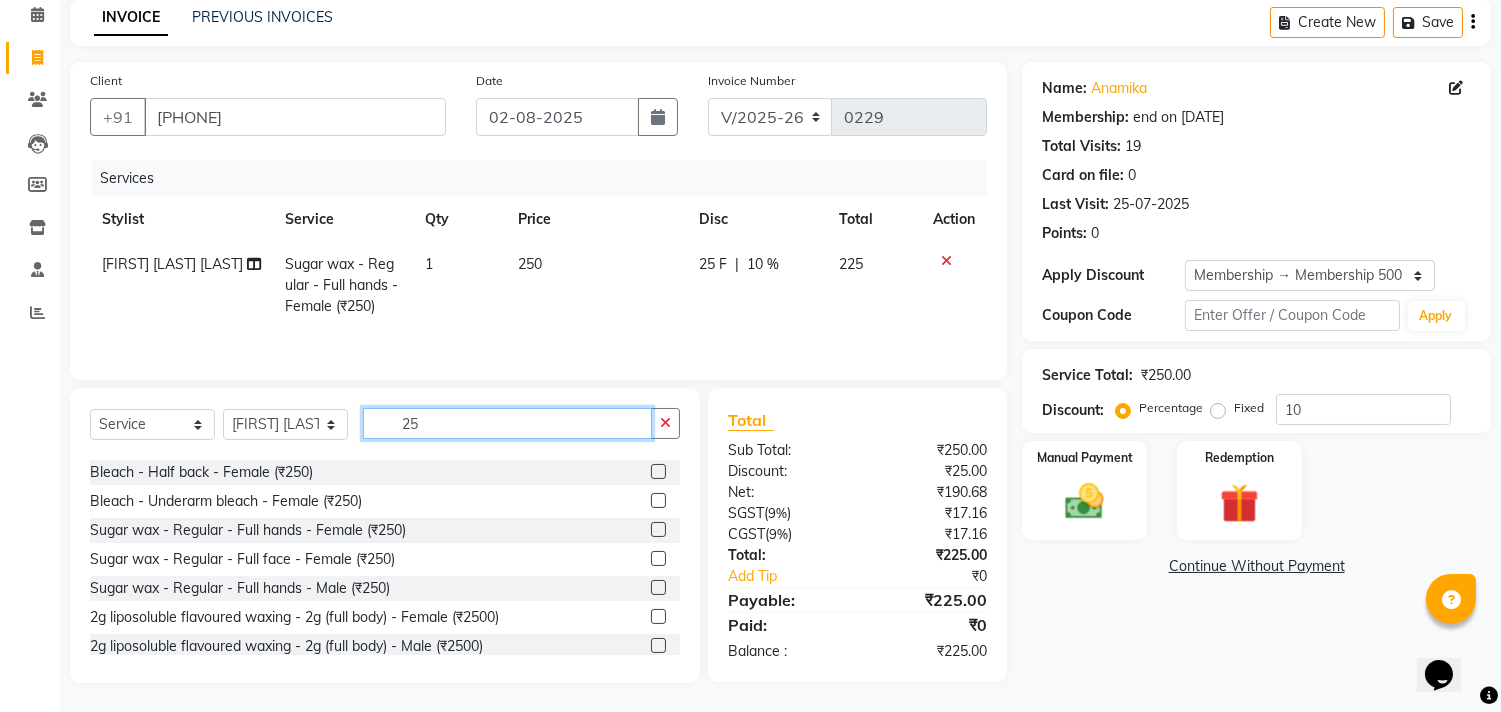 type on "2" 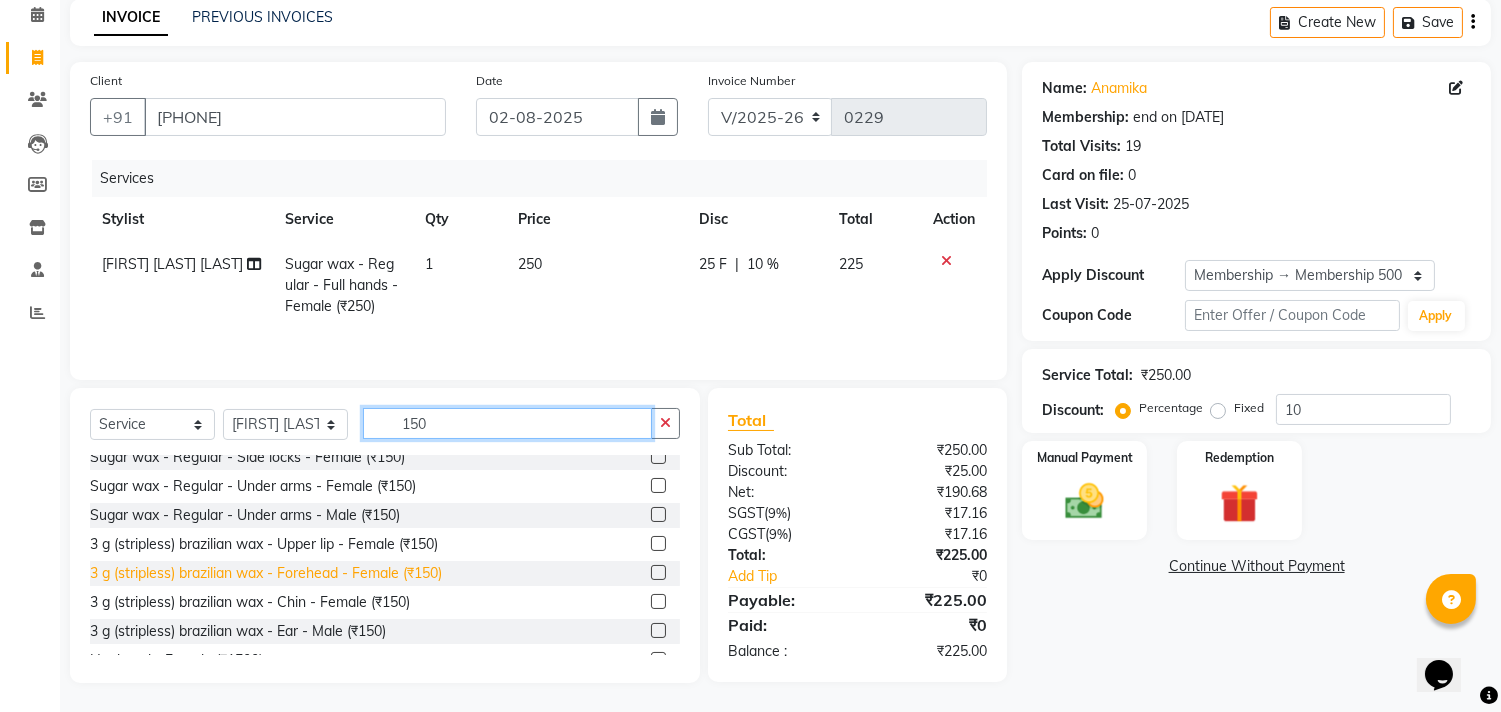 scroll, scrollTop: 247, scrollLeft: 0, axis: vertical 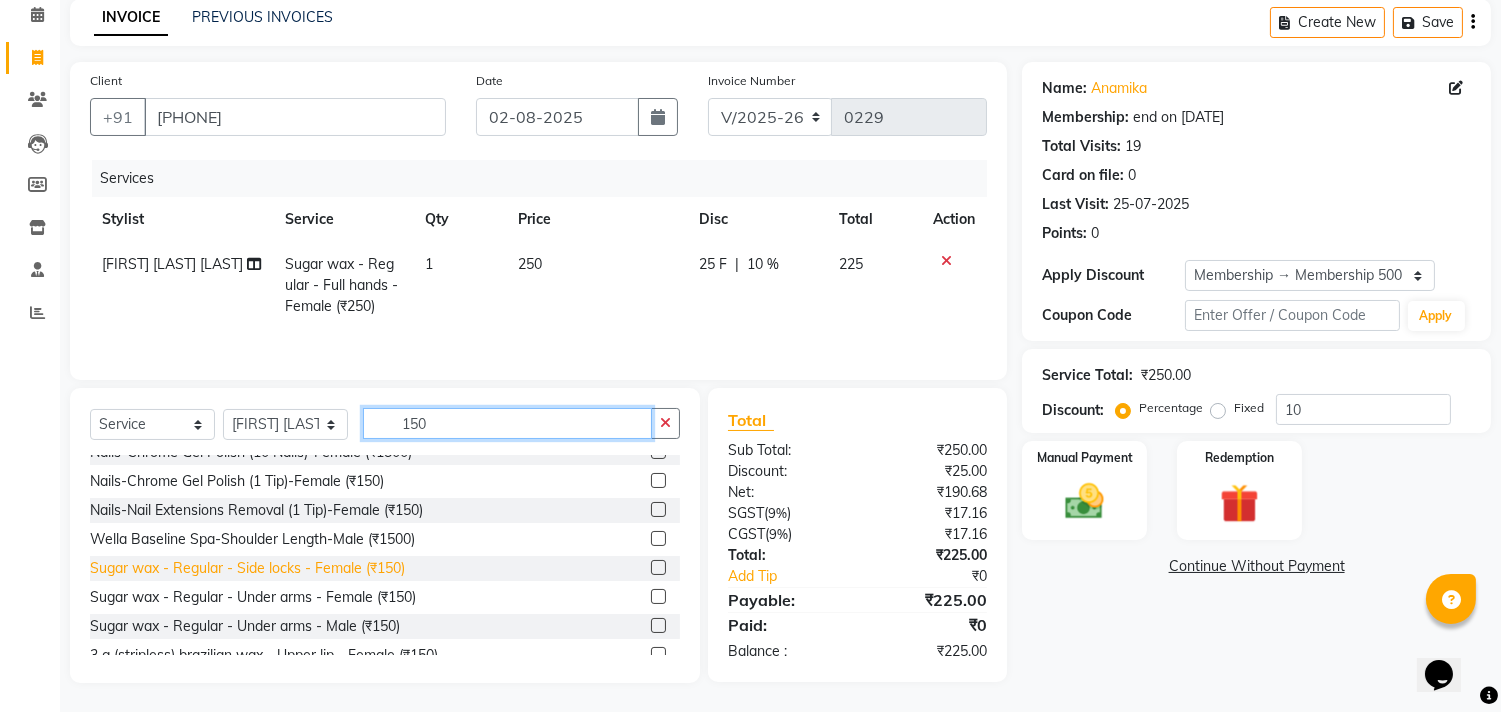 type on "150" 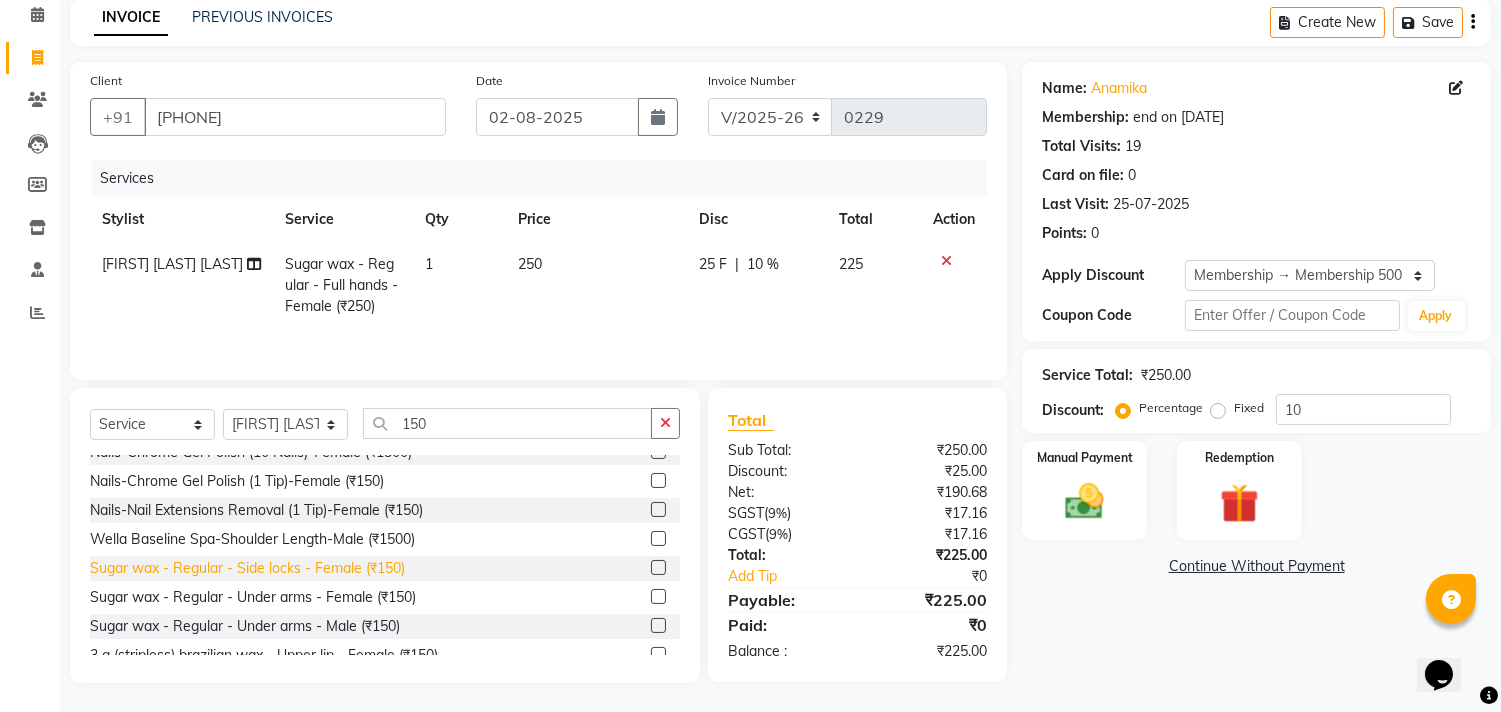 click on "Sugar wax - Regular - Side locks - Female (₹150)" 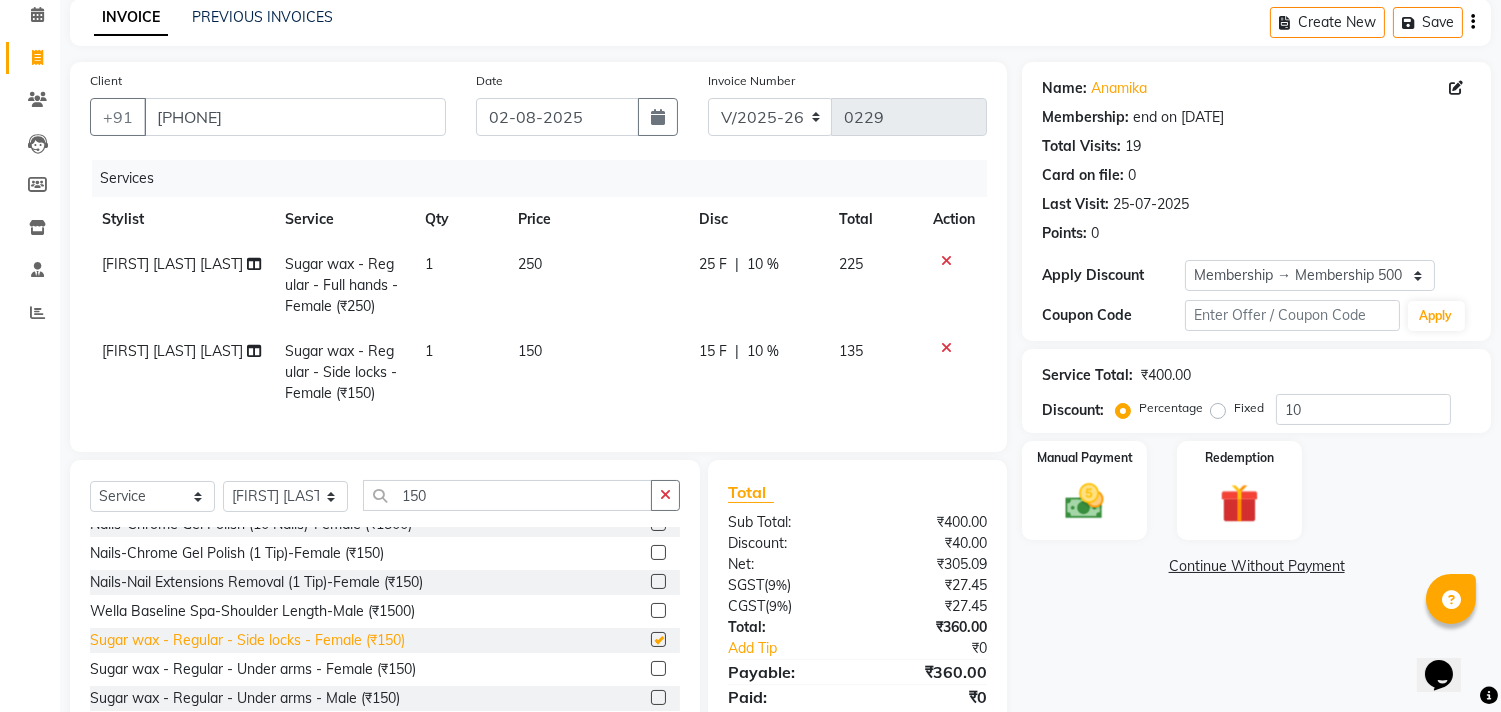checkbox on "false" 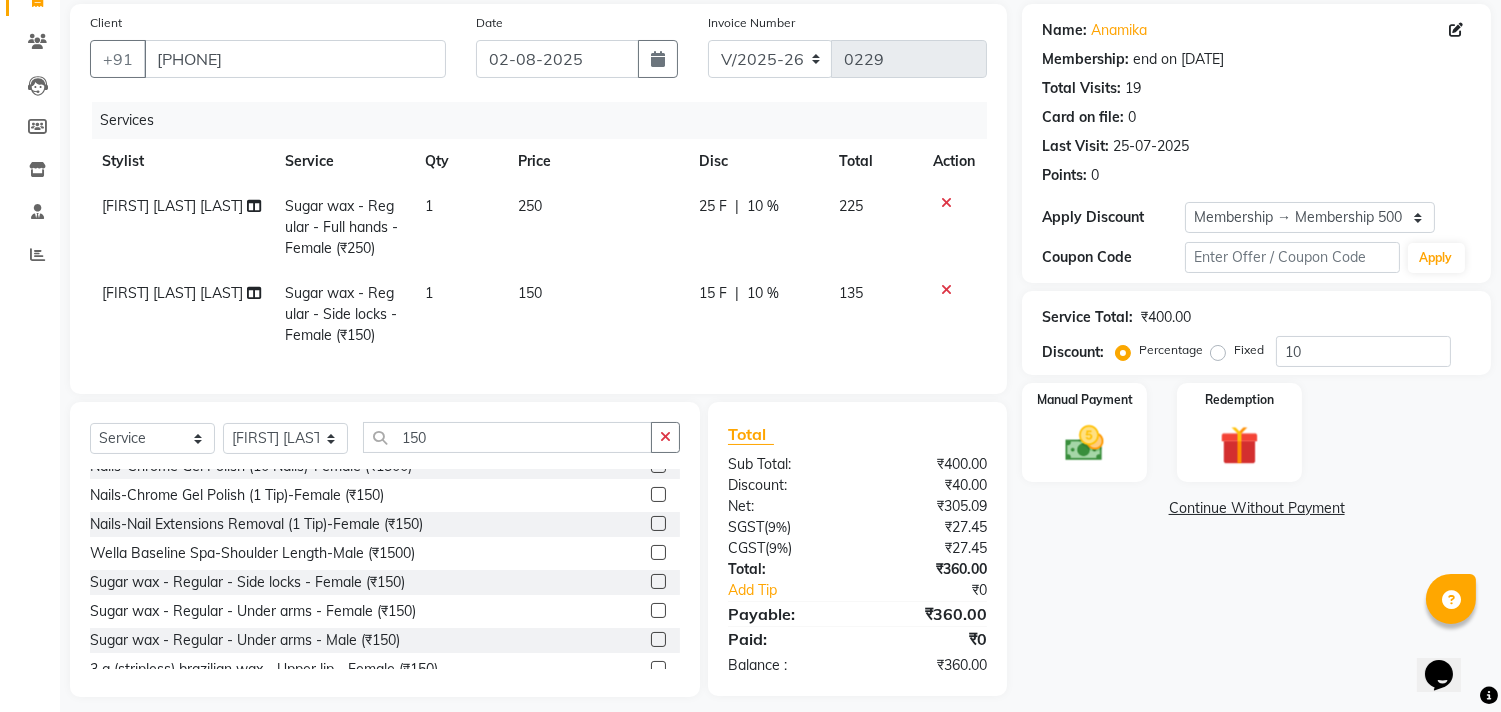 scroll, scrollTop: 177, scrollLeft: 0, axis: vertical 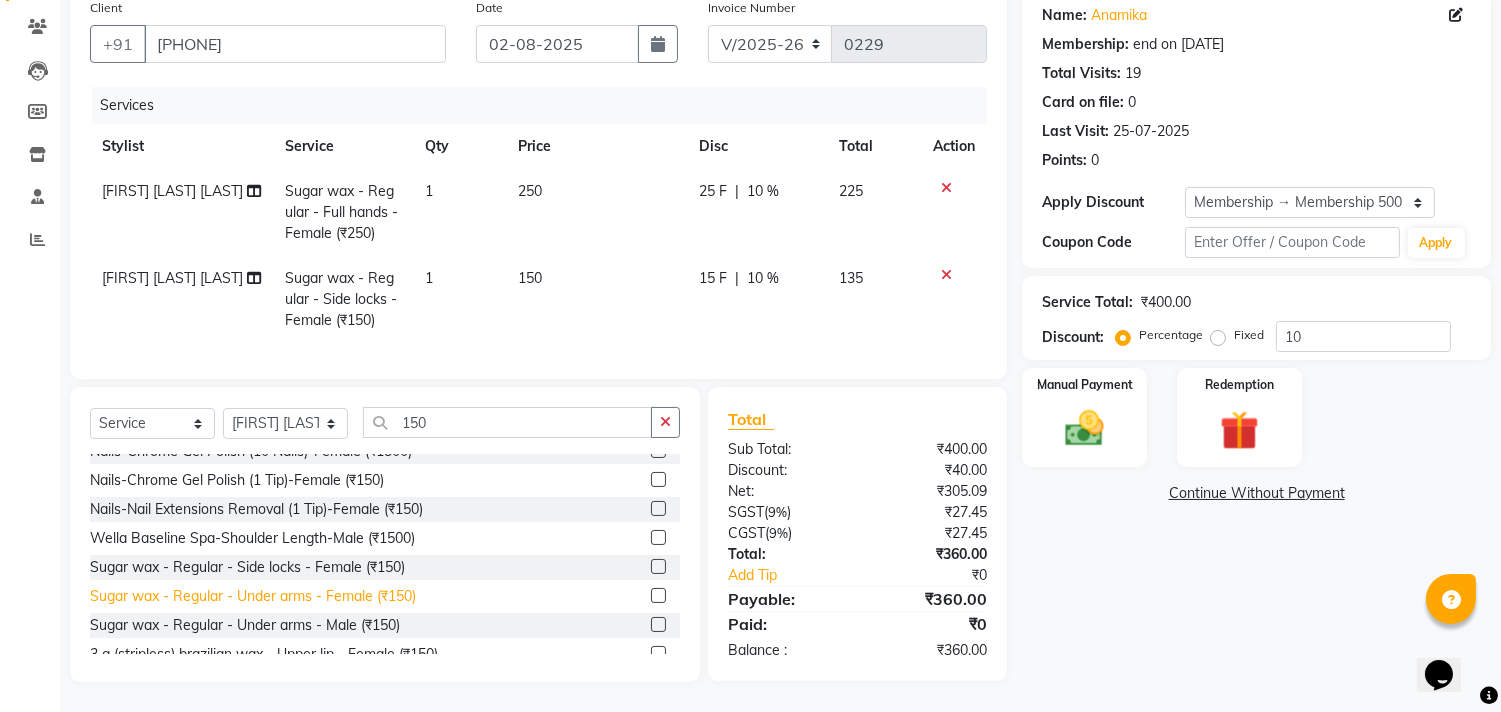 click on "Sugar wax - Regular - Under arms - Female (₹150)" 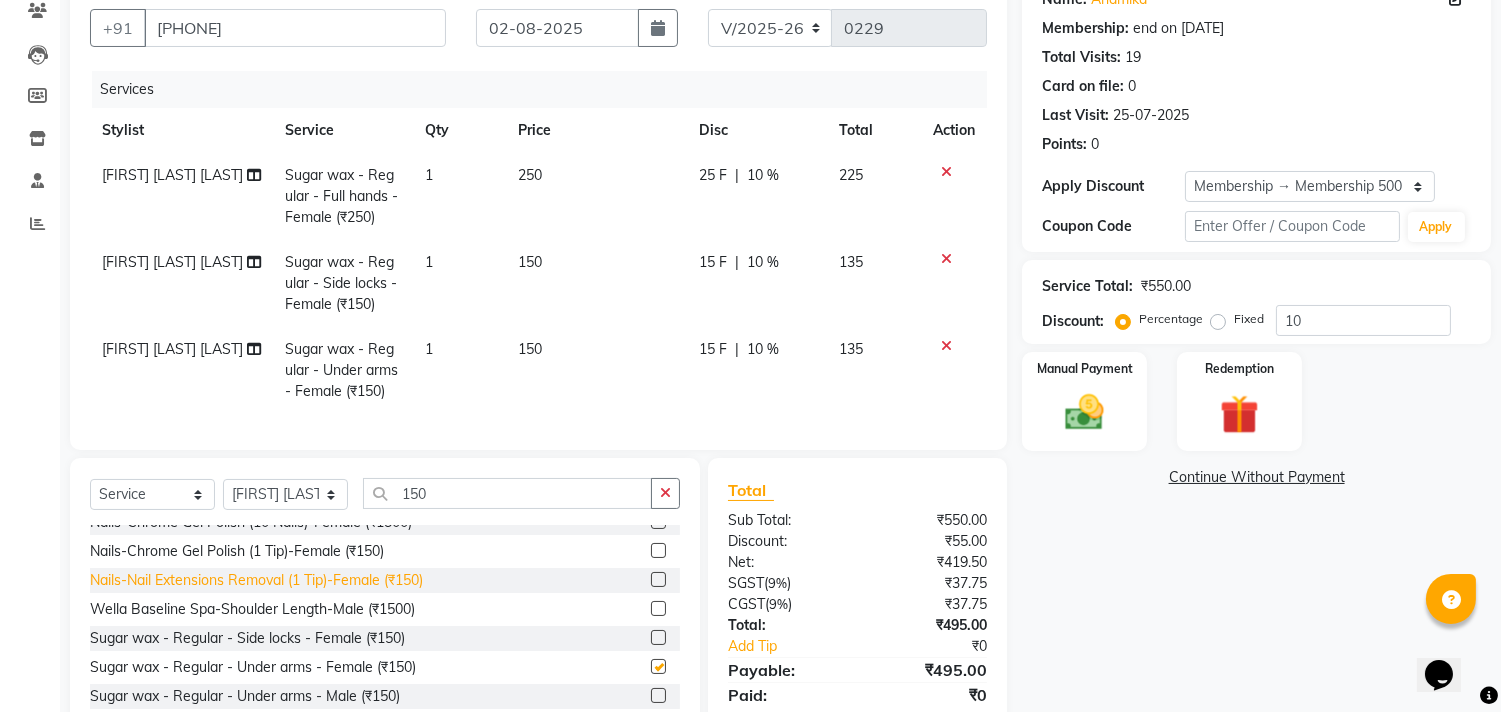 checkbox on "false" 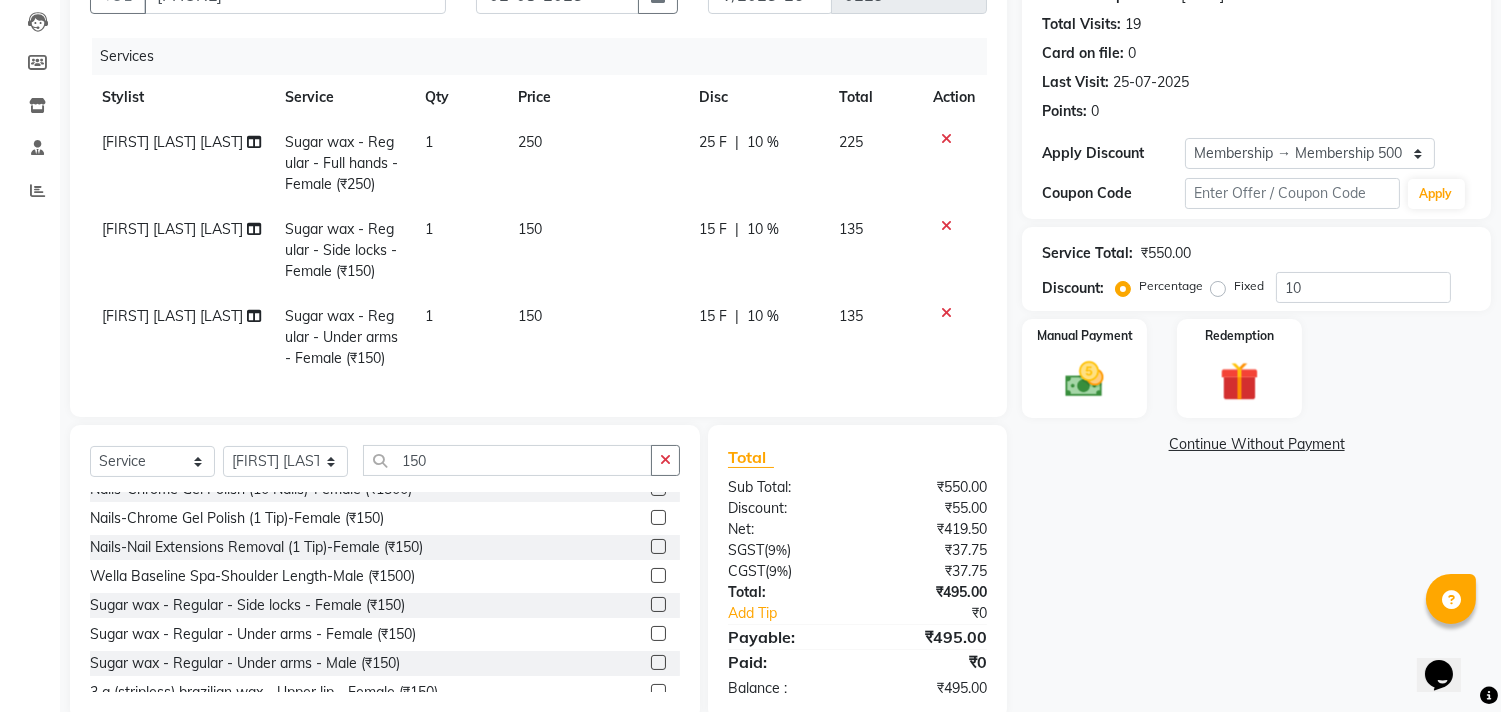 scroll, scrollTop: 264, scrollLeft: 0, axis: vertical 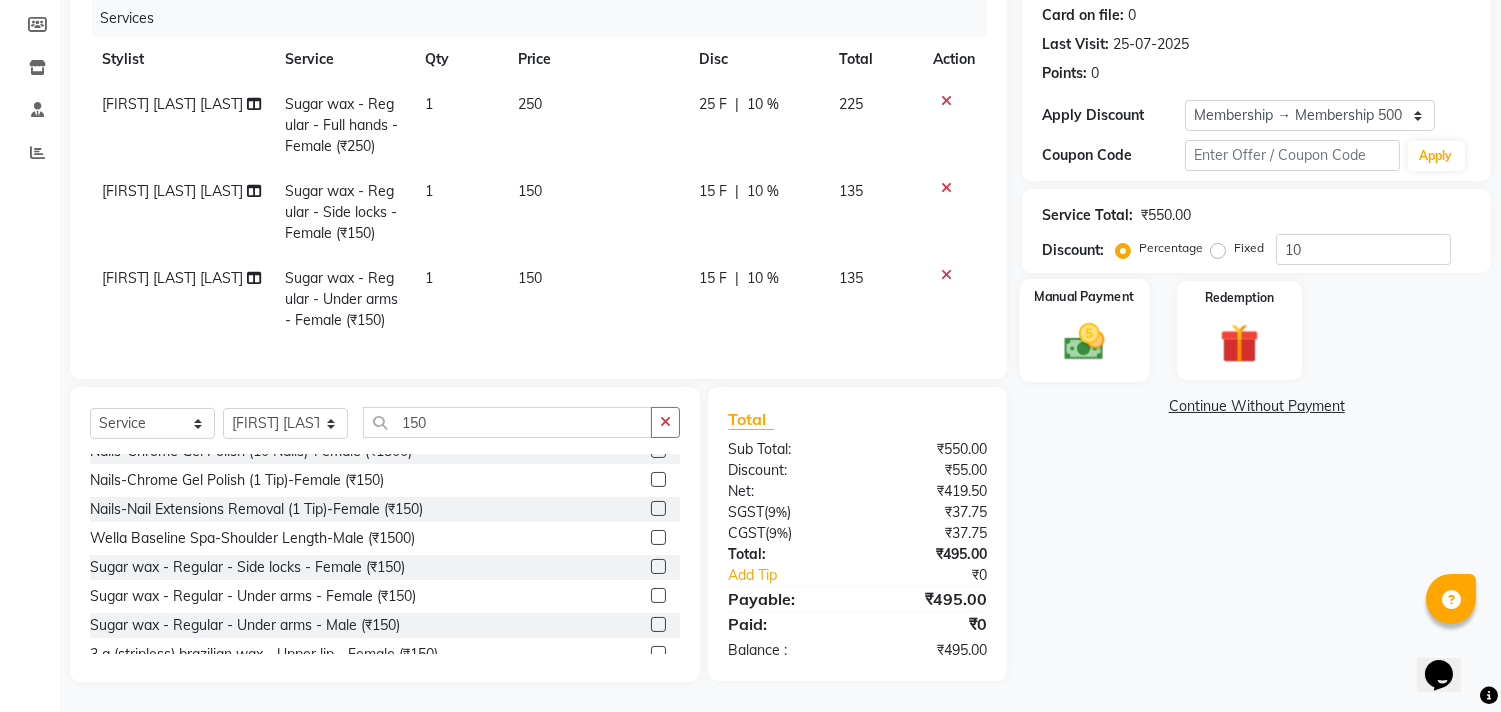 click 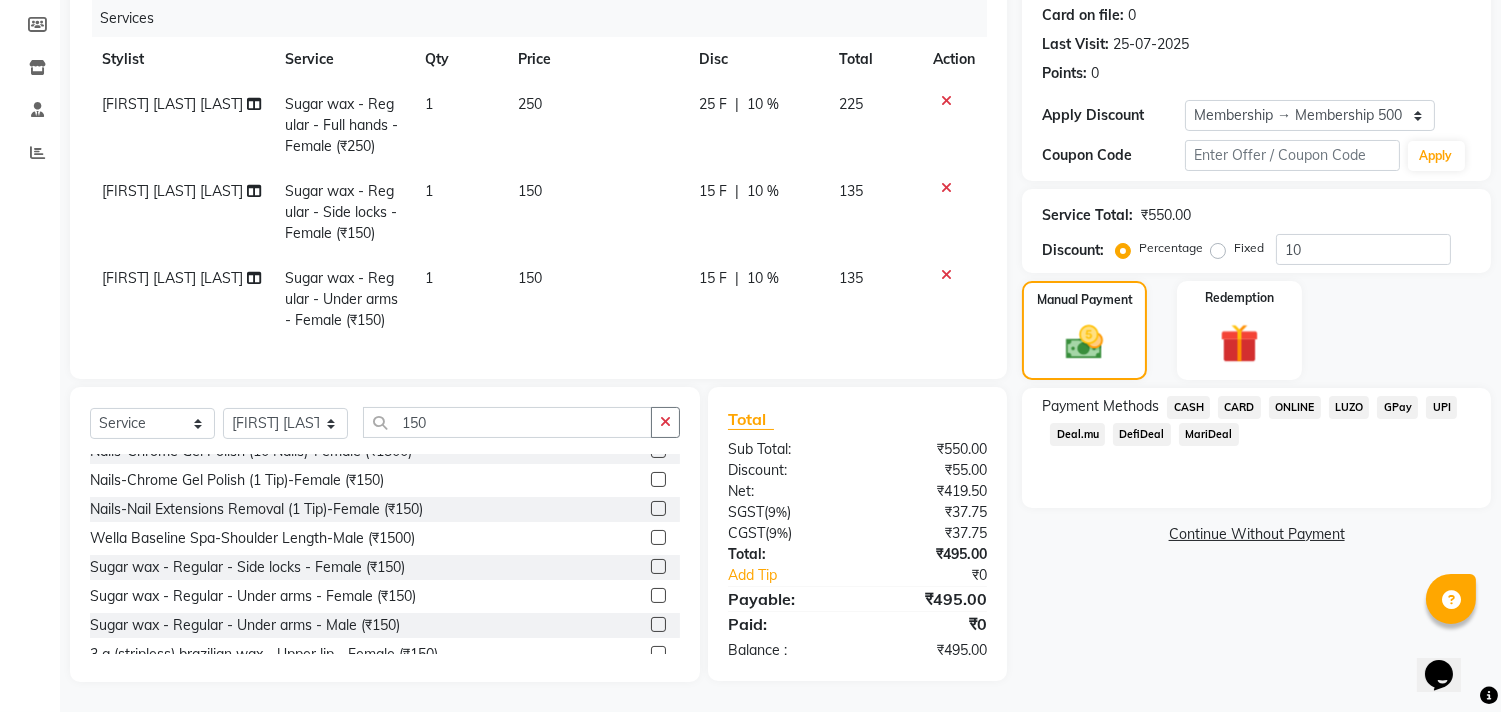 click on "ONLINE" 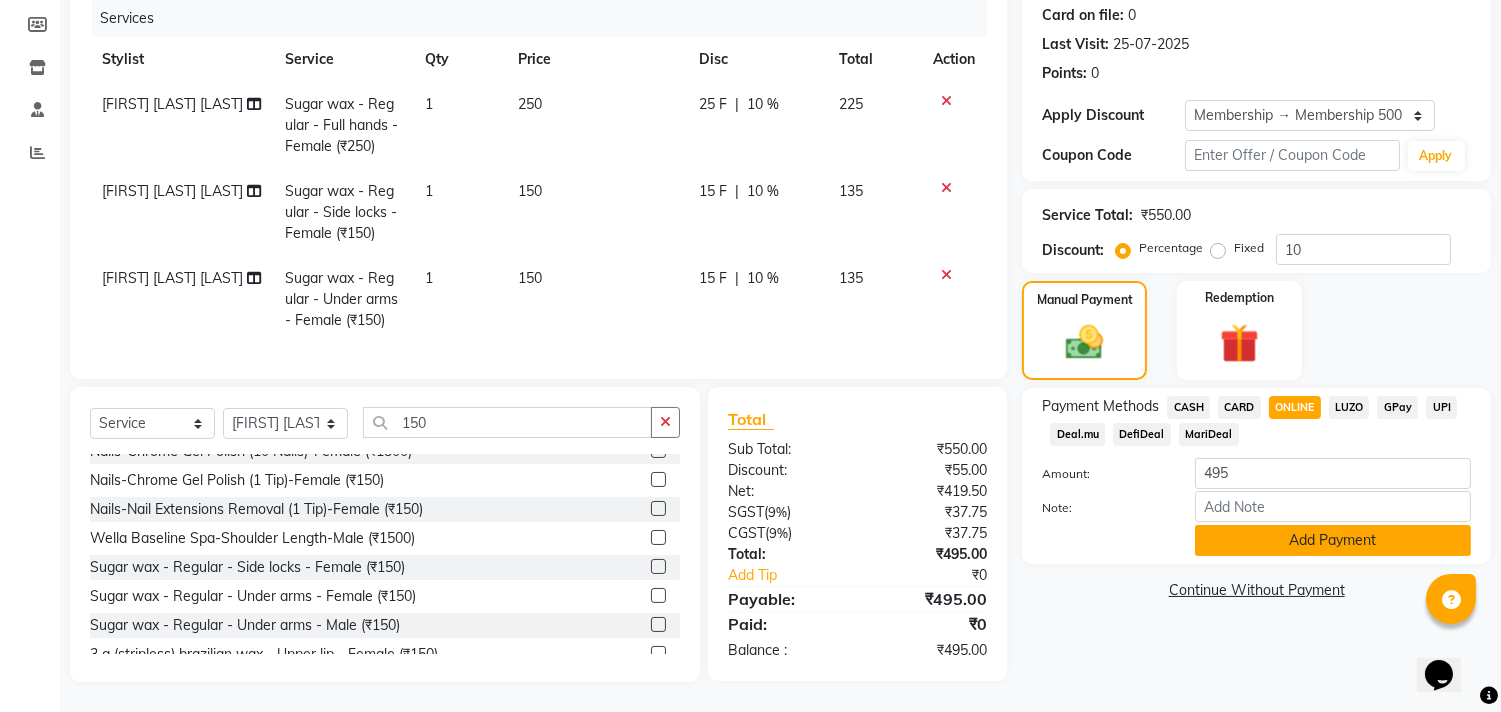 click on "Add Payment" 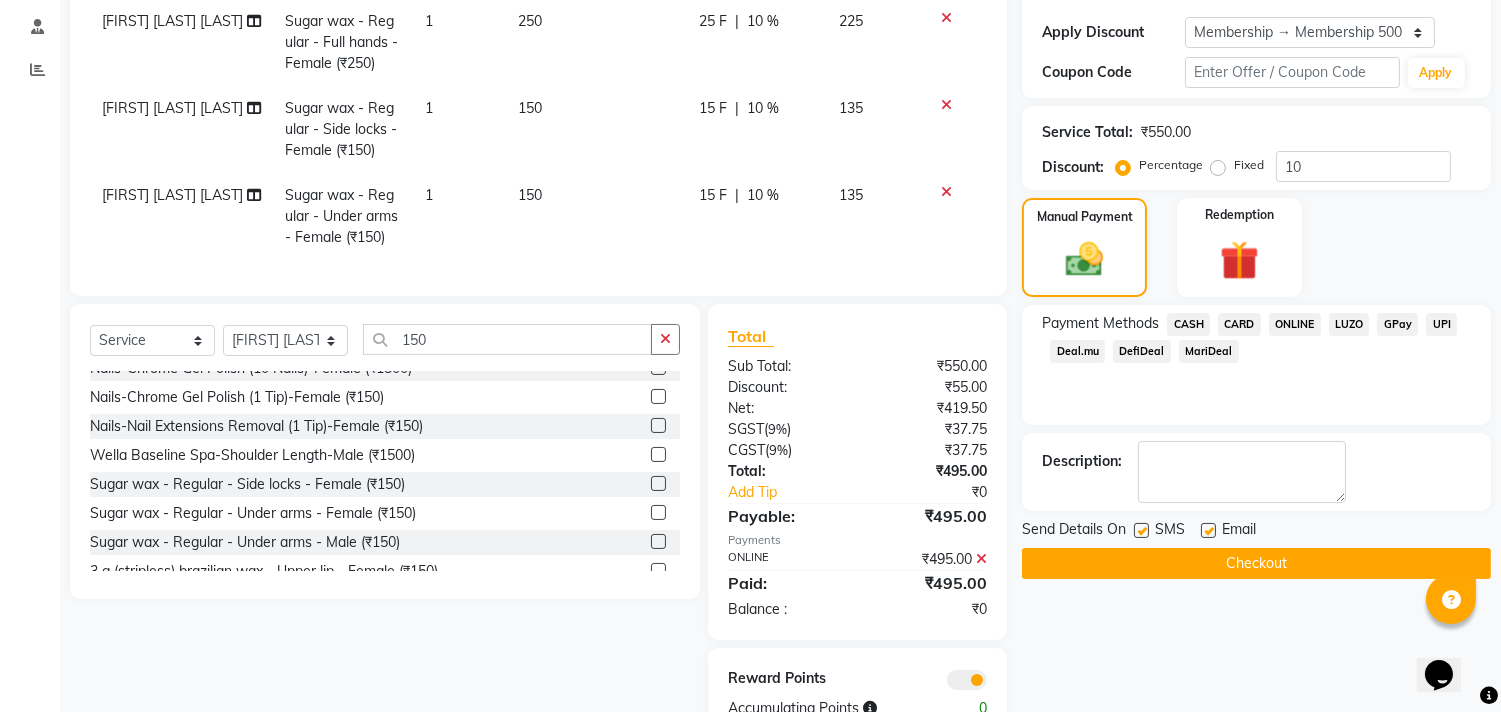 scroll, scrollTop: 404, scrollLeft: 0, axis: vertical 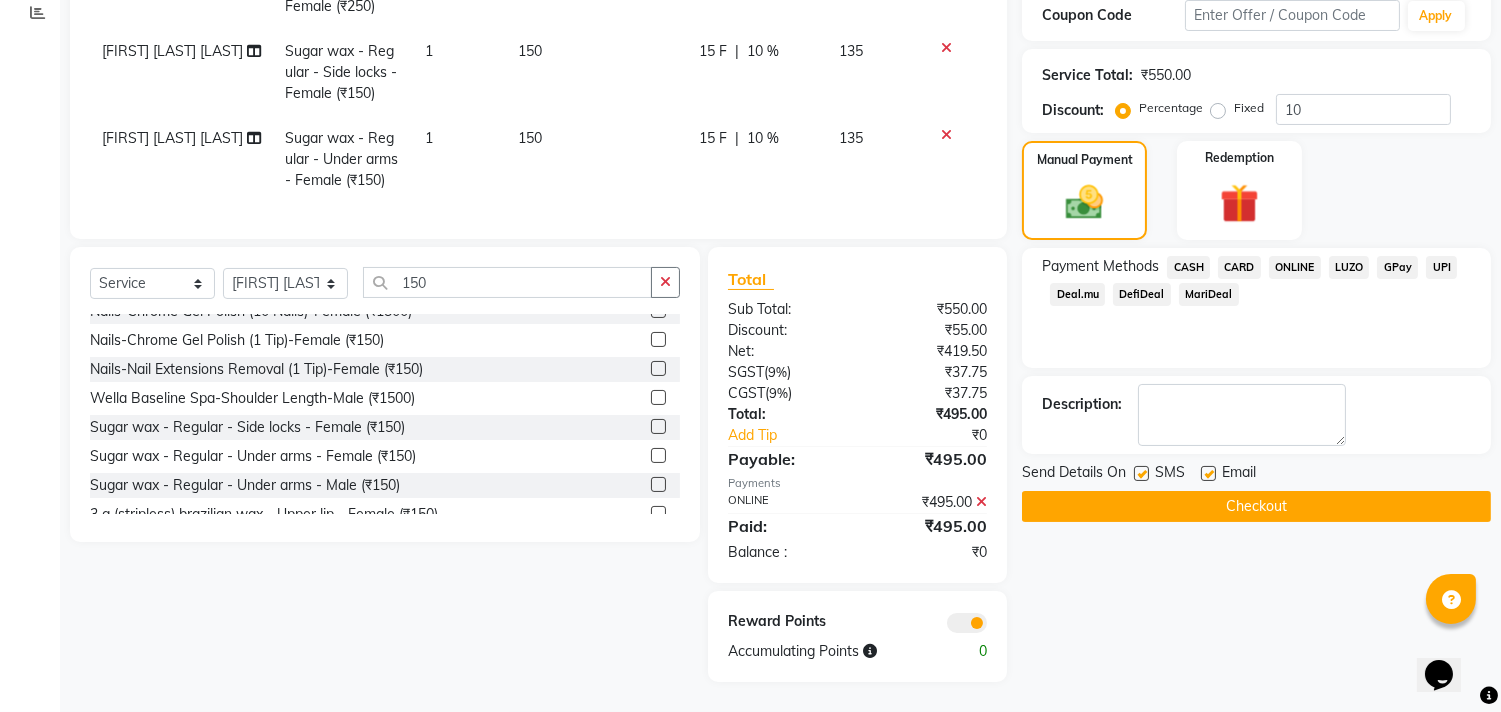 click on "Checkout" 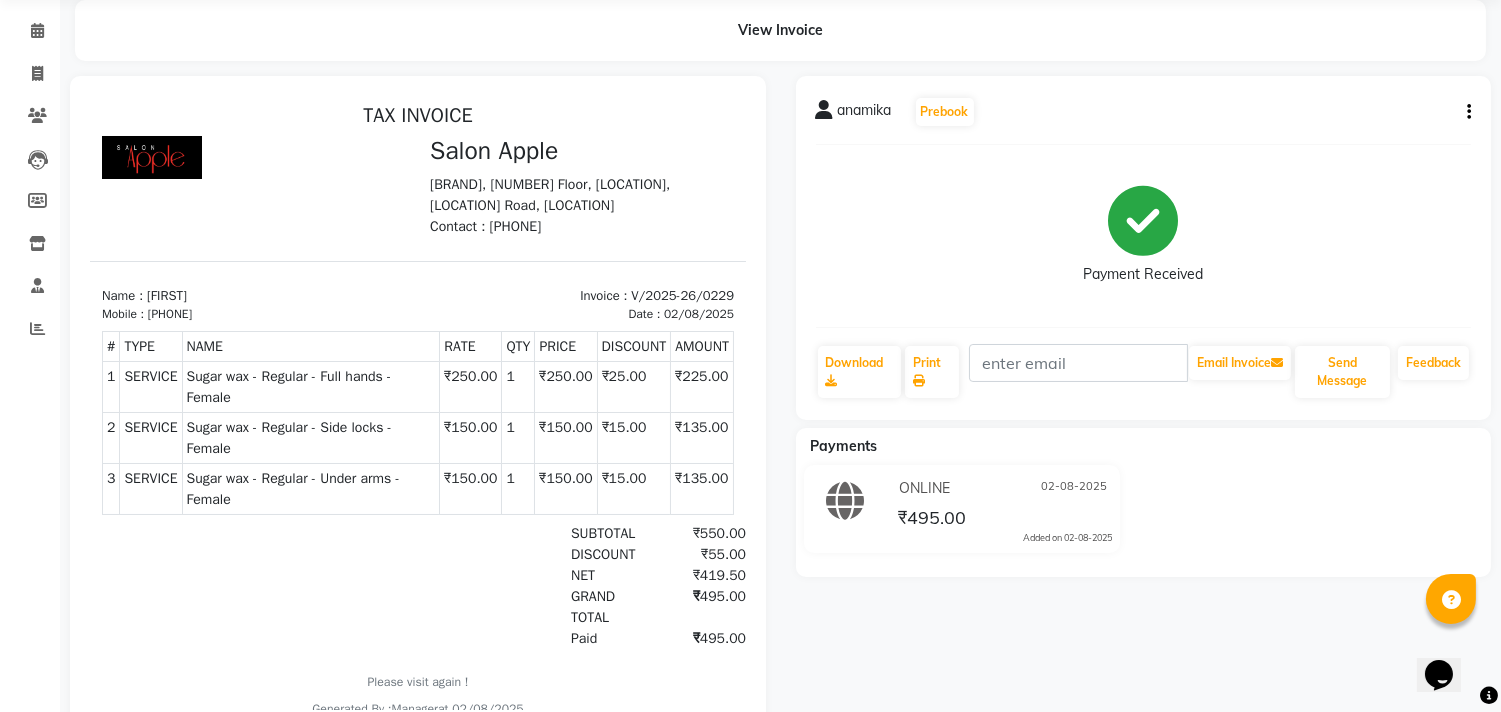 scroll, scrollTop: 111, scrollLeft: 0, axis: vertical 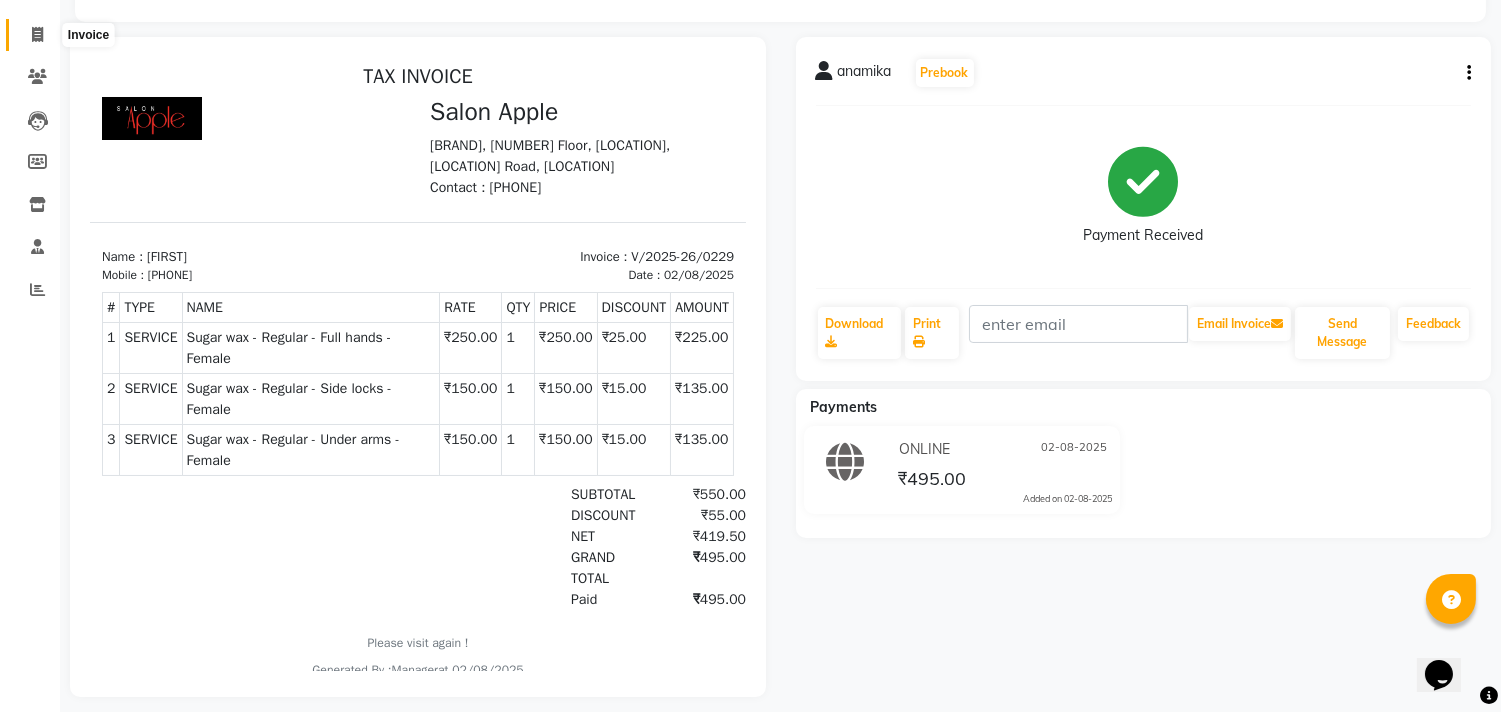 click 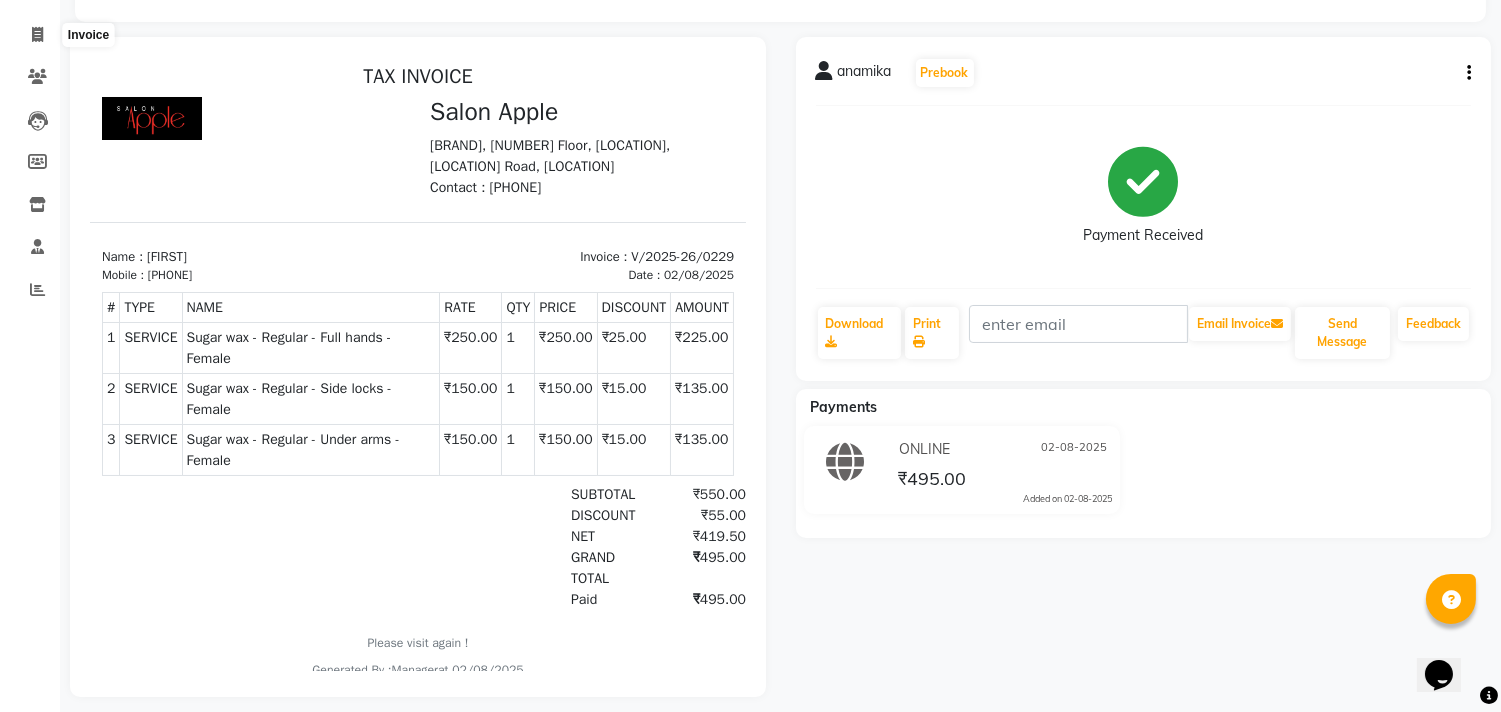select on "service" 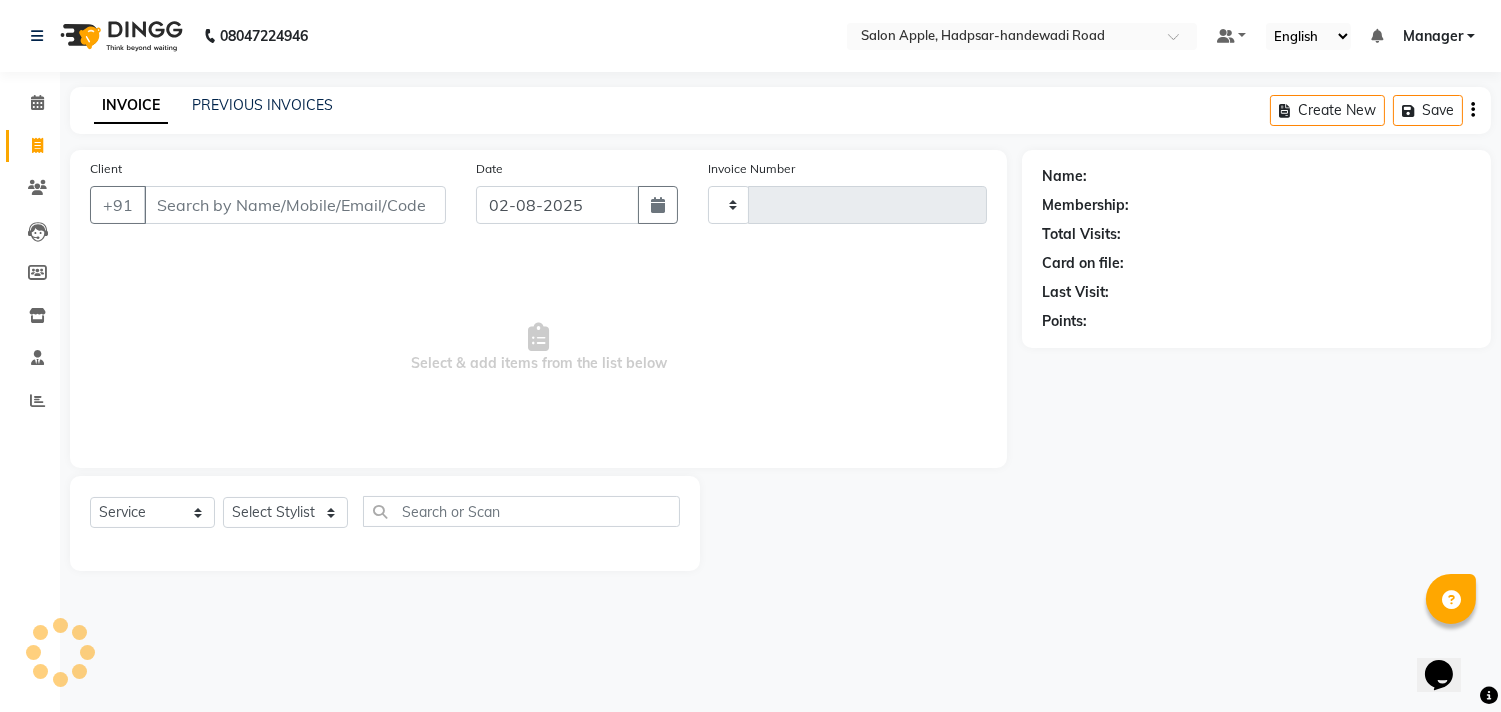 type on "0230" 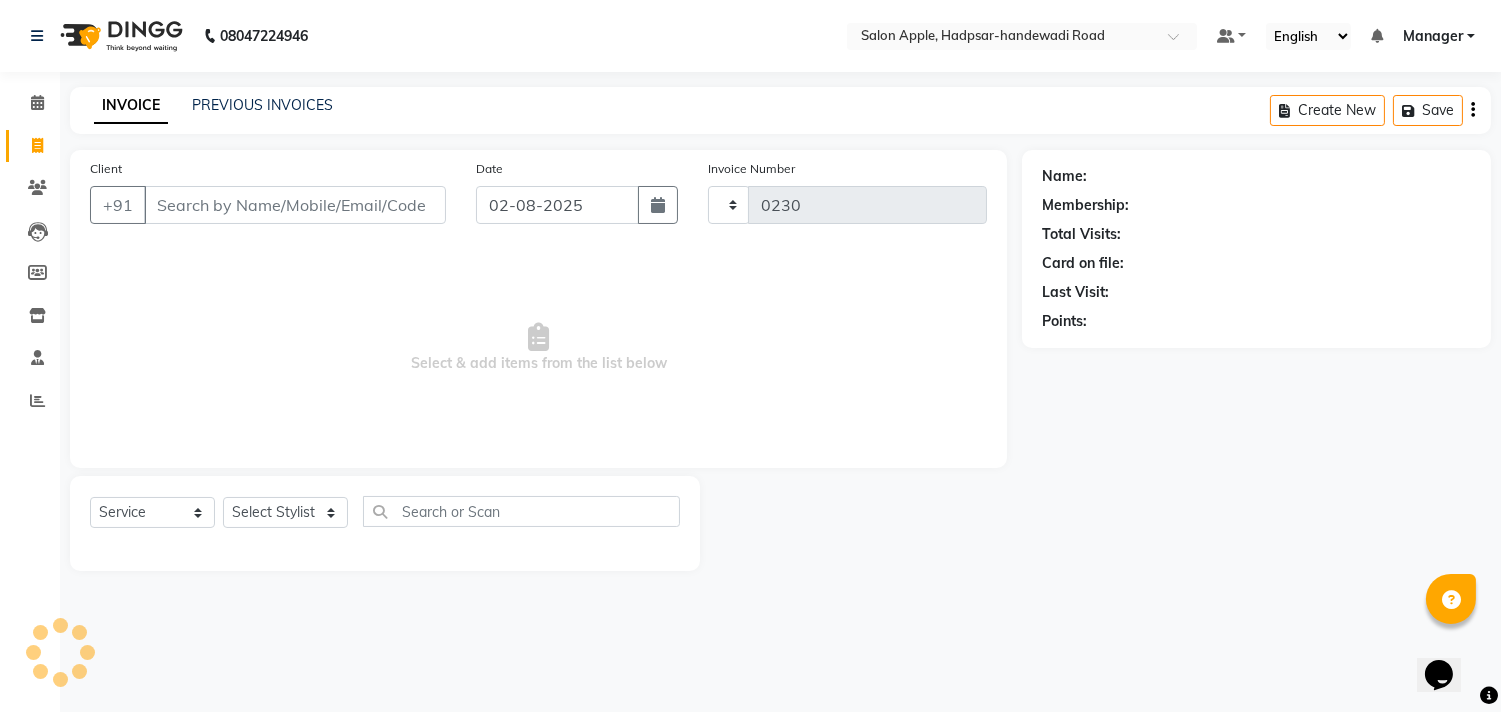 scroll, scrollTop: 0, scrollLeft: 0, axis: both 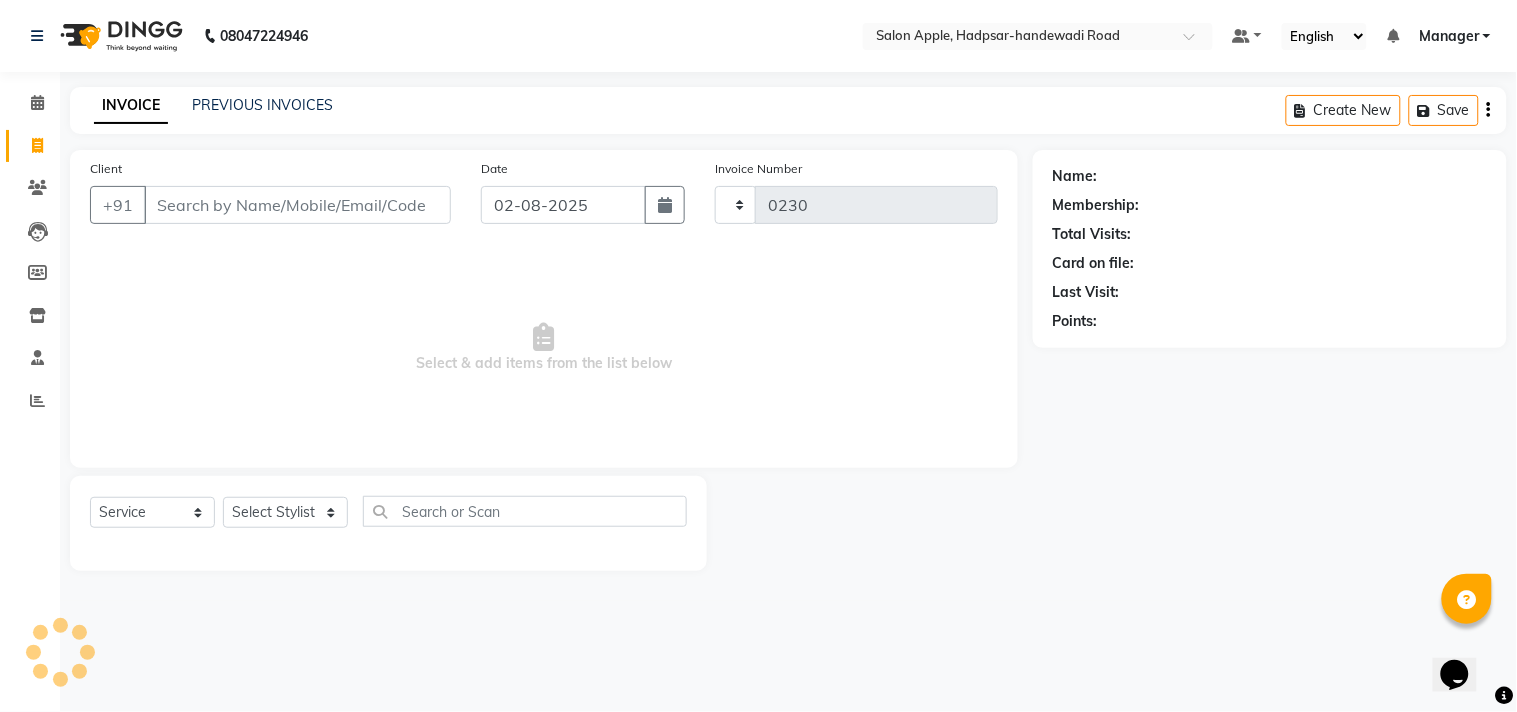 select on "7195" 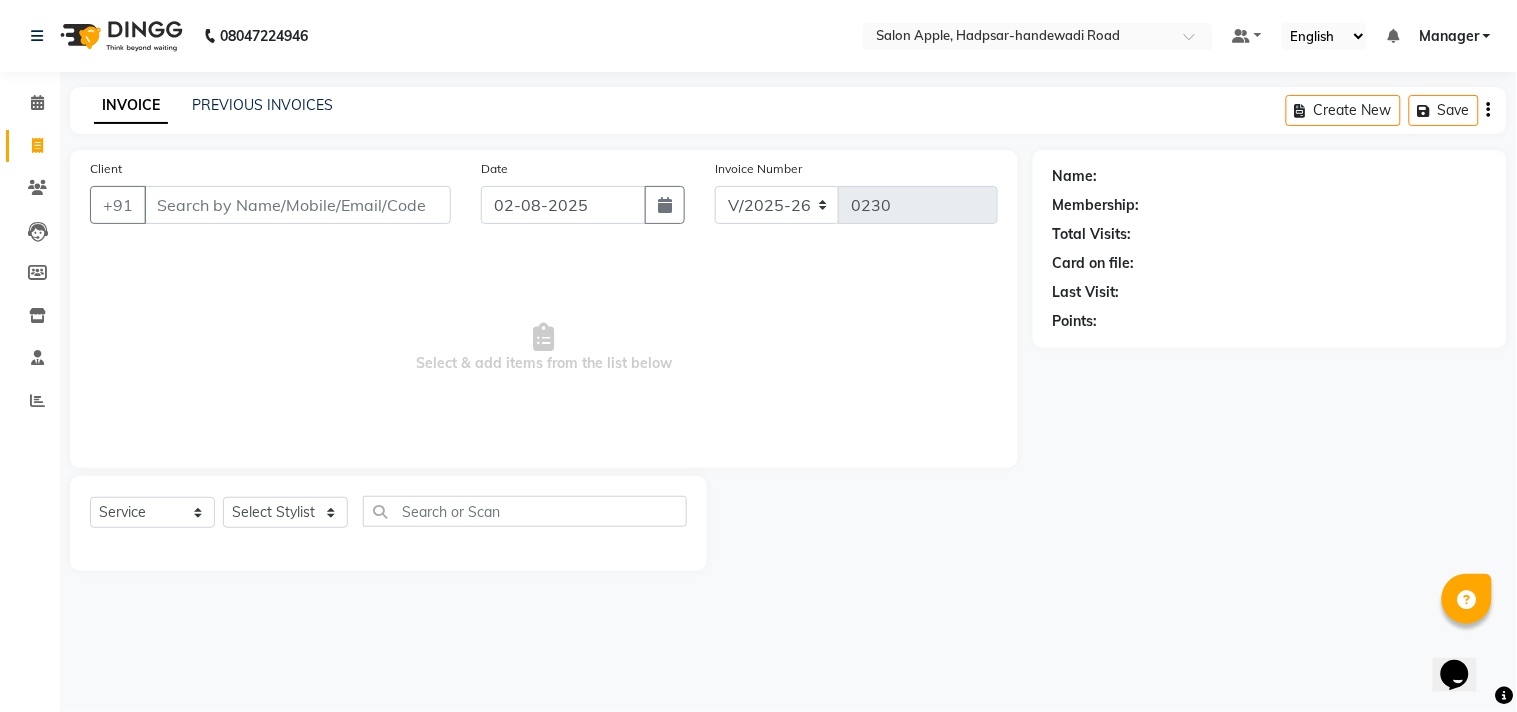 click on "Client" at bounding box center [297, 205] 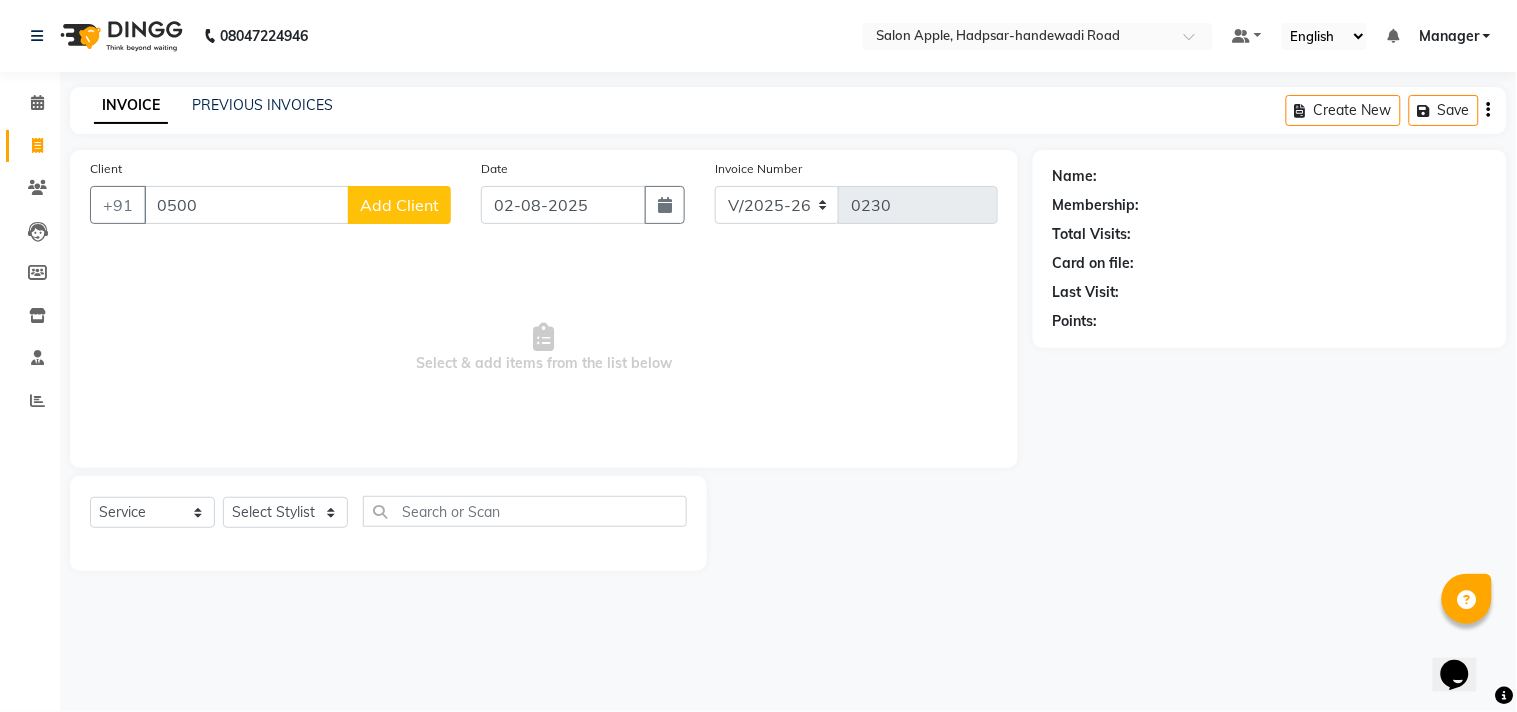 click on "0500" at bounding box center (246, 205) 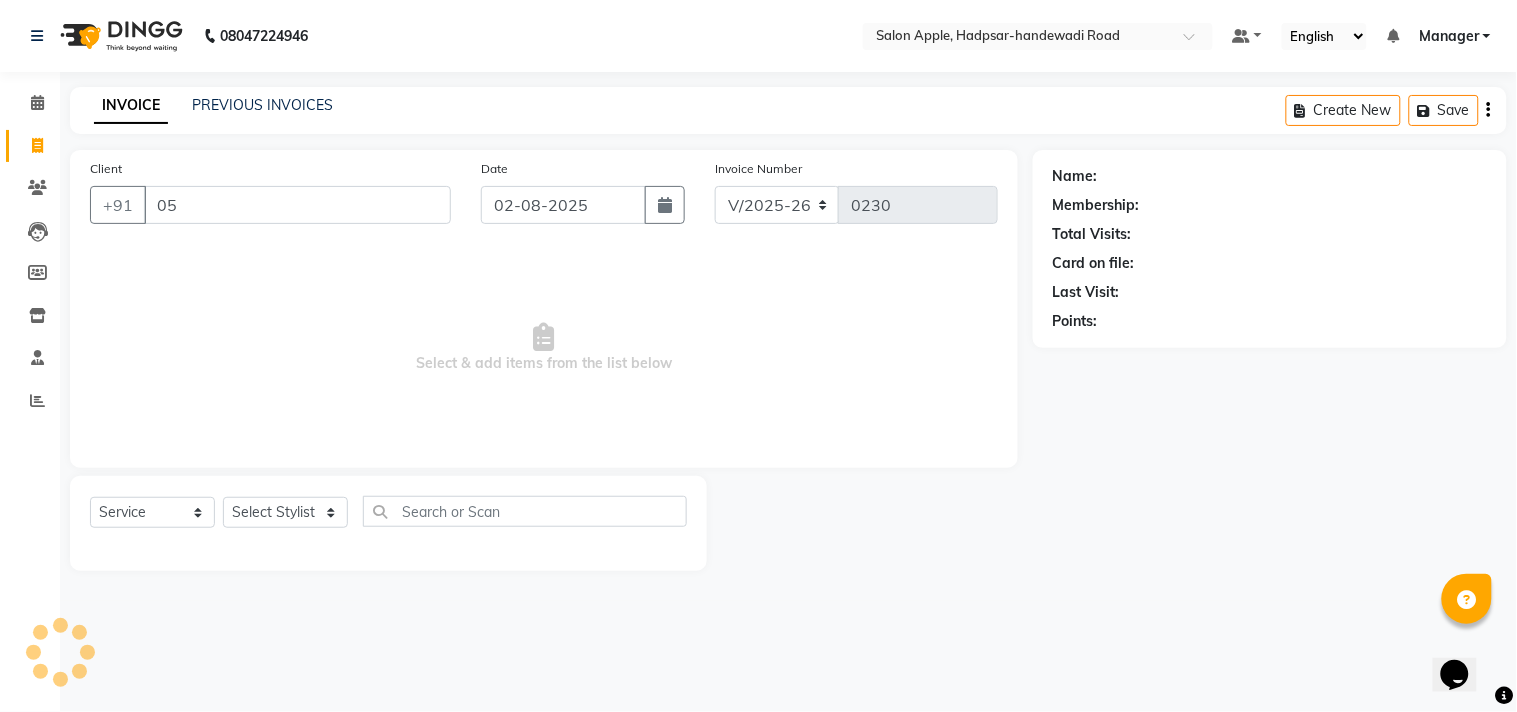type on "0" 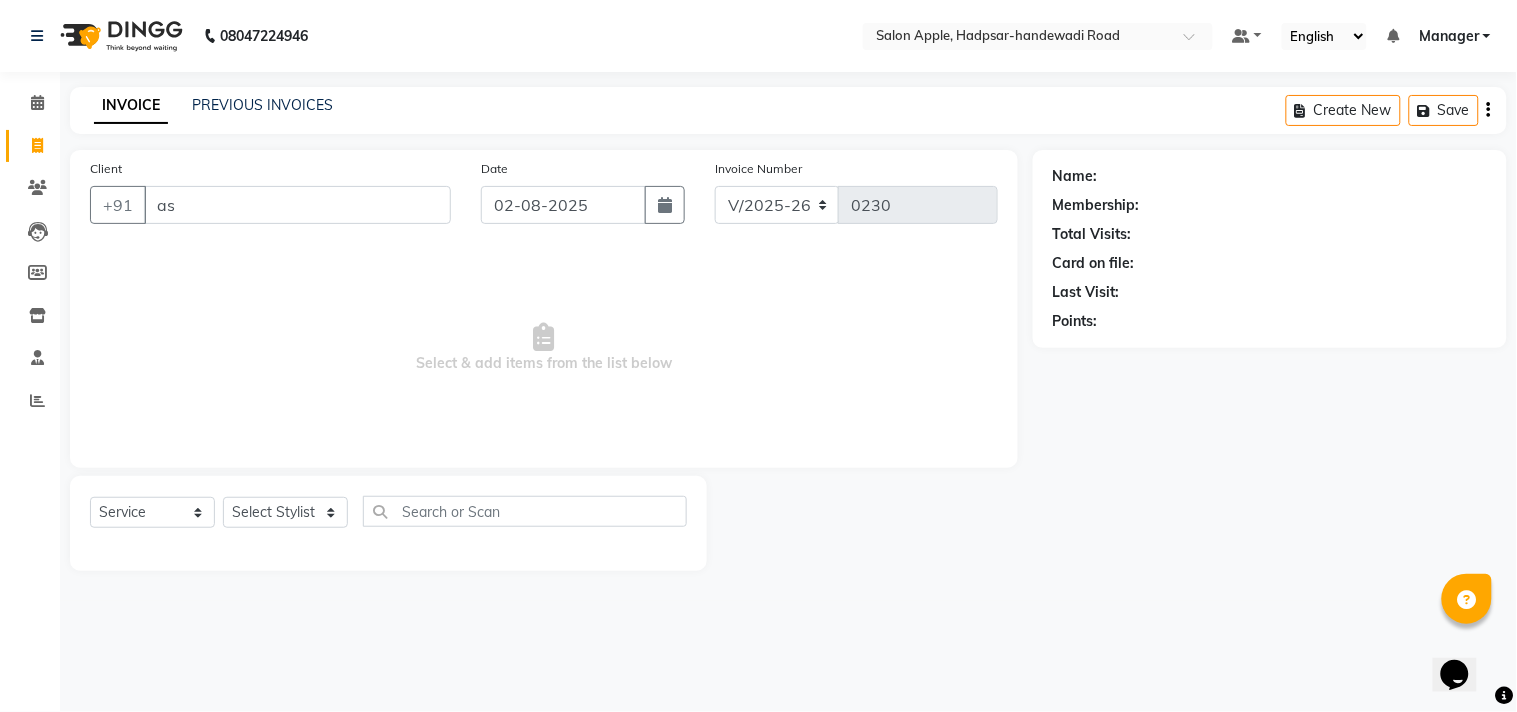 type on "a" 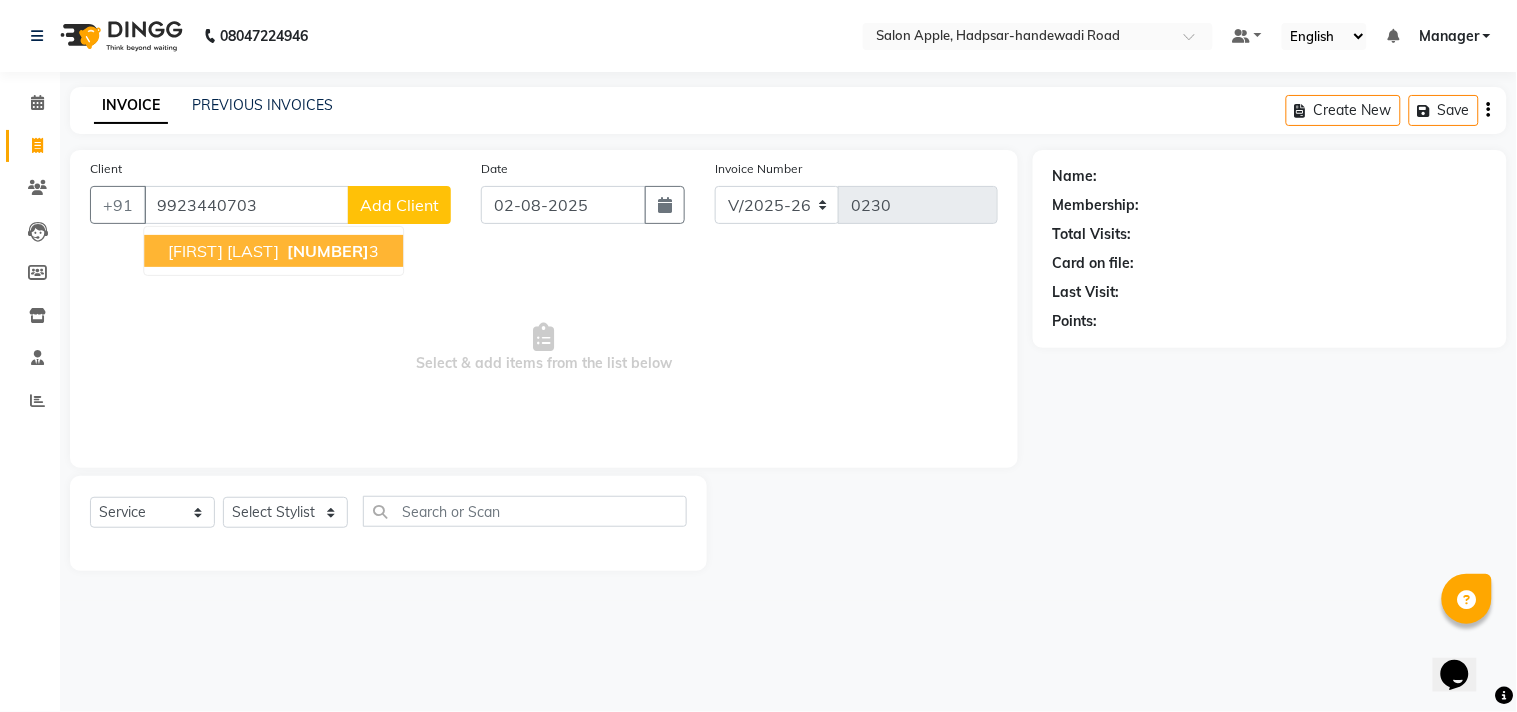 type on "9923440703" 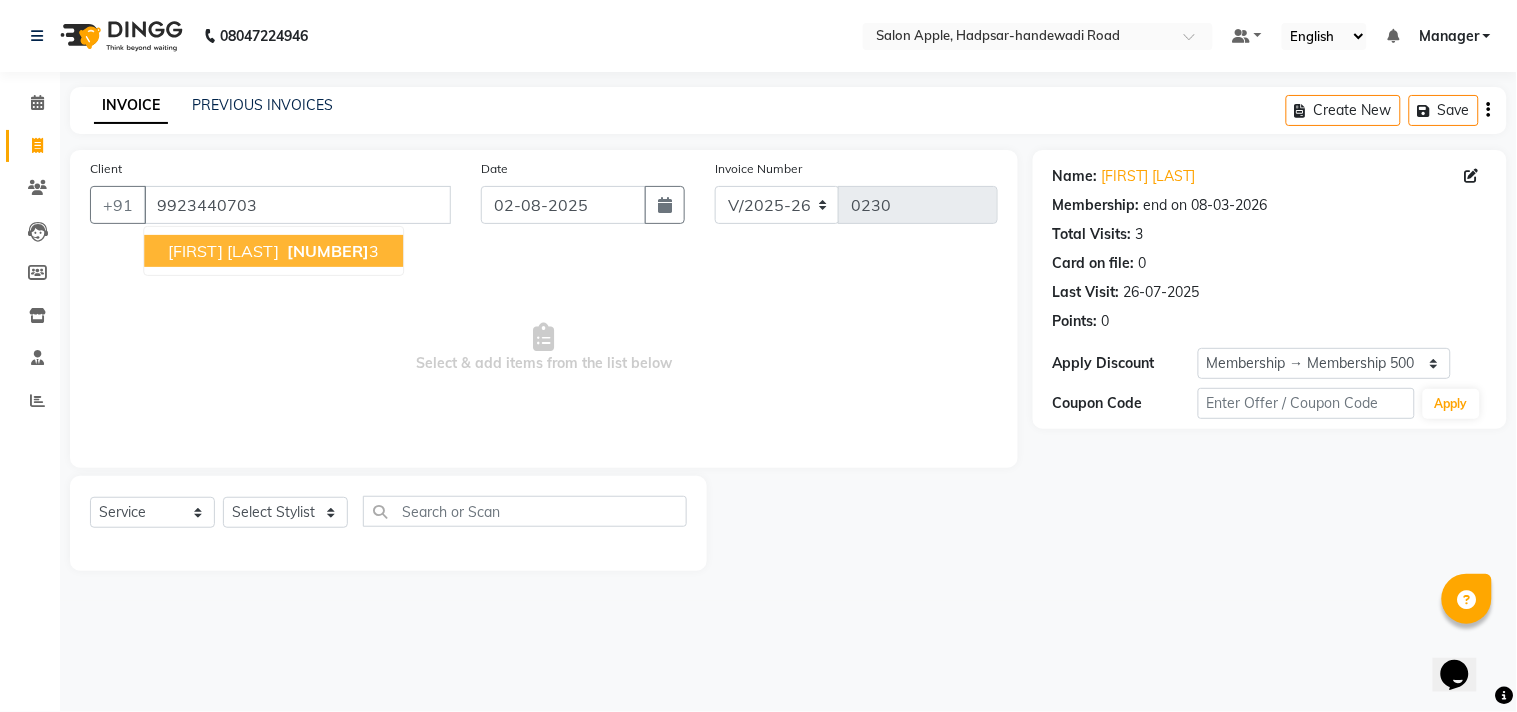 click on "[FIRST] [LAST]" at bounding box center (223, 251) 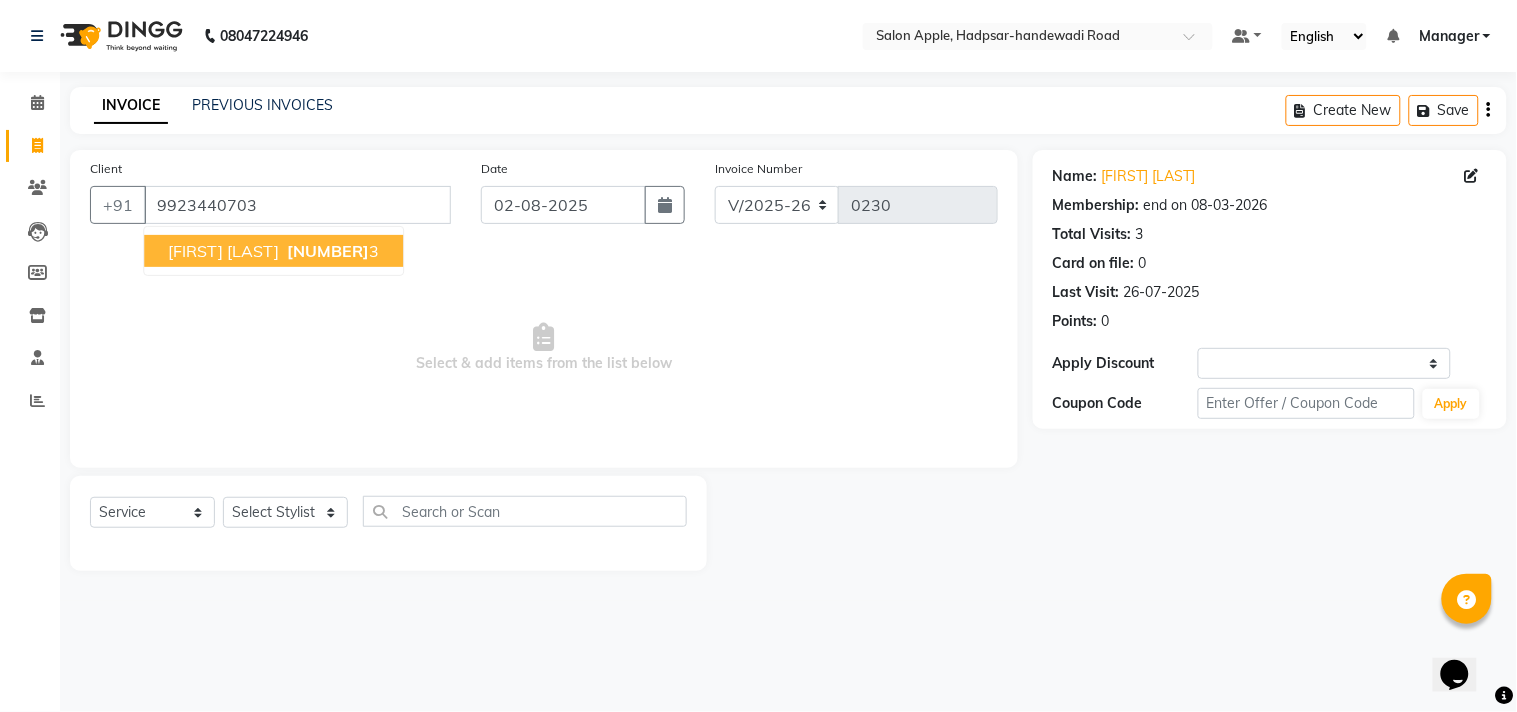 select on "1: Object" 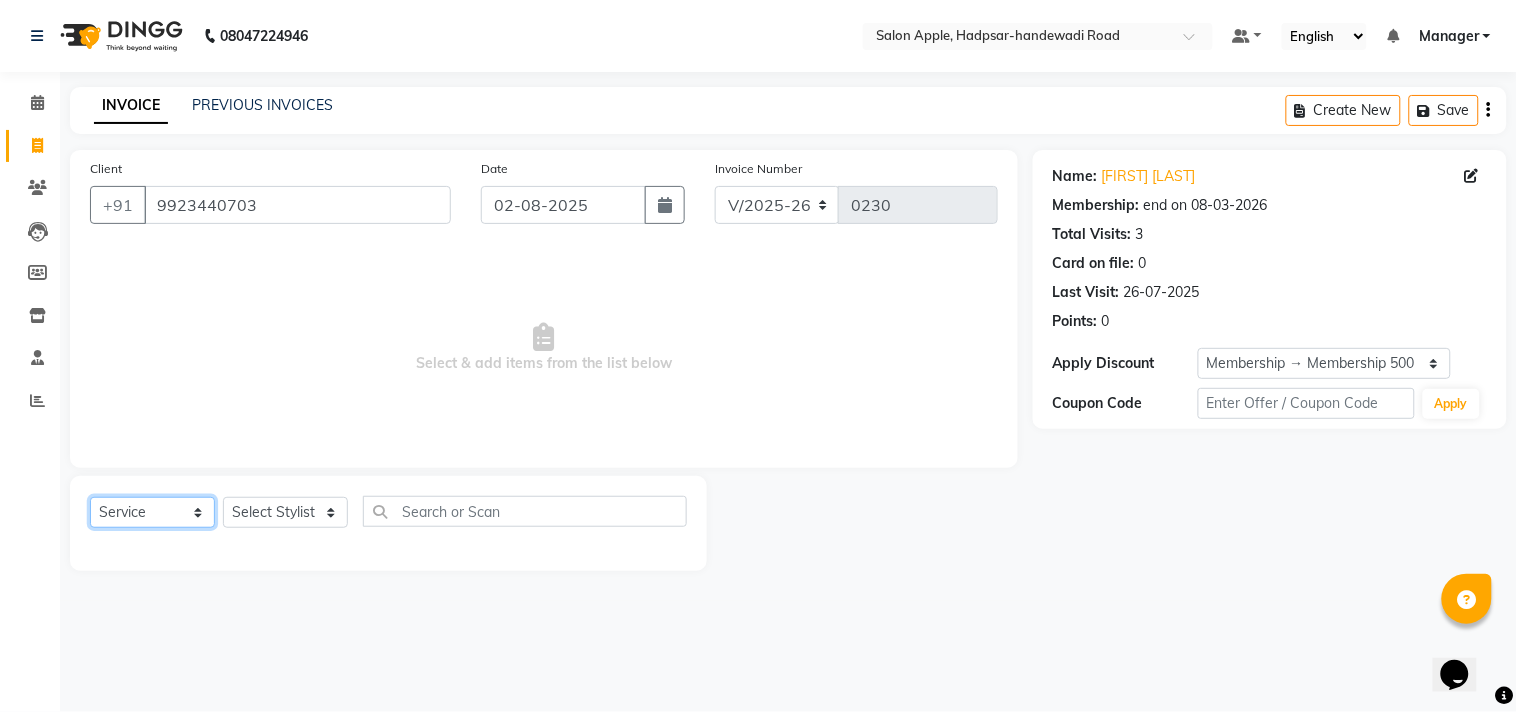 click on "Select  Service  Product  Membership  Package Voucher Prepaid Gift Card" 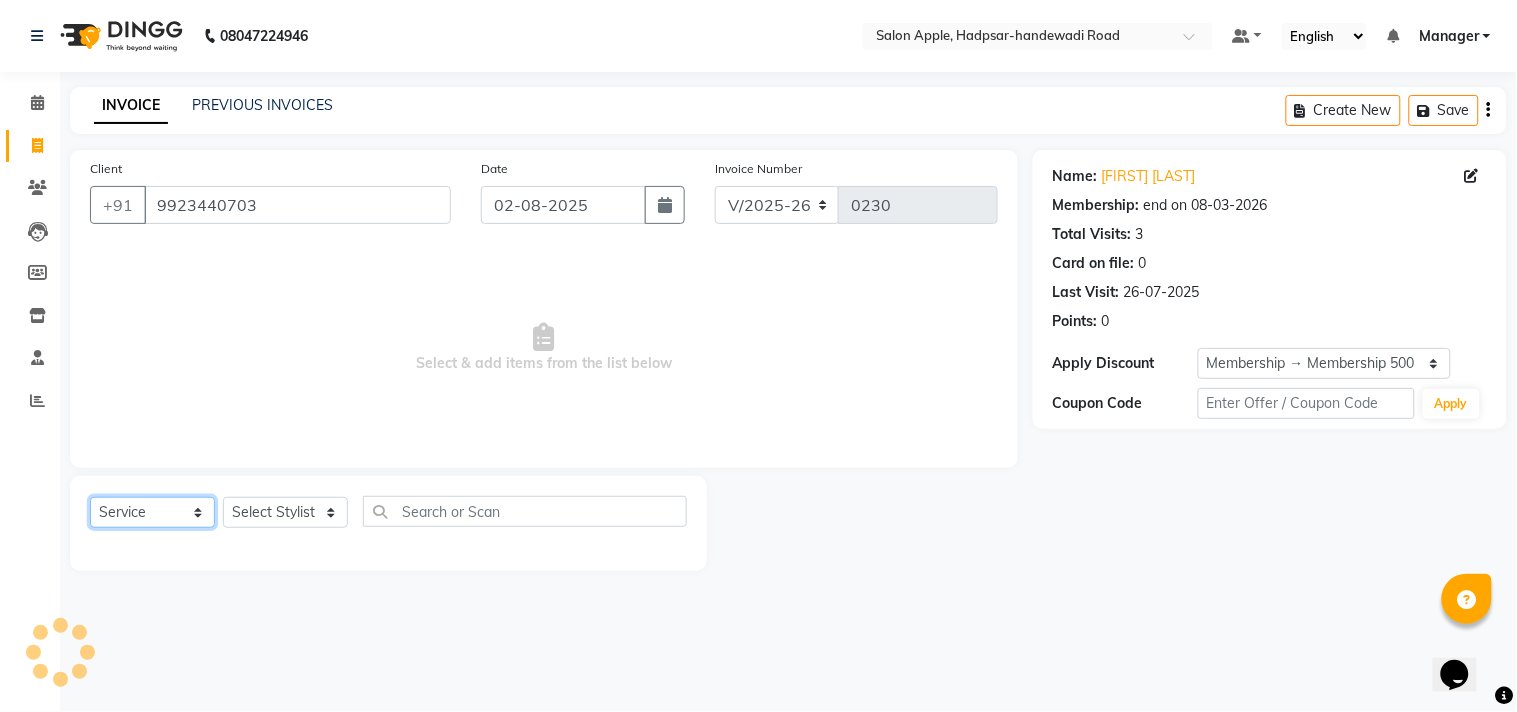 click on "Select  Service  Product  Membership  Package Voucher Prepaid Gift Card" 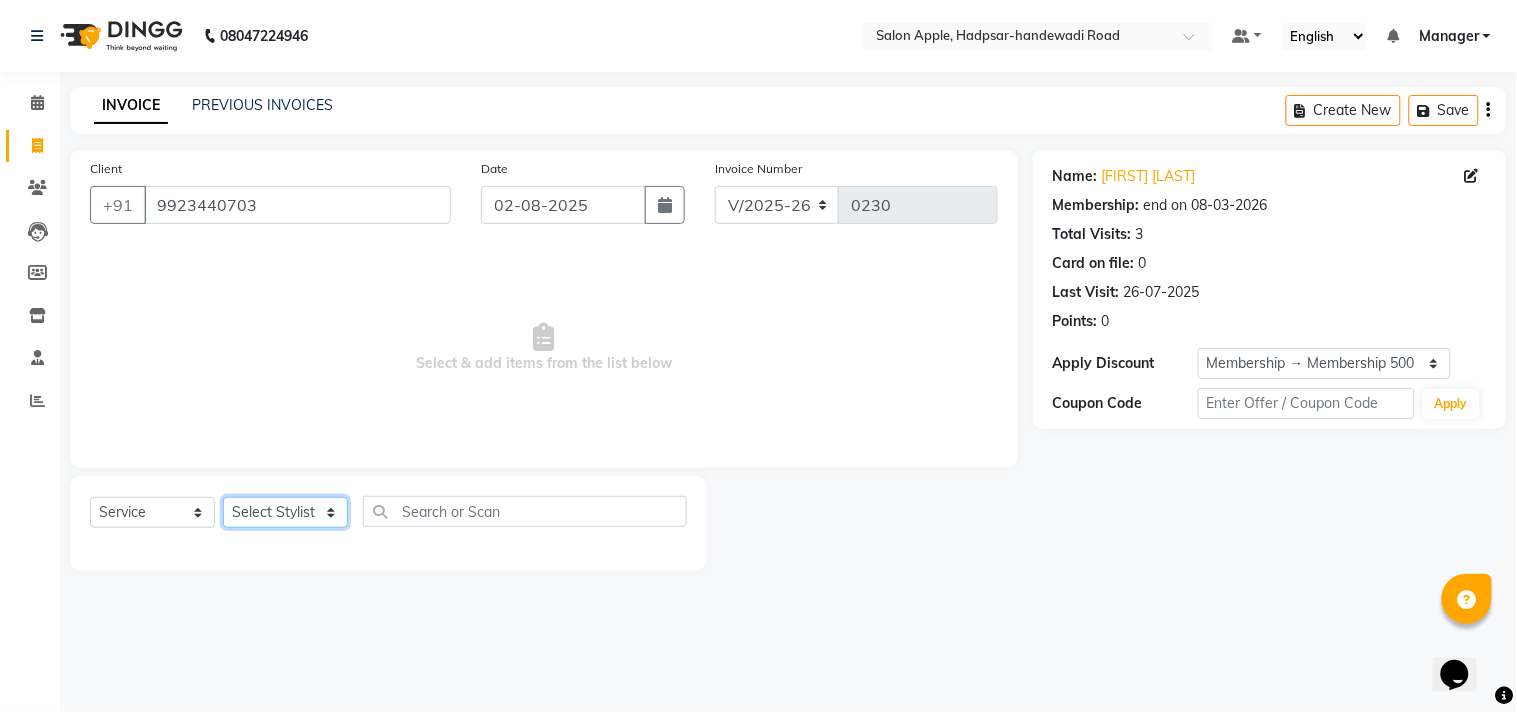 click on "Select Stylist [FIRST] [LAST] Manager [FIRST] [LAST]  [FIRST] [LAST] [FIRST] [LAST] [FIRST] [LAST]" 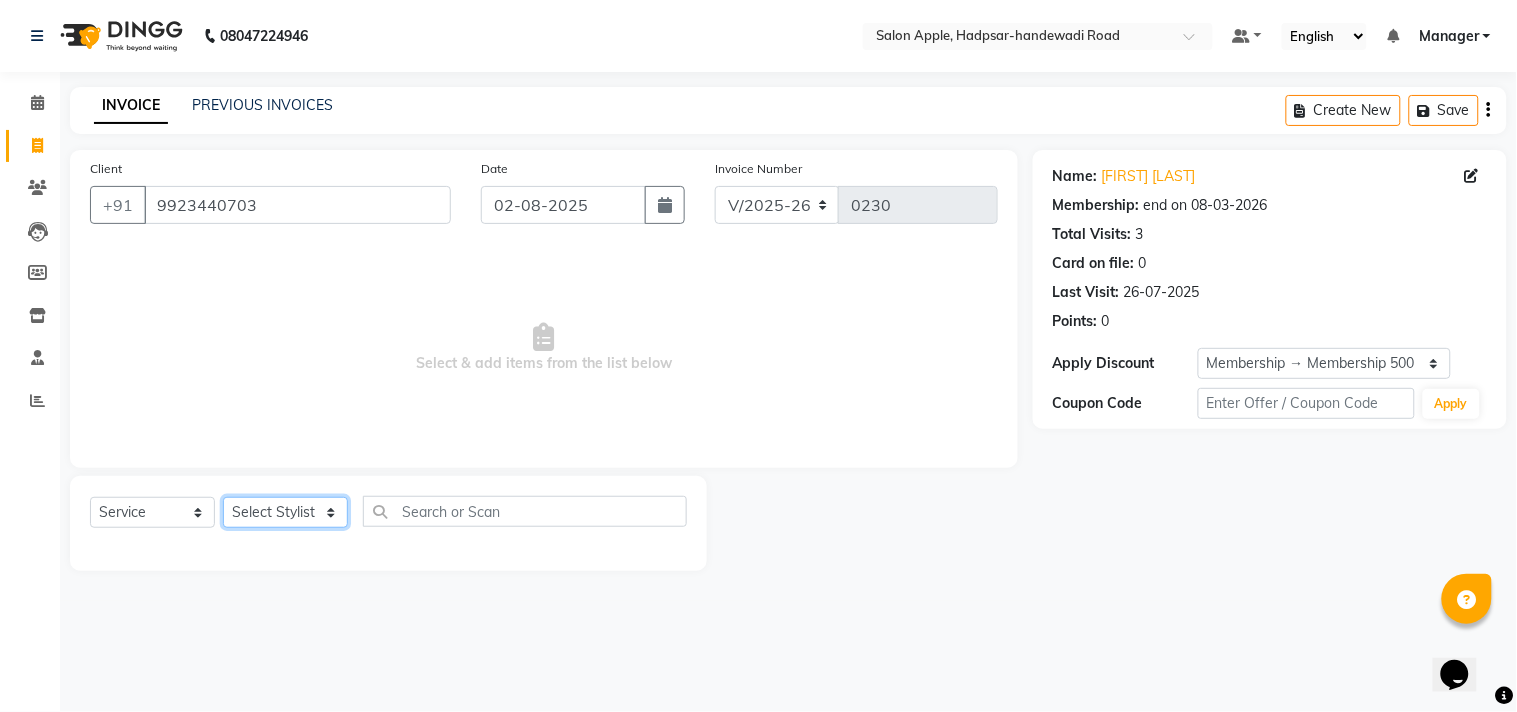 select on "62814" 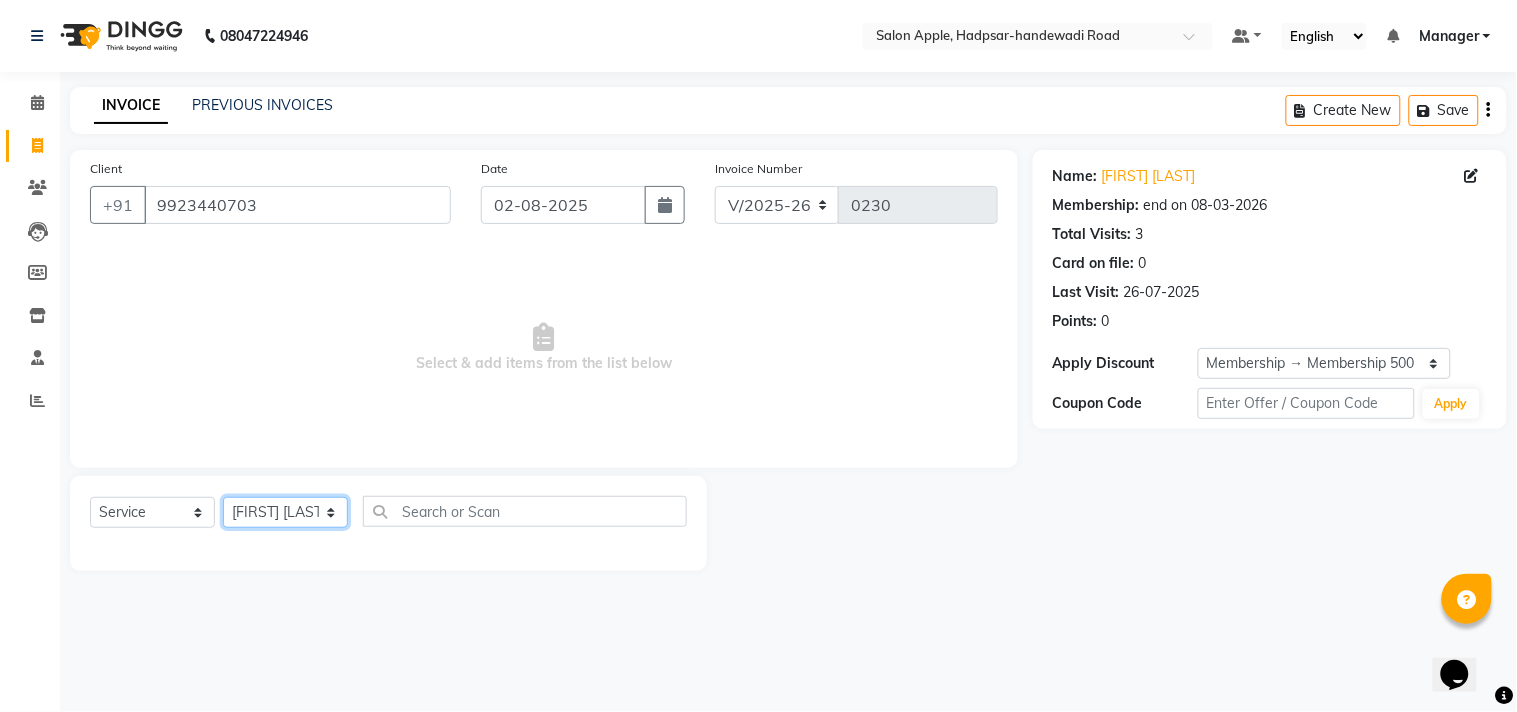 click on "Select Stylist [FIRST] [LAST] Manager [FIRST] [LAST]  [FIRST] [LAST] [FIRST] [LAST] [FIRST] [LAST]" 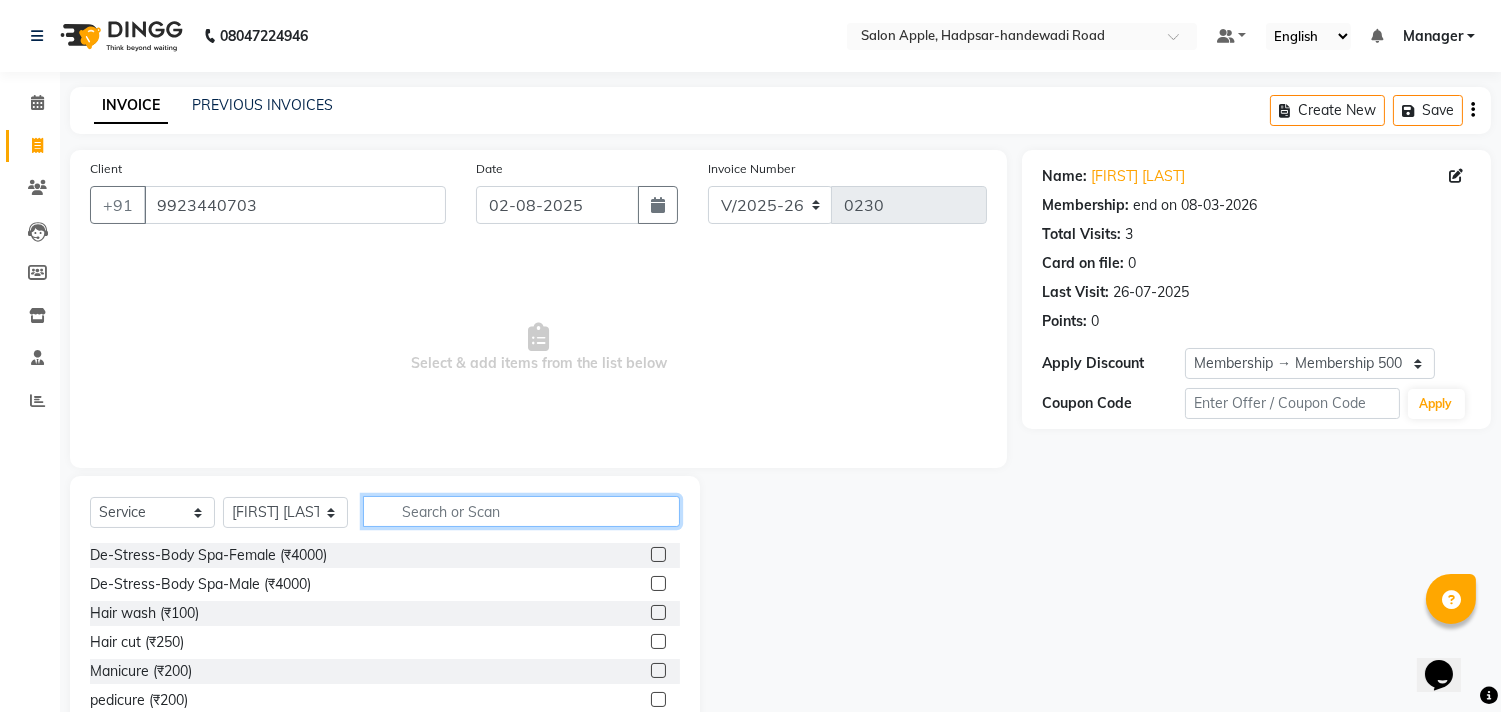 click 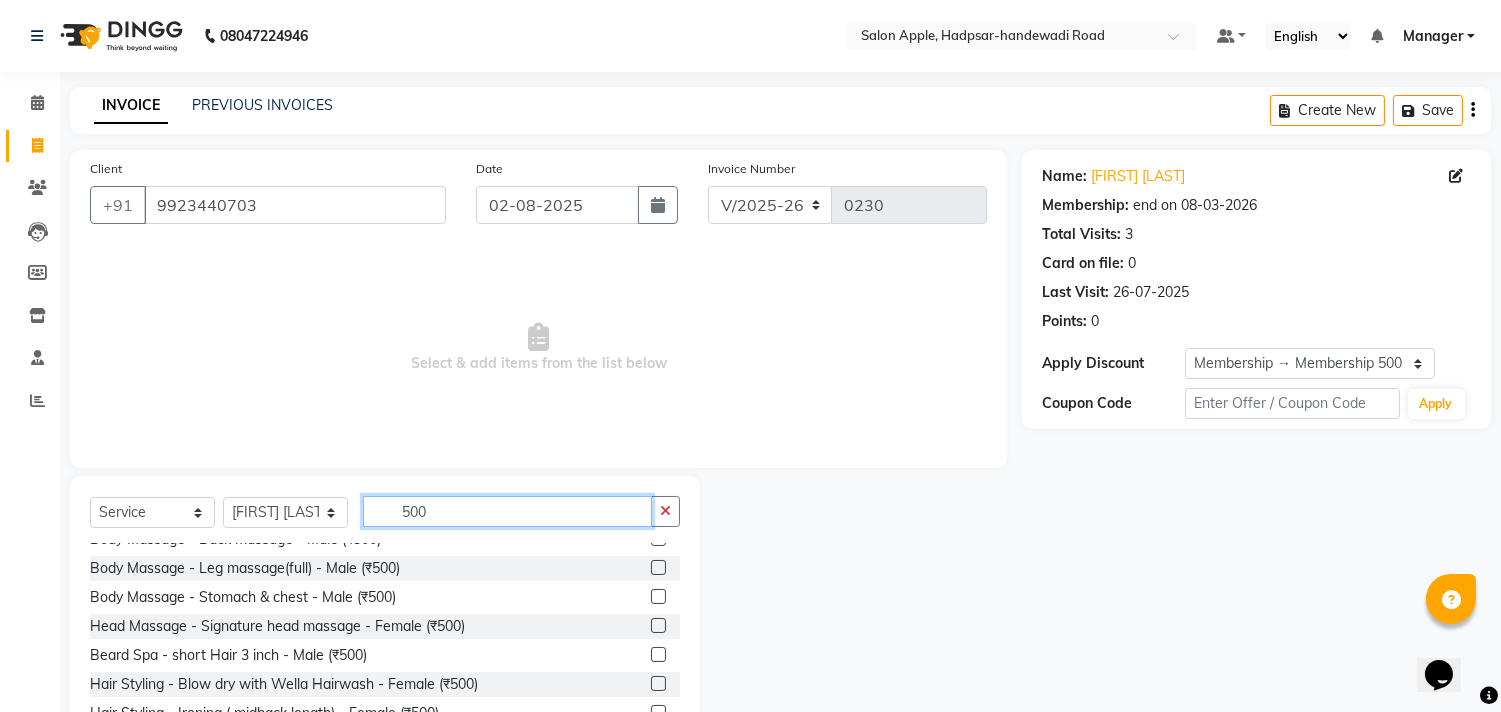 scroll, scrollTop: 1265, scrollLeft: 0, axis: vertical 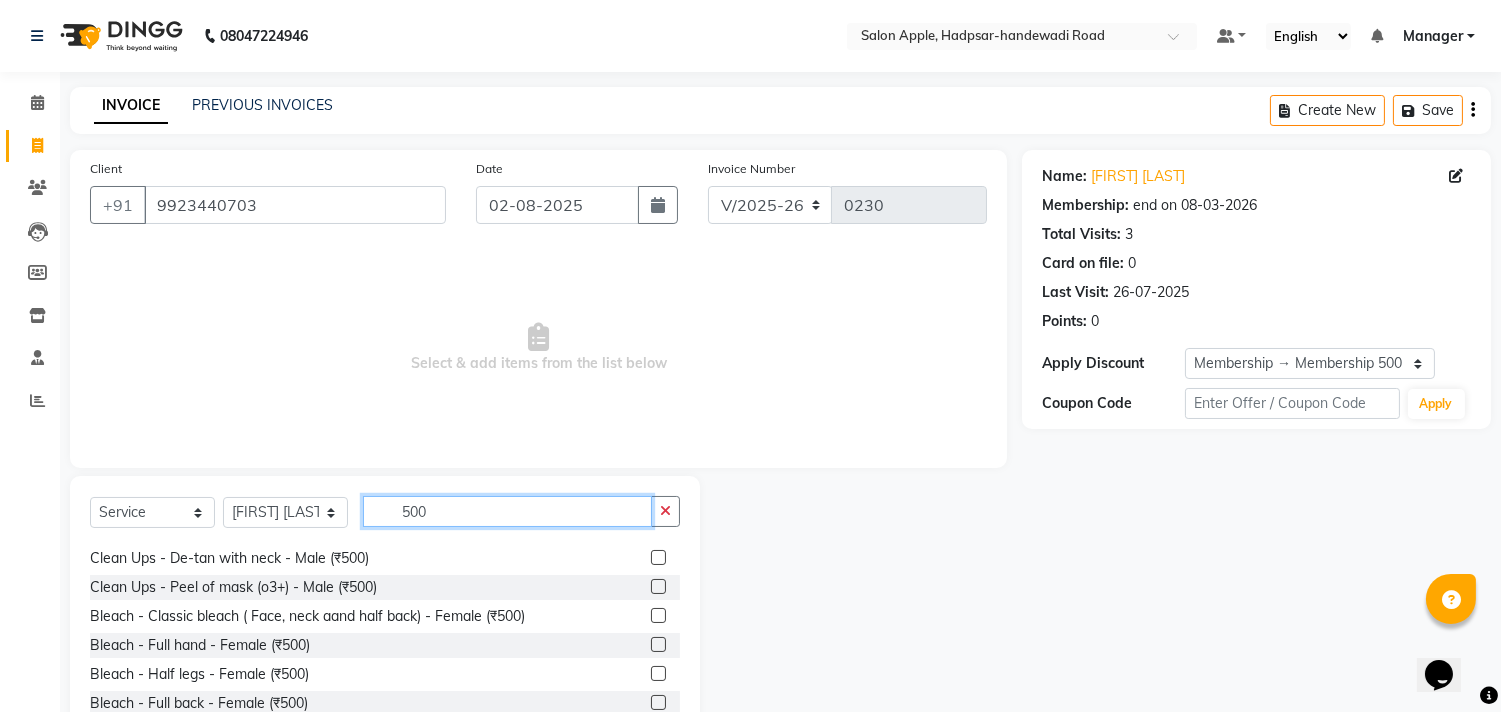 click on "500" 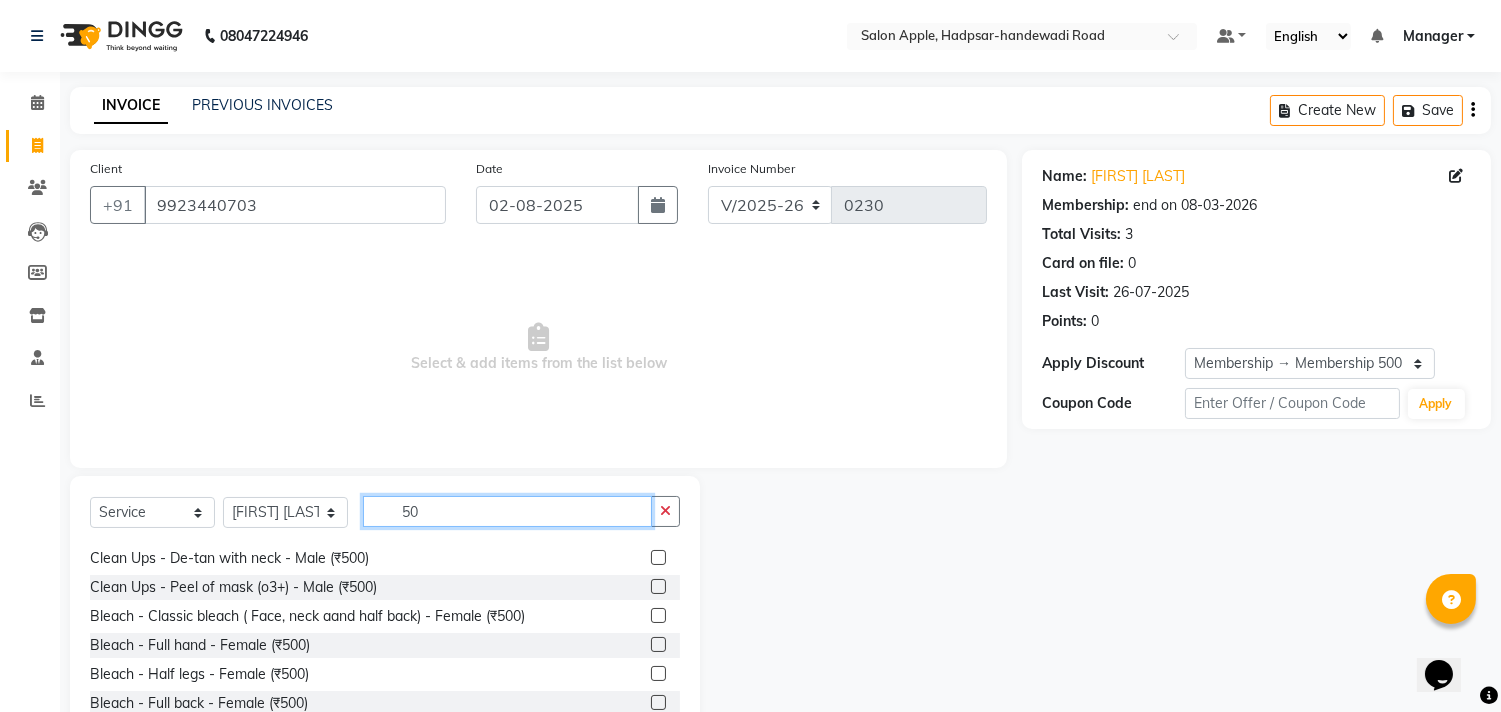 scroll, scrollTop: 913, scrollLeft: 0, axis: vertical 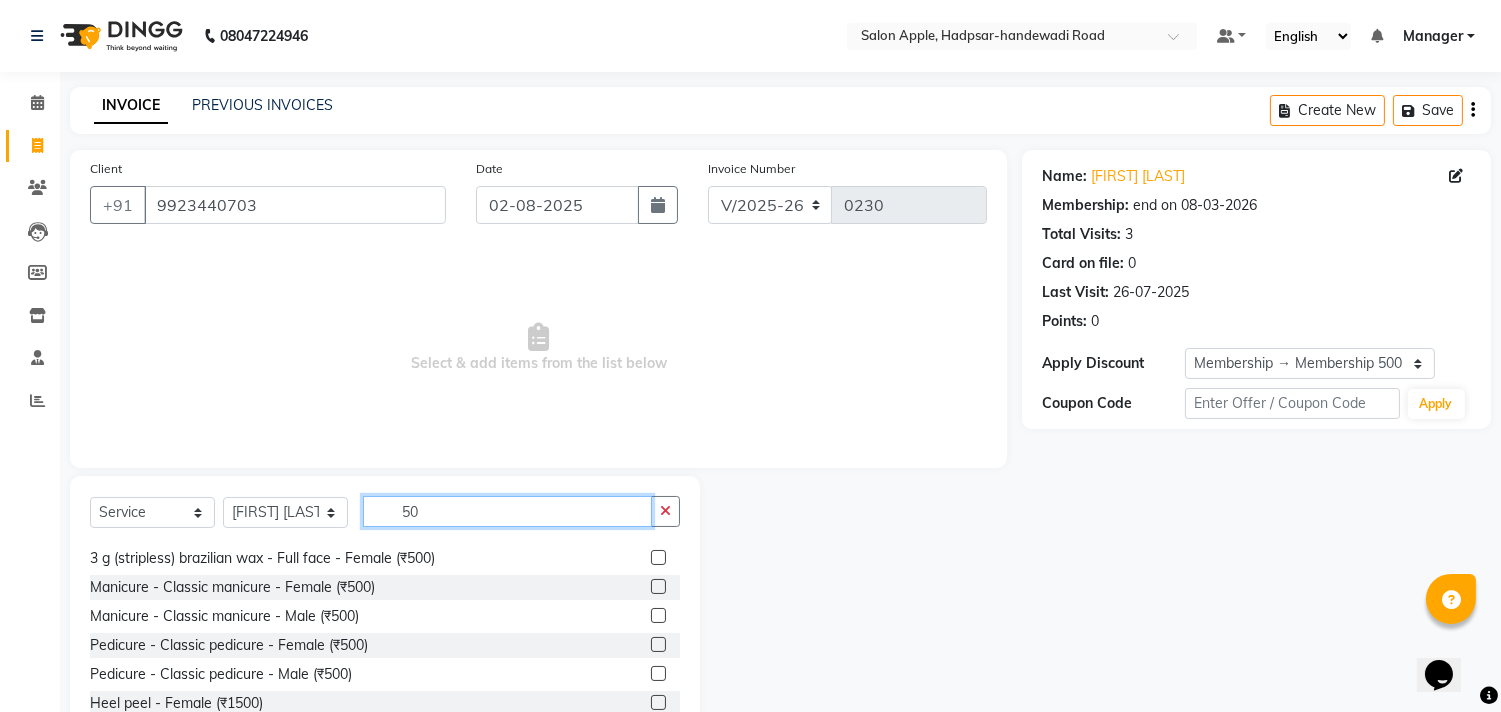 type on "5" 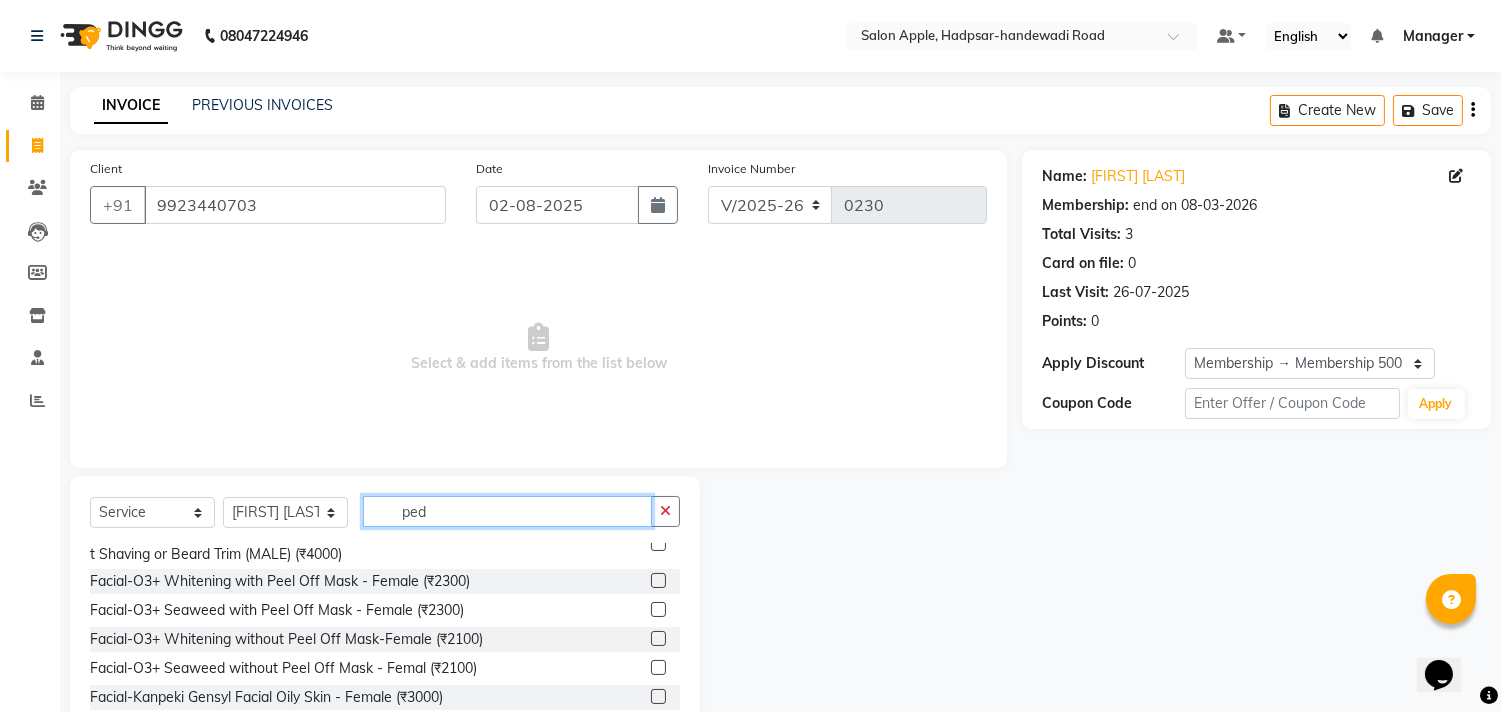 scroll, scrollTop: 128, scrollLeft: 0, axis: vertical 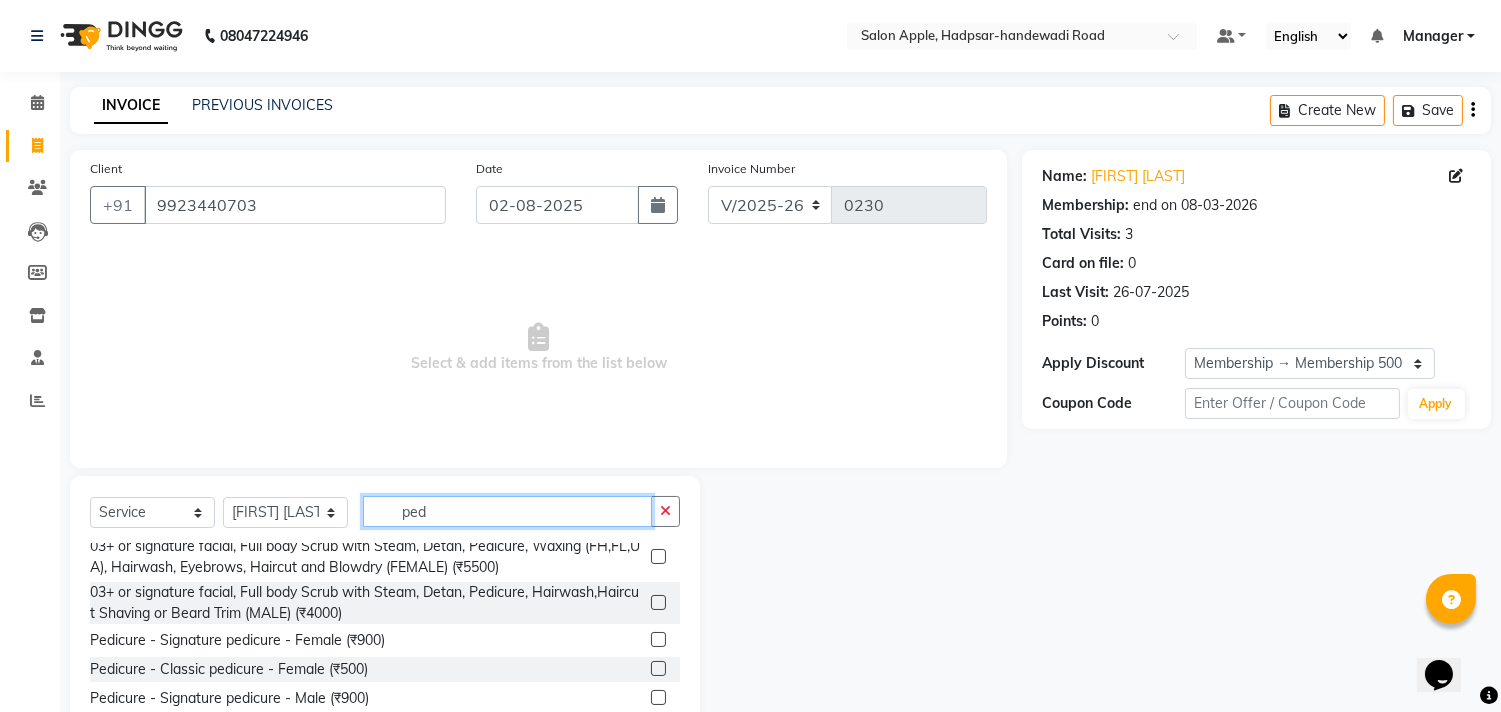 type on "ped" 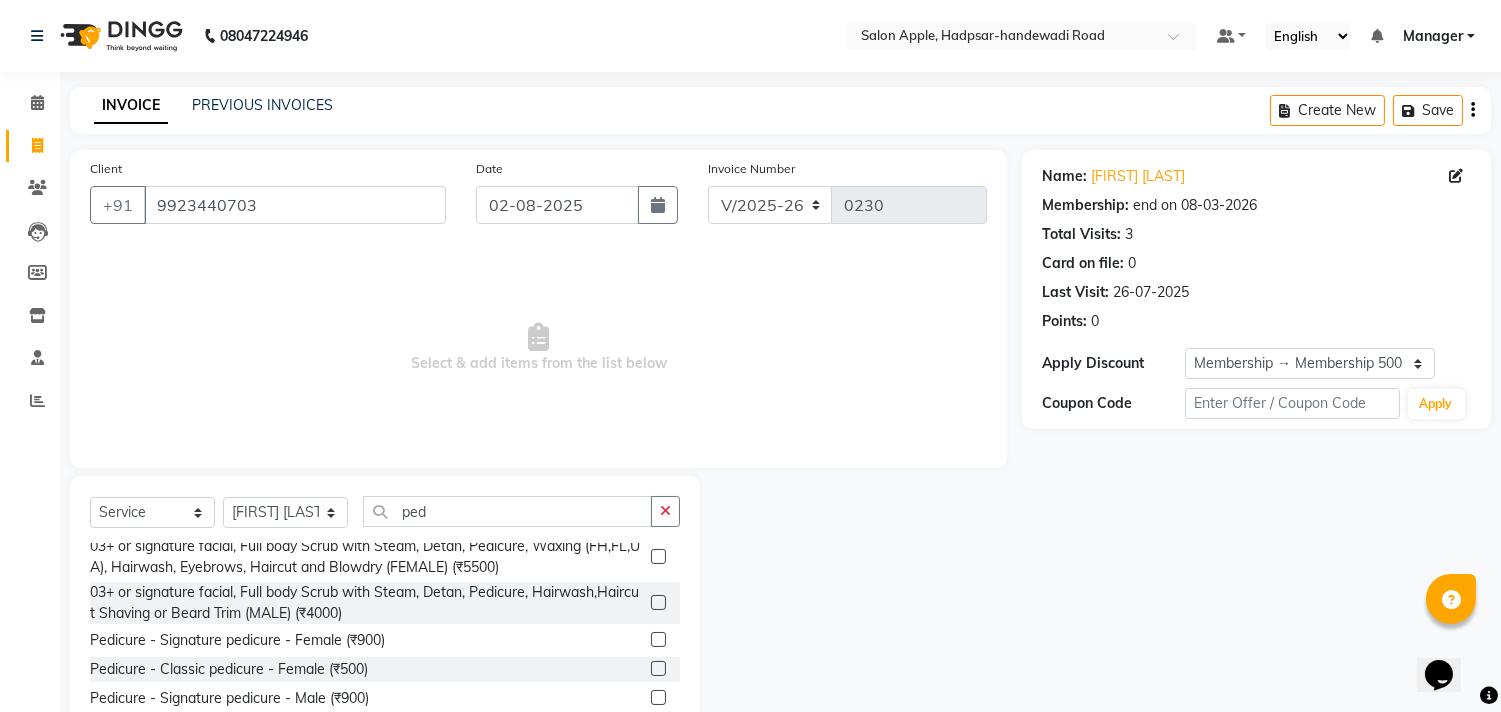 click 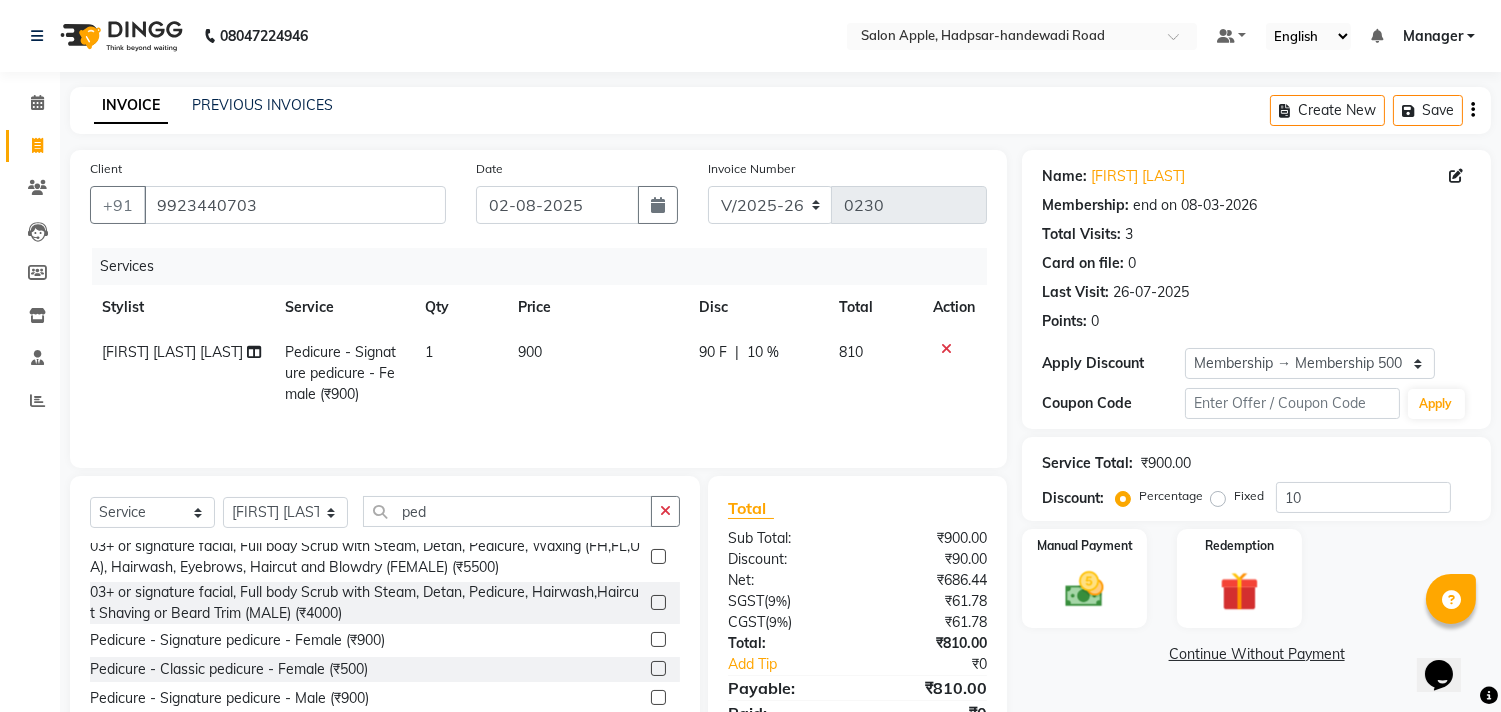 click 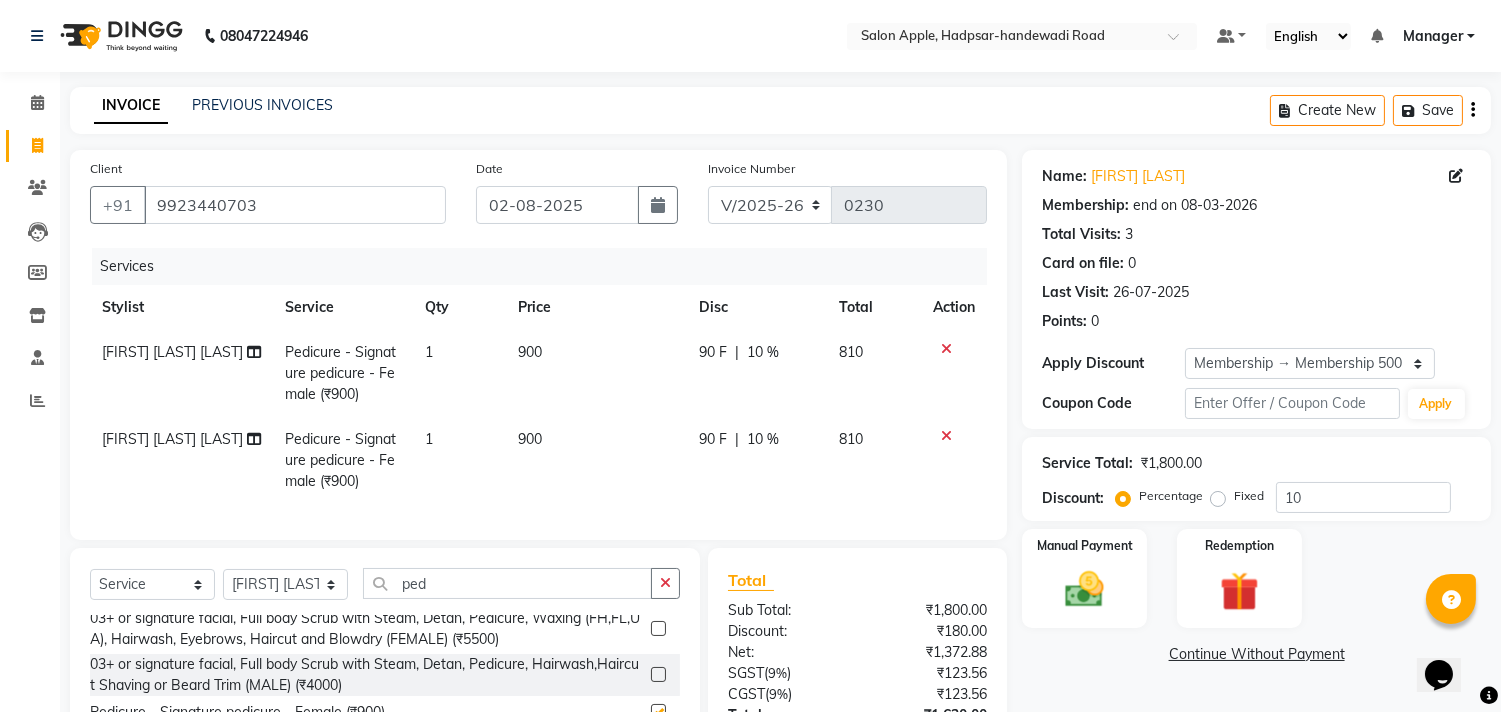 checkbox on "false" 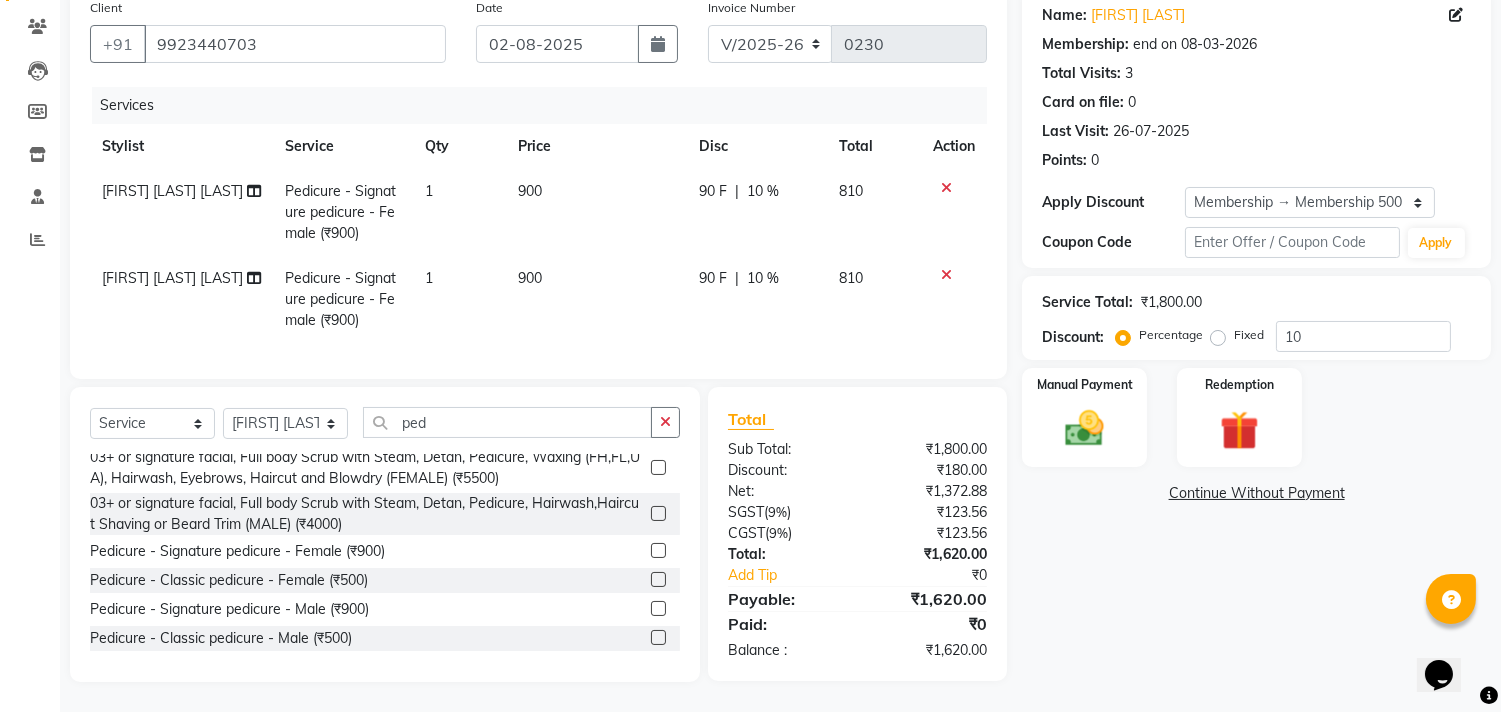 scroll, scrollTop: 177, scrollLeft: 0, axis: vertical 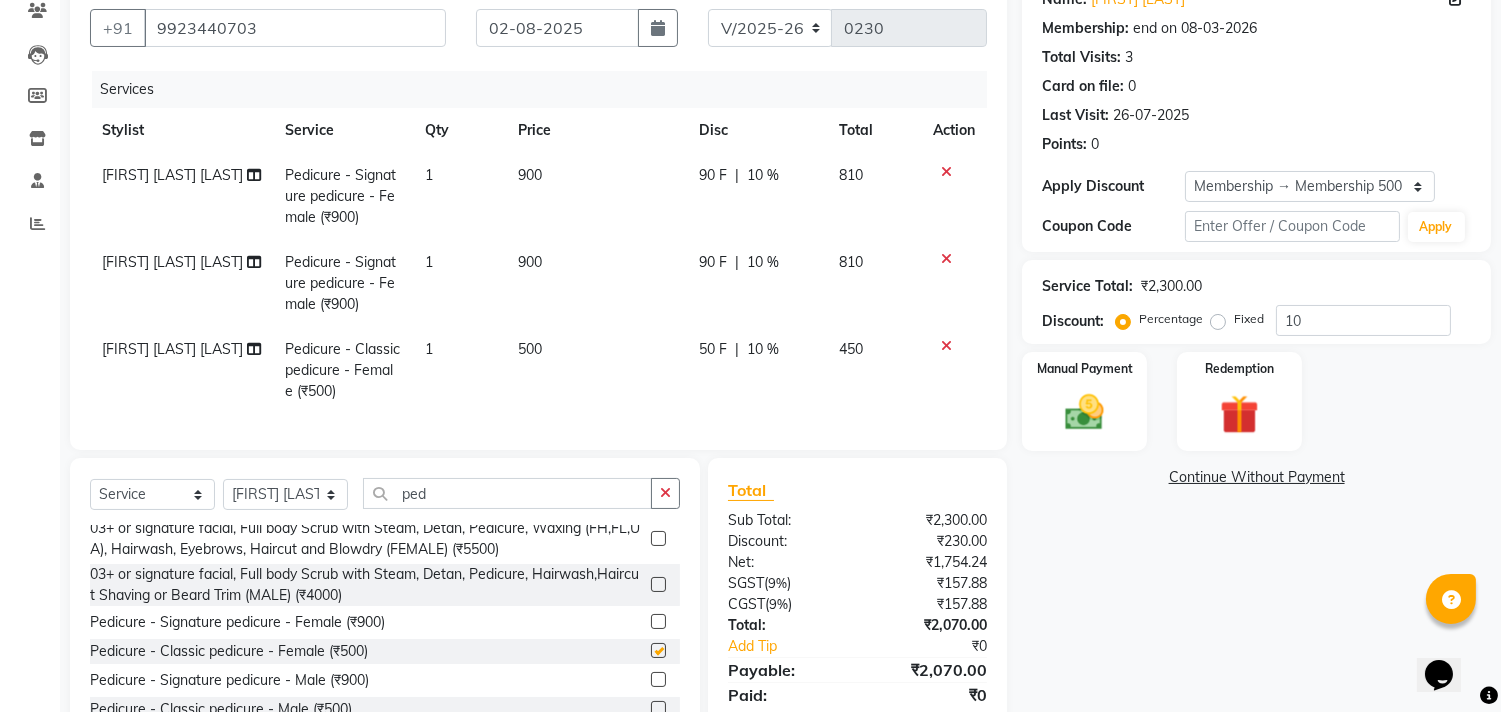 checkbox on "false" 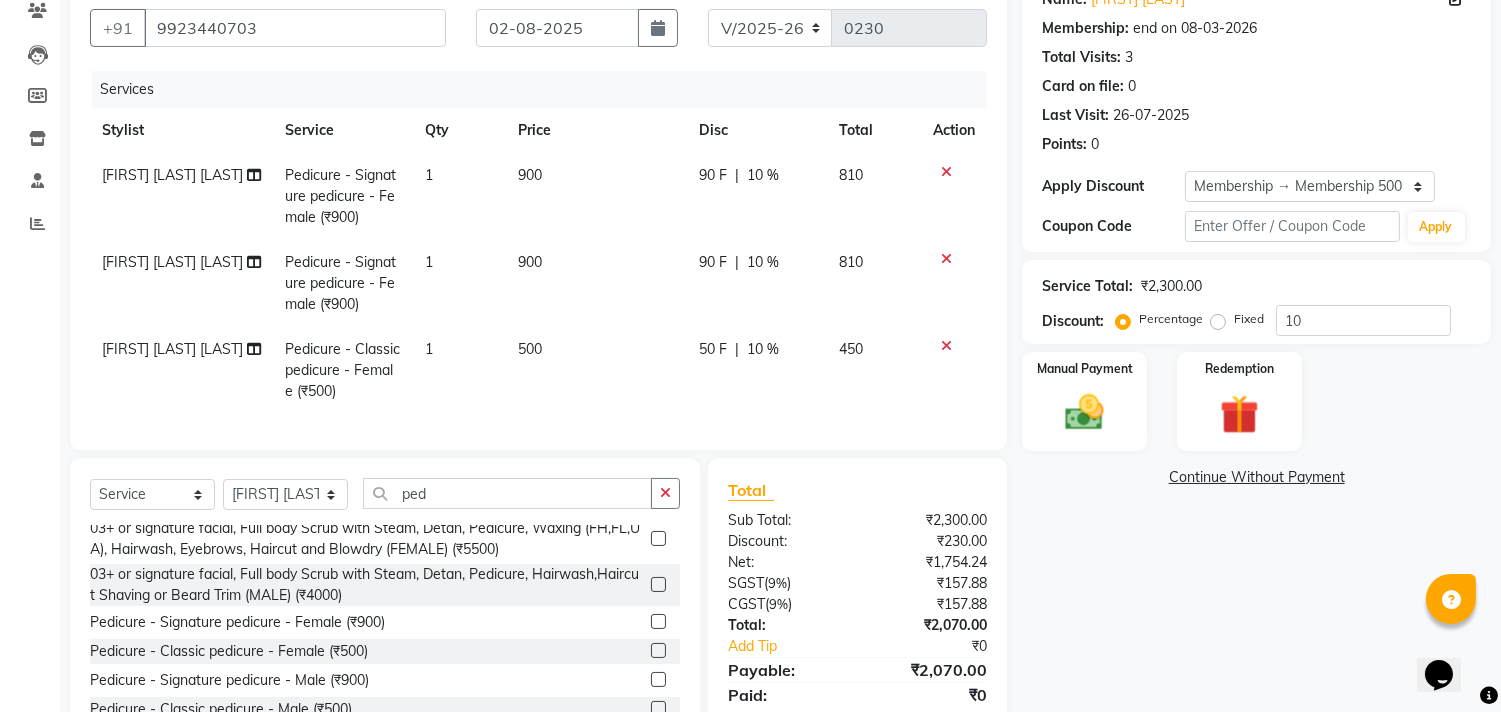 click 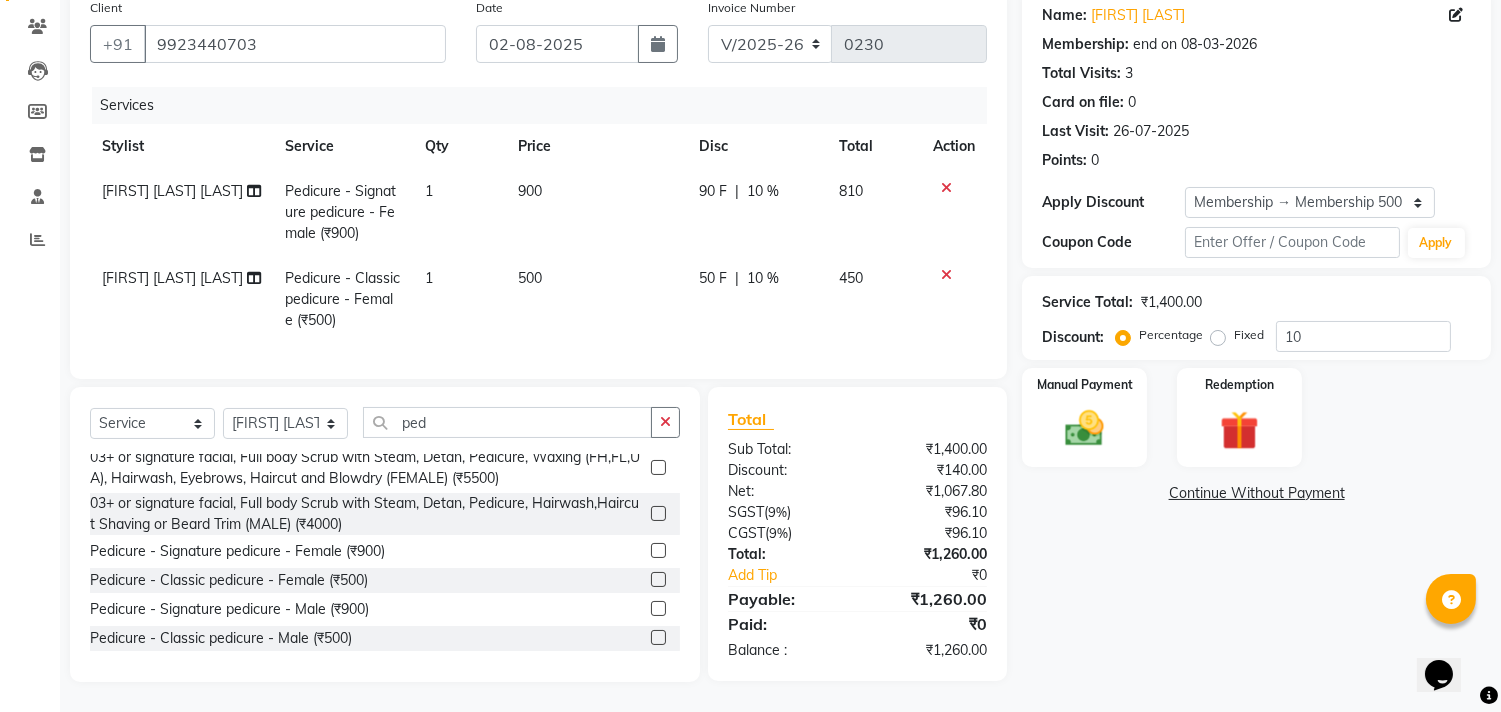 click 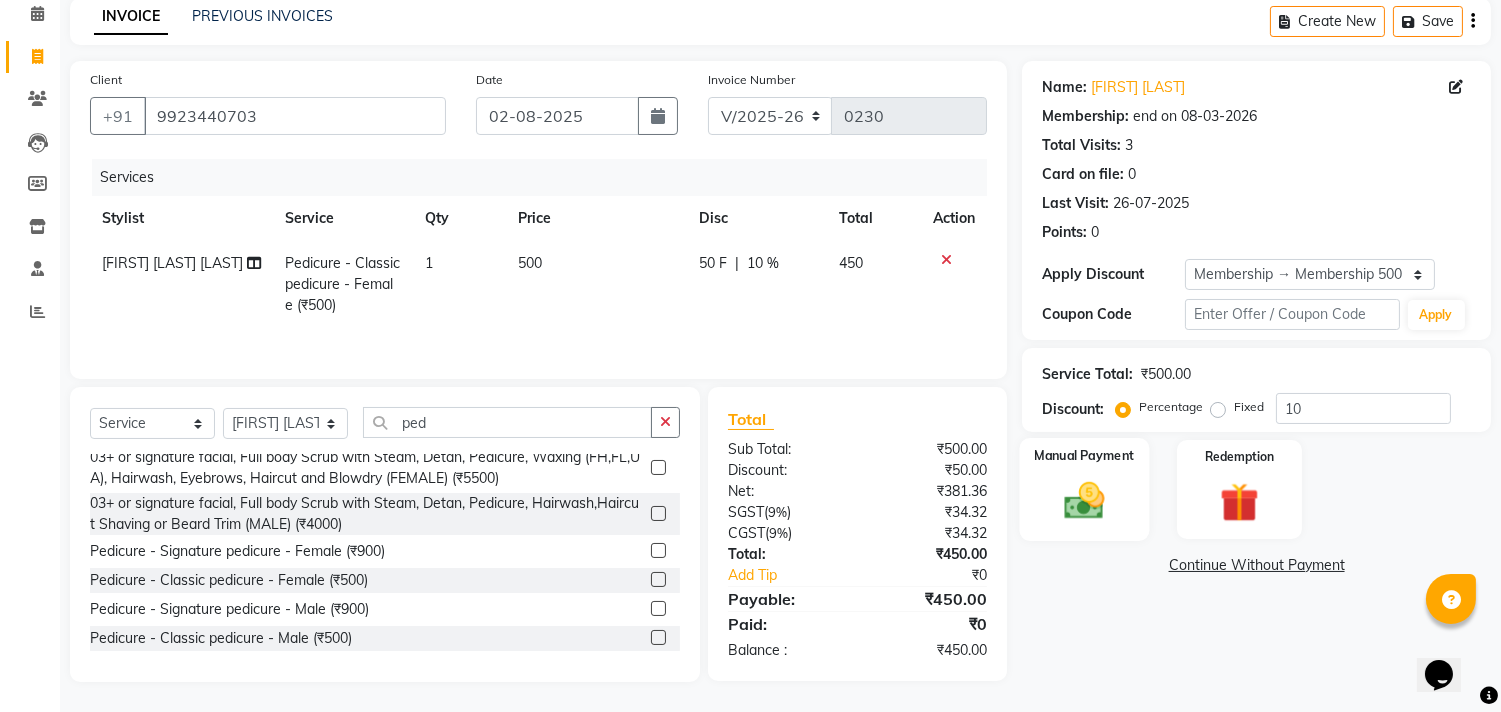 click 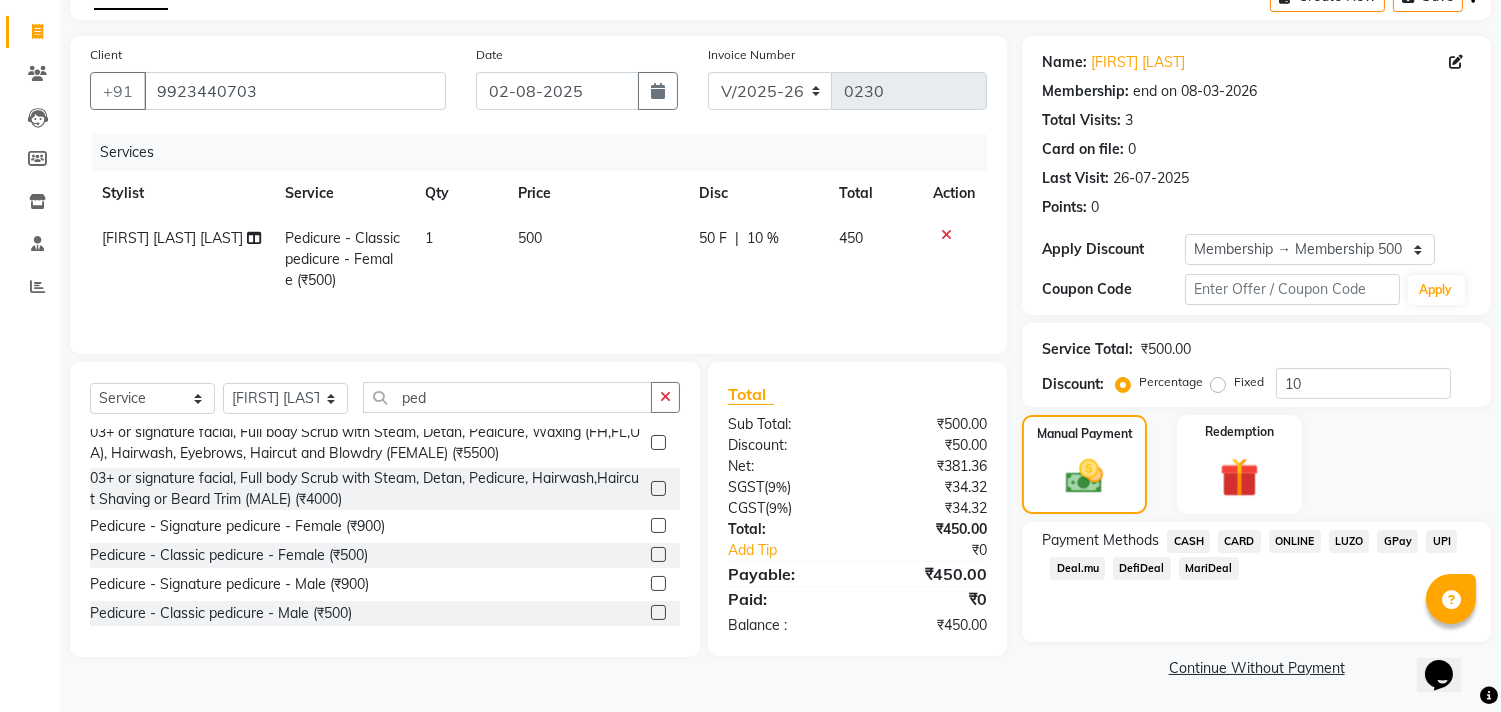 click on "ONLINE" 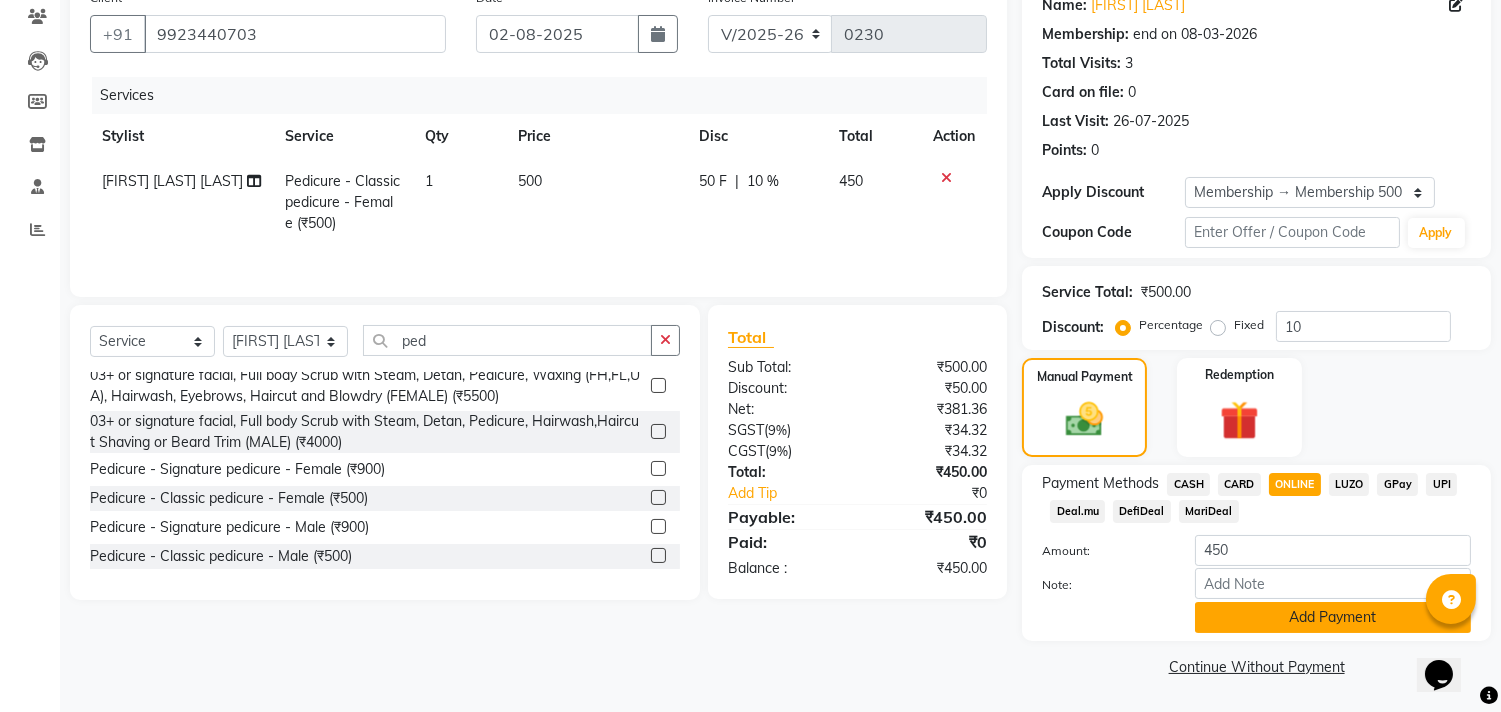 click on "Add Payment" 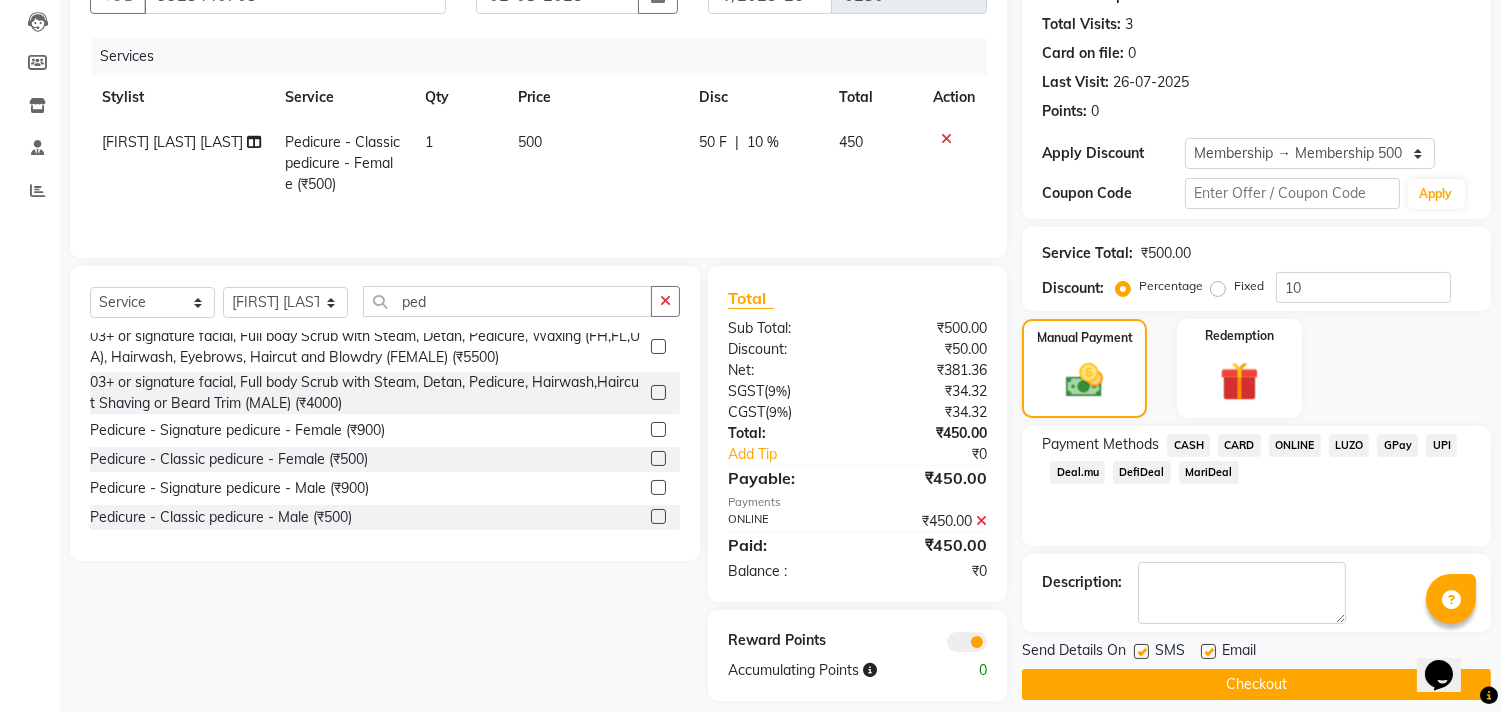 scroll, scrollTop: 231, scrollLeft: 0, axis: vertical 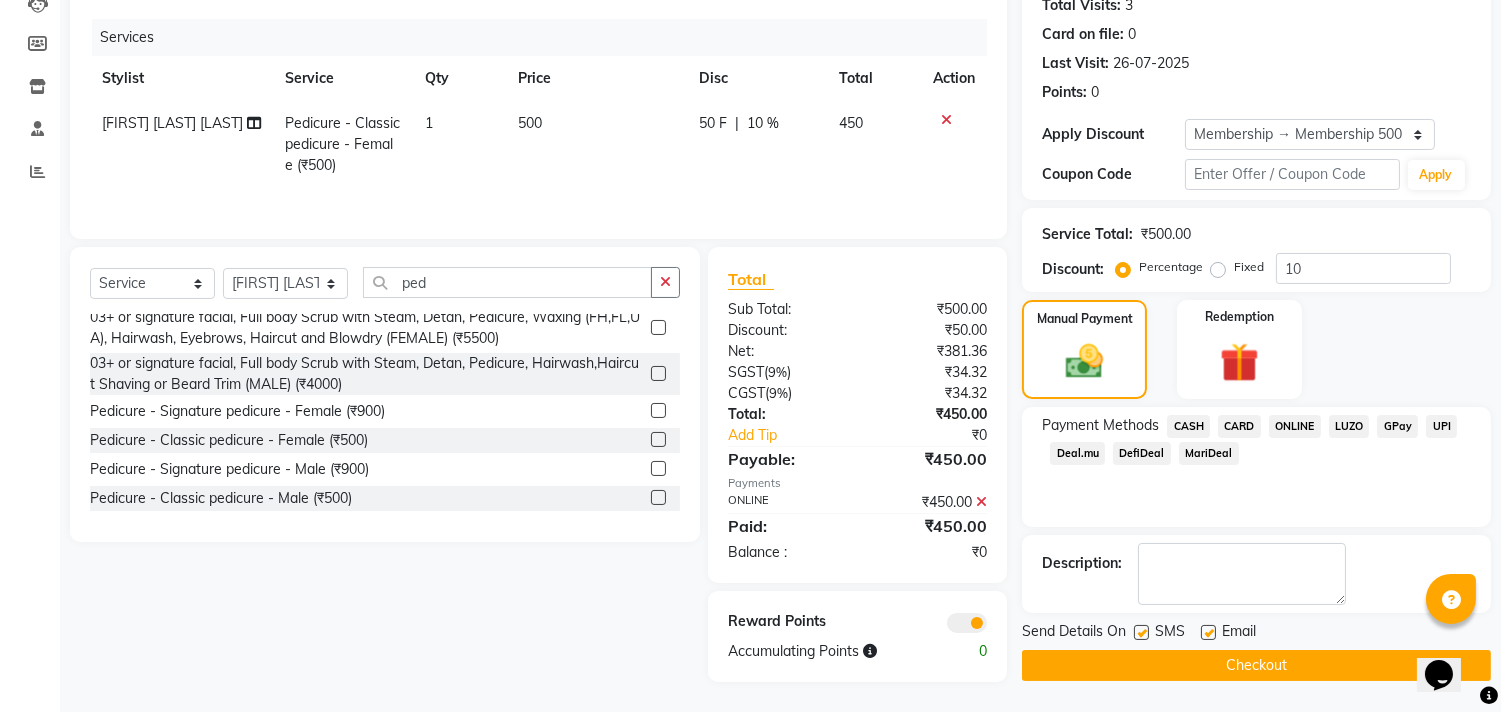 click on "Checkout" 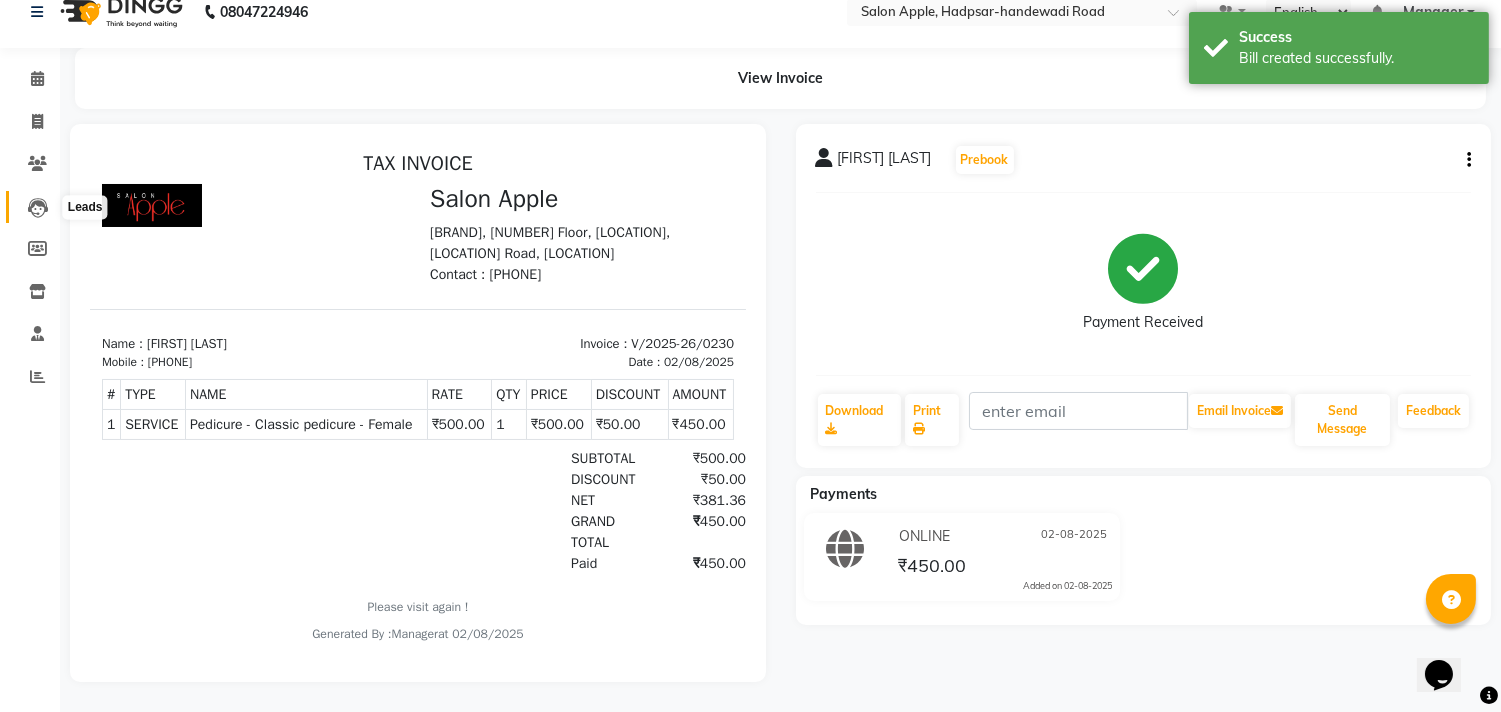 scroll, scrollTop: 0, scrollLeft: 0, axis: both 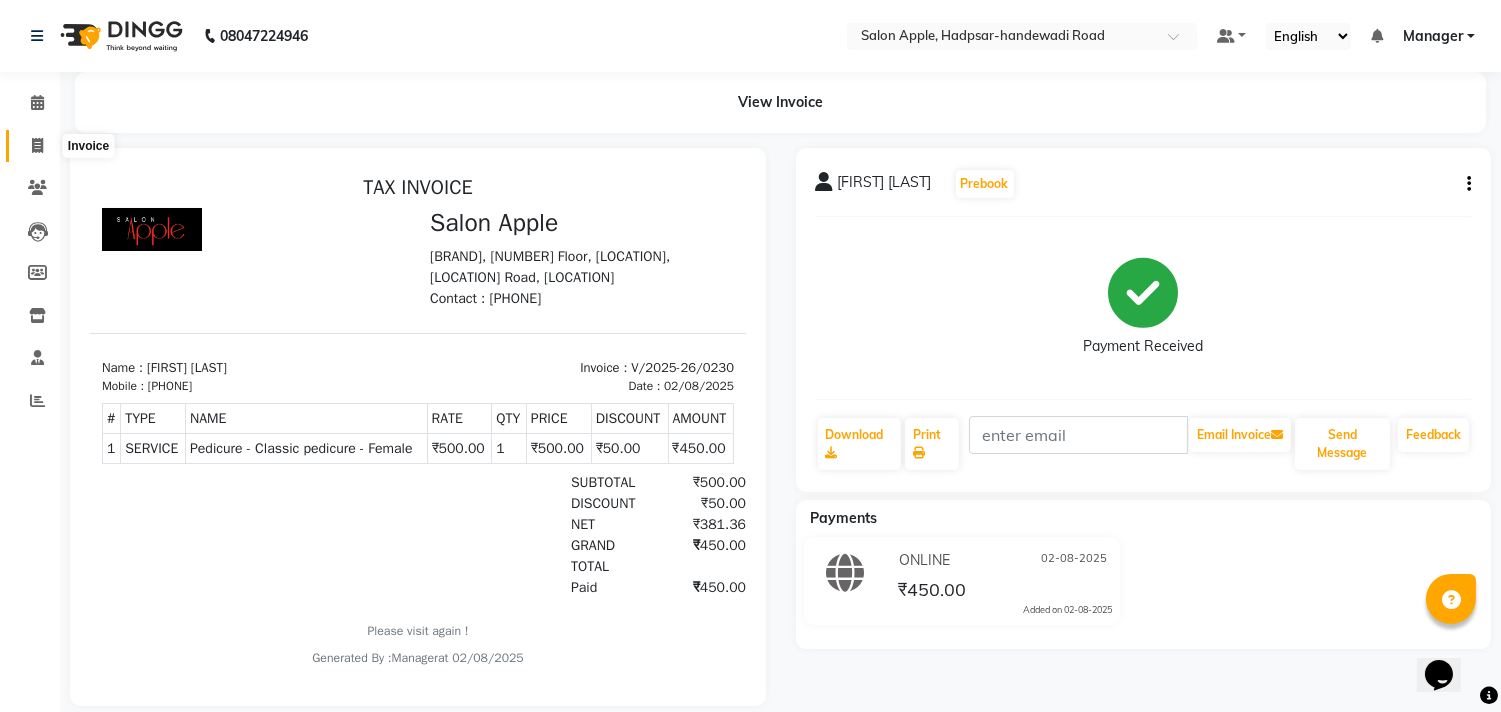 click 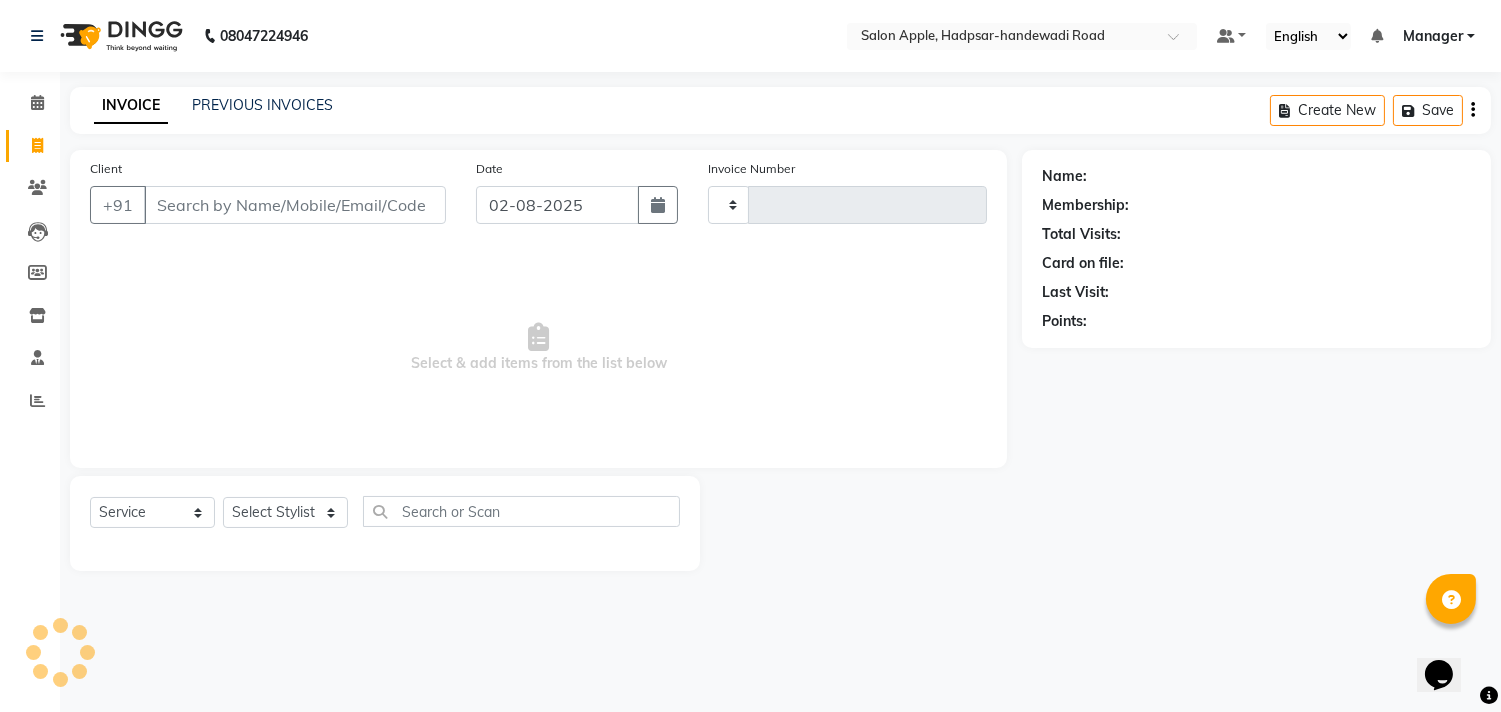 type on "0231" 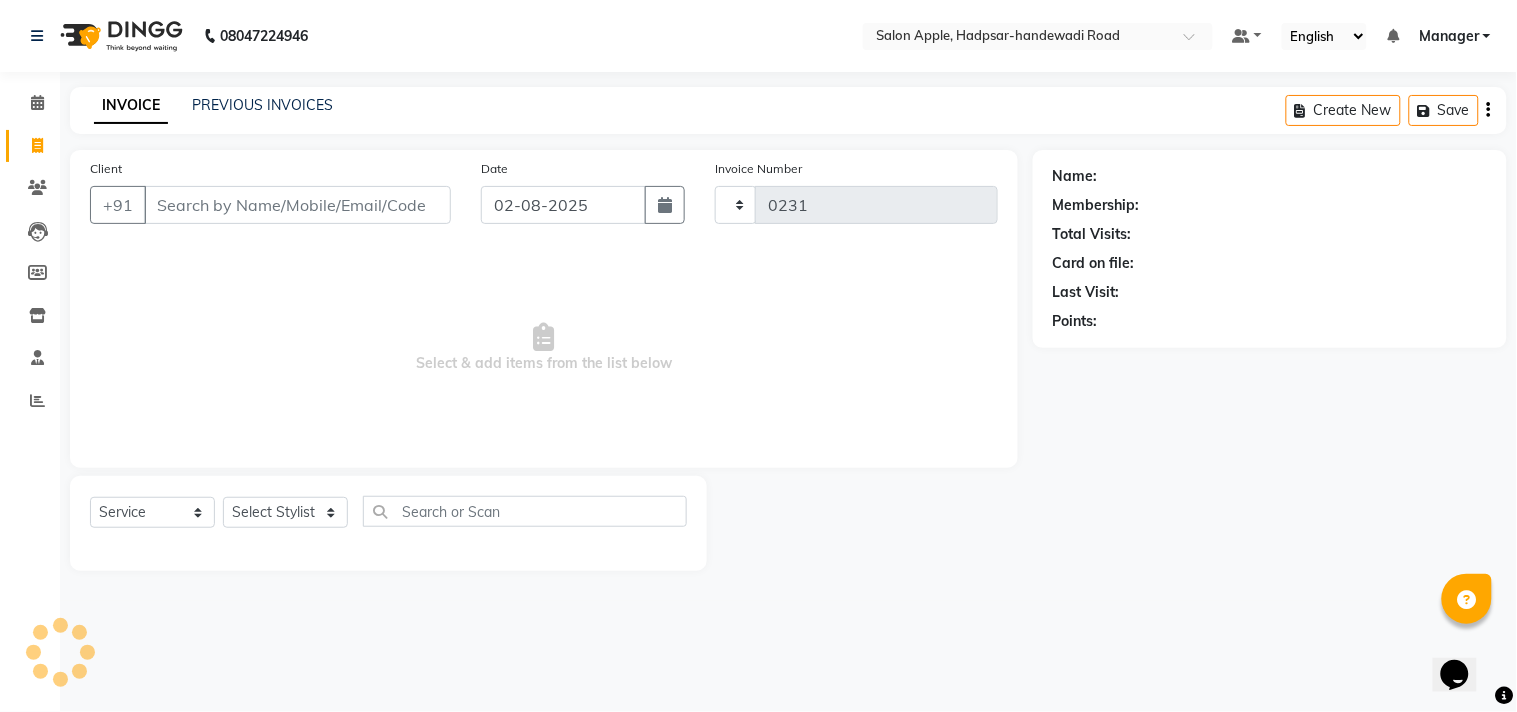 select on "7195" 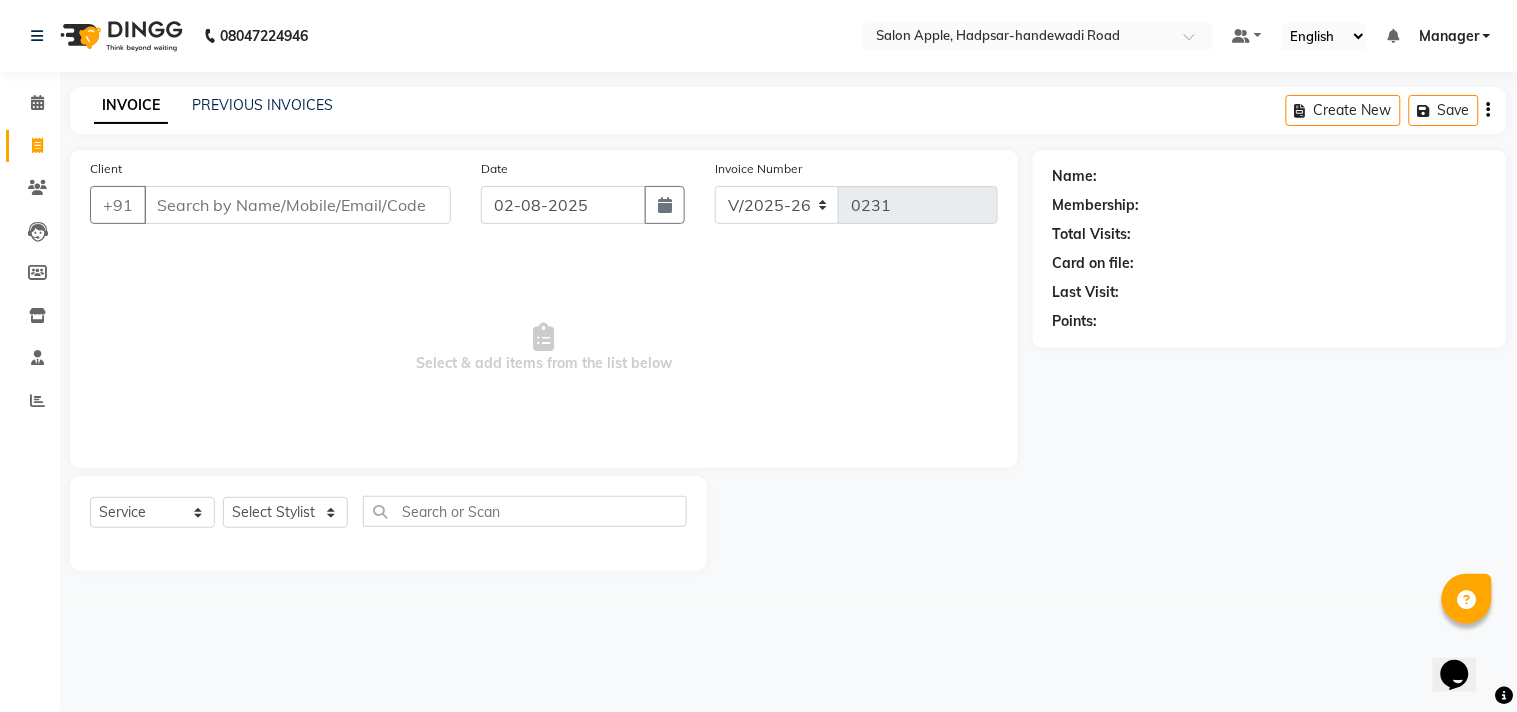 click on "Client" at bounding box center (297, 205) 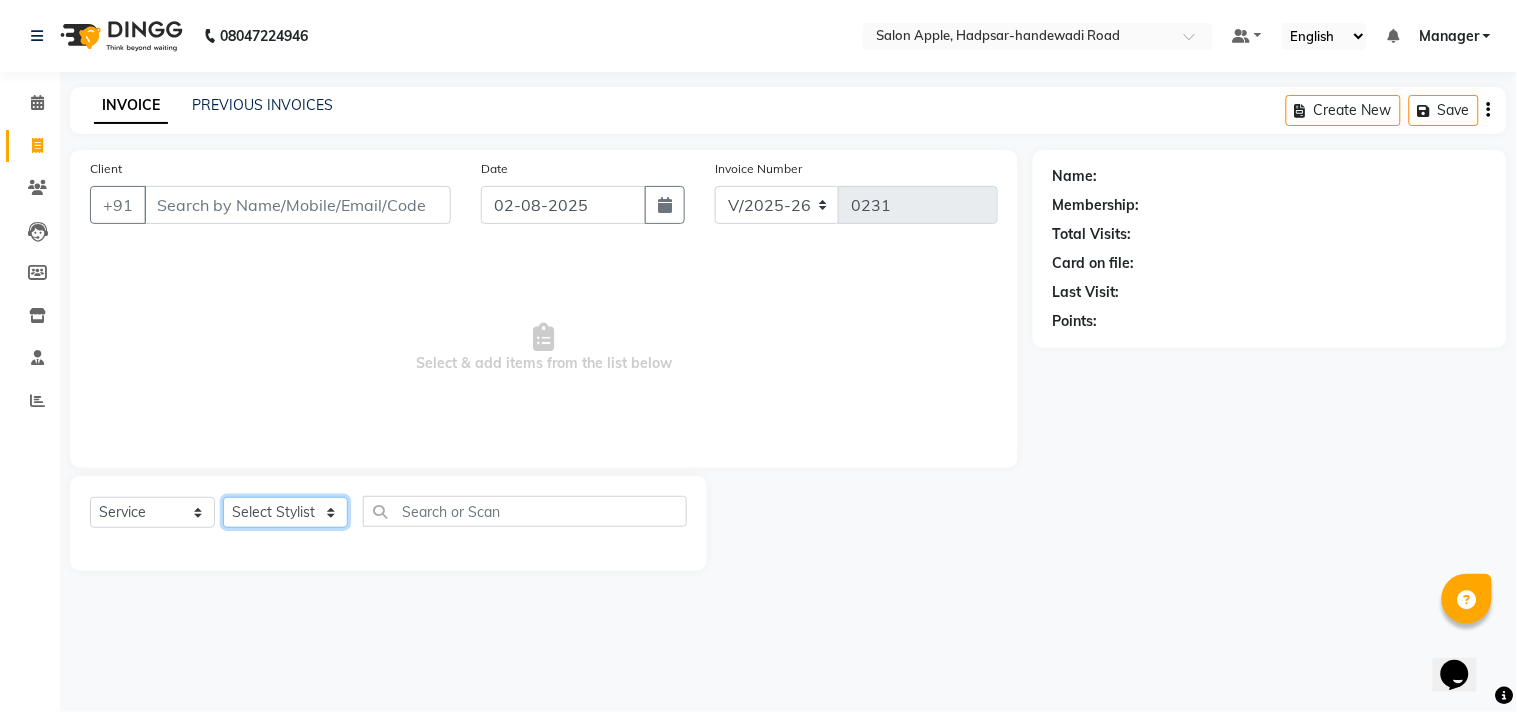 click on "Select Stylist [FIRST] [LAST] Manager [FIRST] [LAST]  [FIRST] [LAST] [FIRST] [LAST] [FIRST] [LAST]" 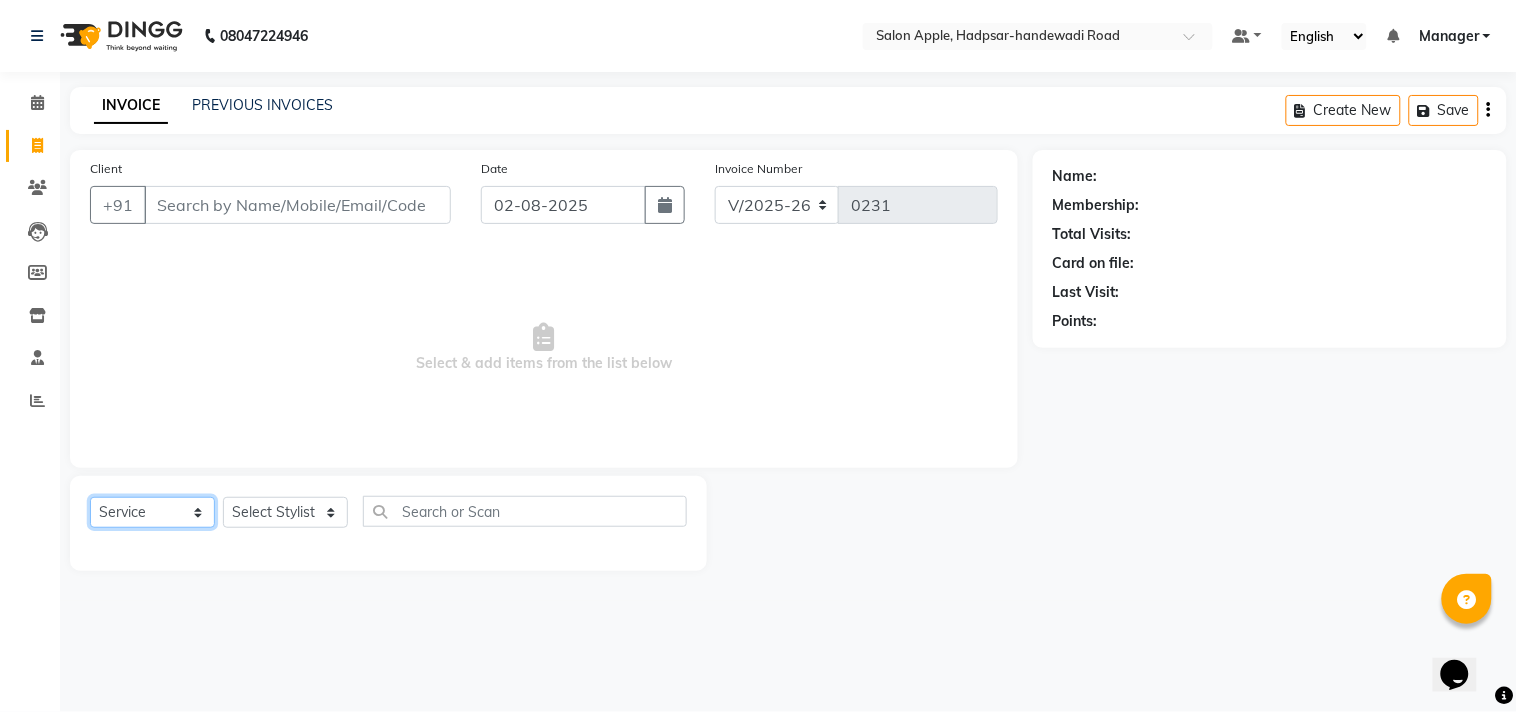 click on "Select  Service  Product  Membership  Package Voucher Prepaid Gift Card" 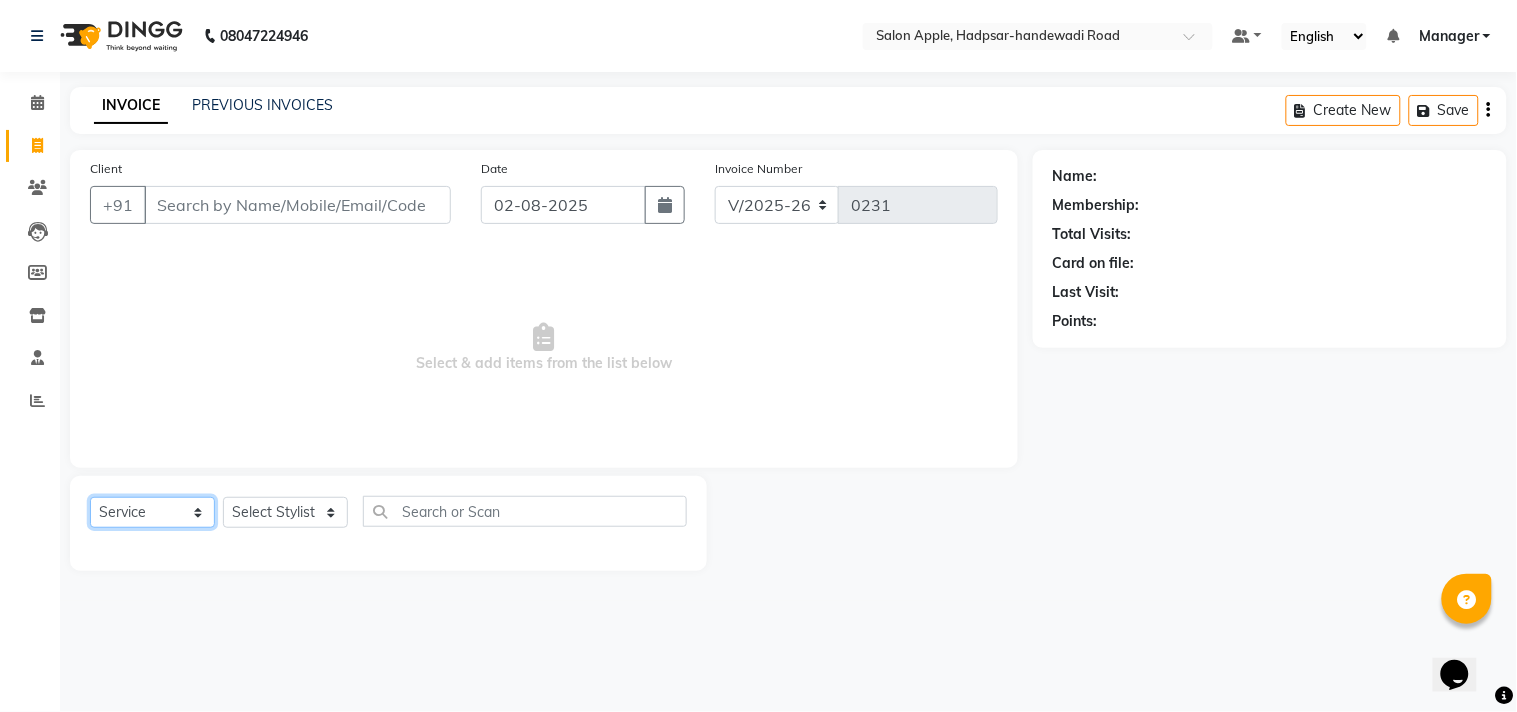 click on "Select  Service  Product  Membership  Package Voucher Prepaid Gift Card" 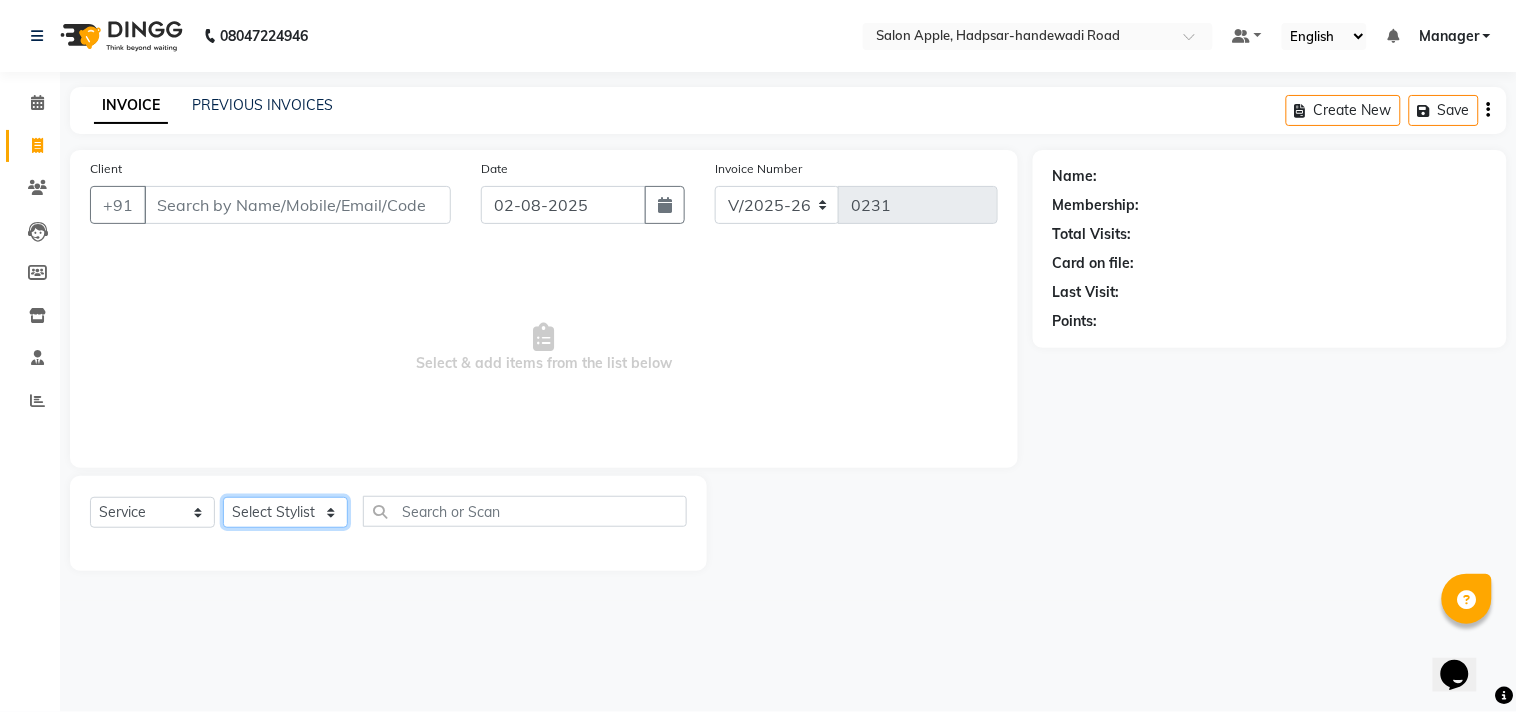 click on "Select Stylist [FIRST] [LAST] Manager [FIRST] [LAST]  [FIRST] [LAST] [FIRST] [LAST] [FIRST] [LAST]" 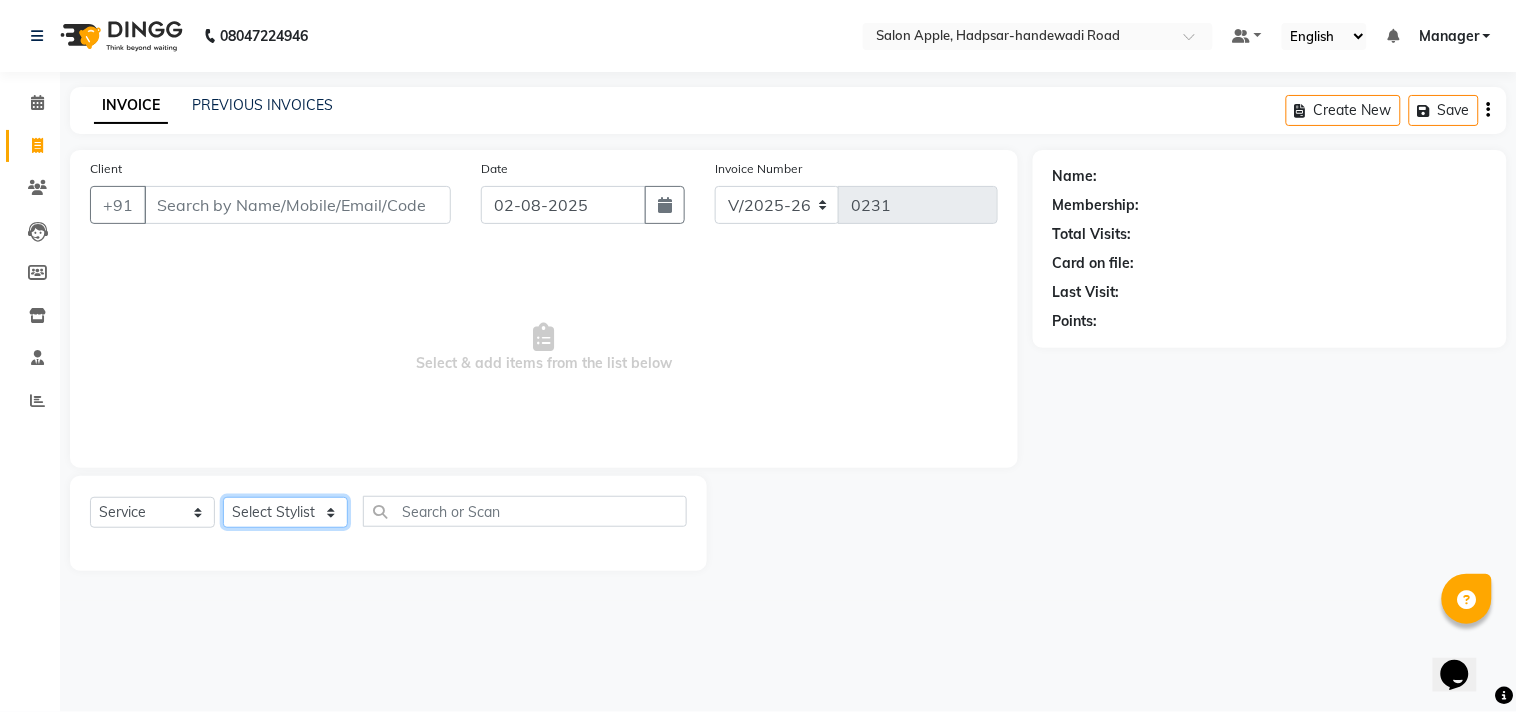 select on "66160" 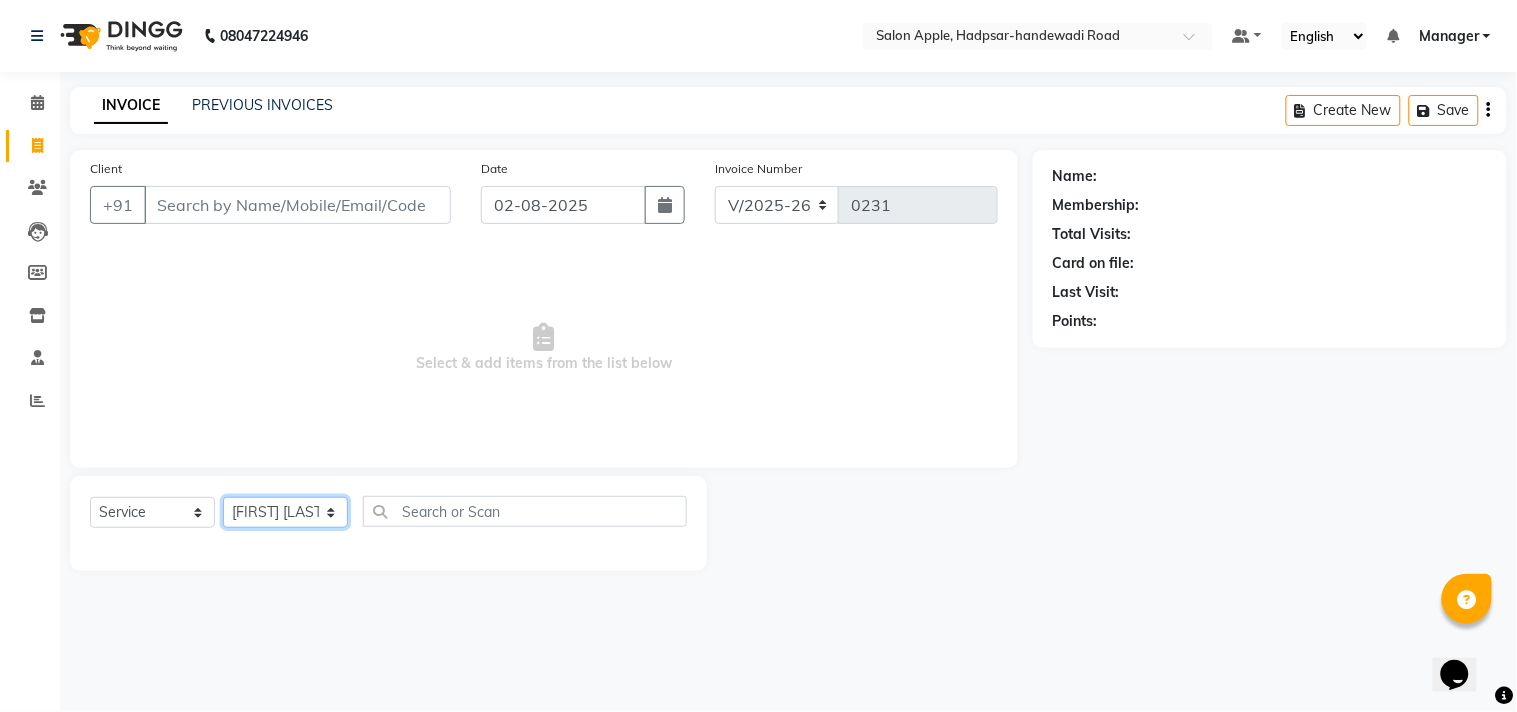 click on "Select Stylist [FIRST] [LAST] Manager [FIRST] [LAST]  [FIRST] [LAST] [FIRST] [LAST] [FIRST] [LAST]" 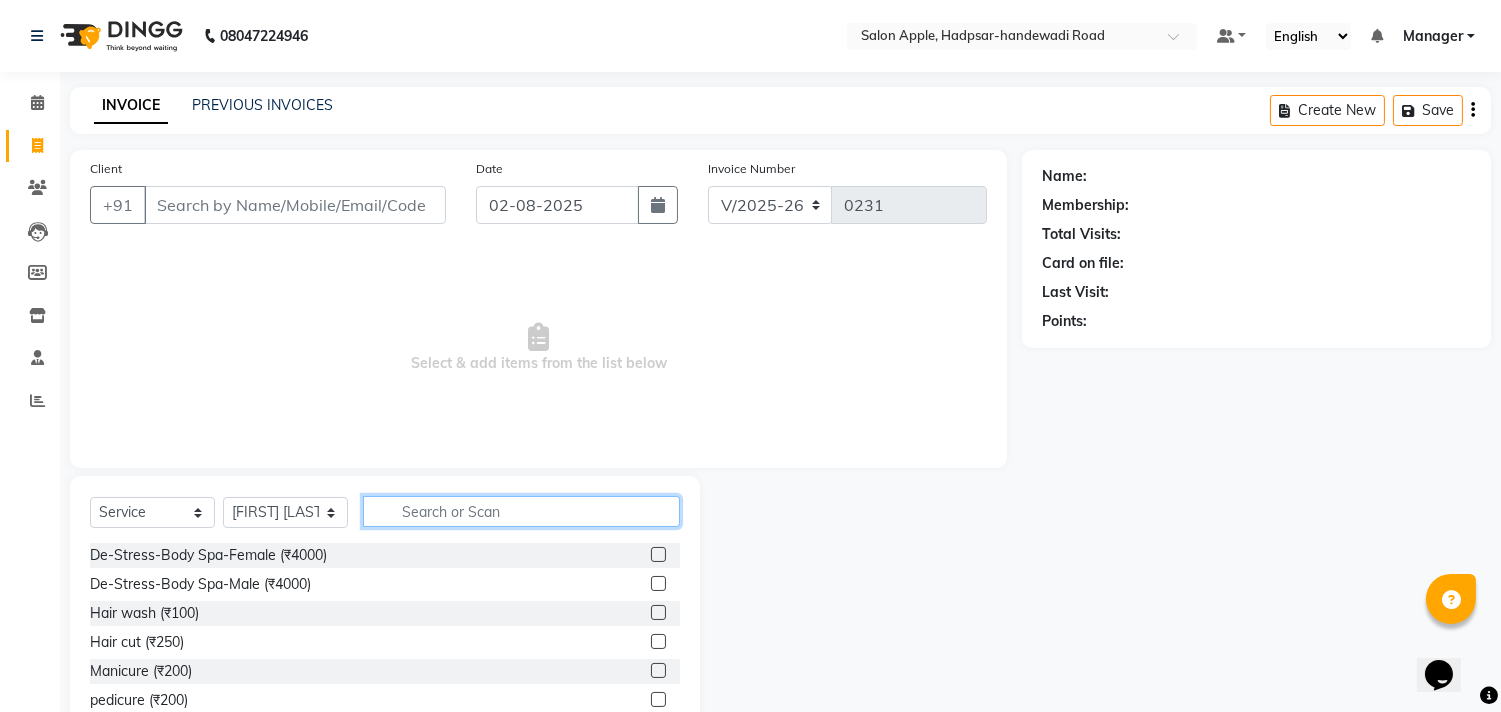 click 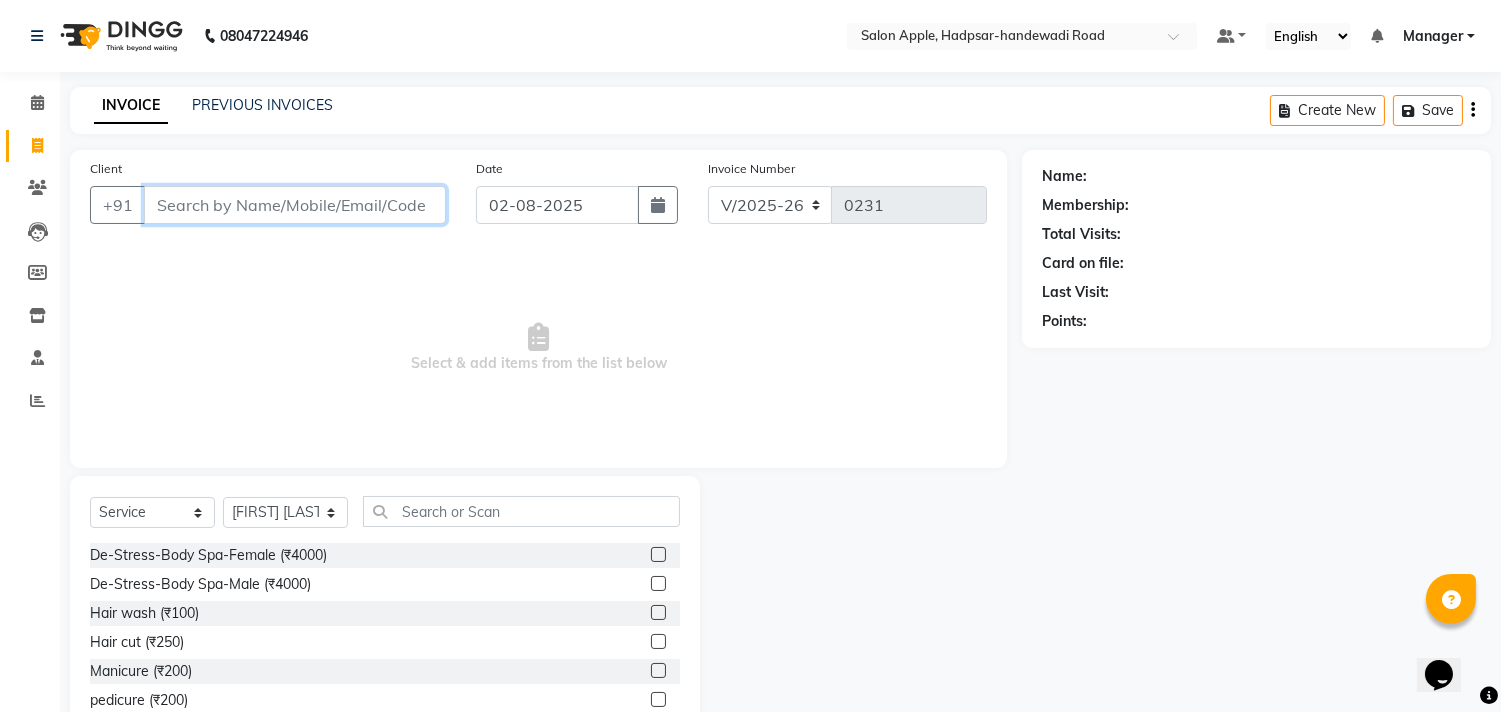 click on "Client" at bounding box center (295, 205) 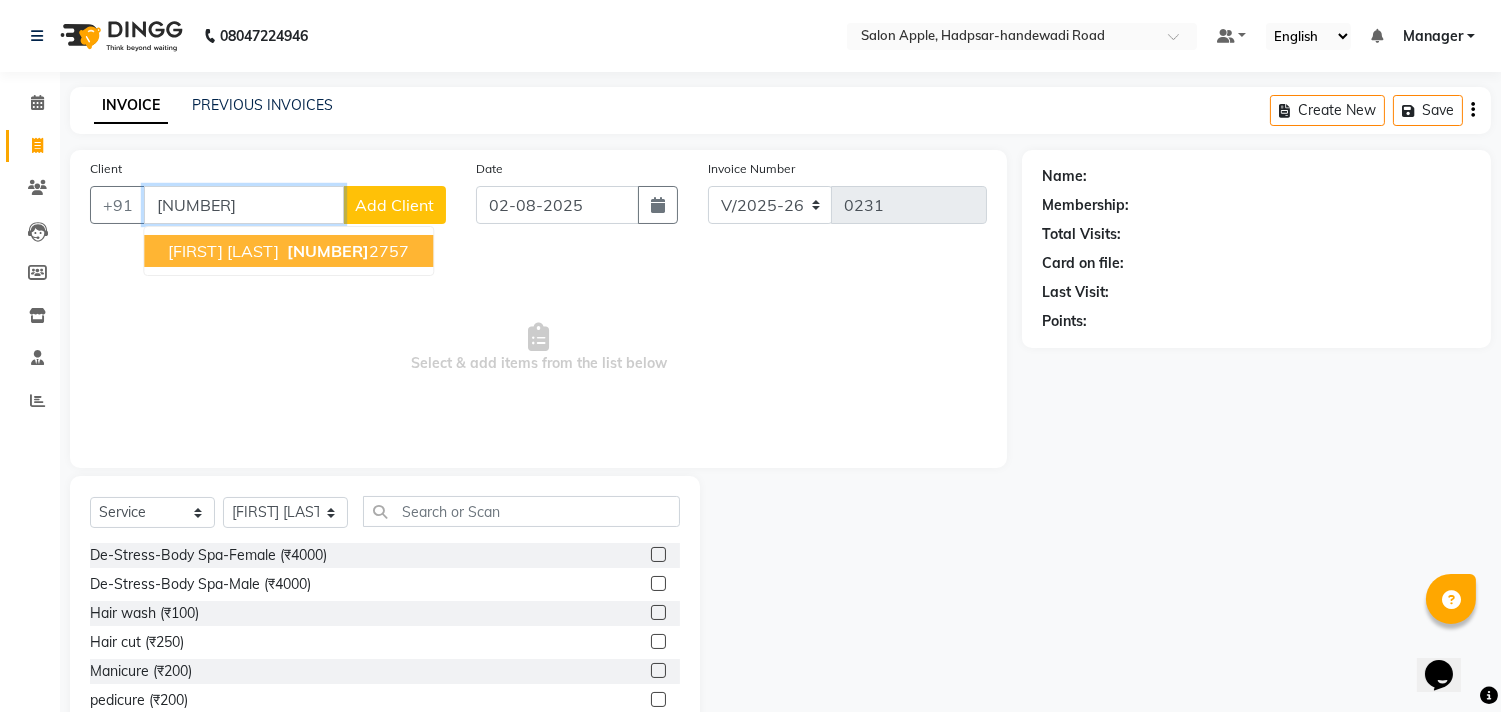click on "[FIRST] [LAST]" at bounding box center [223, 251] 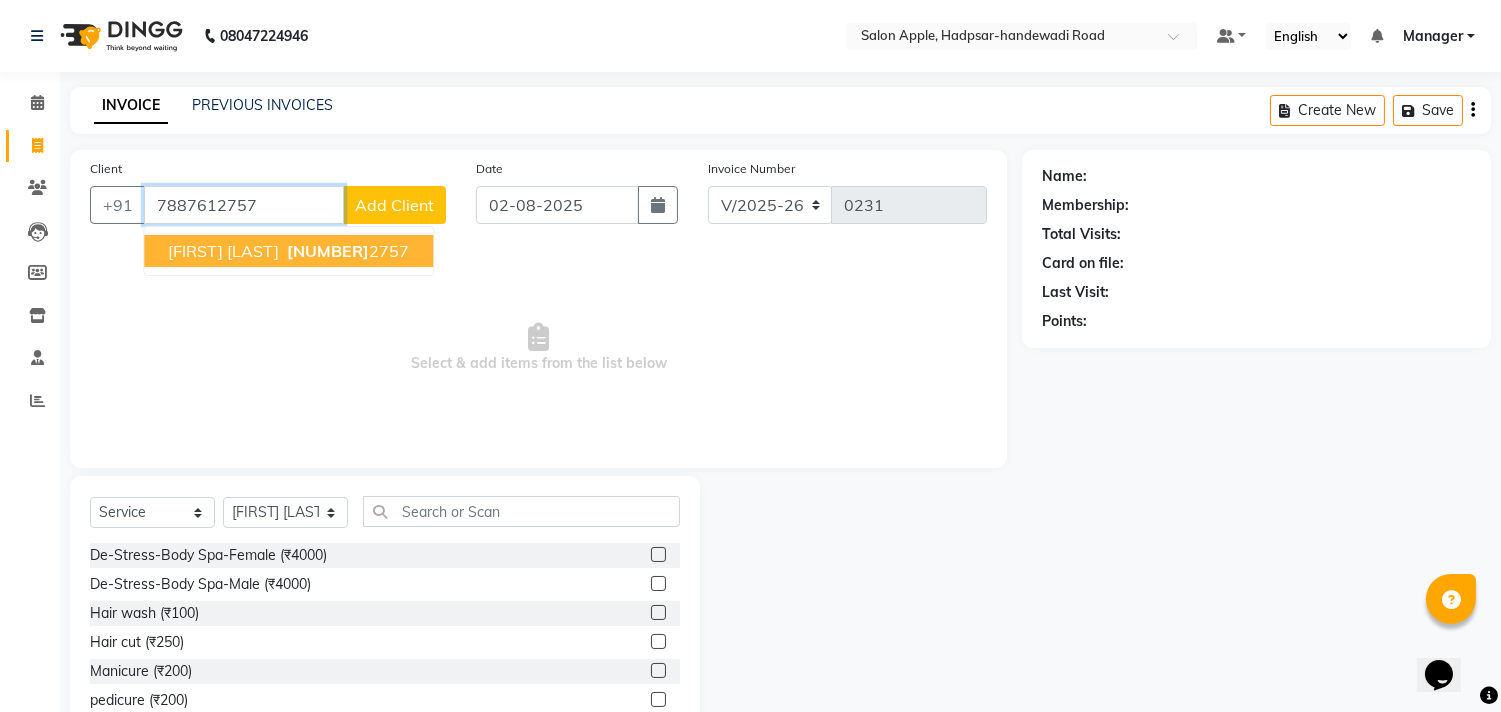 type on "7887612757" 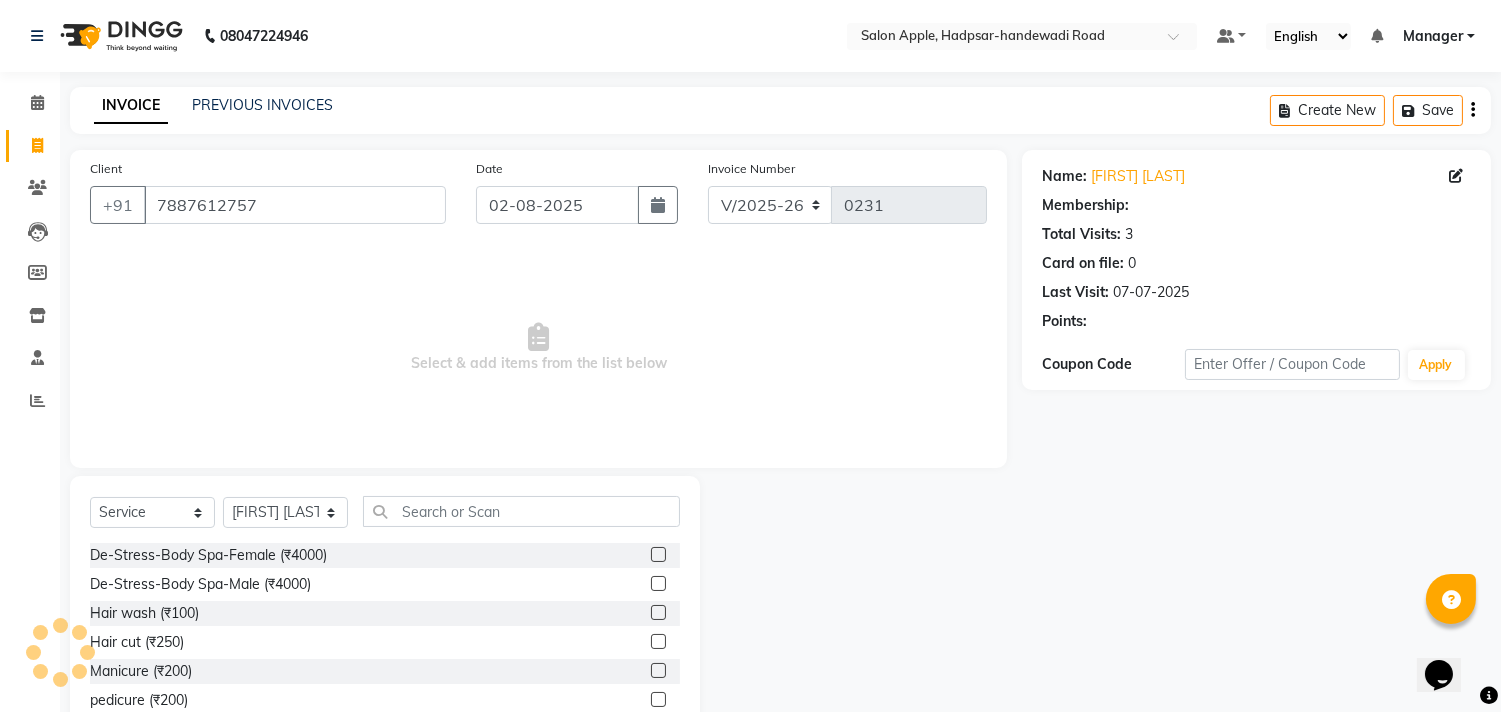 select on "1: Object" 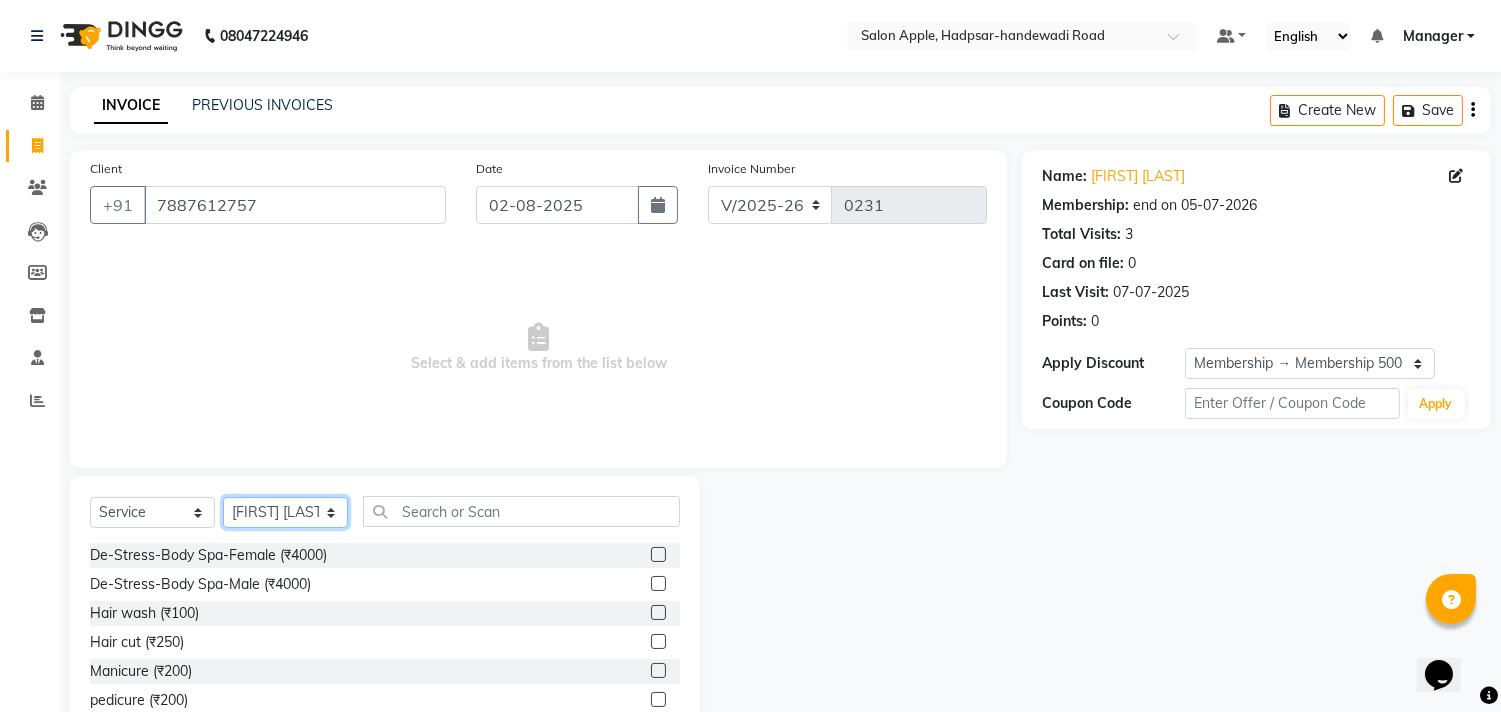 click on "Select Stylist [FIRST] [LAST] Manager [FIRST] [LAST]  [FIRST] [LAST] [FIRST] [LAST] [FIRST] [LAST]" 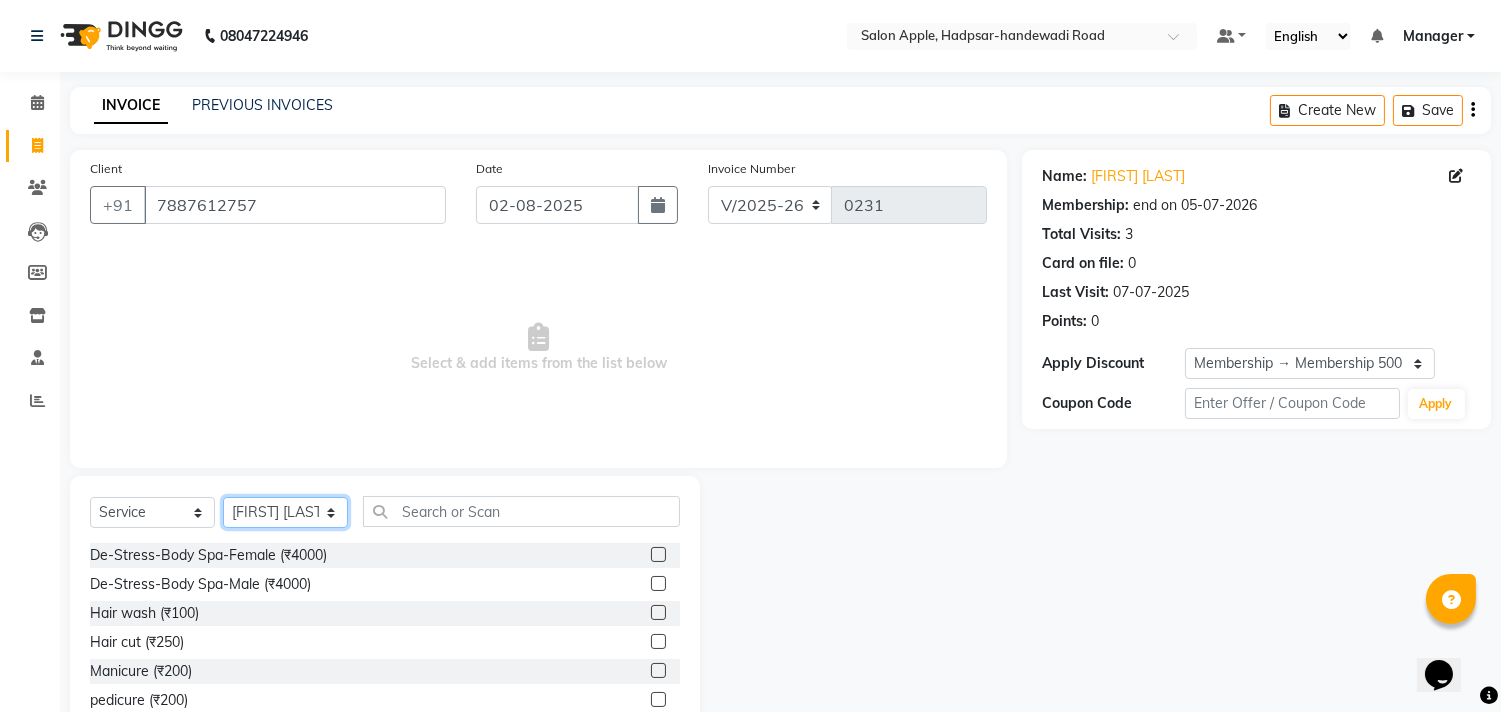 click on "Select Stylist [FIRST] [LAST] Manager [FIRST] [LAST]  [FIRST] [LAST] [FIRST] [LAST] [FIRST] [LAST]" 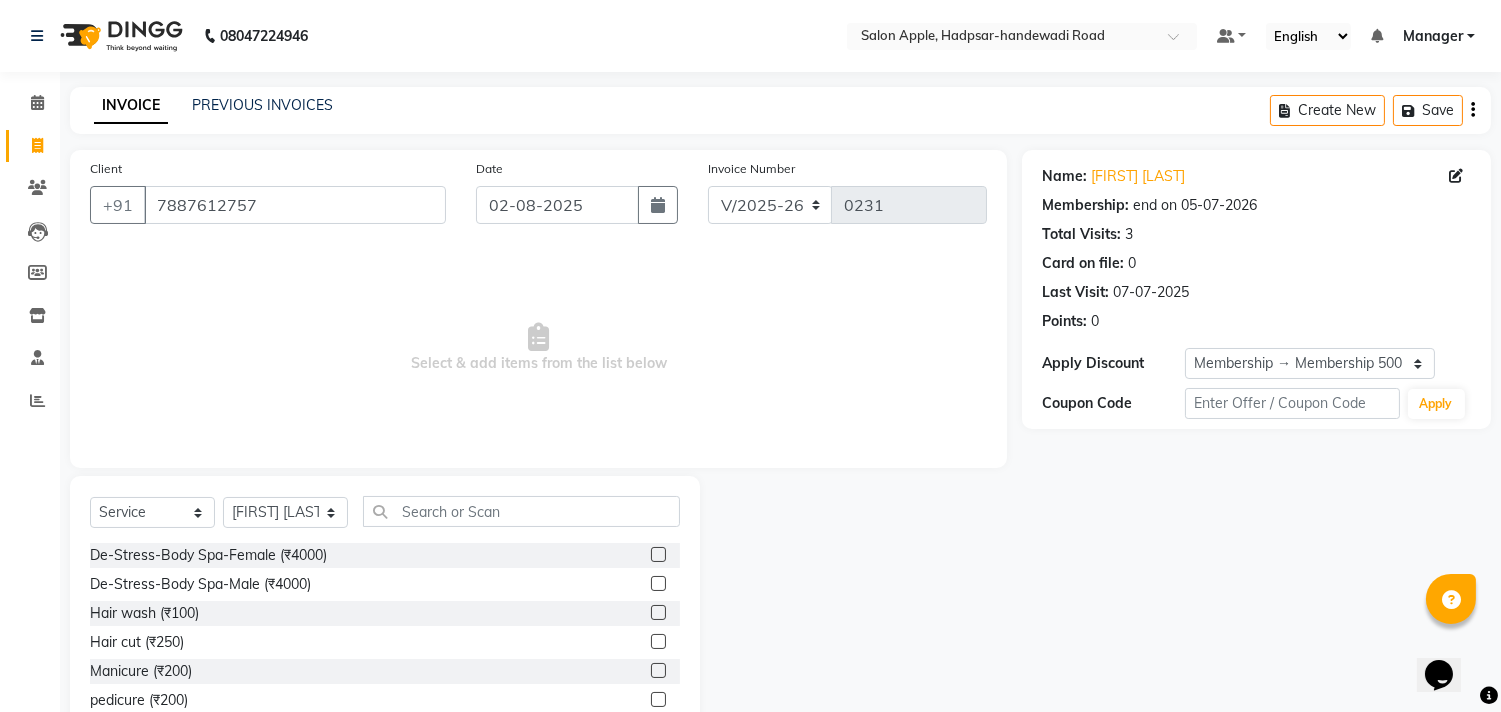 click on "Select  Service  Product  Membership  Package Voucher Prepaid Gift Card  Select Stylist [FIRST] [LAST] Manager [FIRST] [LAST]  [FIRST] [LAST] [FIRST] [LAST] [FIRST] [LAST]" 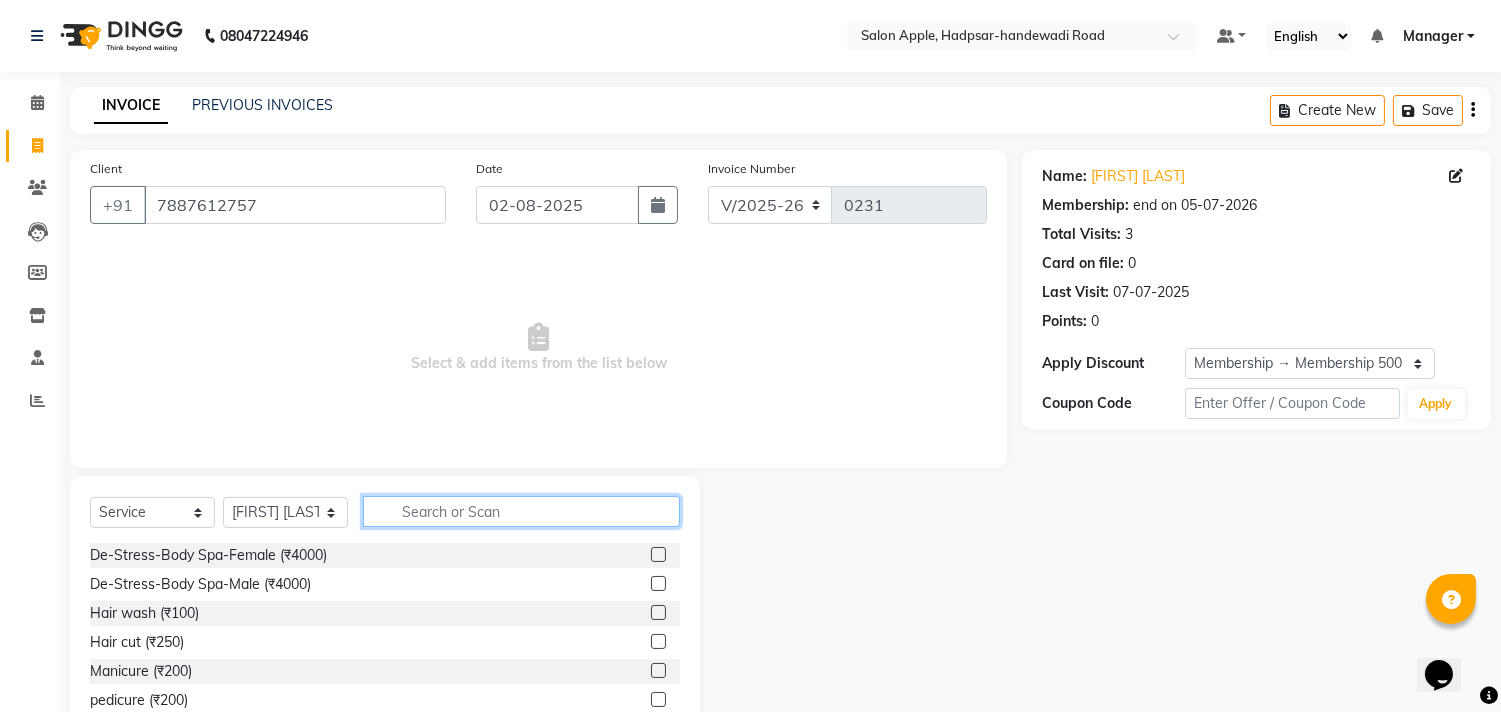 click 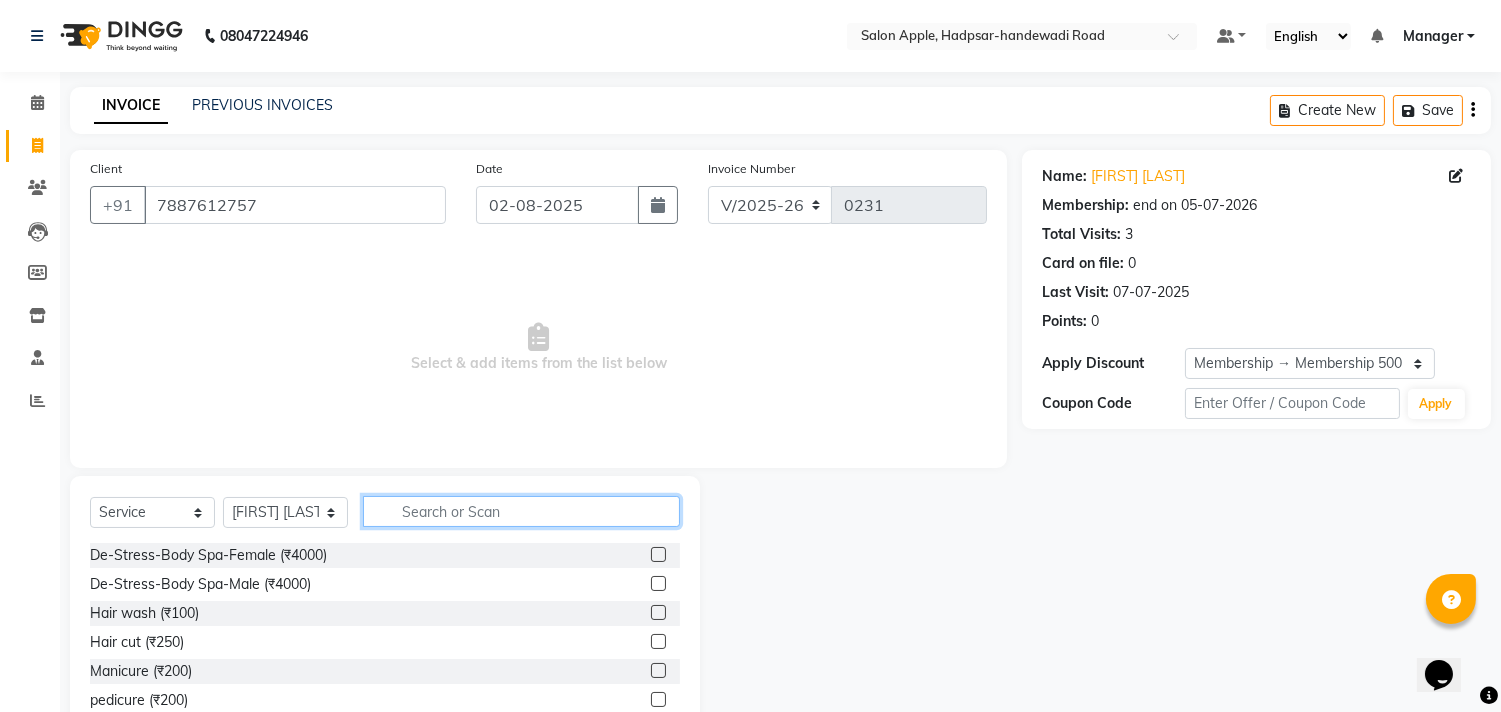 type on "1" 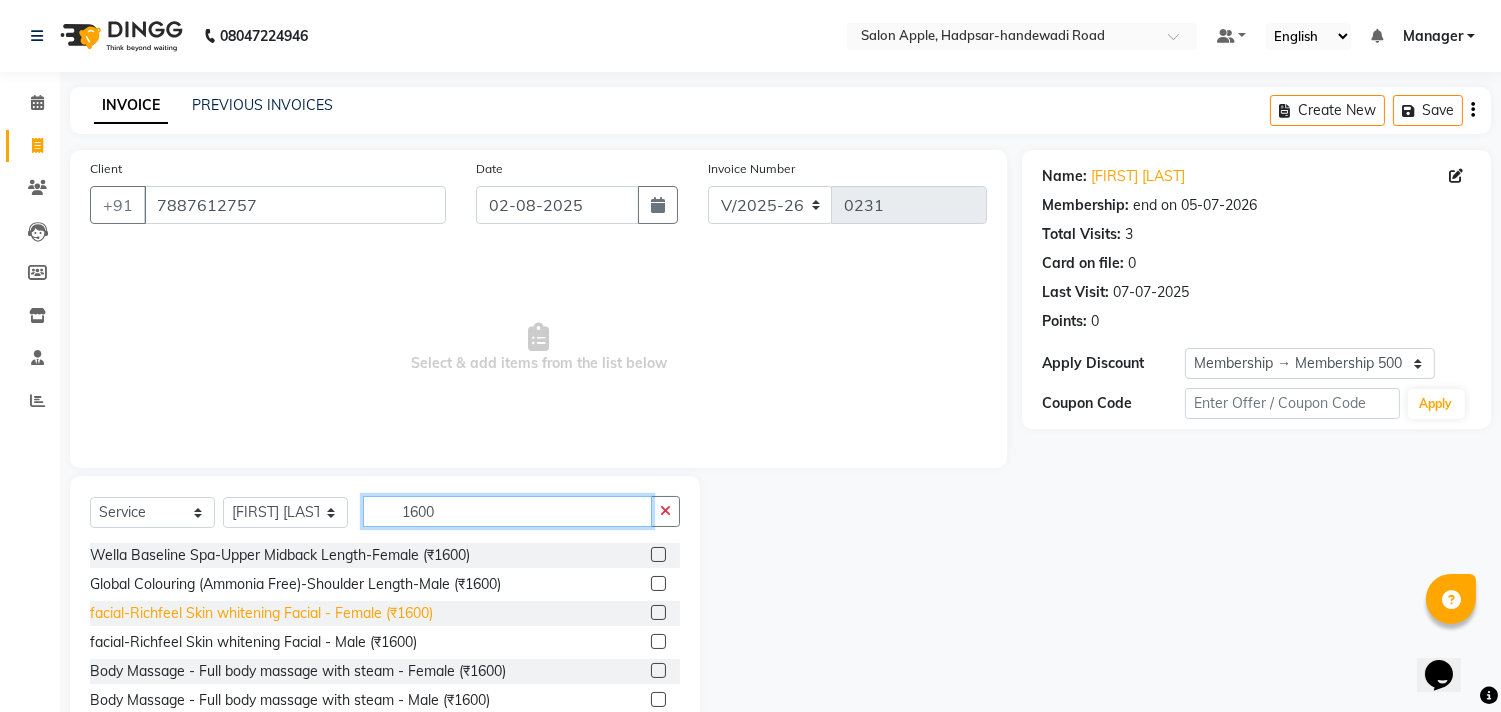 type on "1600" 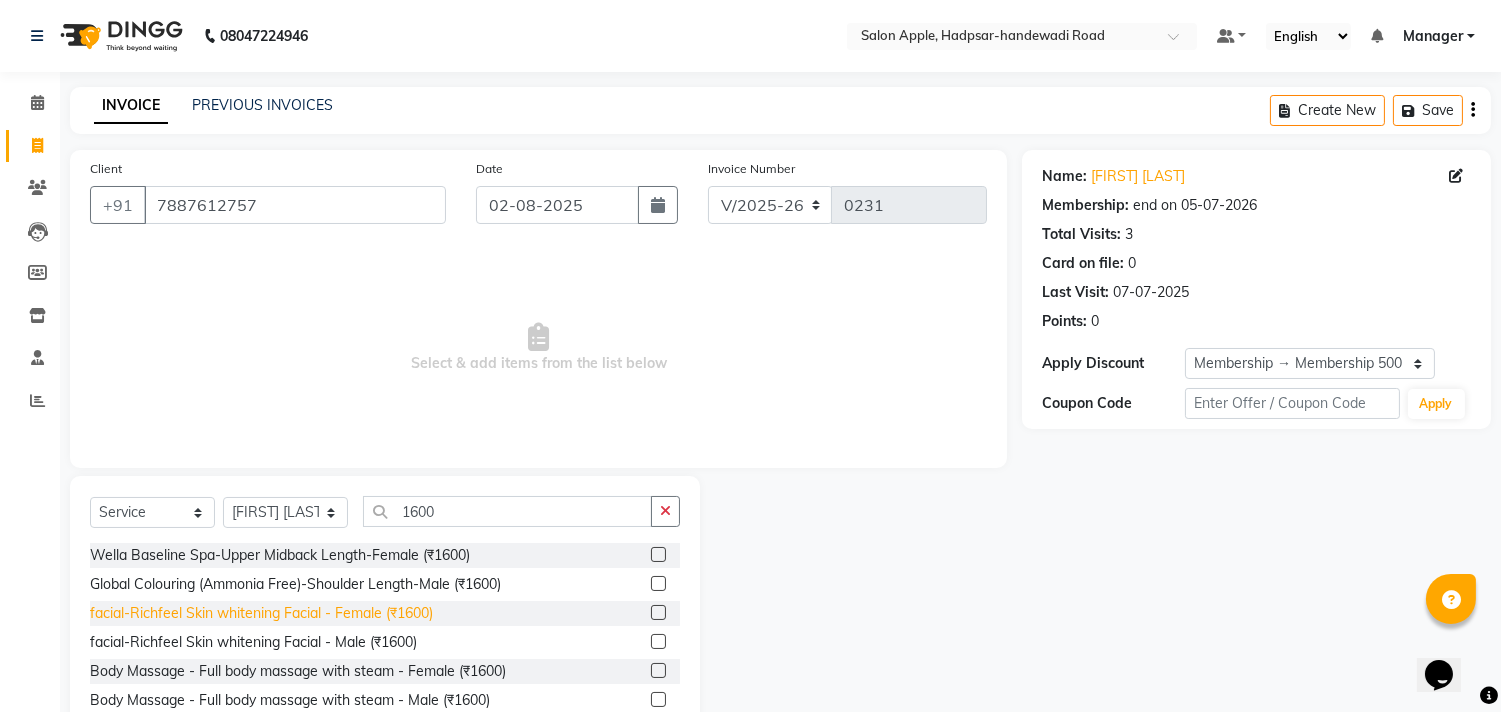 click on "facial-Richfeel Skin whitening Facial - Female (₹1600)" 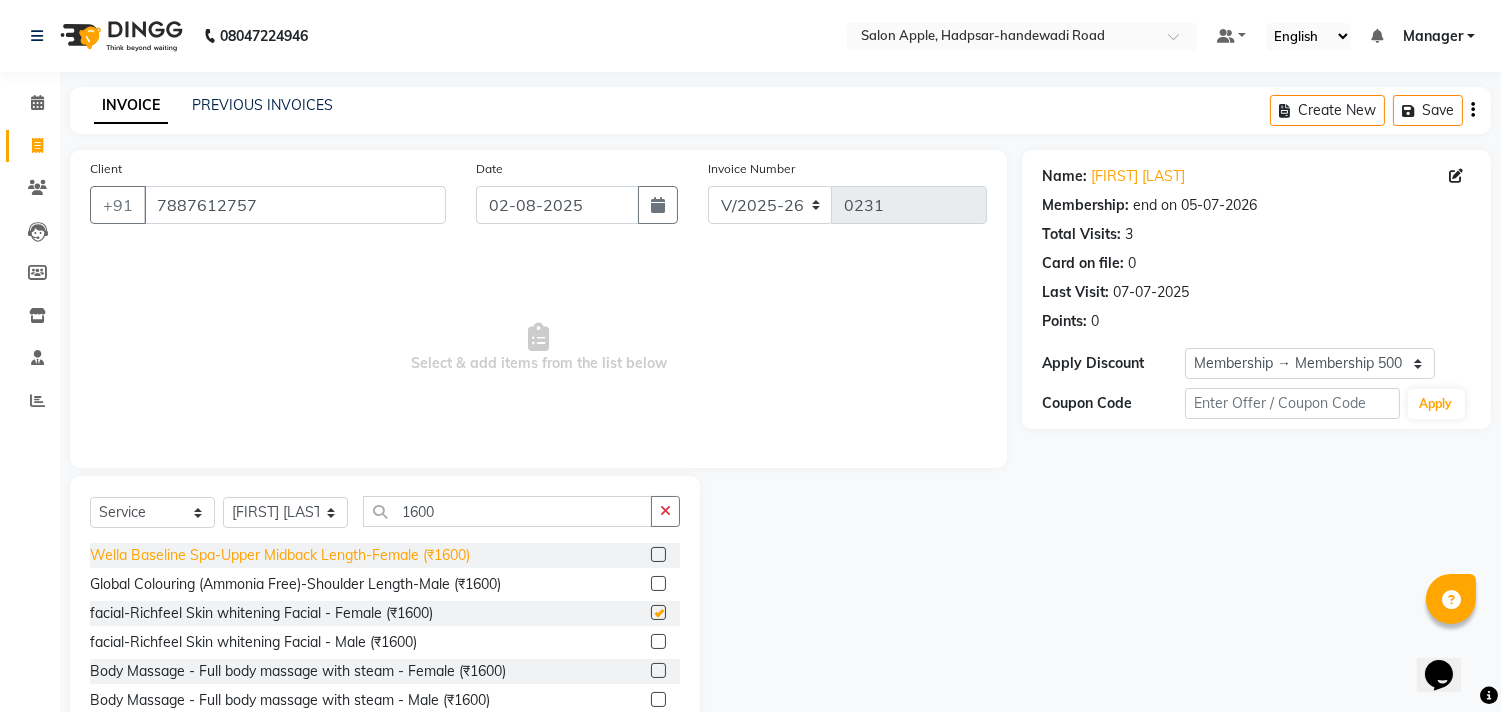 checkbox on "false" 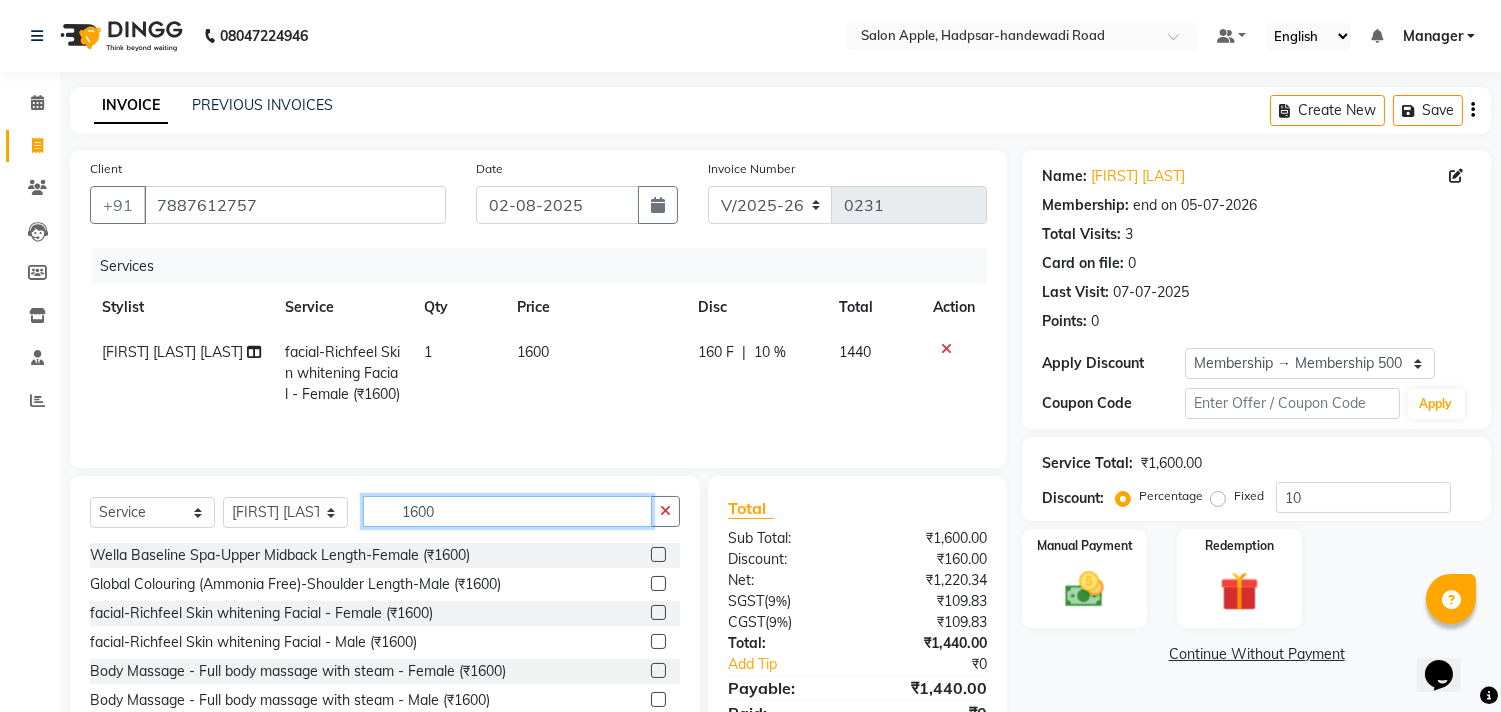 click on "1600" 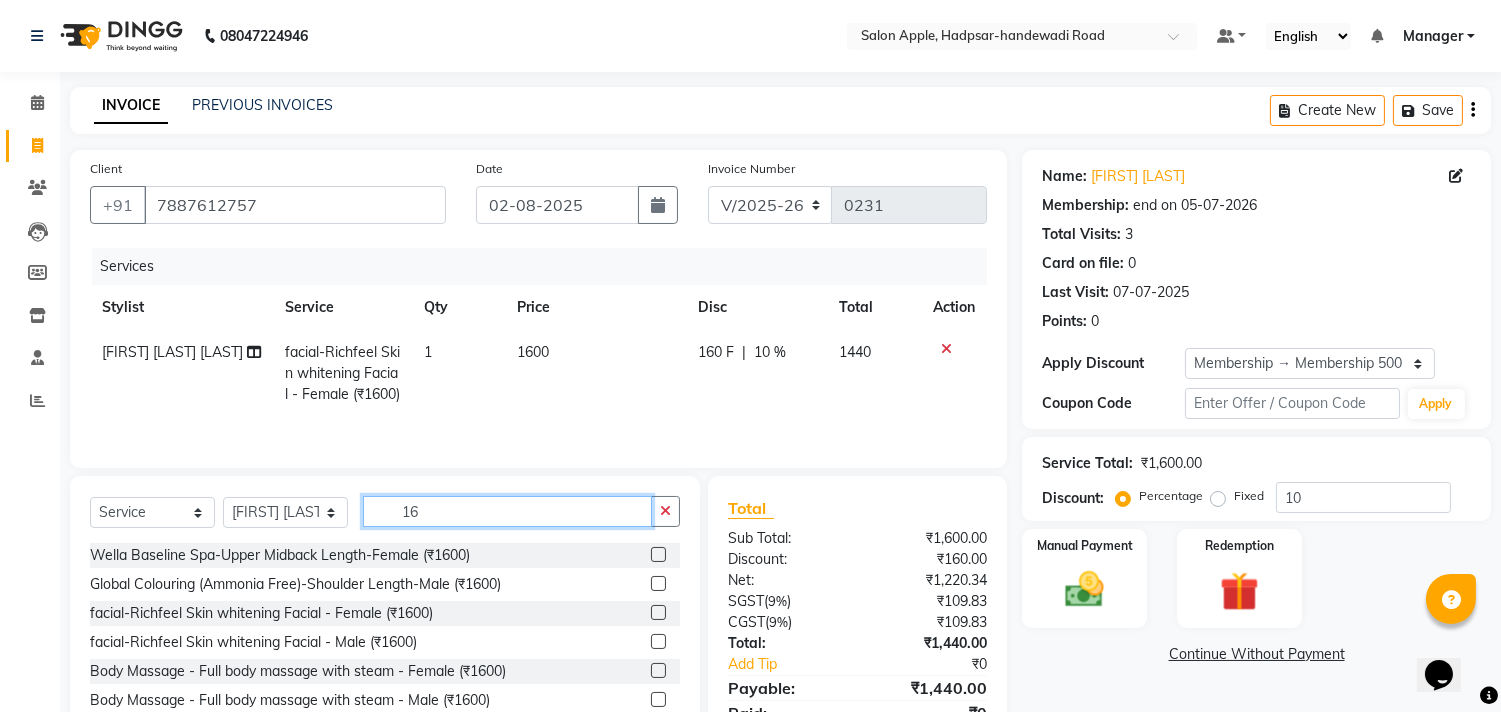type on "1" 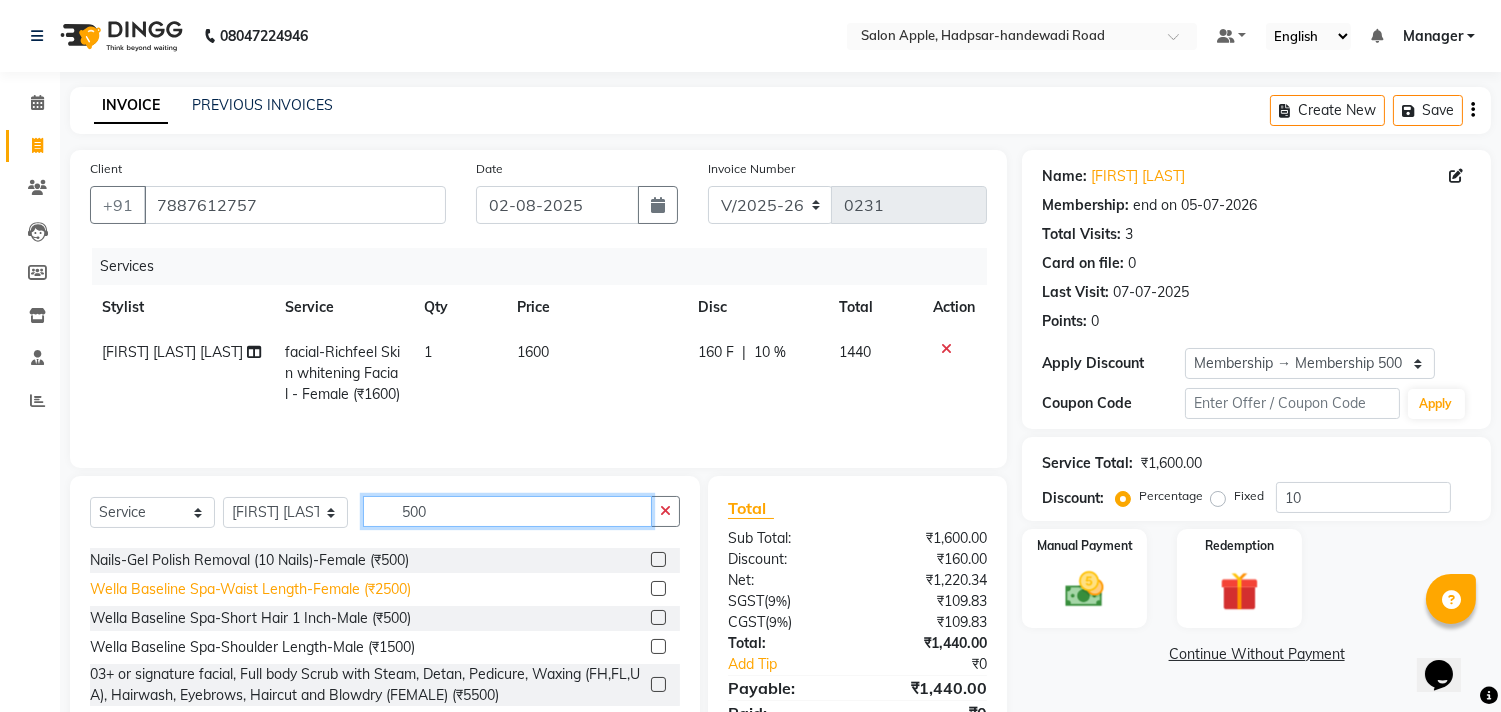 scroll, scrollTop: 222, scrollLeft: 0, axis: vertical 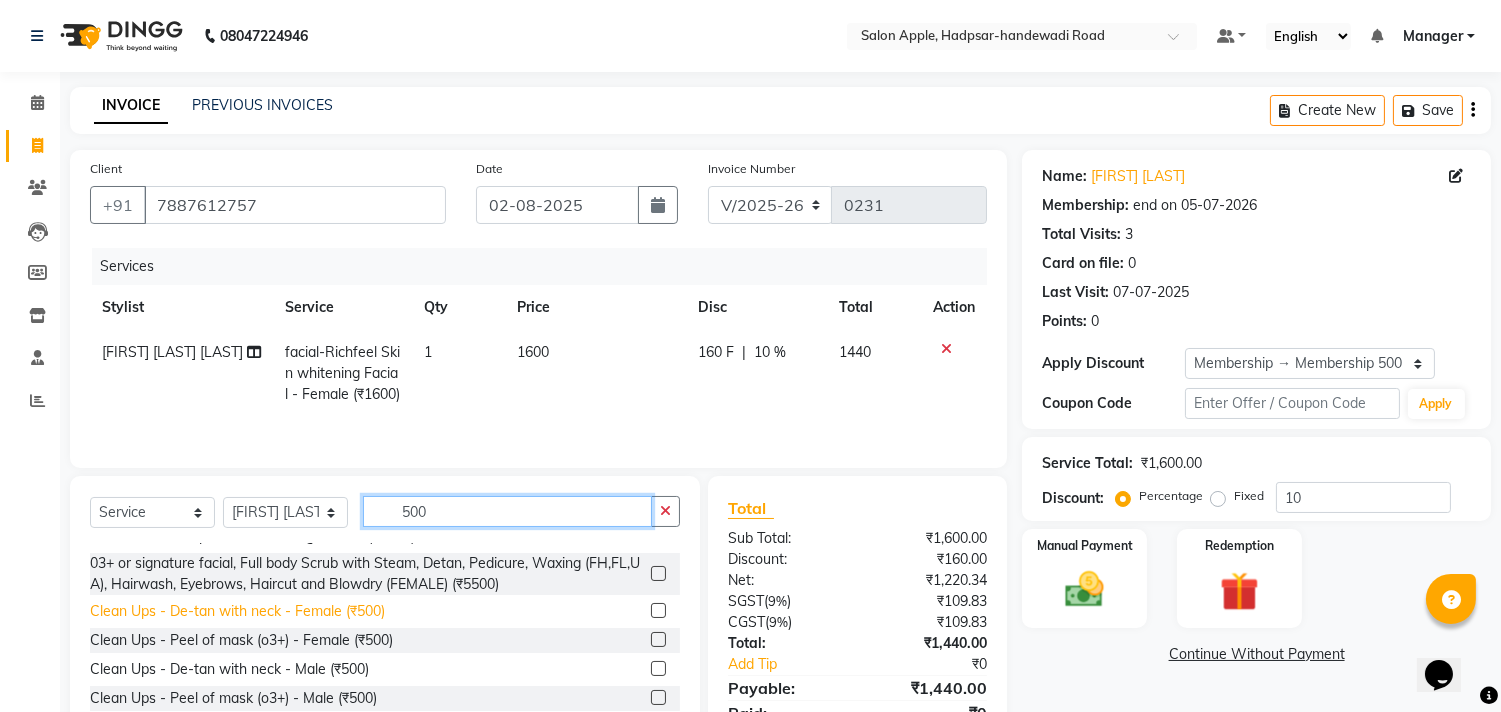 type on "500" 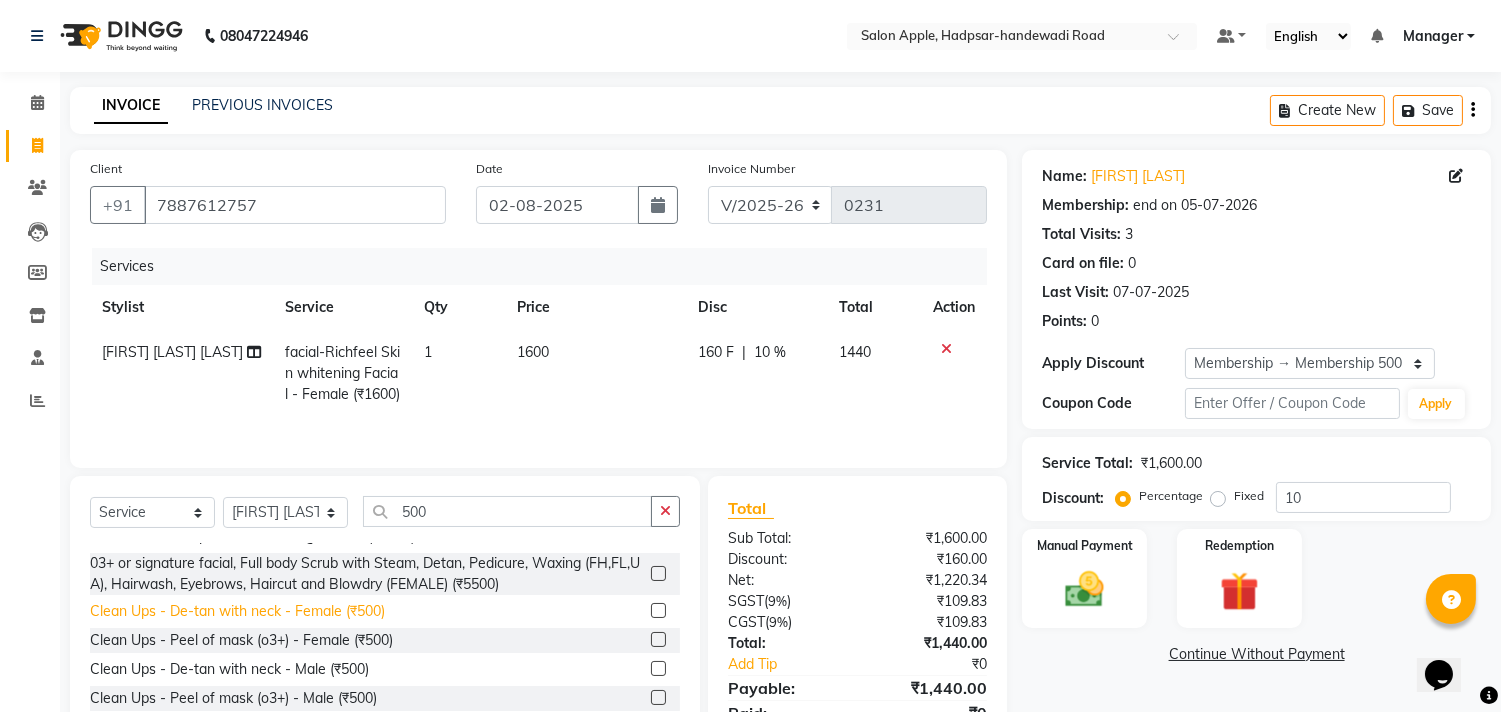 click on "Clean Ups - De-tan with neck - Female (₹500)" 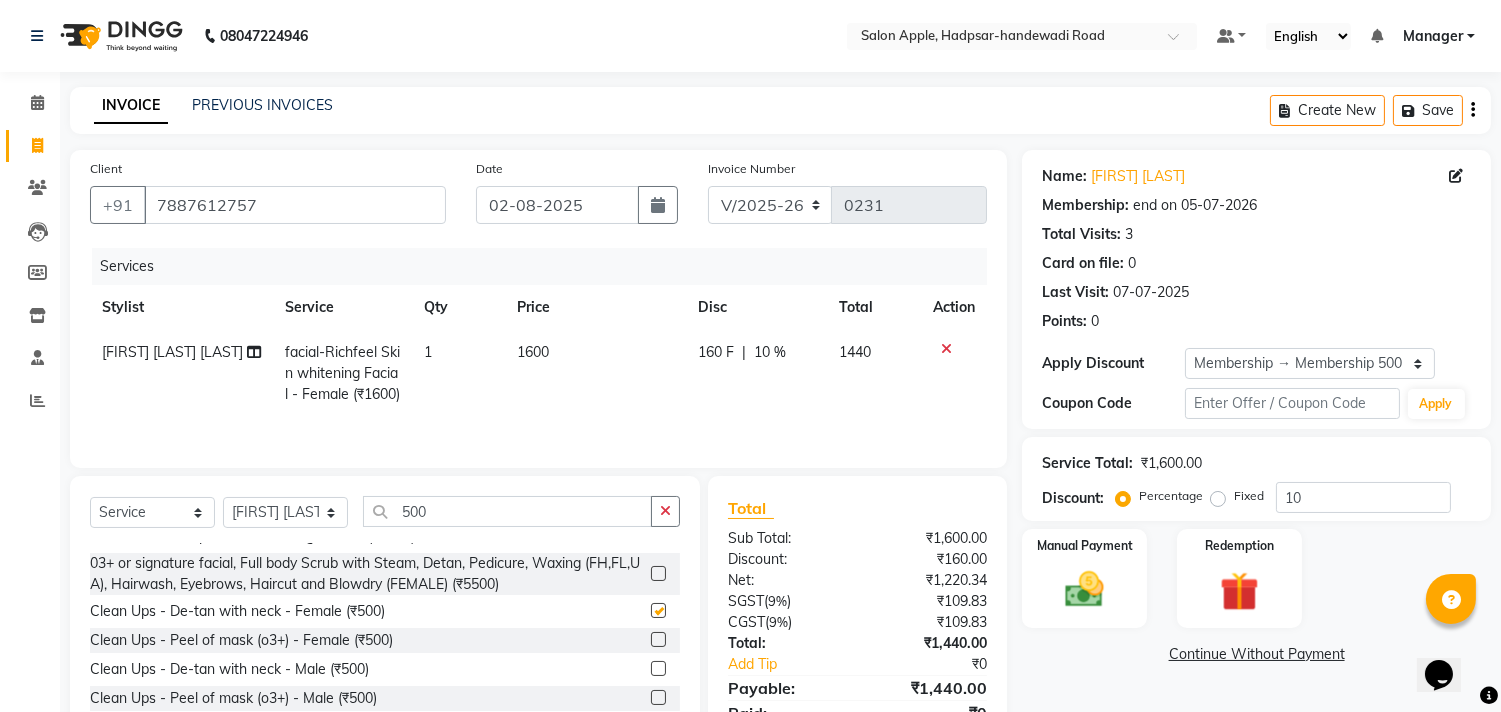 checkbox on "false" 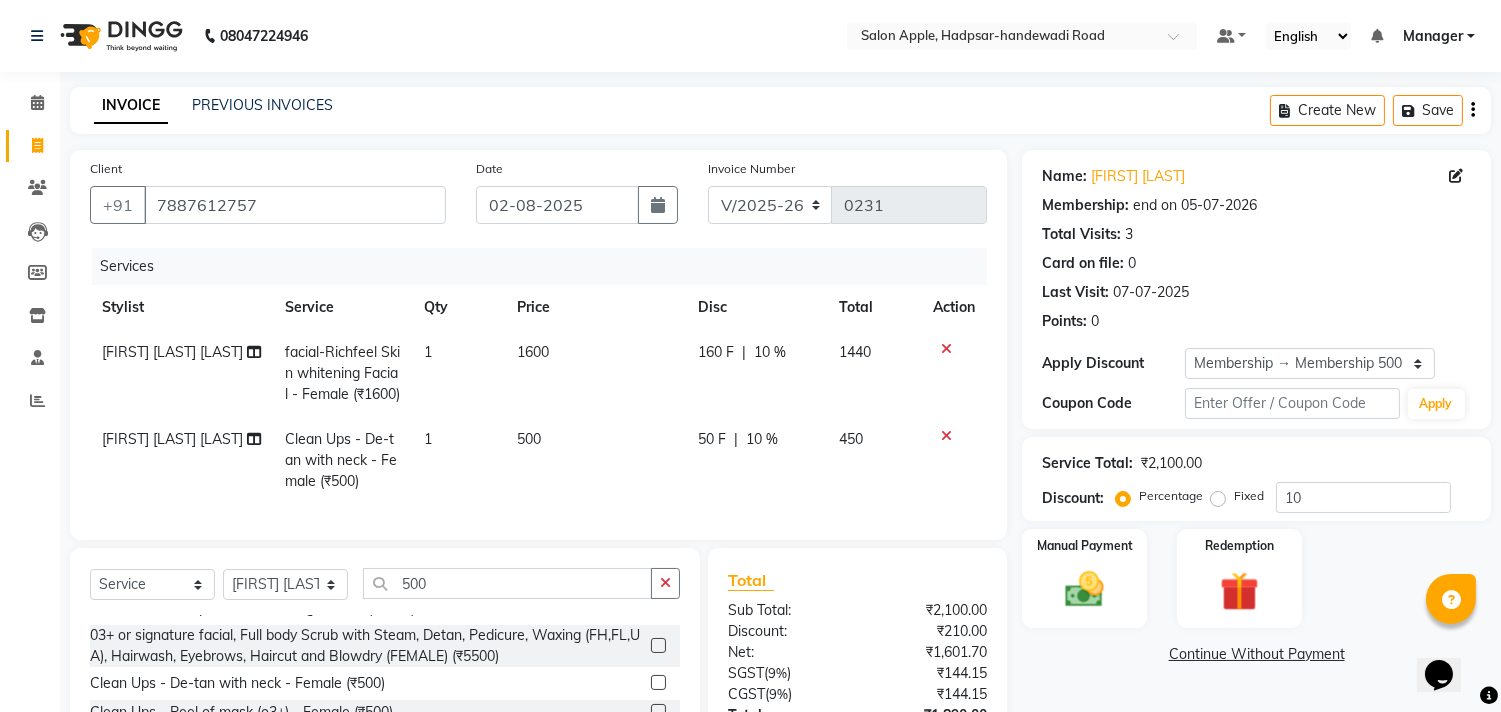 click on "10 %" 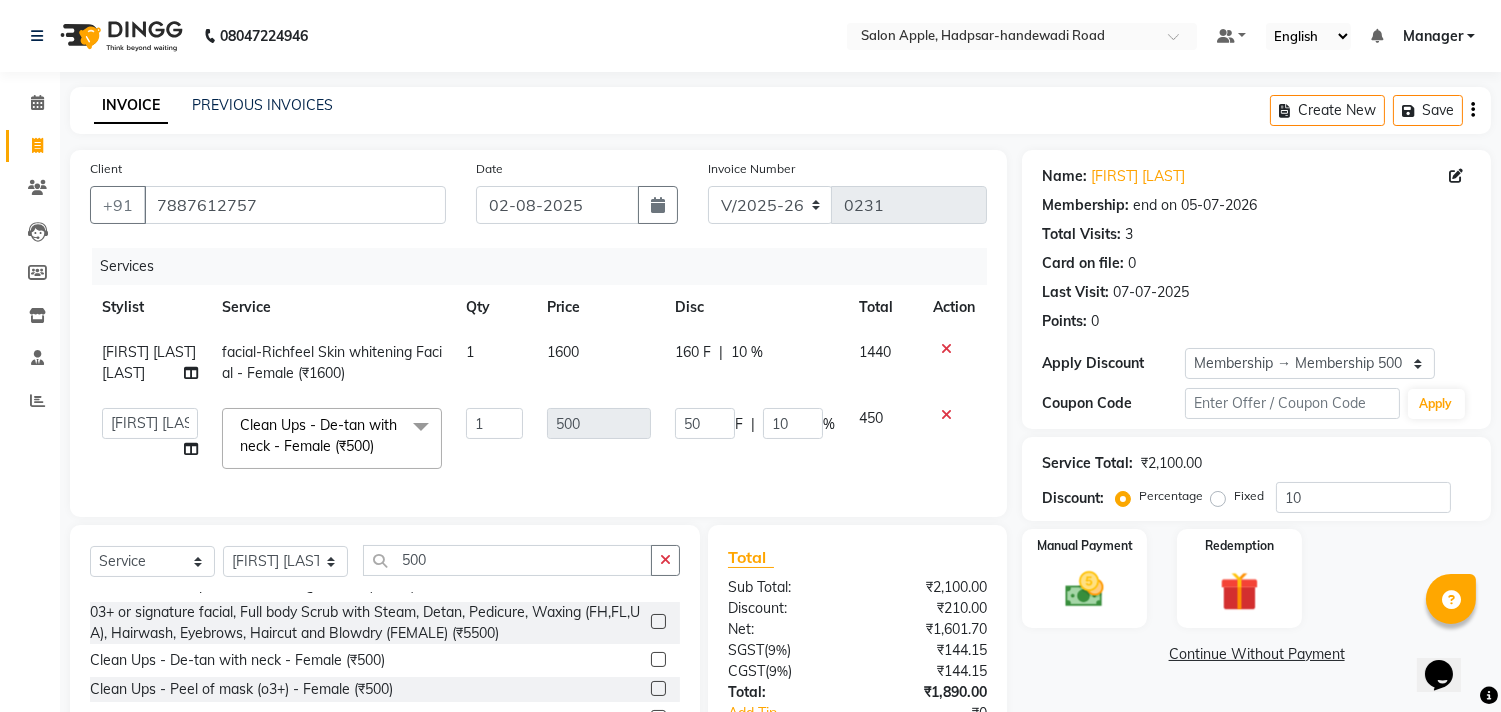 click 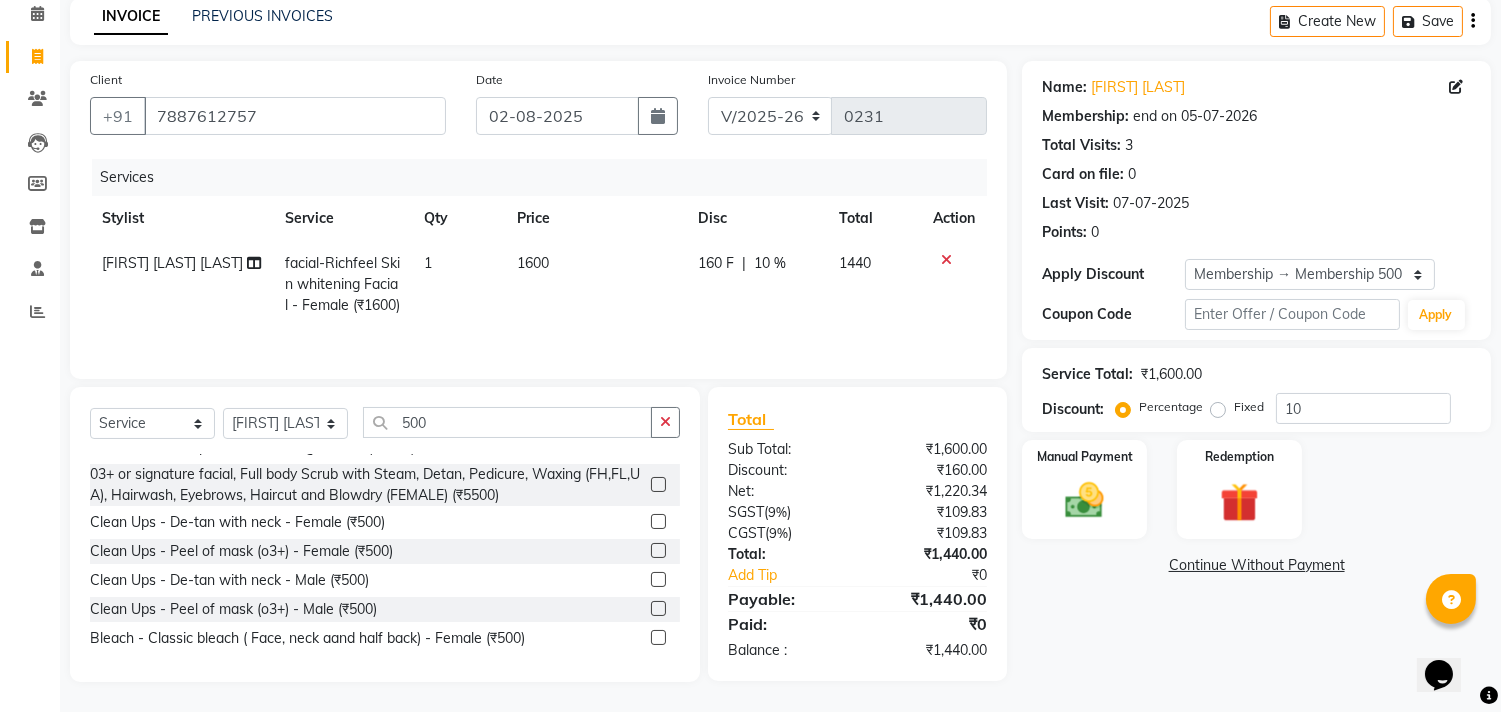 scroll, scrollTop: 112, scrollLeft: 0, axis: vertical 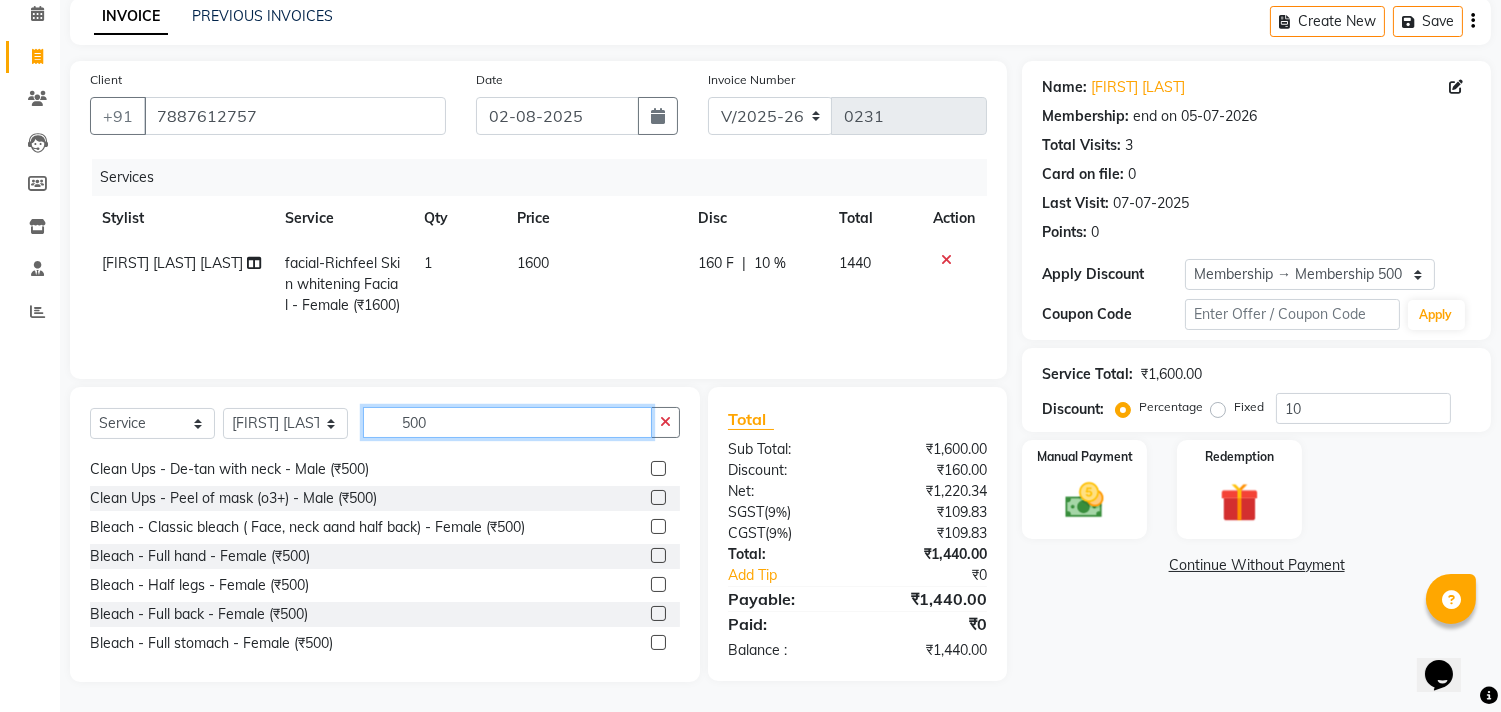 click on "500" 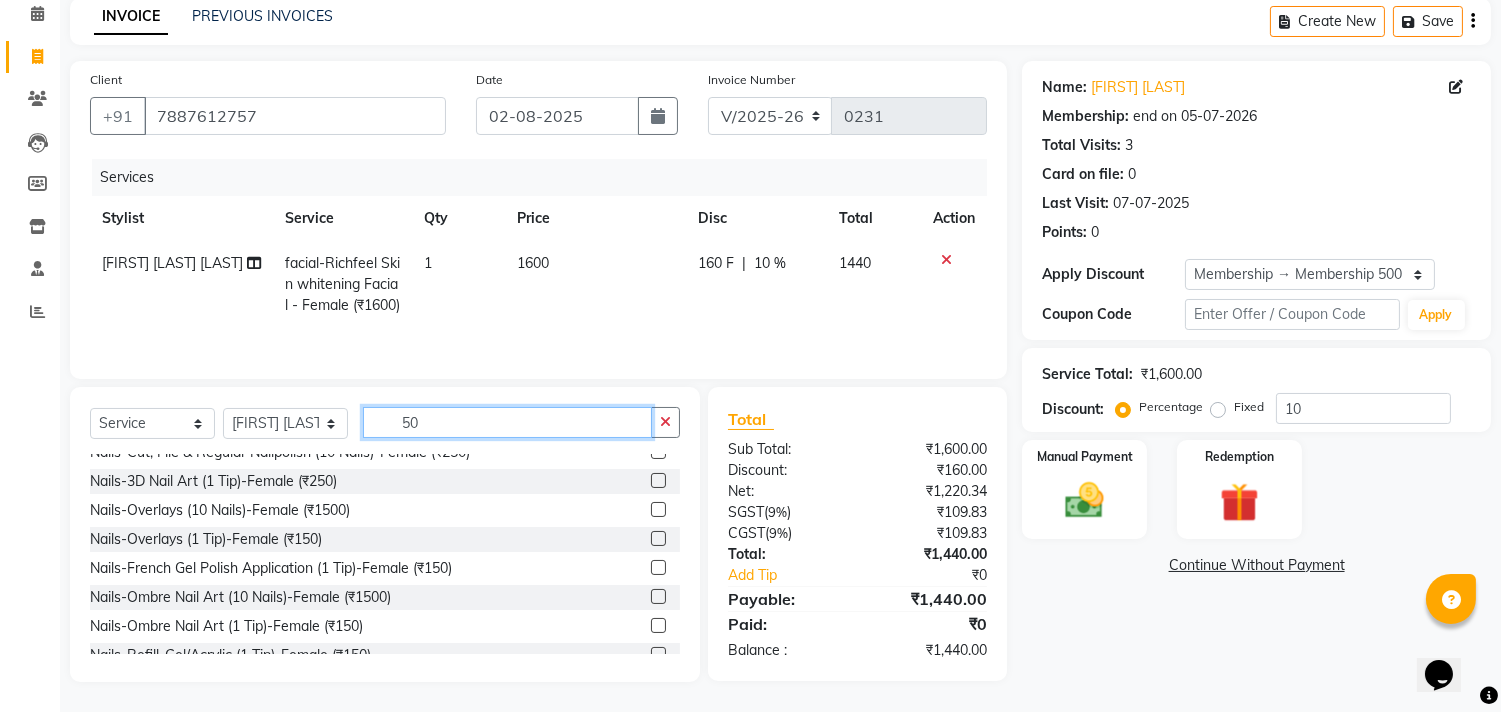 scroll, scrollTop: 913, scrollLeft: 0, axis: vertical 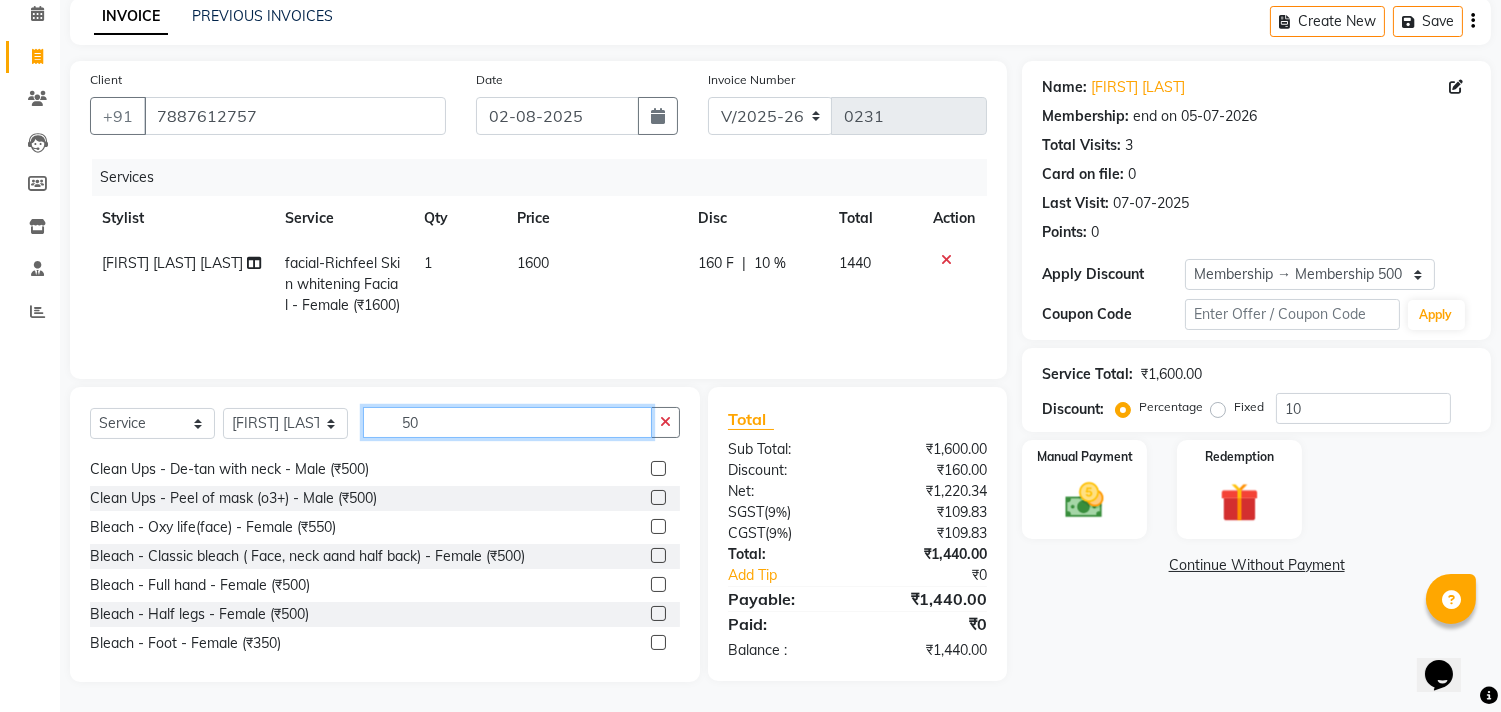 type on "5" 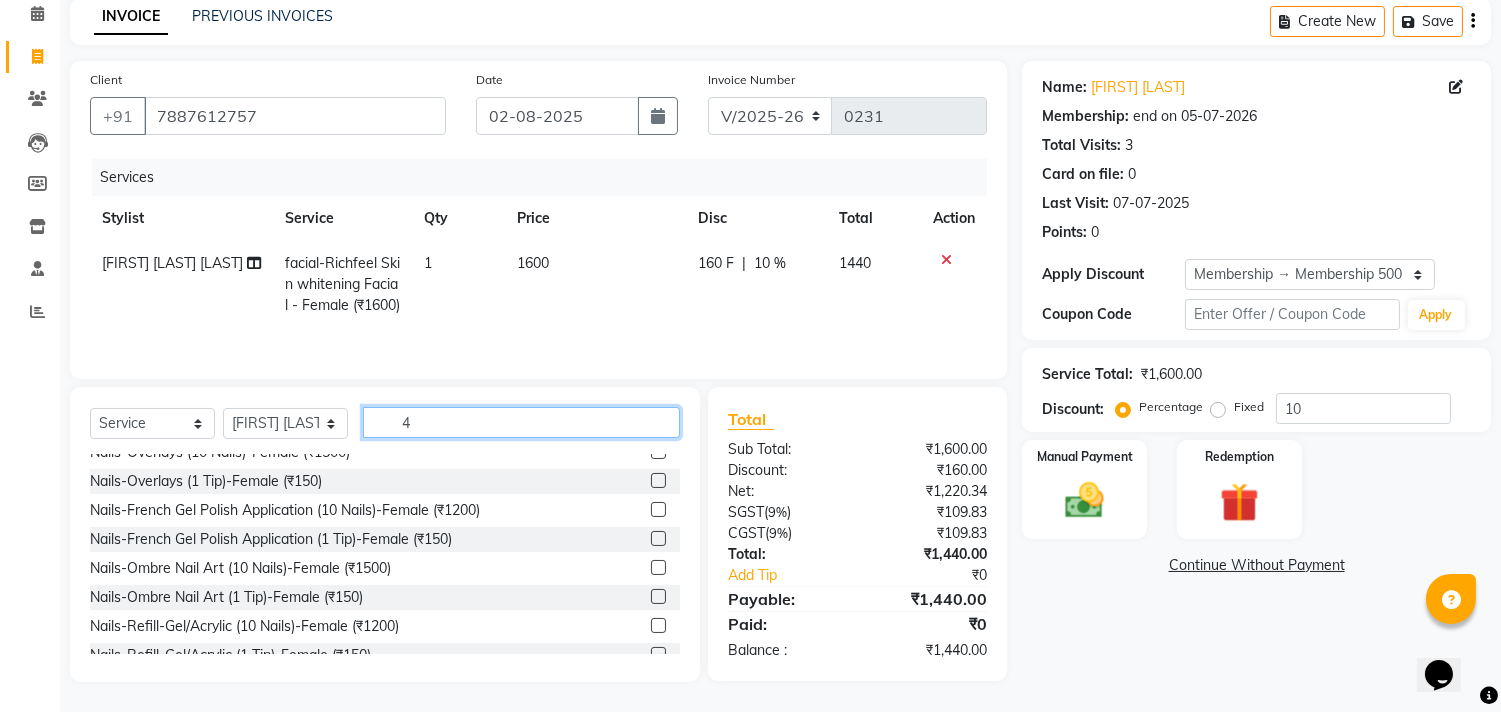 scroll, scrollTop: 112, scrollLeft: 0, axis: vertical 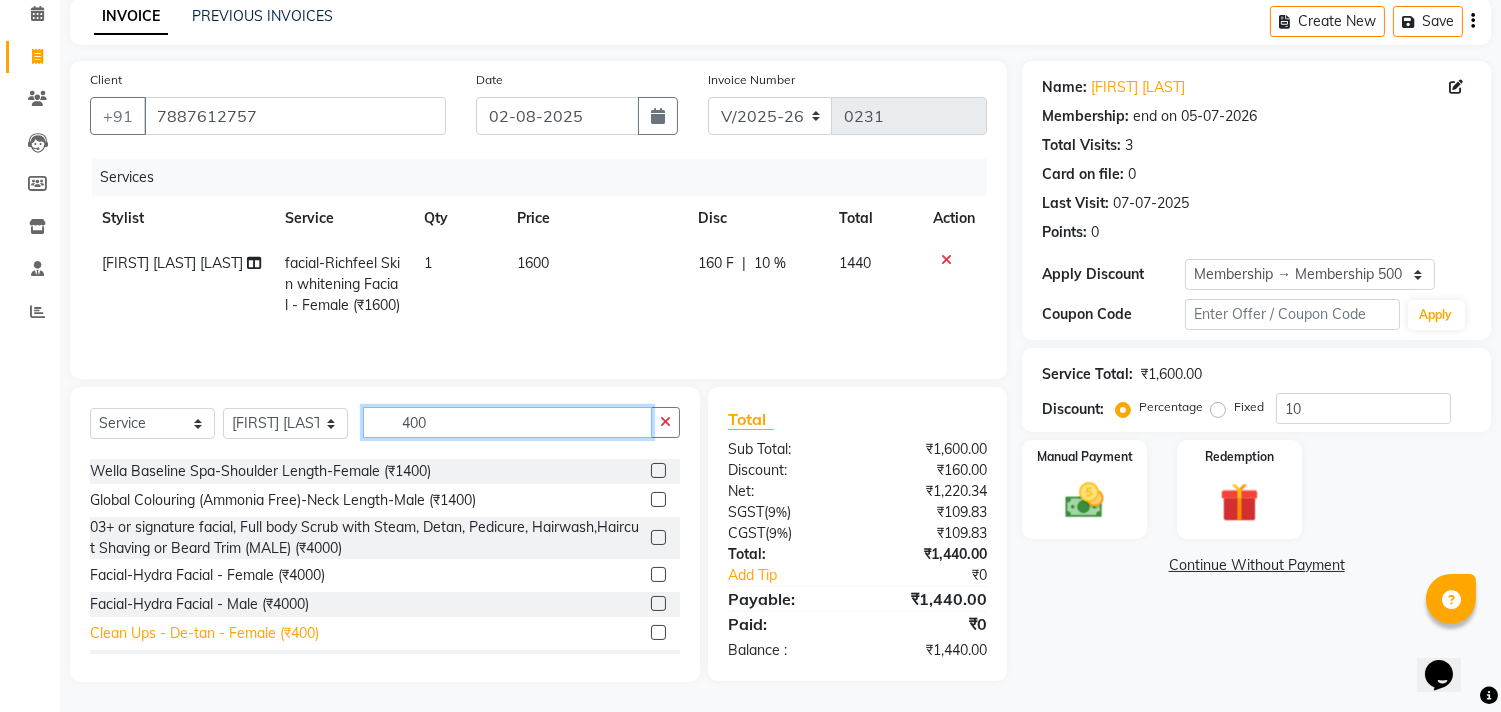 type on "400" 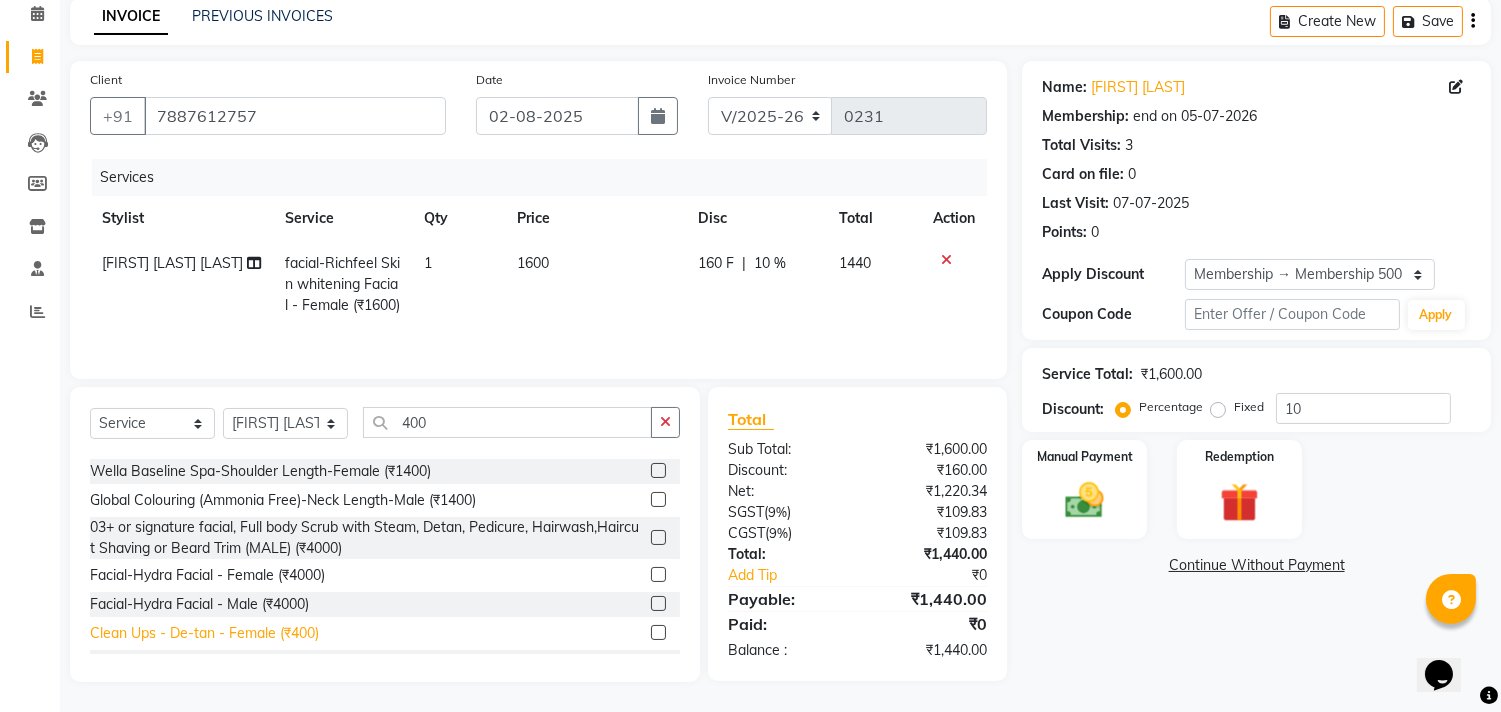 click on "Clean Ups - De-tan - Female (₹400)" 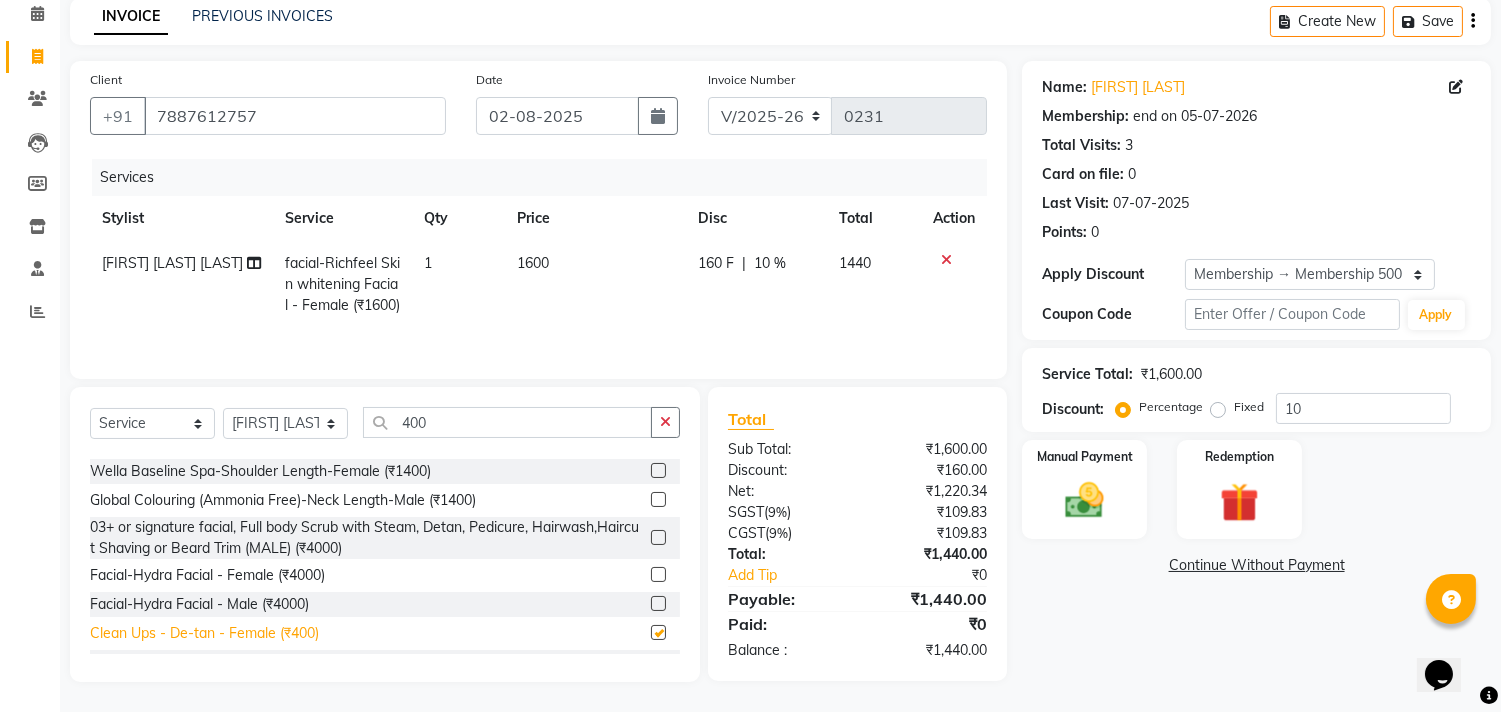 checkbox on "false" 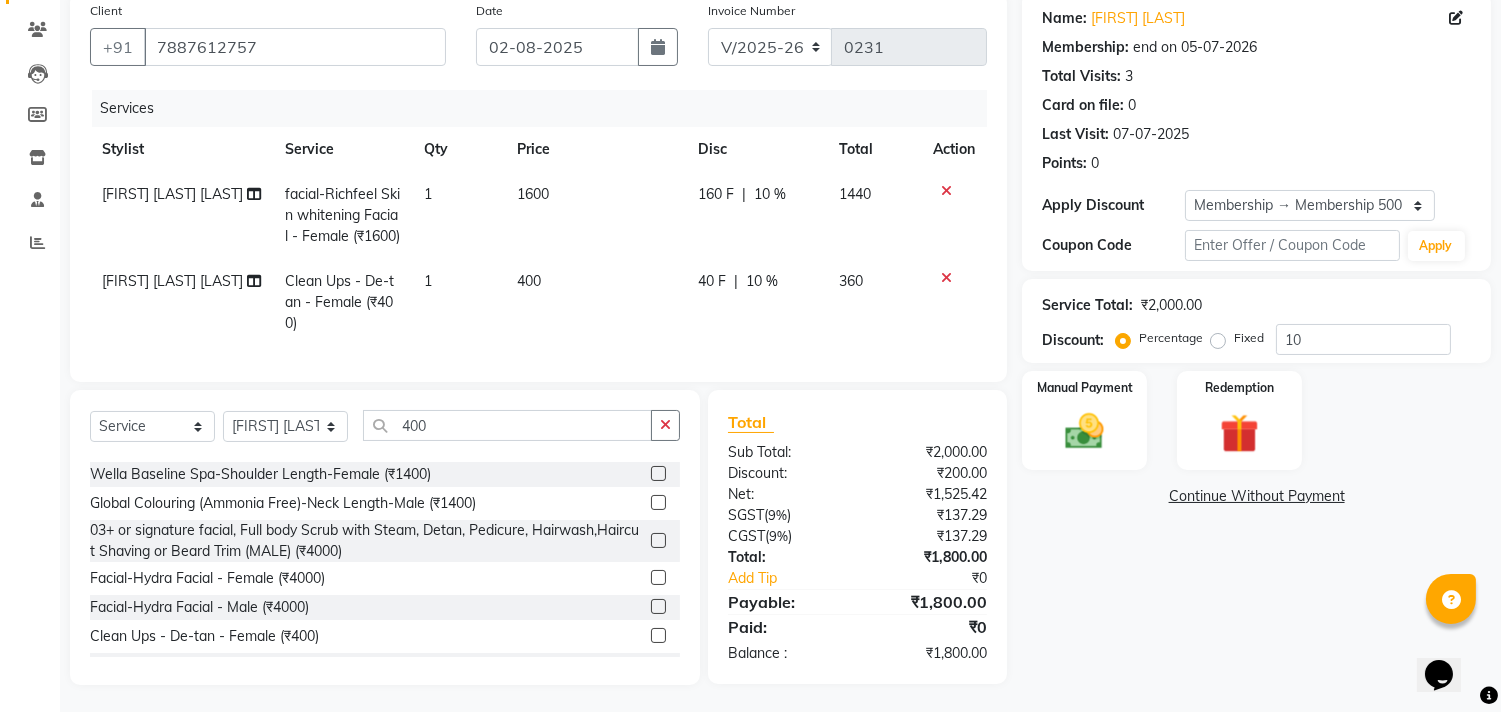 scroll, scrollTop: 198, scrollLeft: 0, axis: vertical 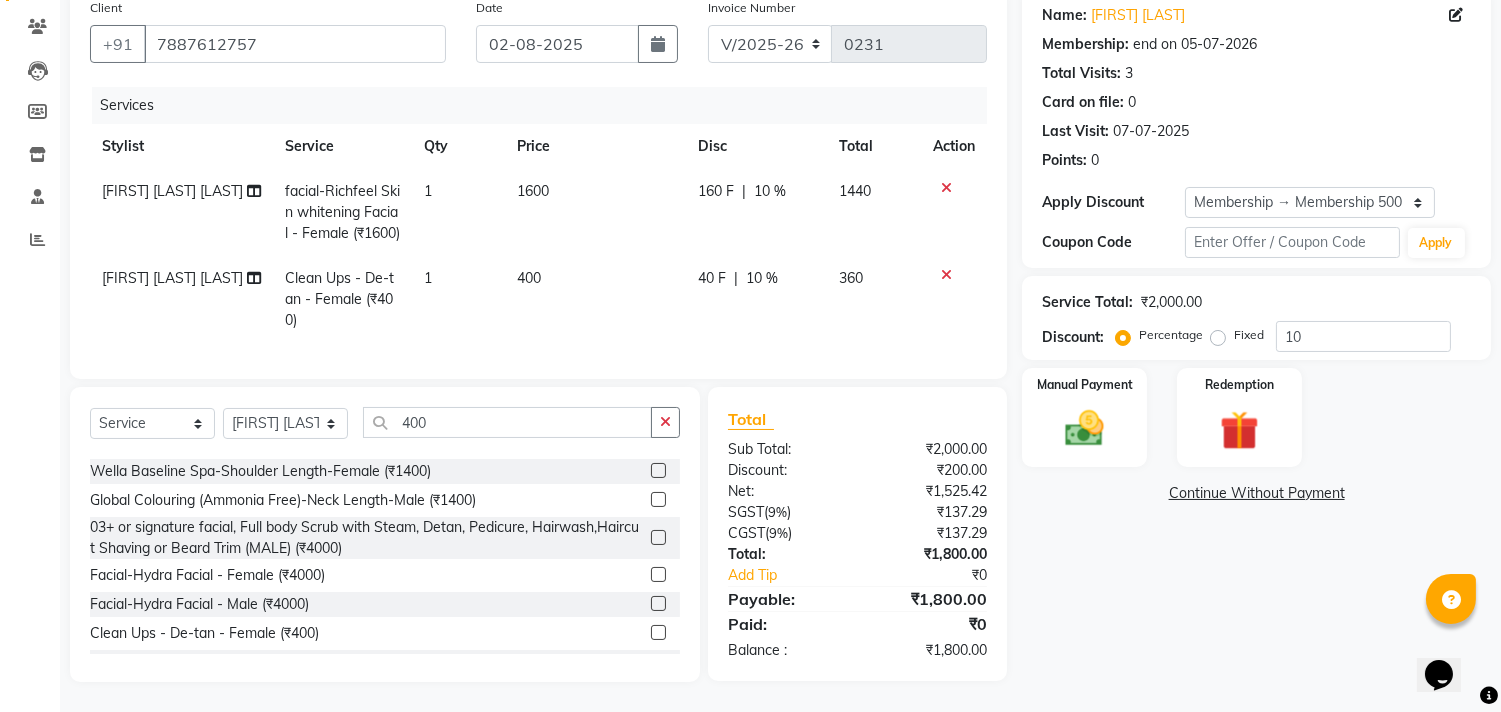click on "10 %" 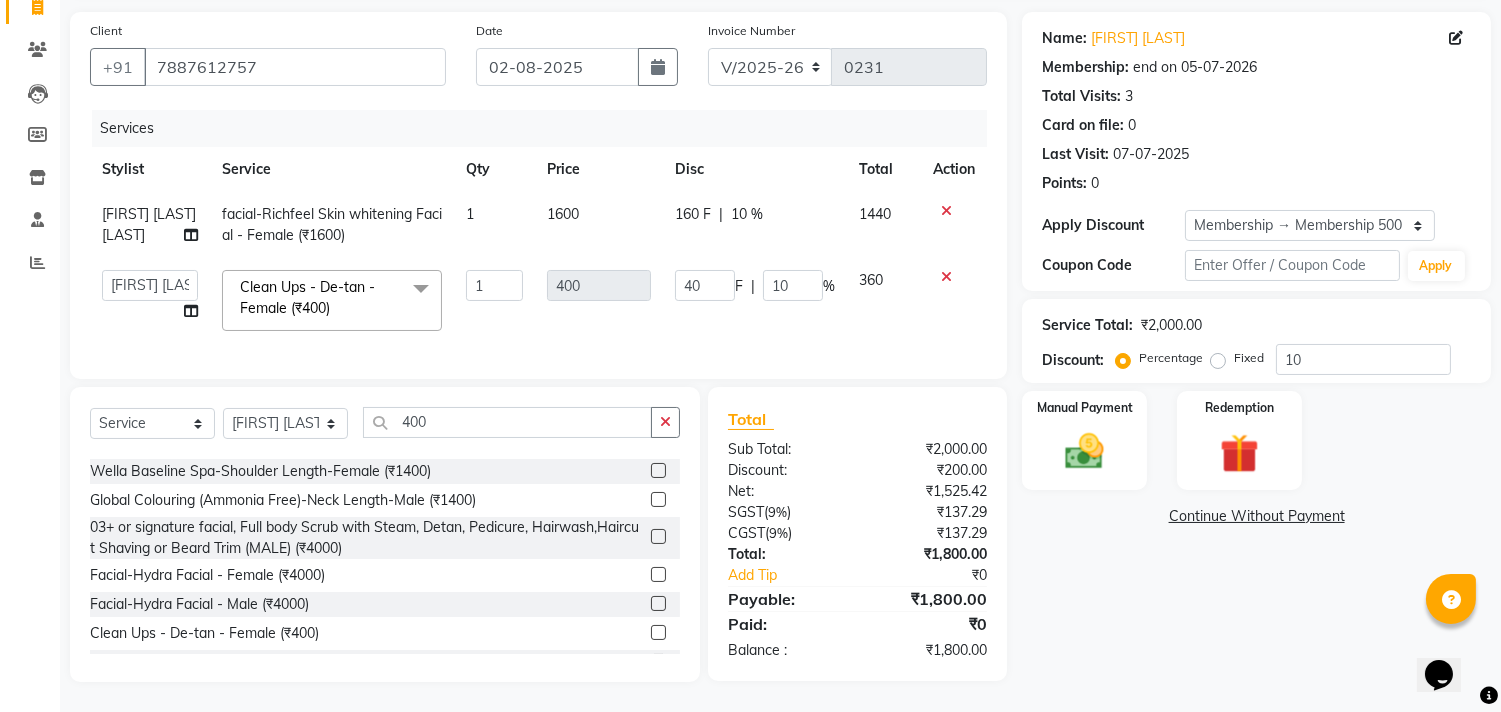 scroll, scrollTop: 175, scrollLeft: 0, axis: vertical 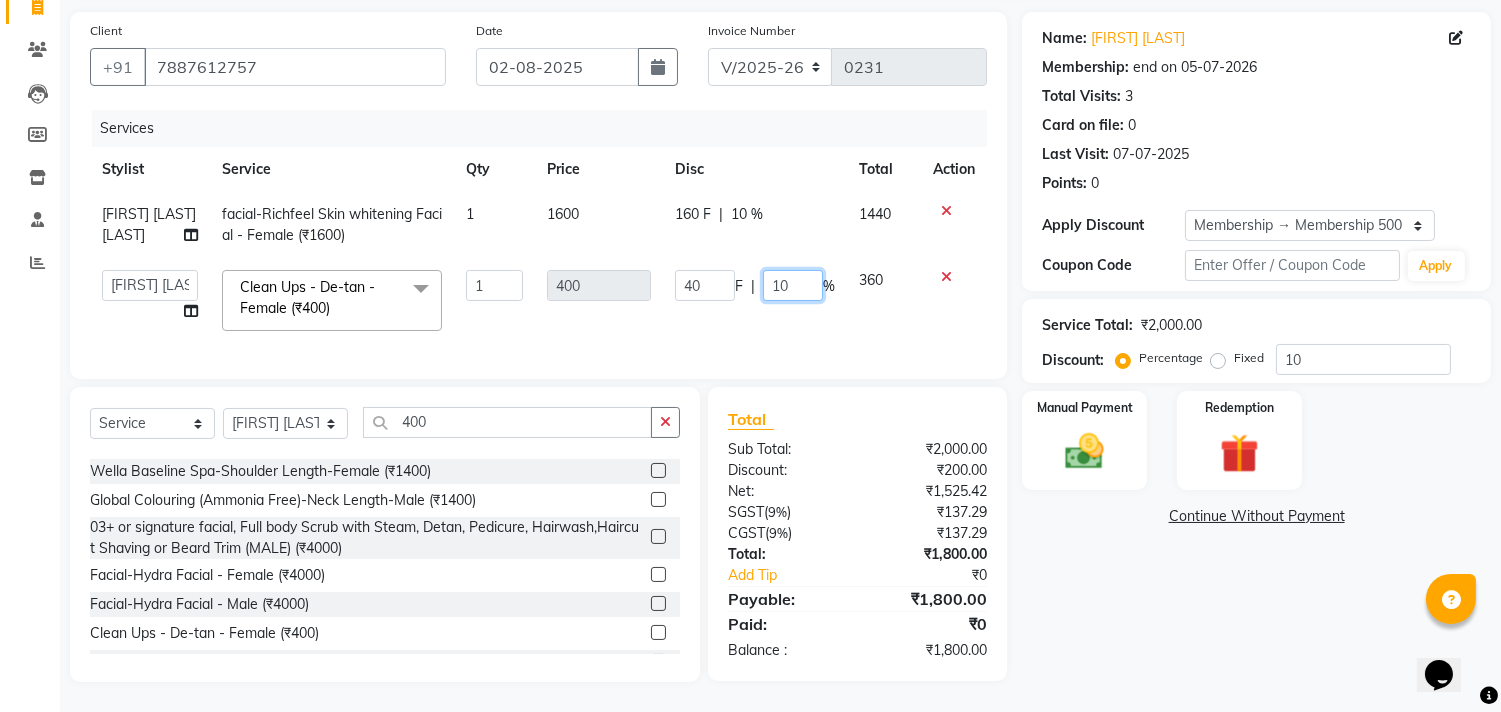 click on "10" 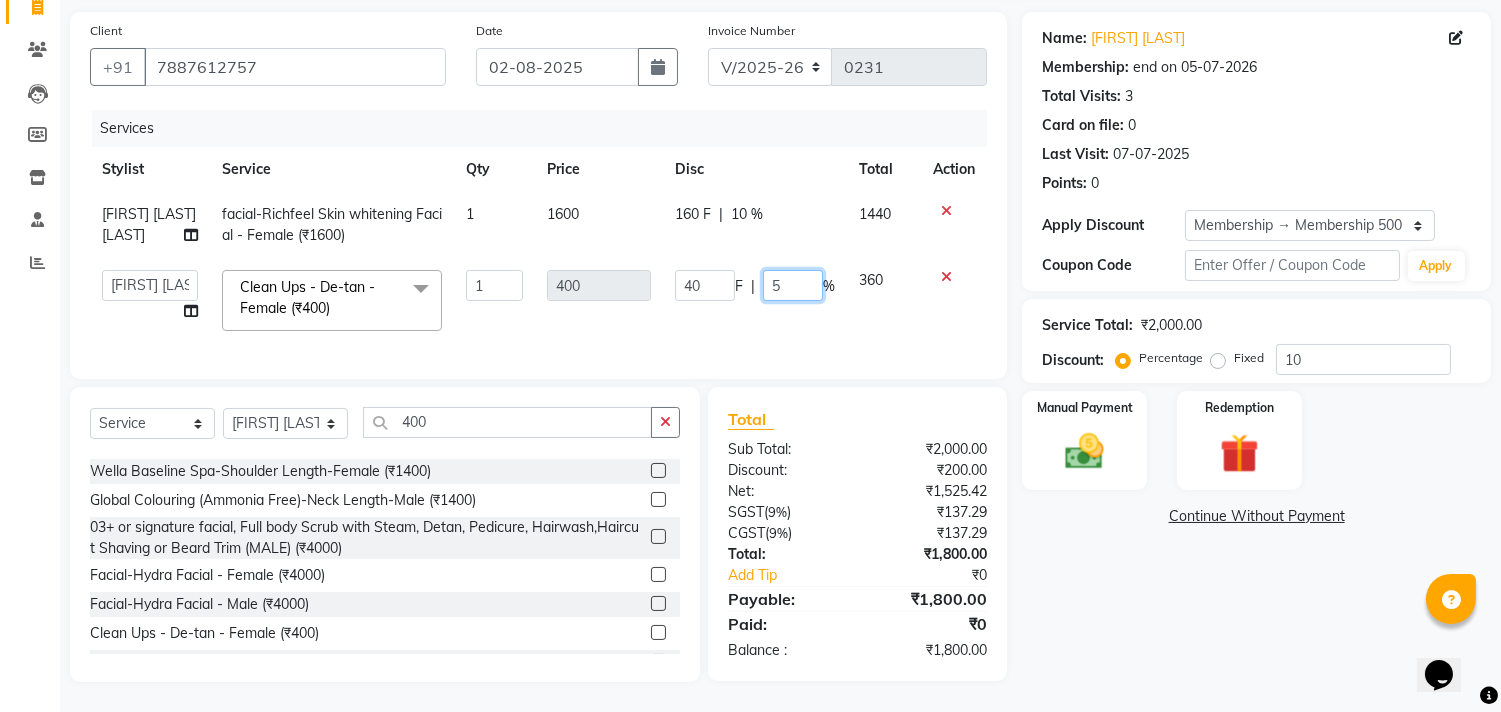 type on "50" 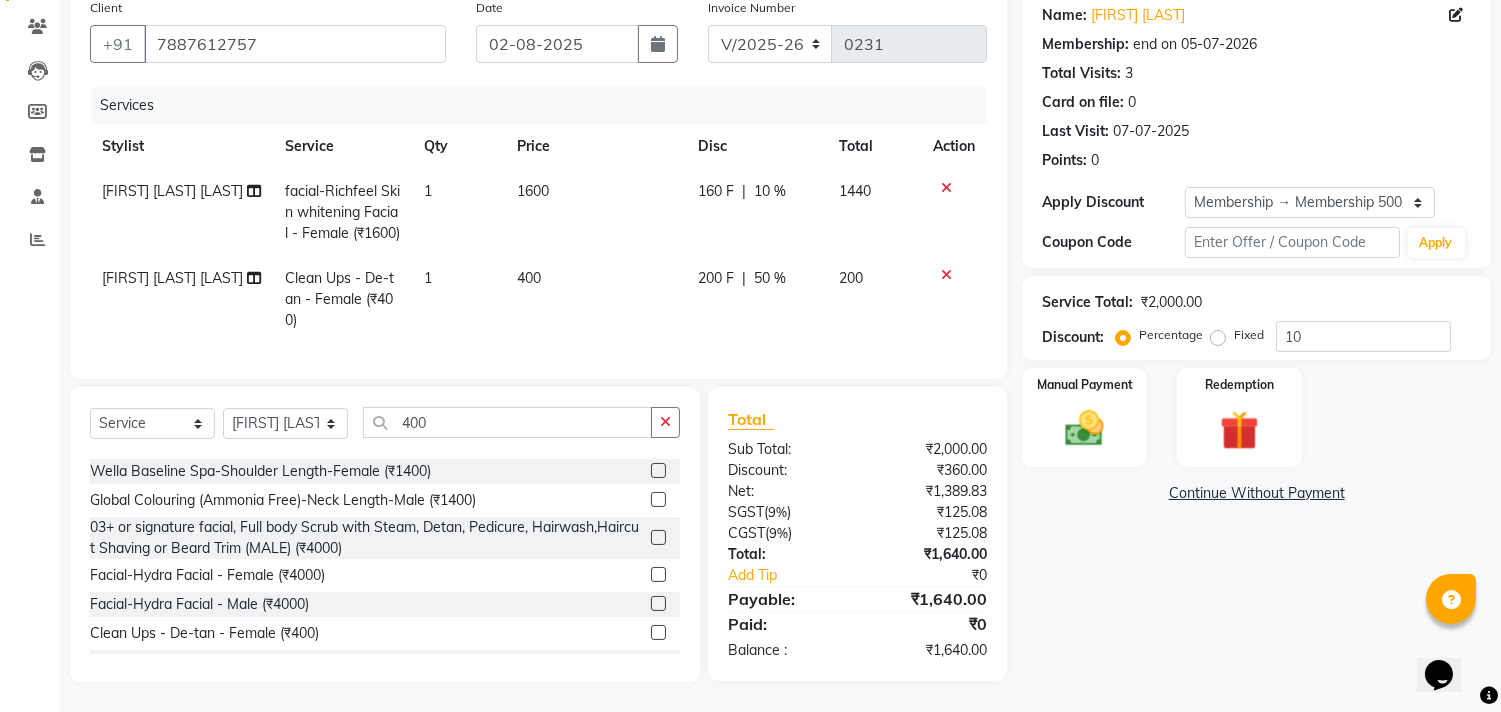click on "200" 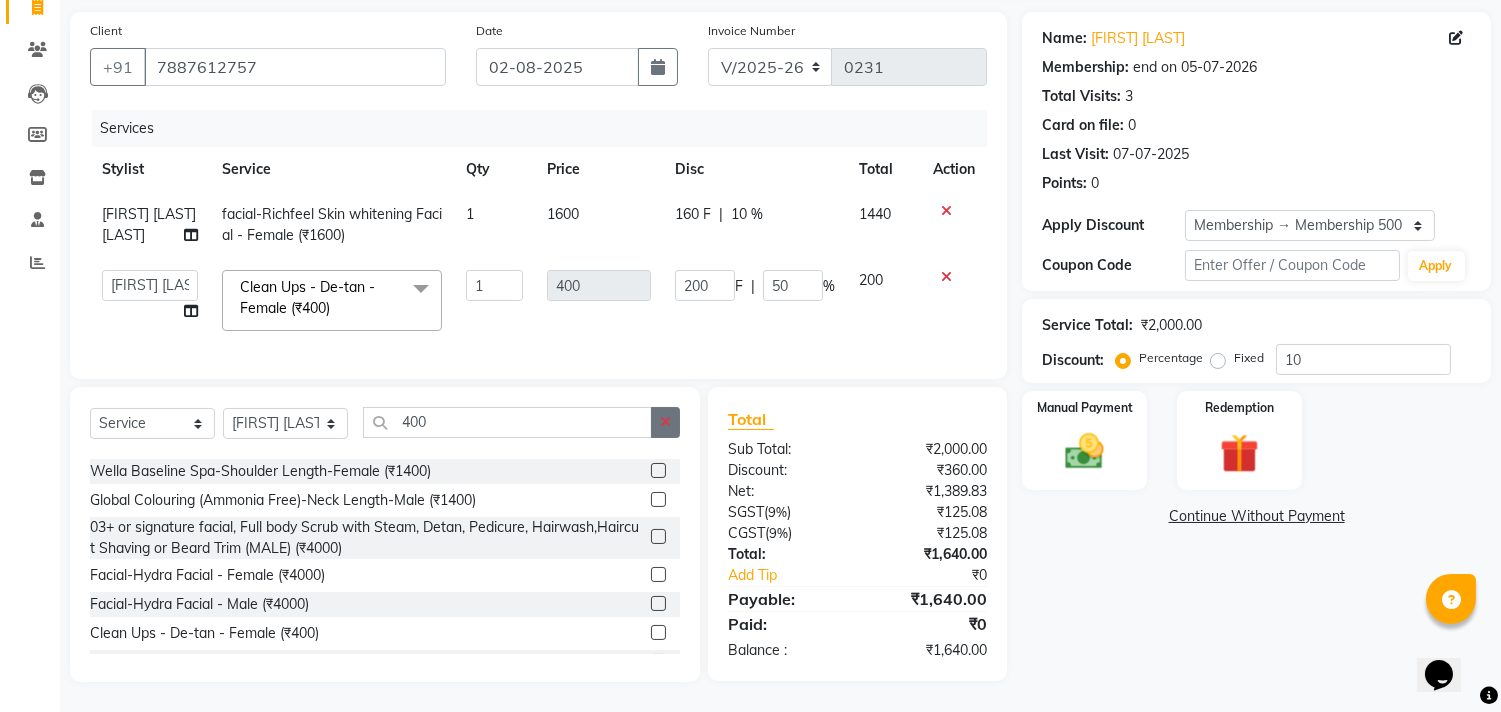 click 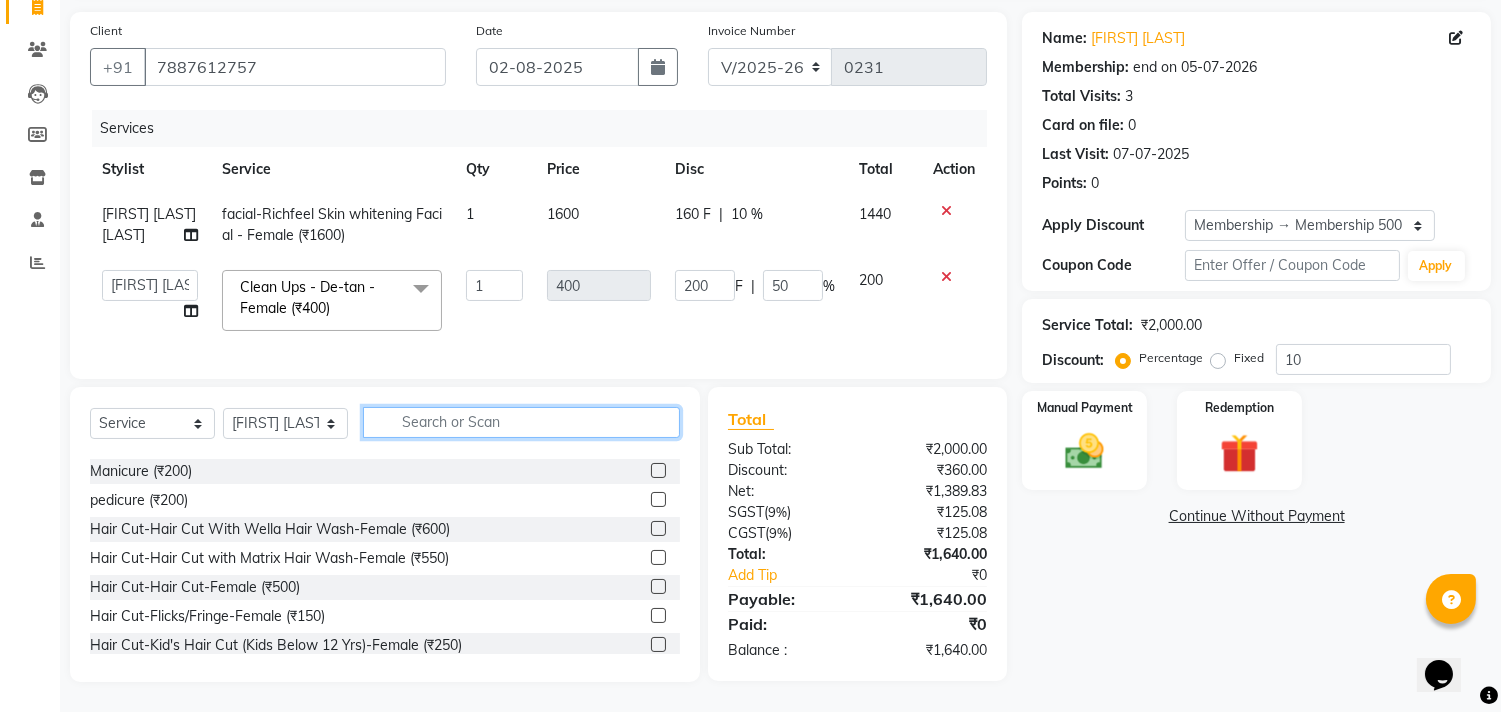 click 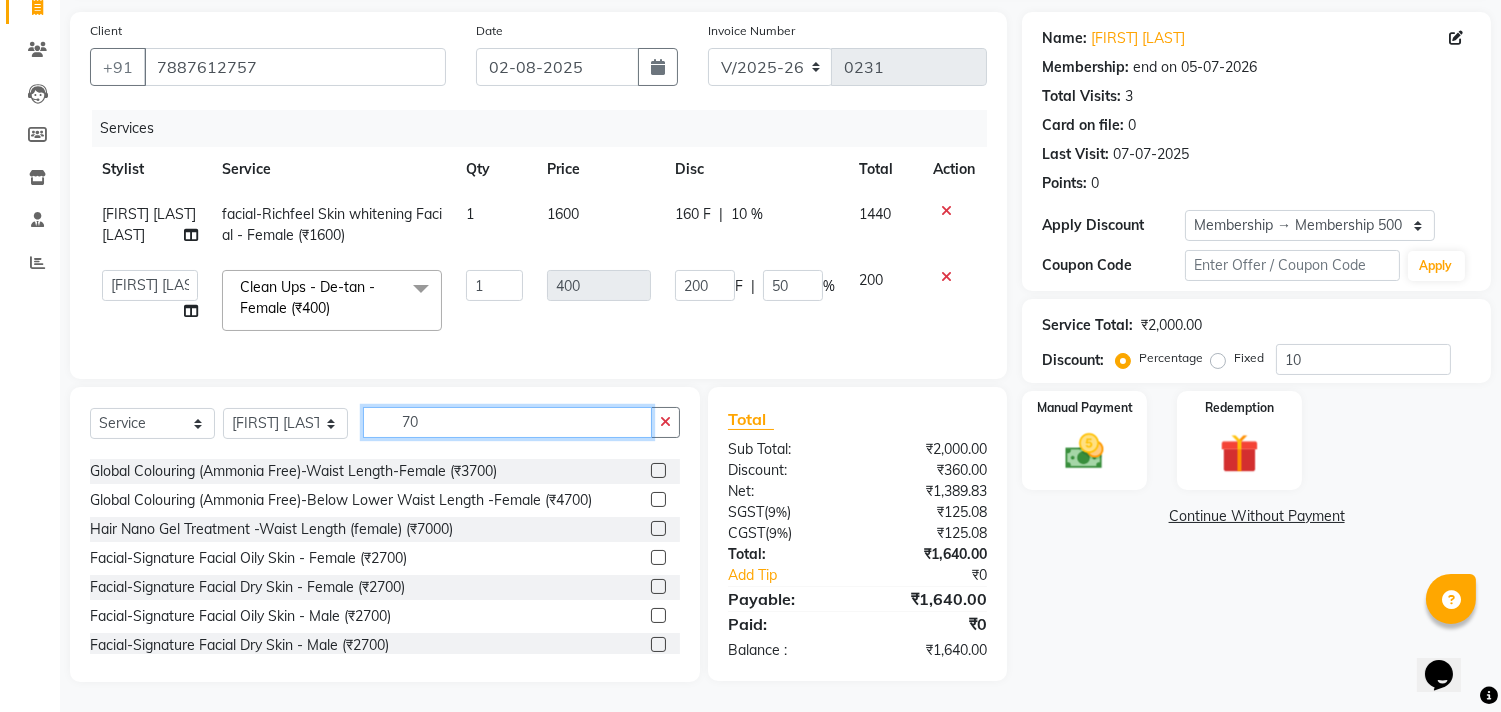 type on "7" 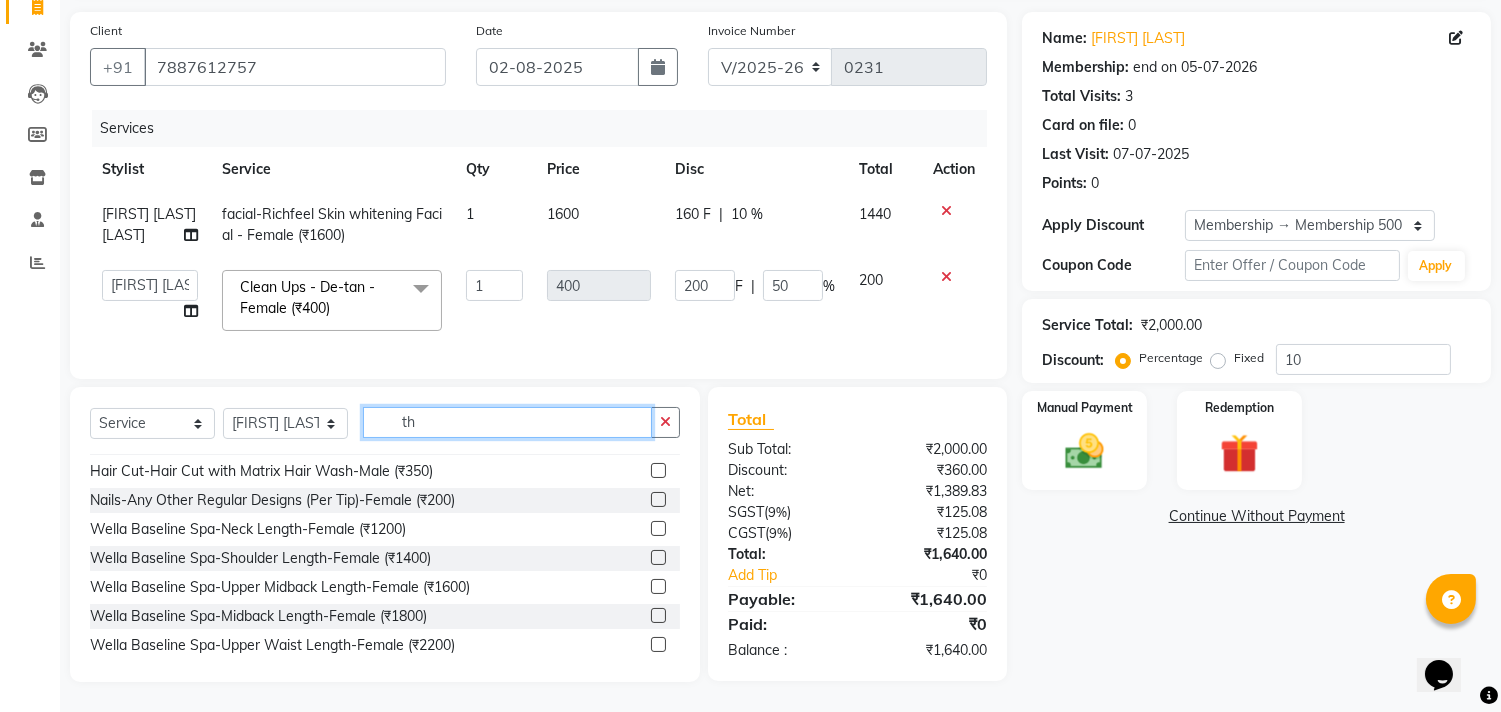 scroll, scrollTop: 0, scrollLeft: 0, axis: both 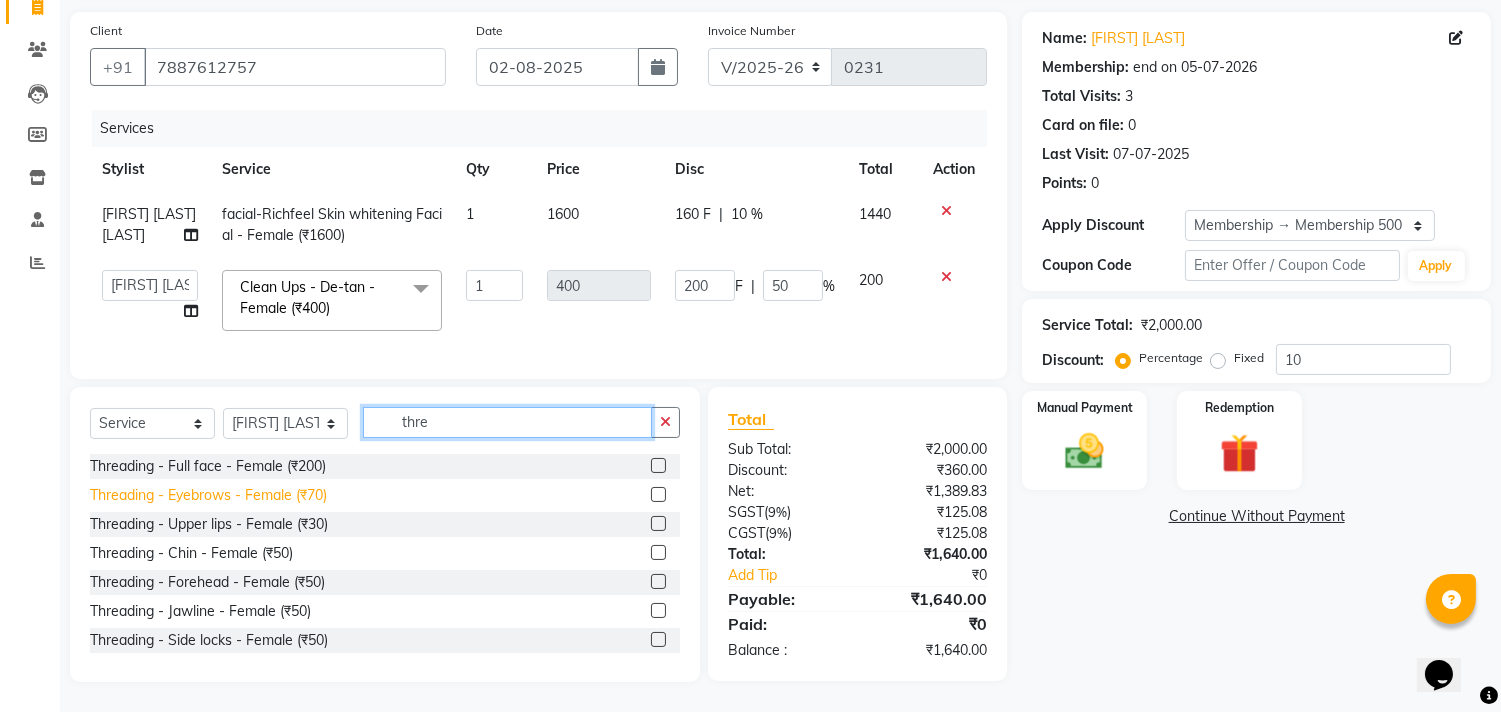 type on "thre" 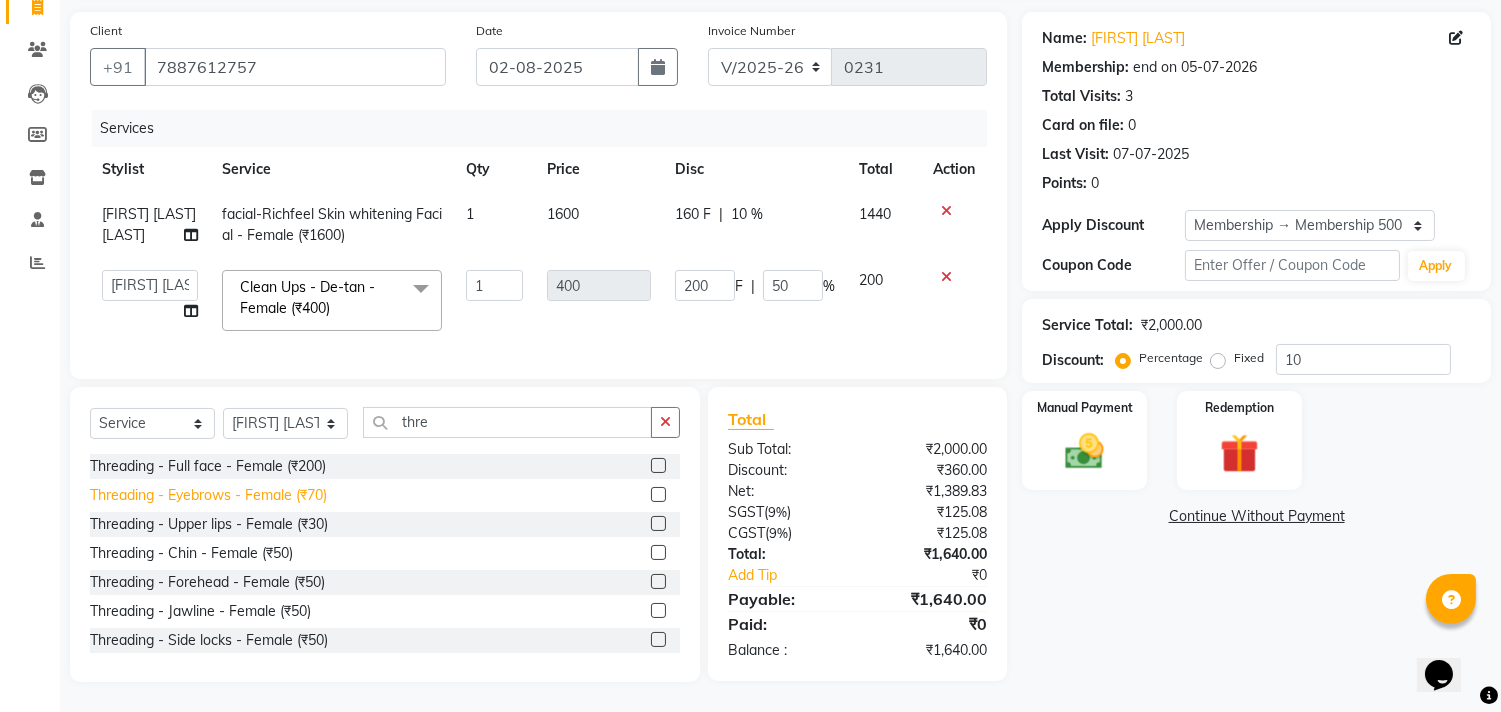 click on "Threading - Eyebrows - Female (₹70)" 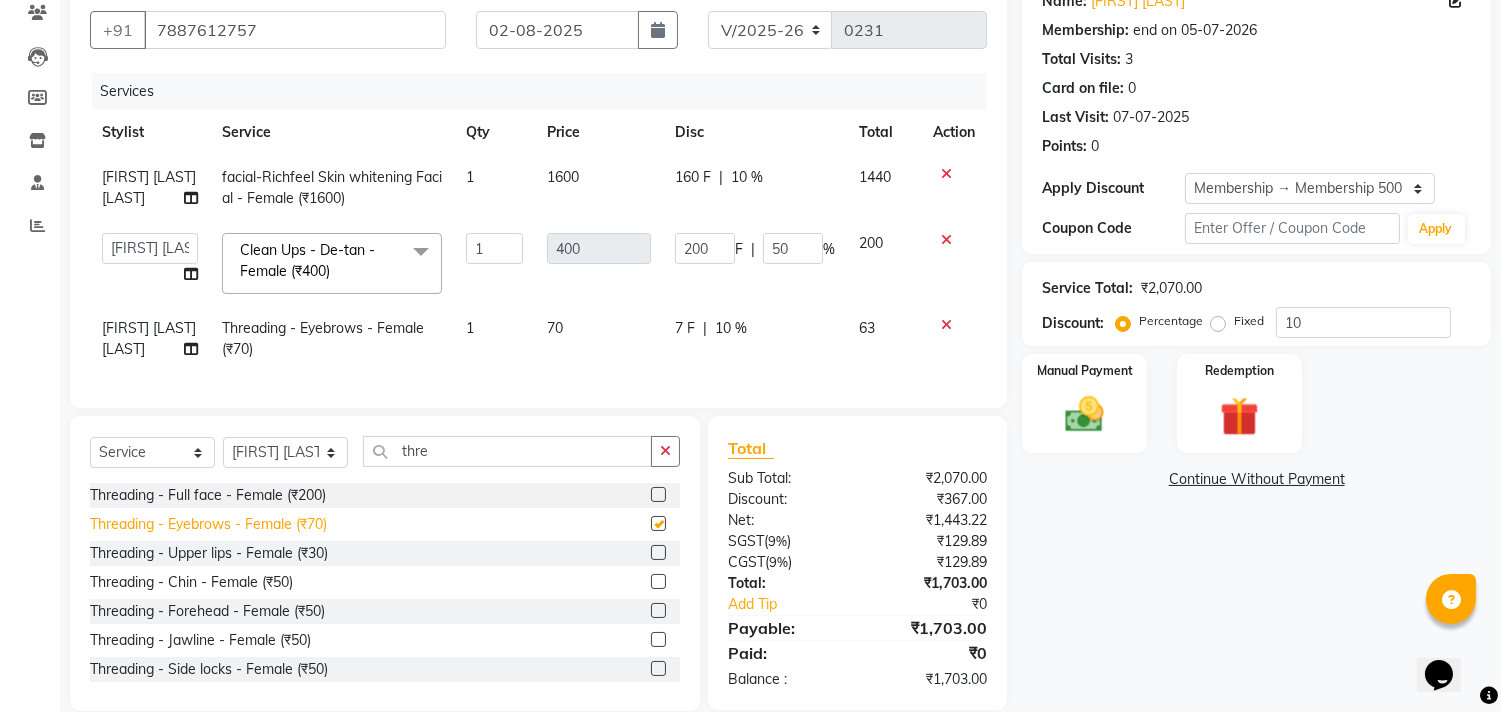 checkbox on "false" 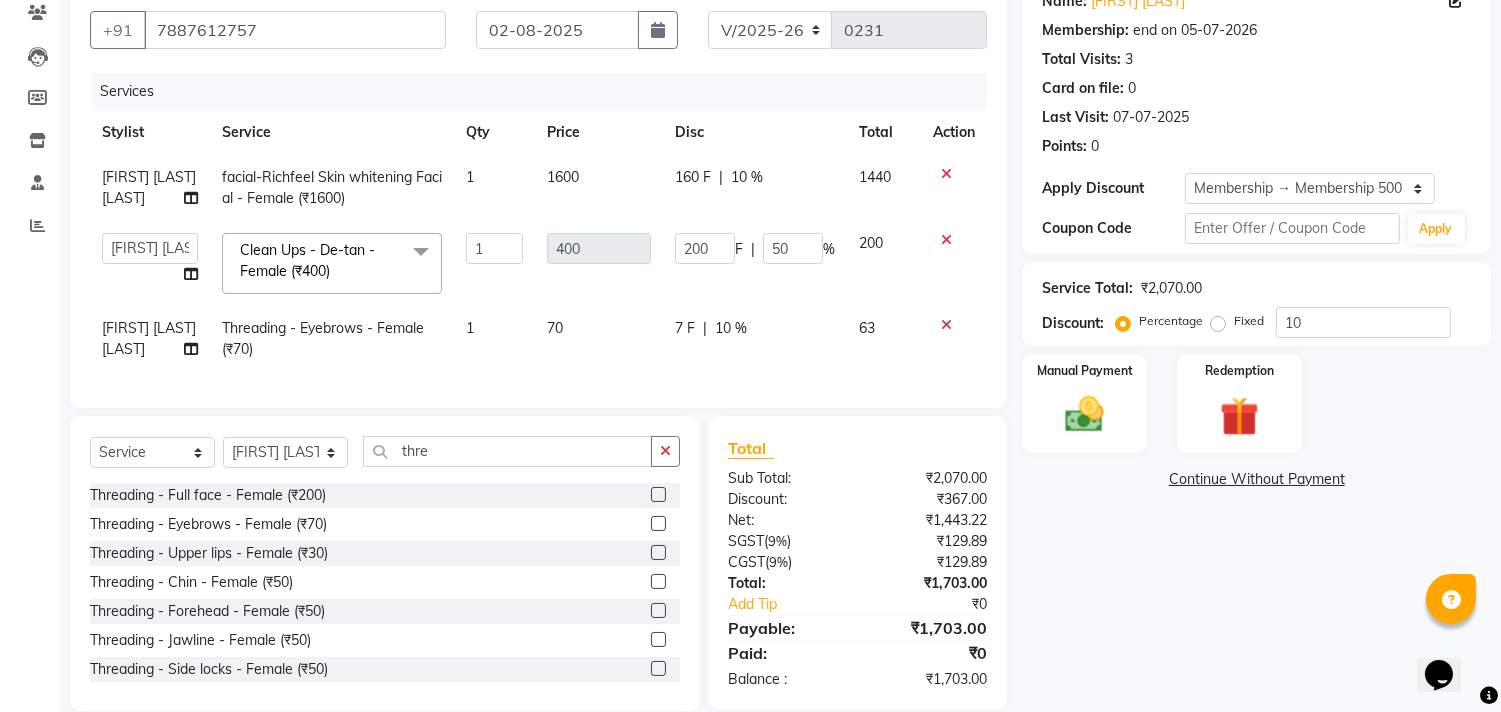 click on "7 F | 10 %" 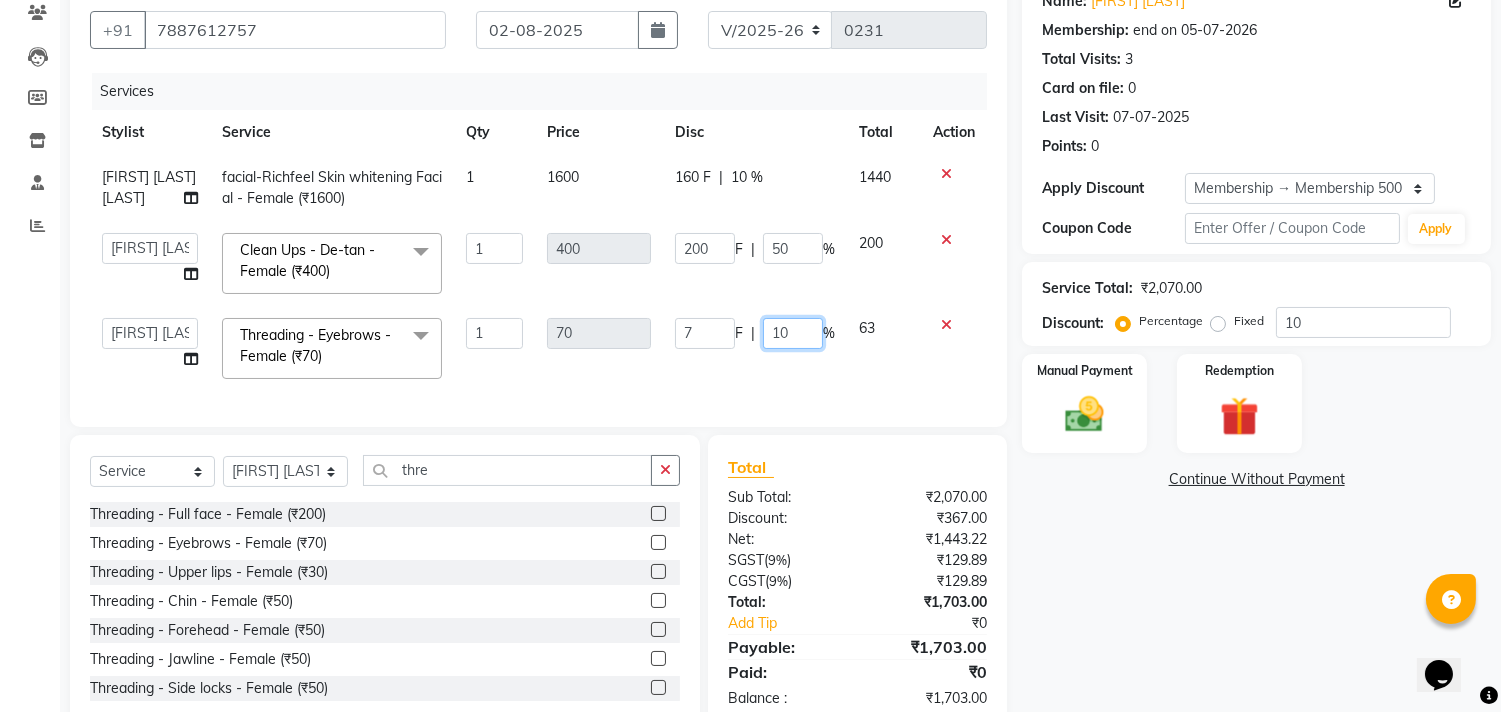 click on "10" 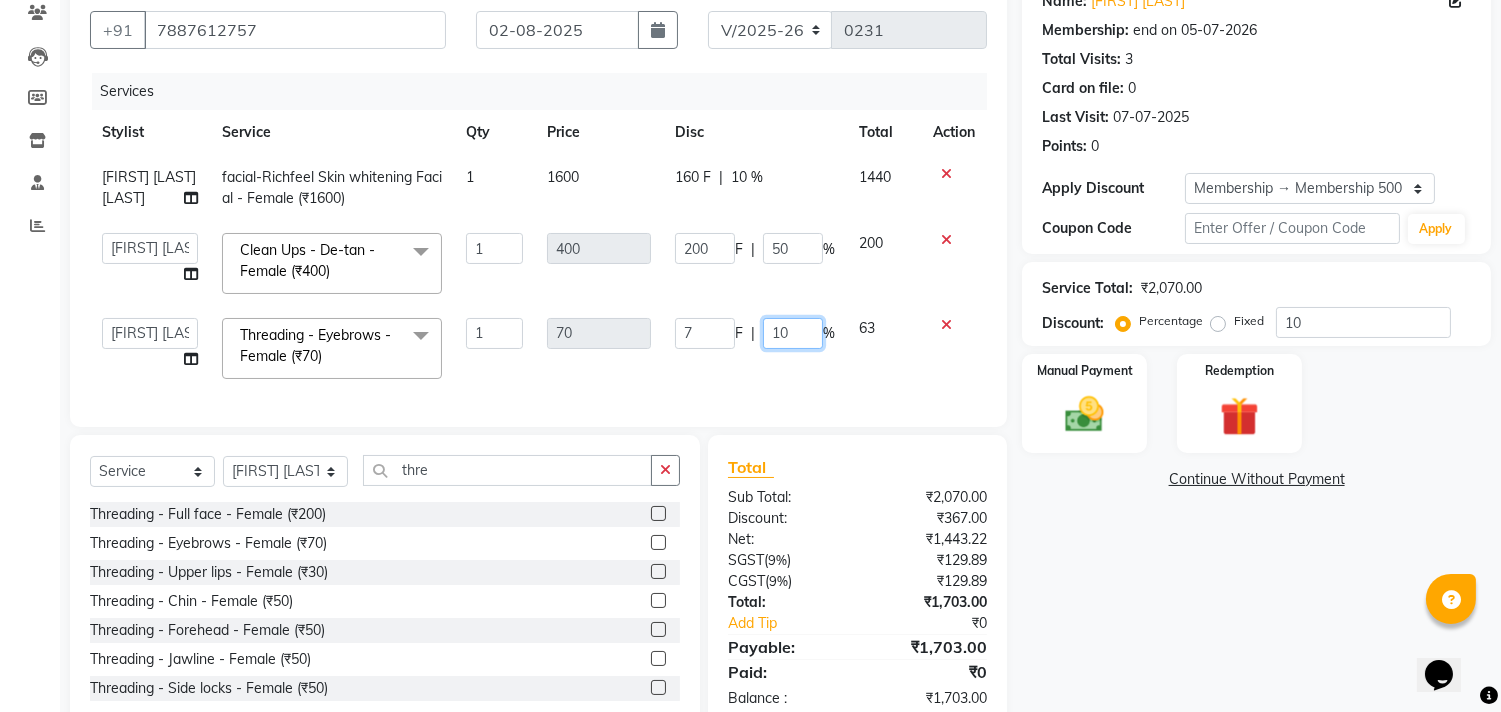 type on "1" 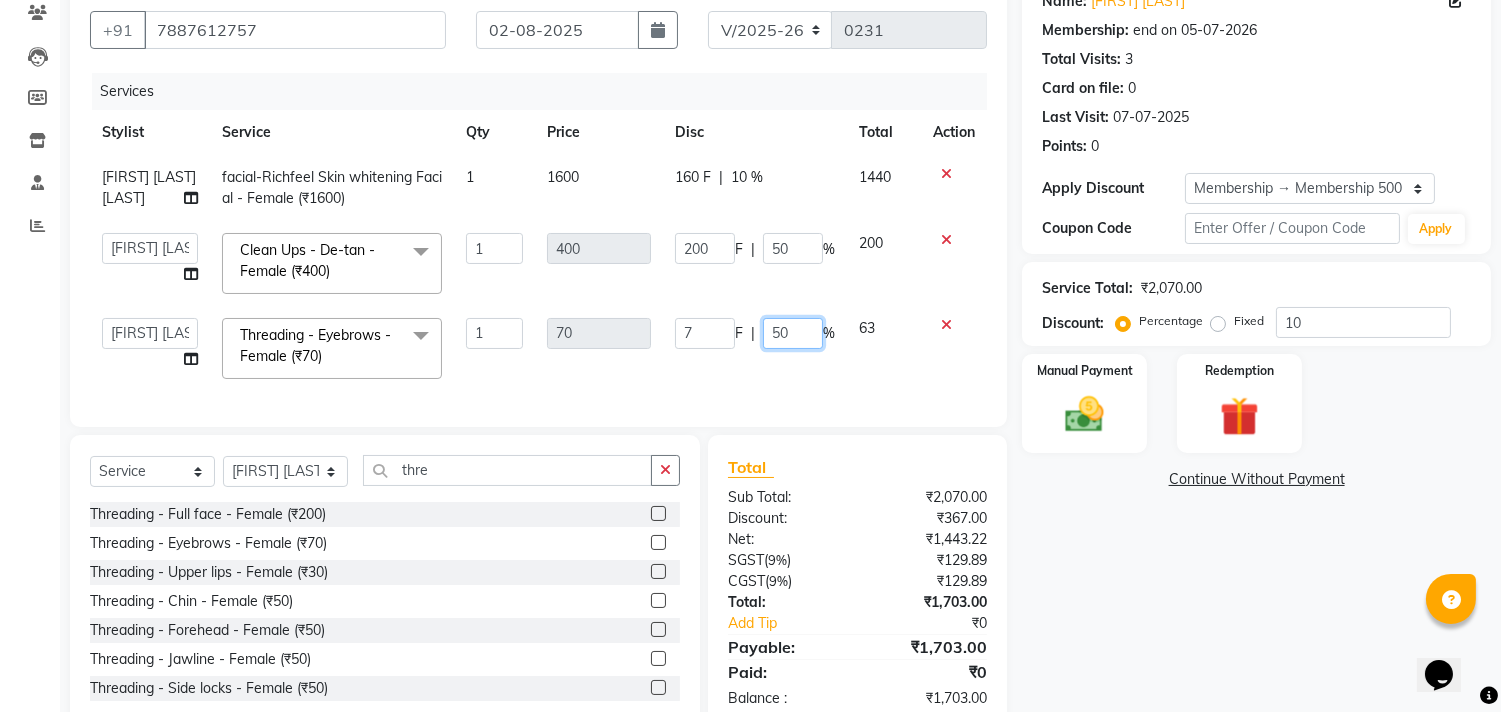 type on "5" 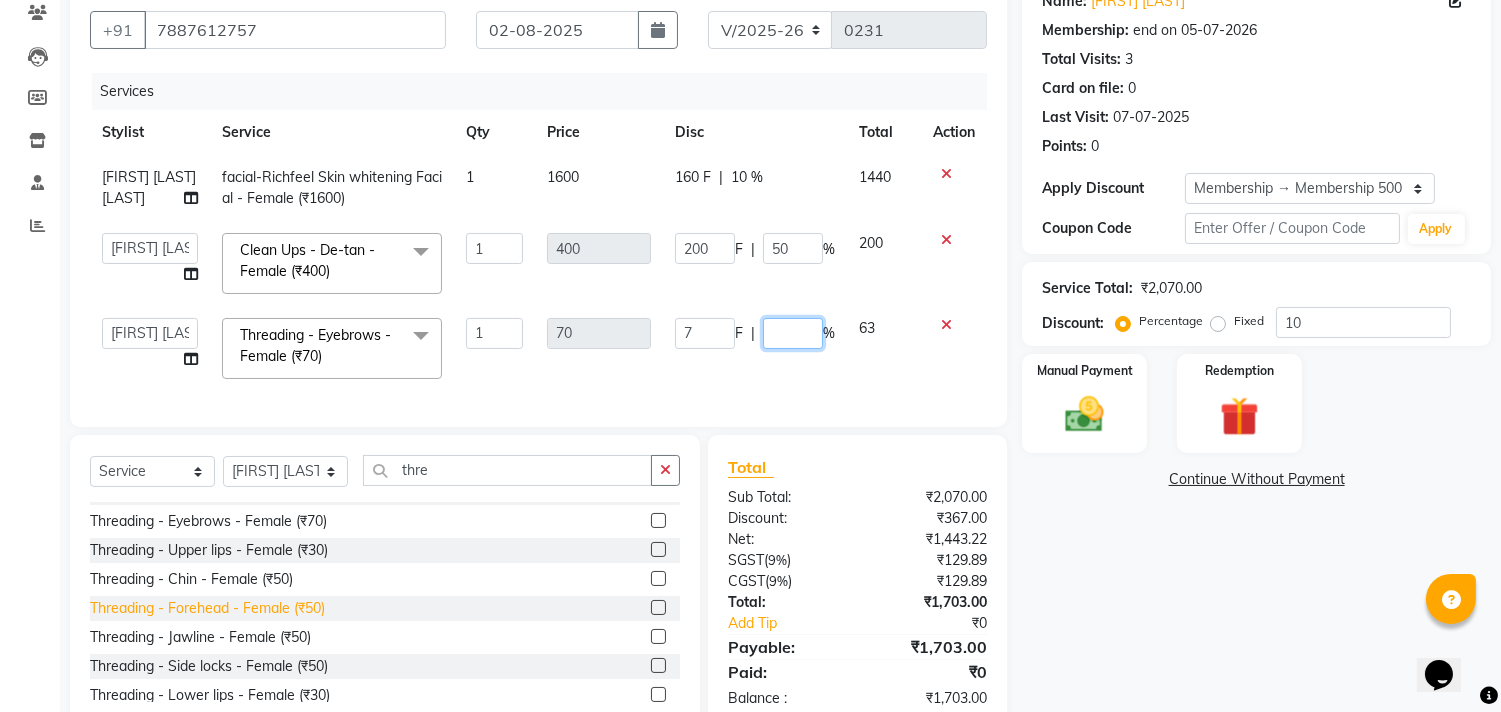 scroll, scrollTop: 61, scrollLeft: 0, axis: vertical 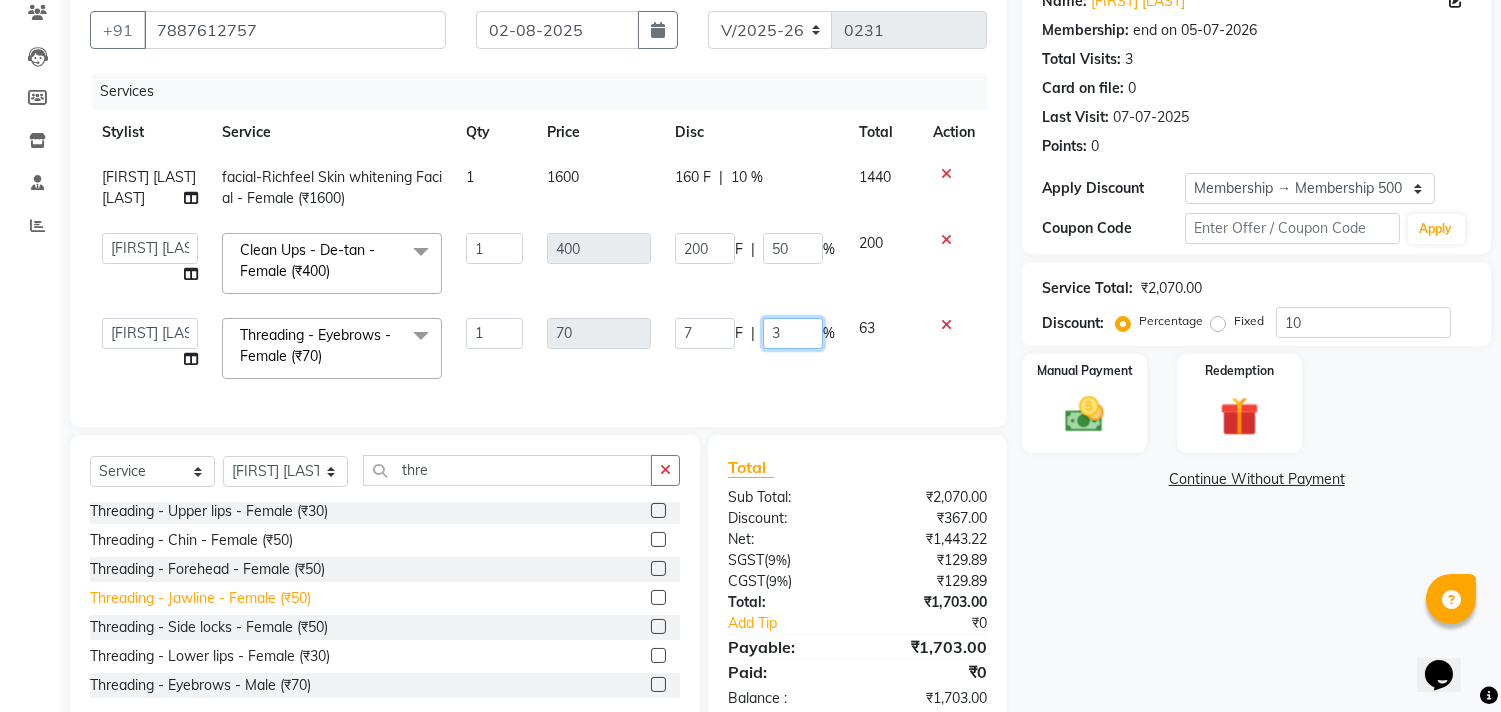 type on "35" 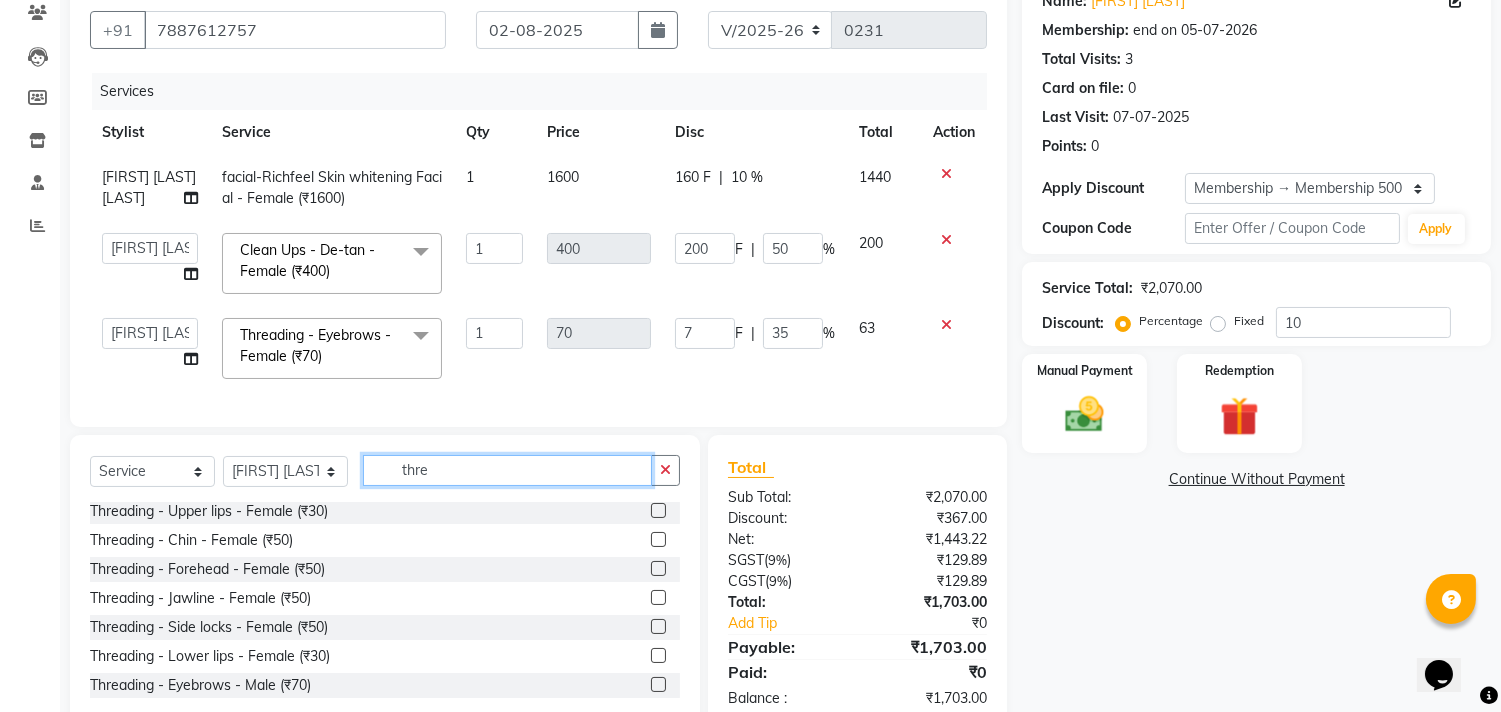 click on "thre" 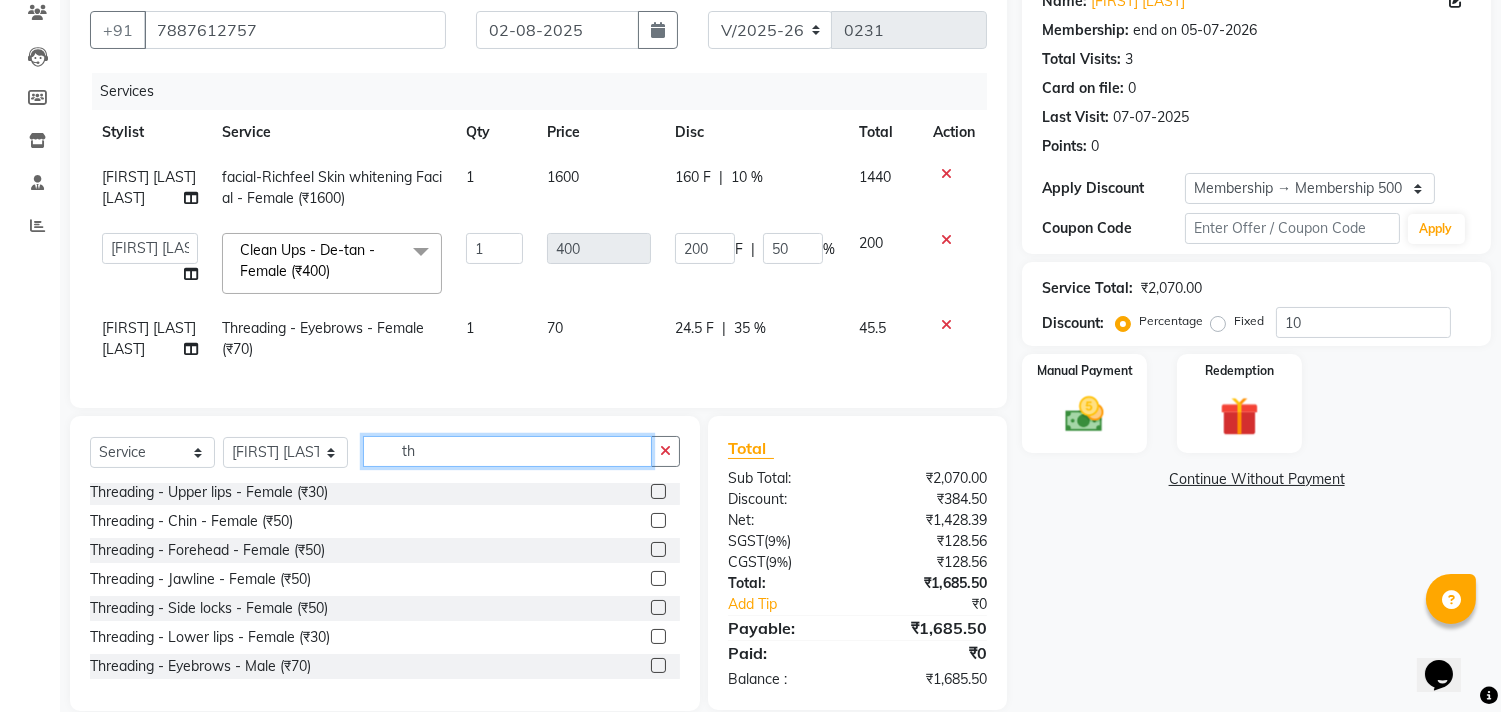 type on "t" 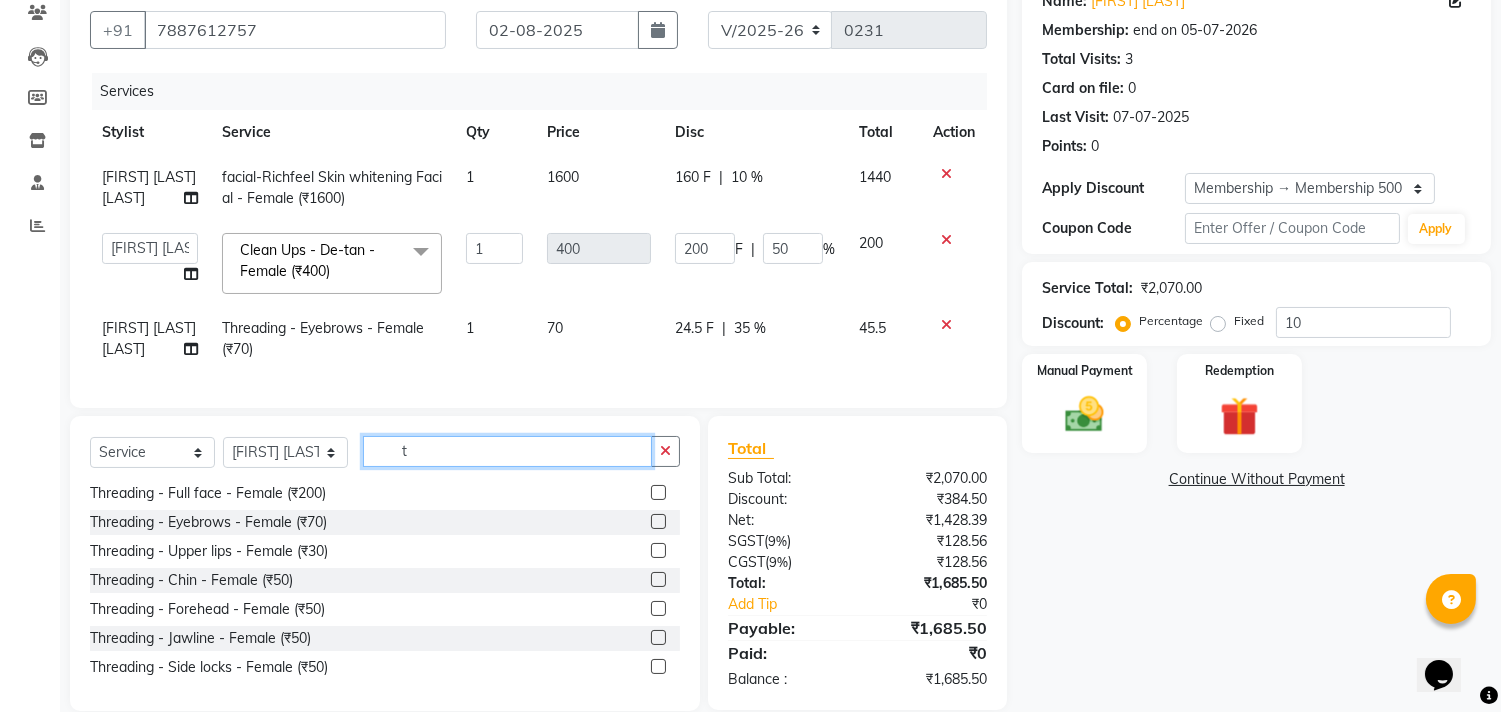 scroll, scrollTop: 1248, scrollLeft: 0, axis: vertical 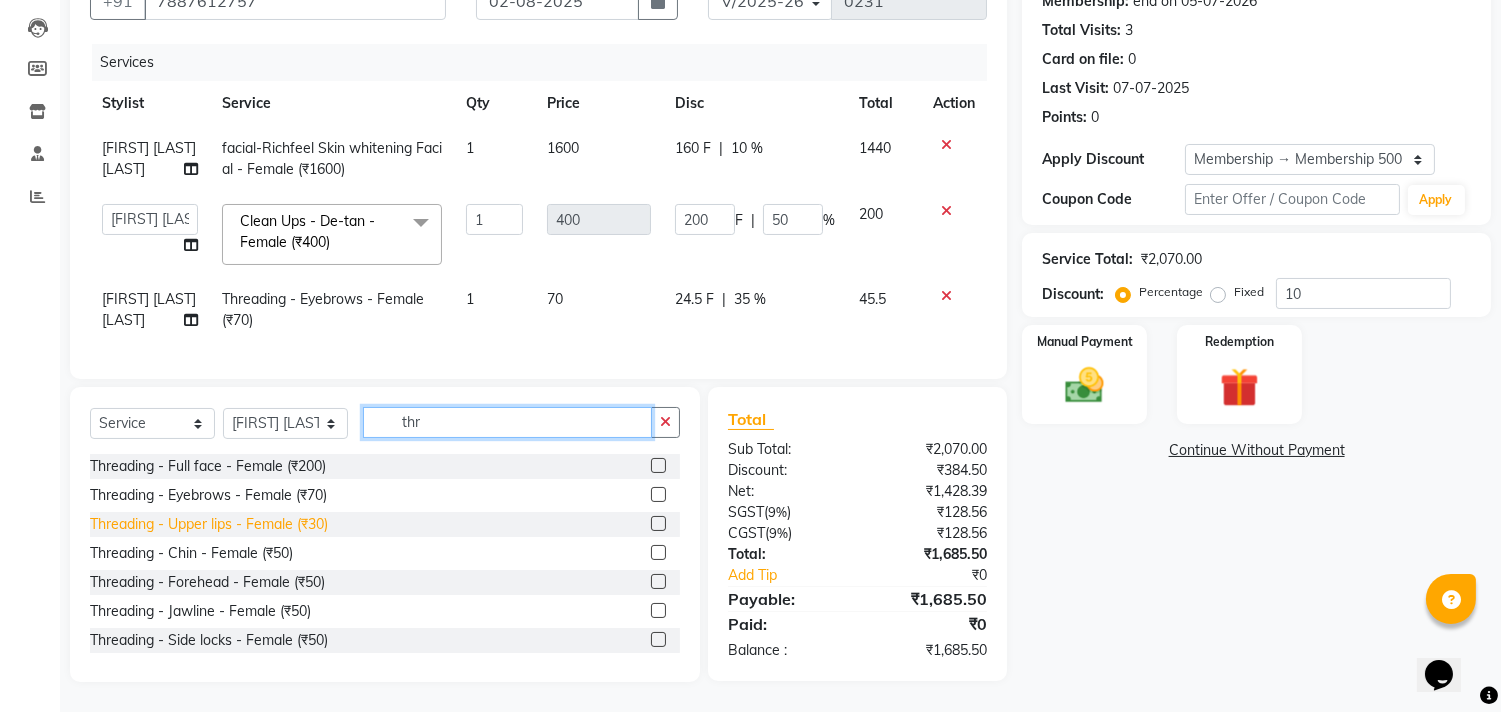 type on "thr" 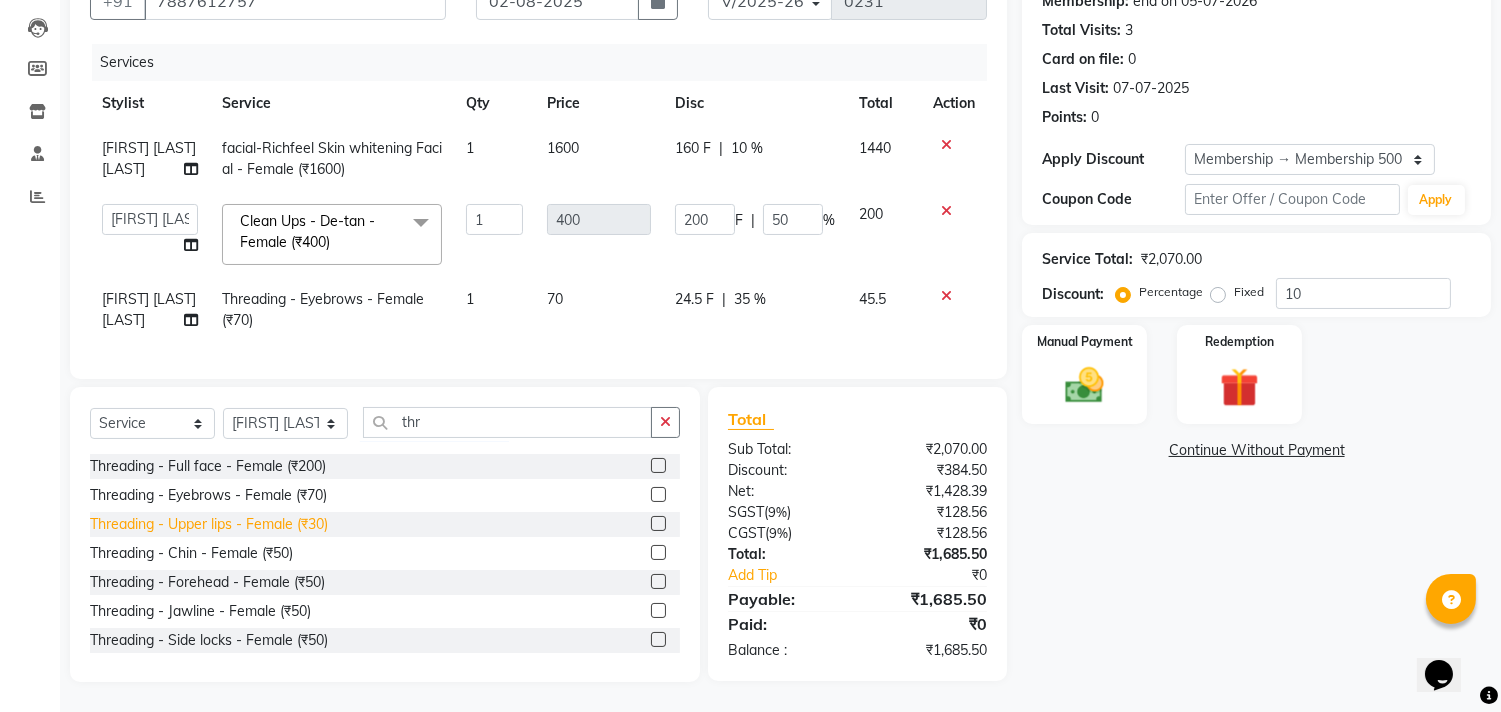click on "Threading - Upper lips - Female (₹30)" 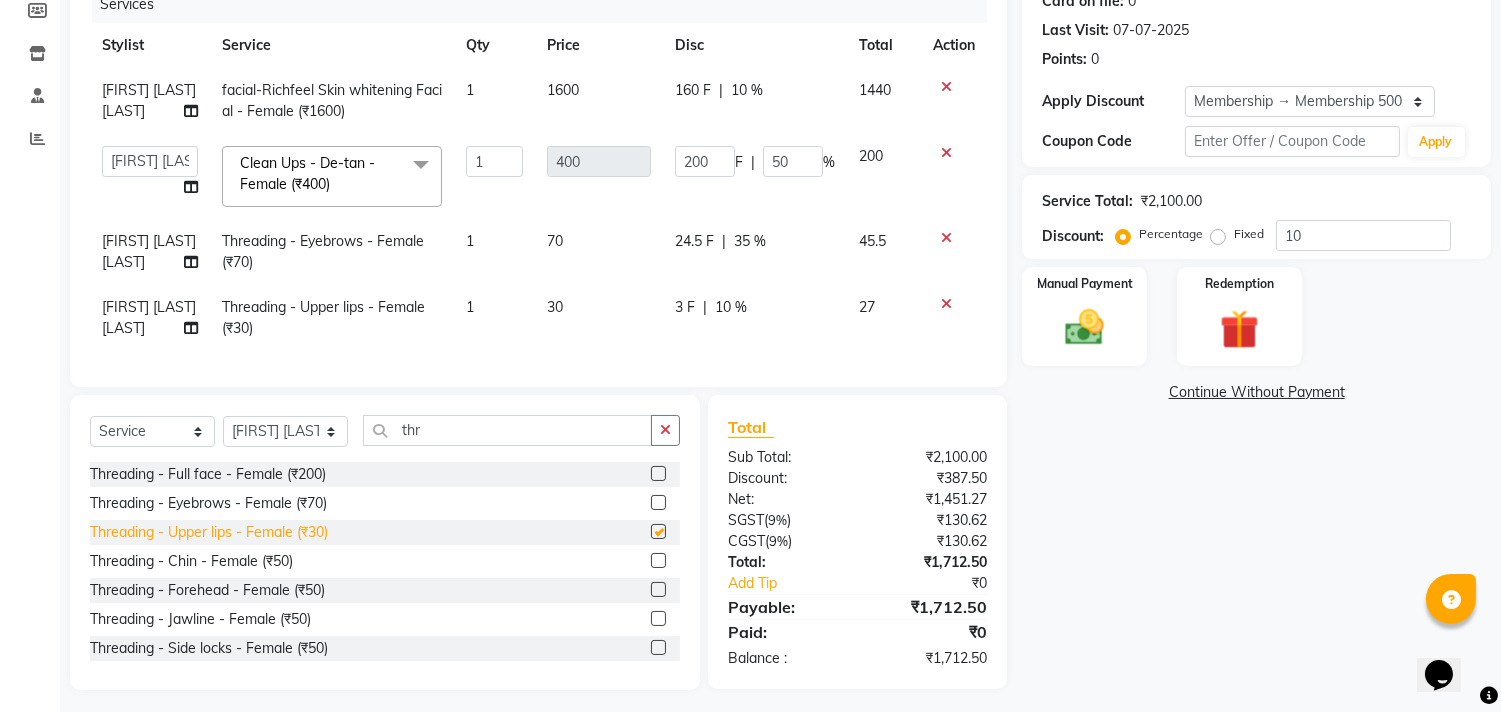 checkbox on "false" 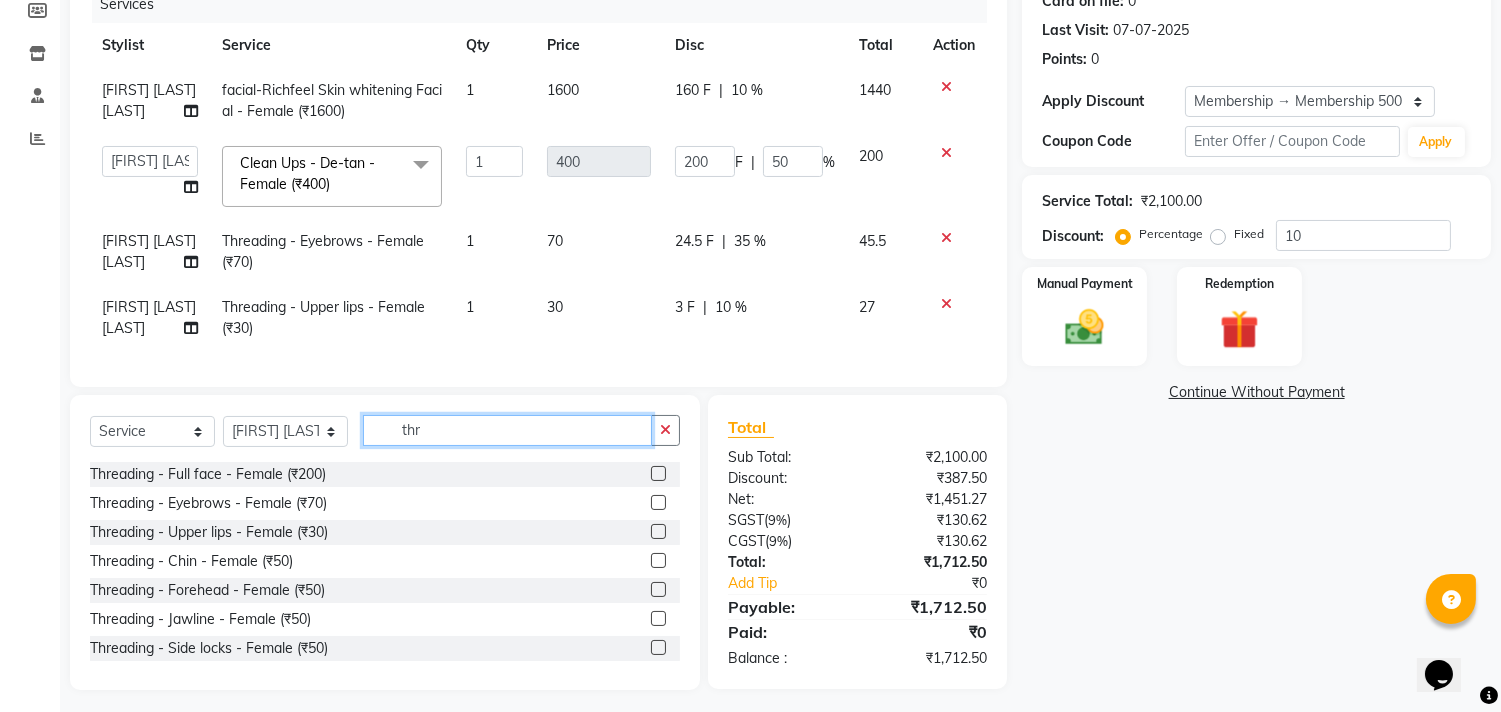click on "thr" 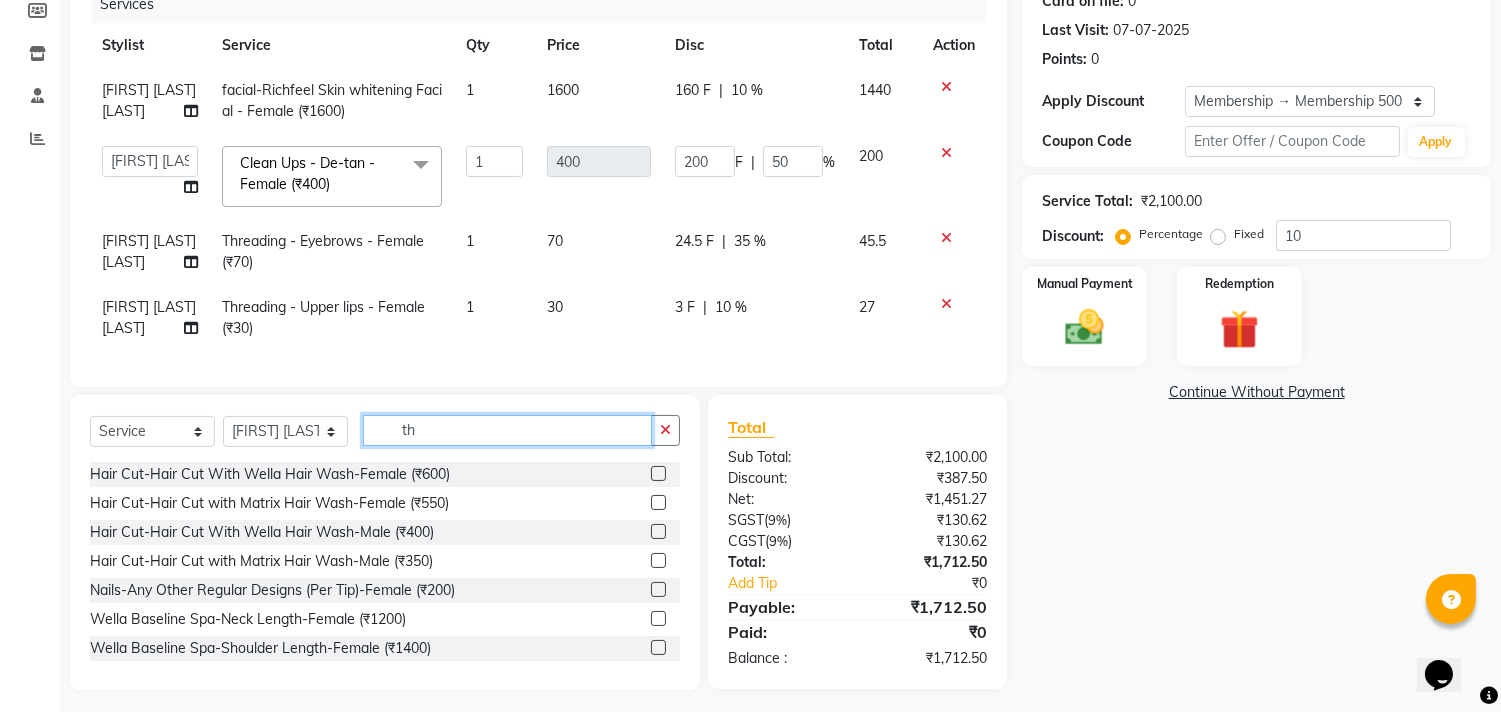 type on "t" 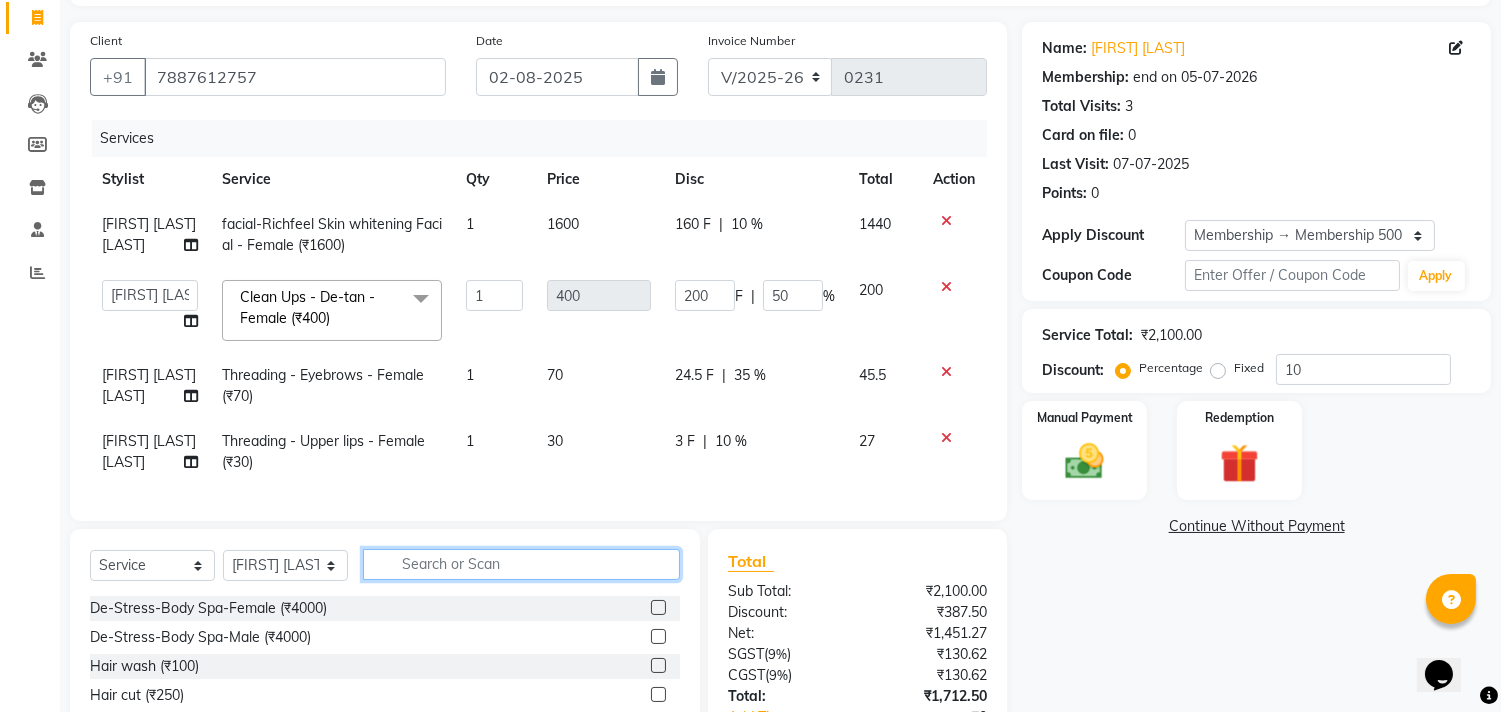 scroll, scrollTop: 127, scrollLeft: 0, axis: vertical 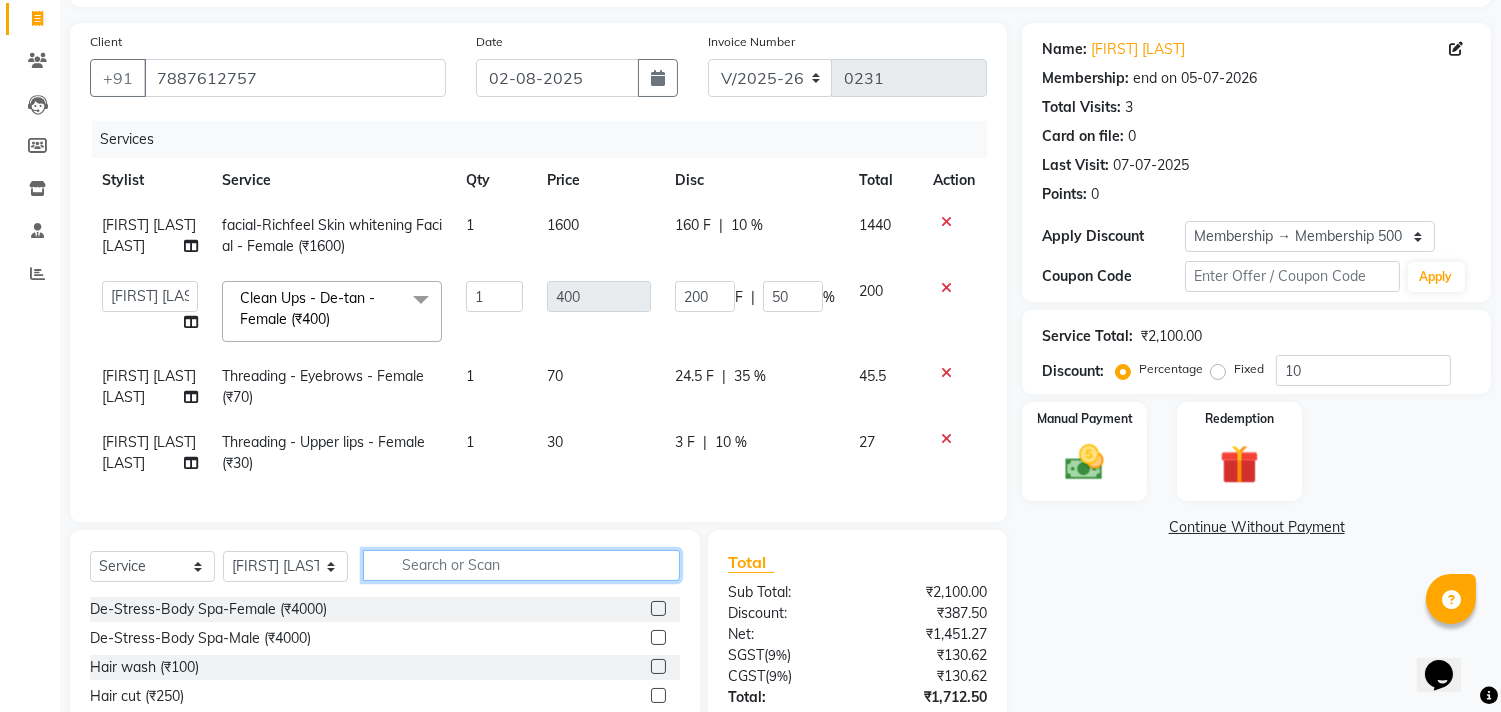 click 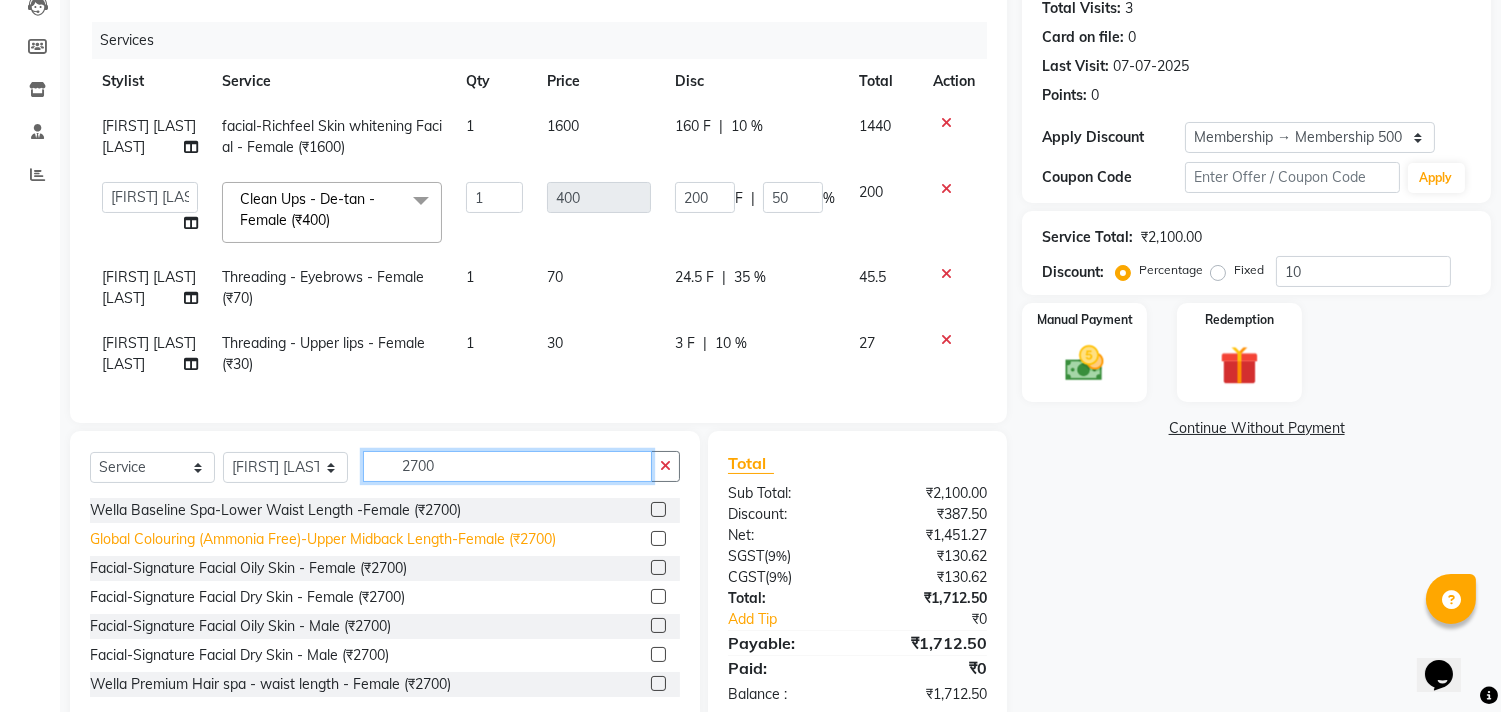 scroll, scrollTop: 238, scrollLeft: 0, axis: vertical 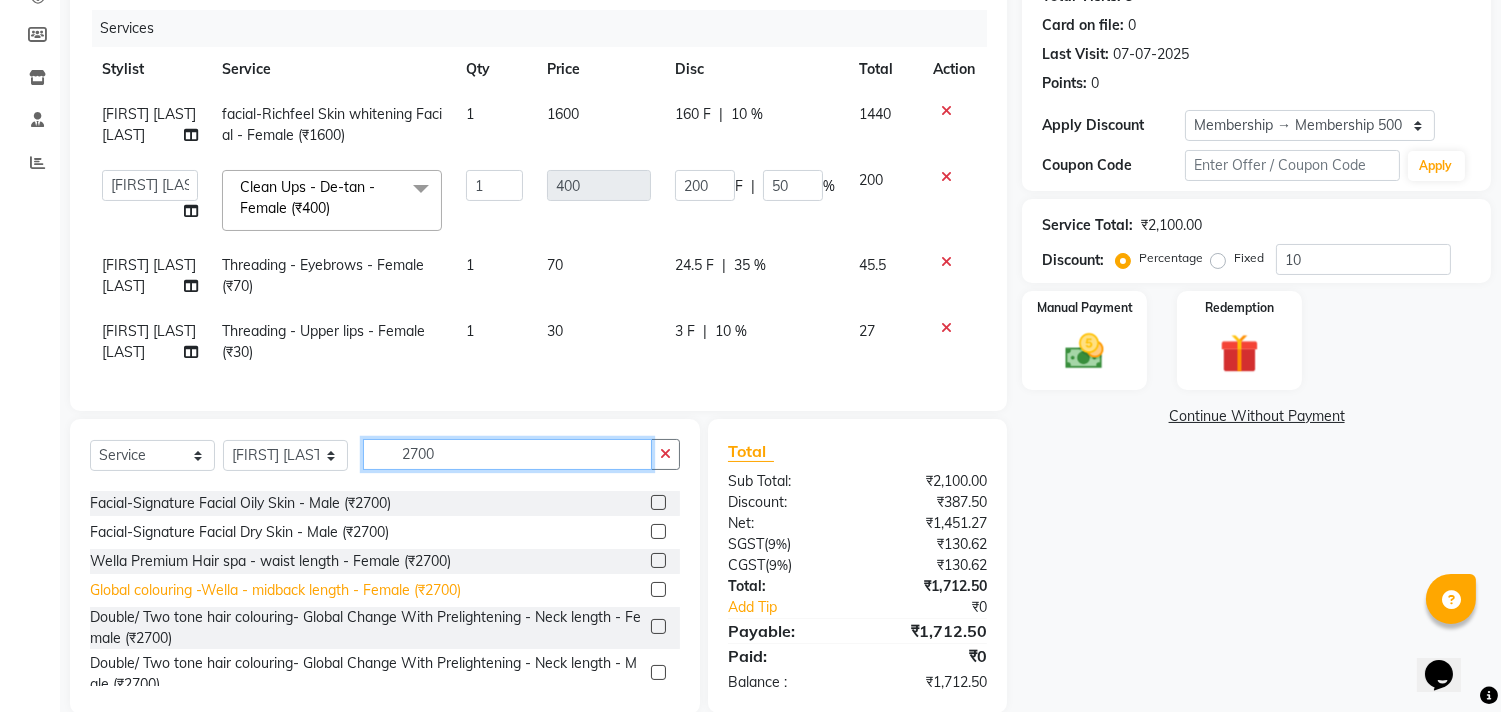 type on "2700" 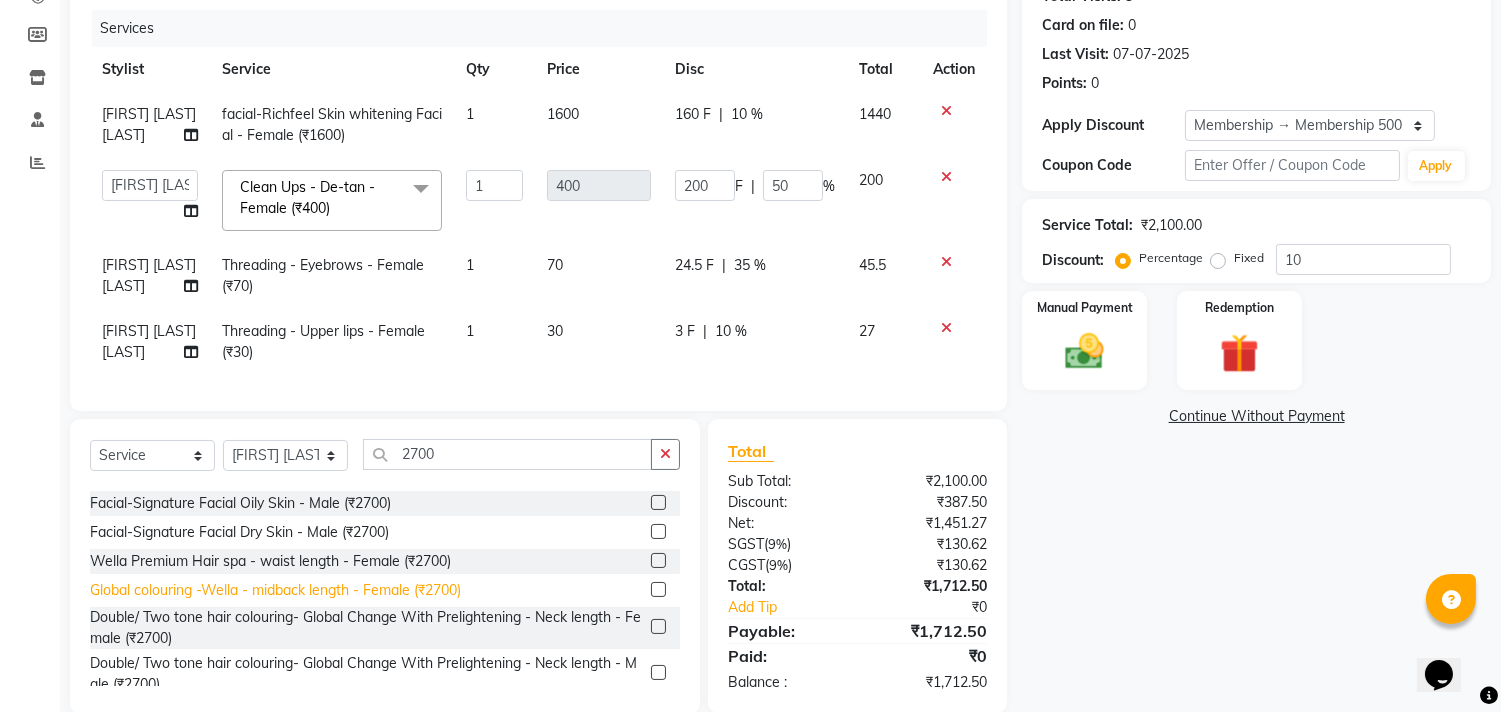 click on "Global colouring -Wella - midback length - Female (₹2700)" 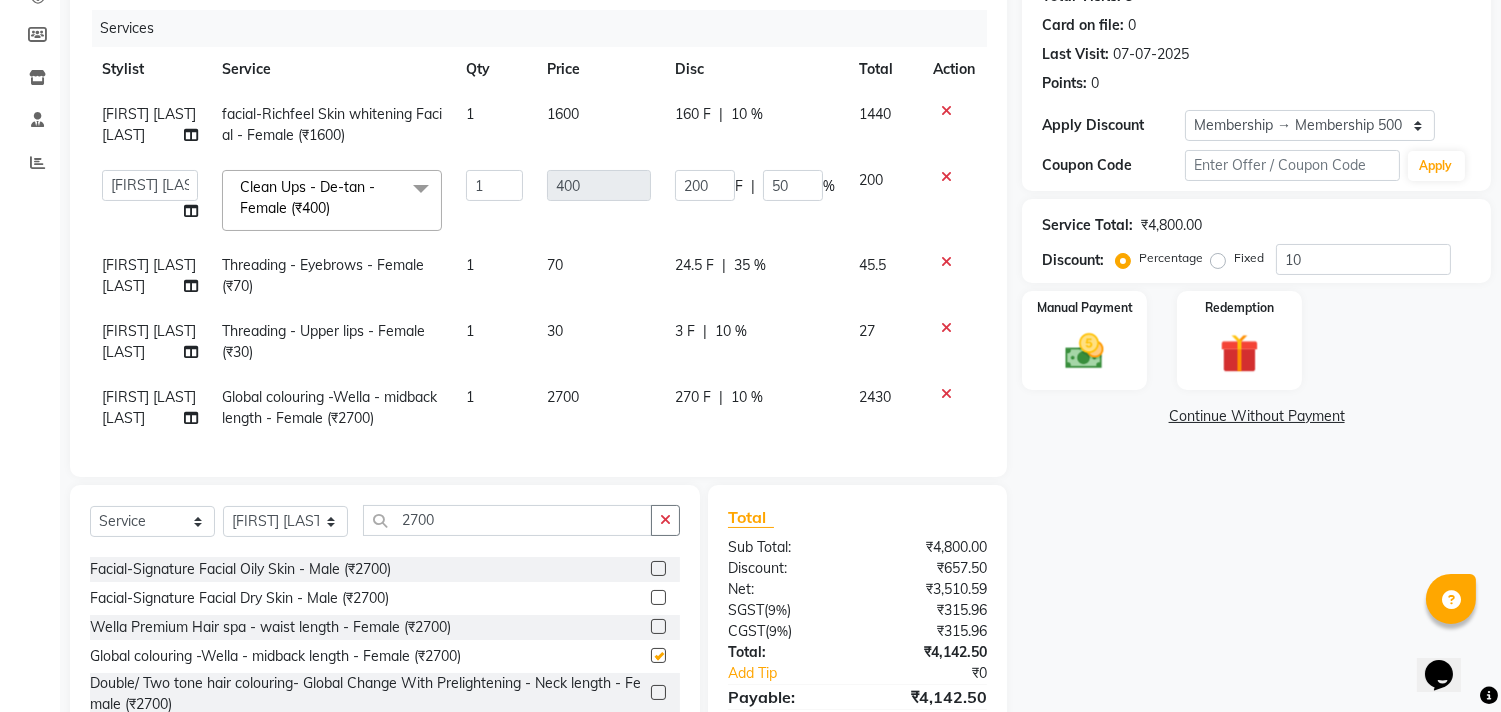 checkbox on "false" 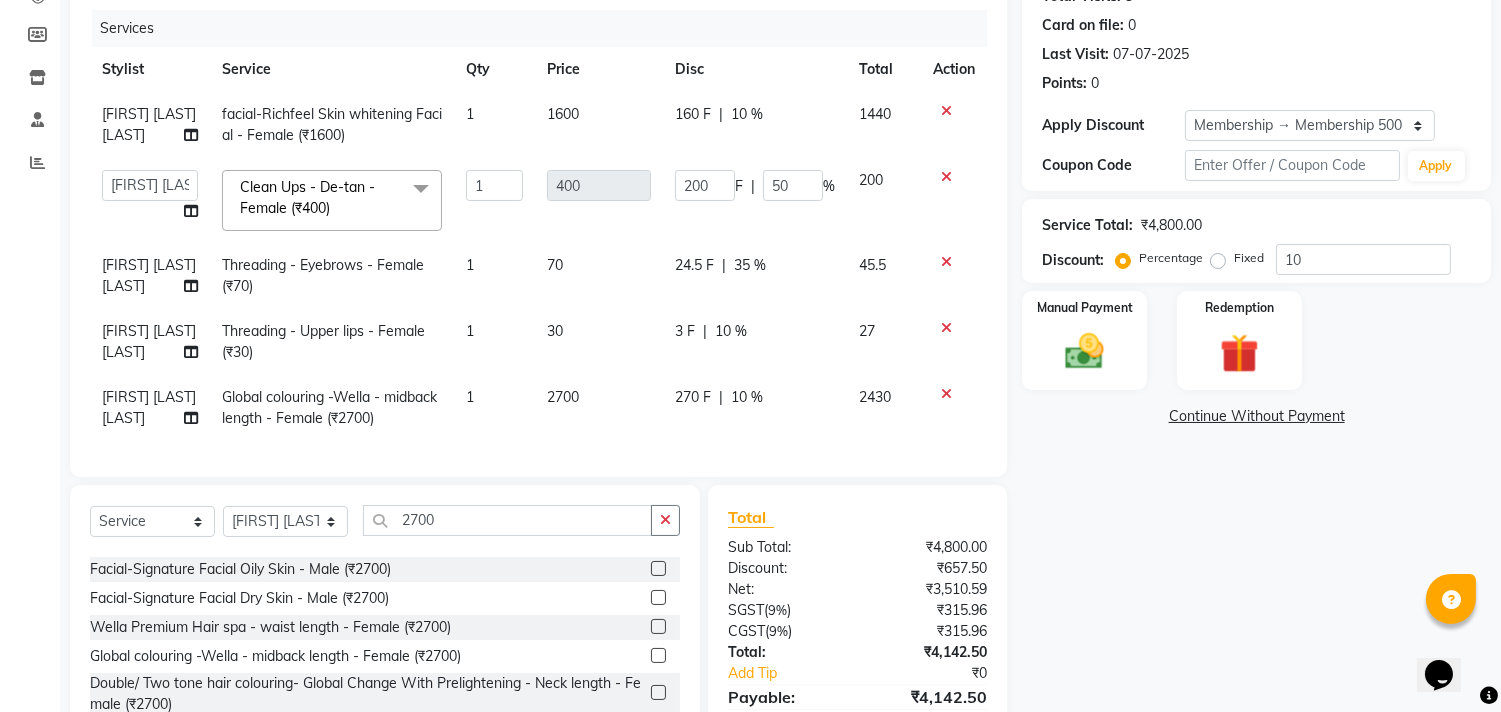 scroll, scrollTop: 0, scrollLeft: 0, axis: both 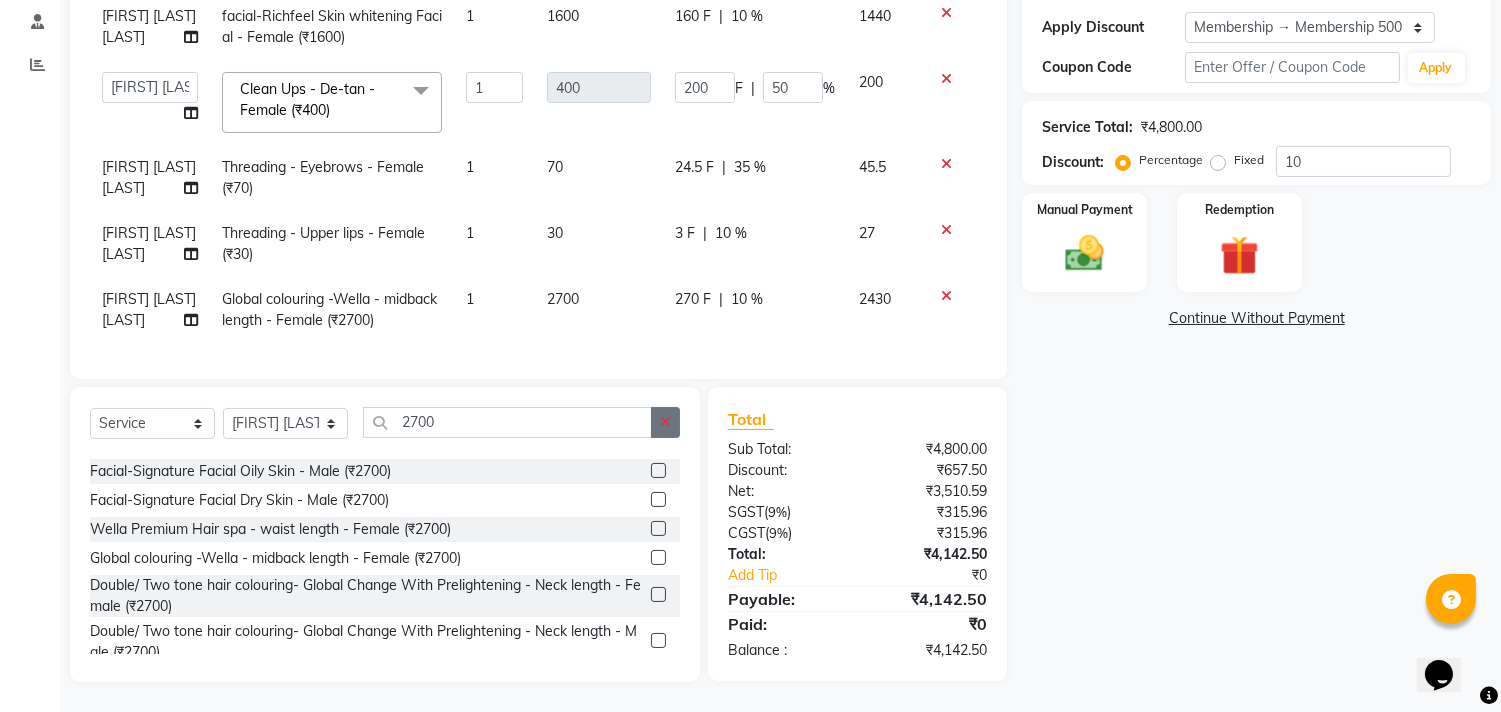 click 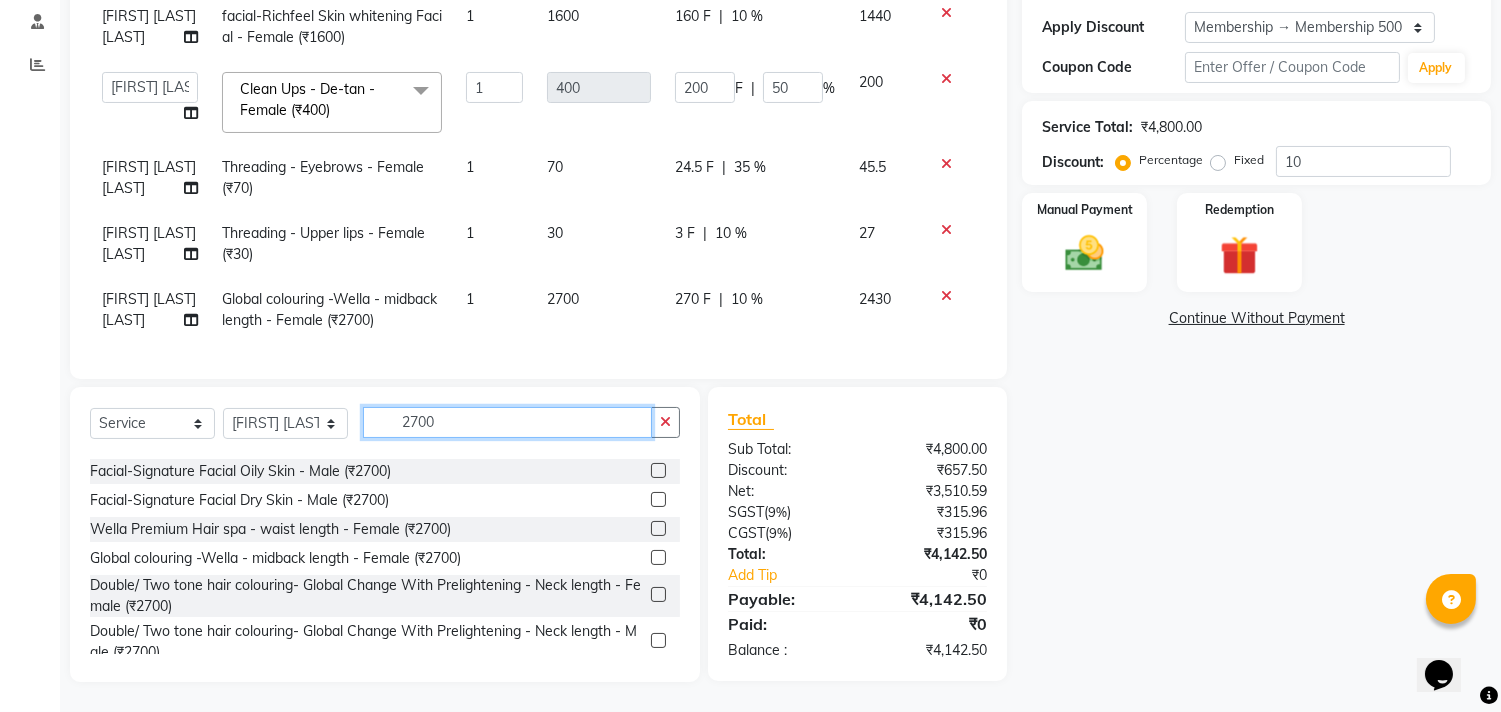 type 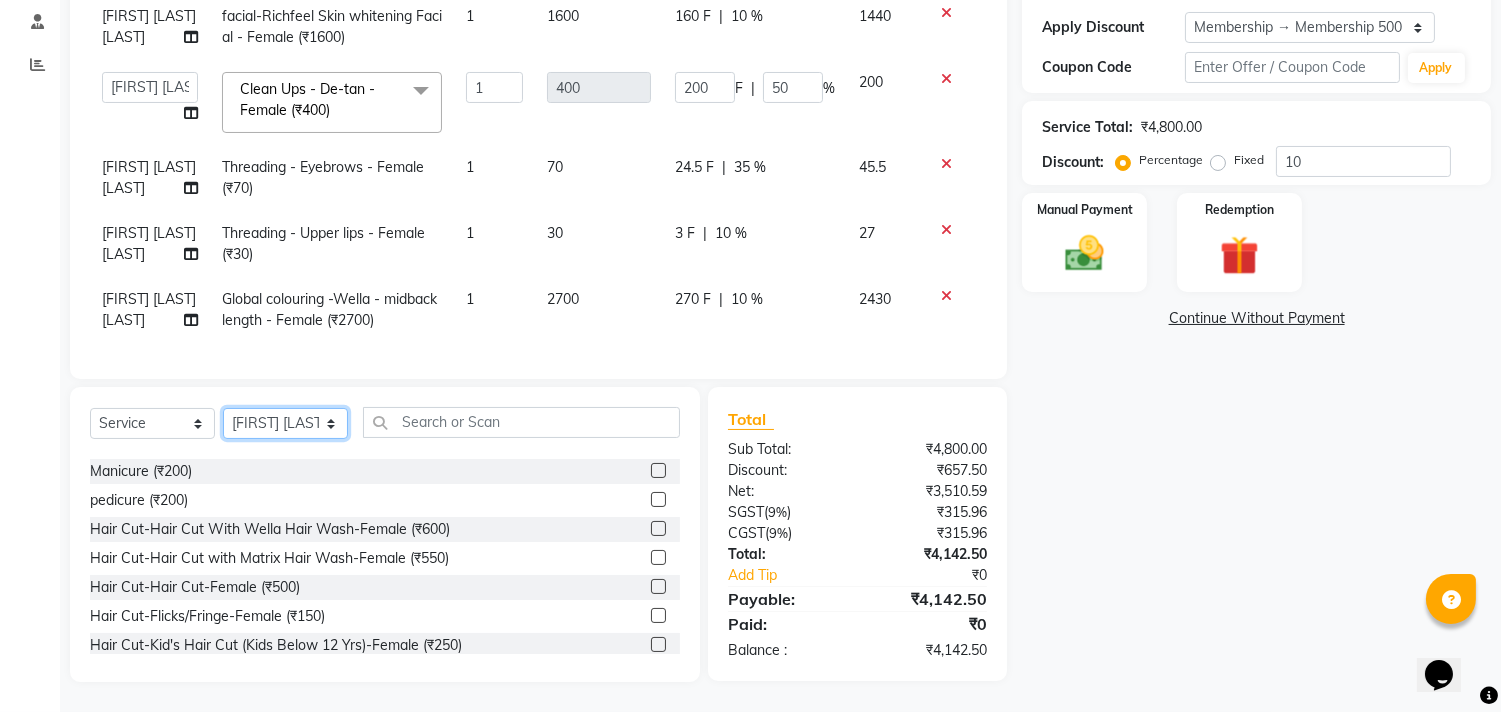 click on "Select Stylist [FIRST] [LAST] Manager [FIRST] [LAST]  [FIRST] [LAST] [FIRST] [LAST] [FIRST] [LAST]" 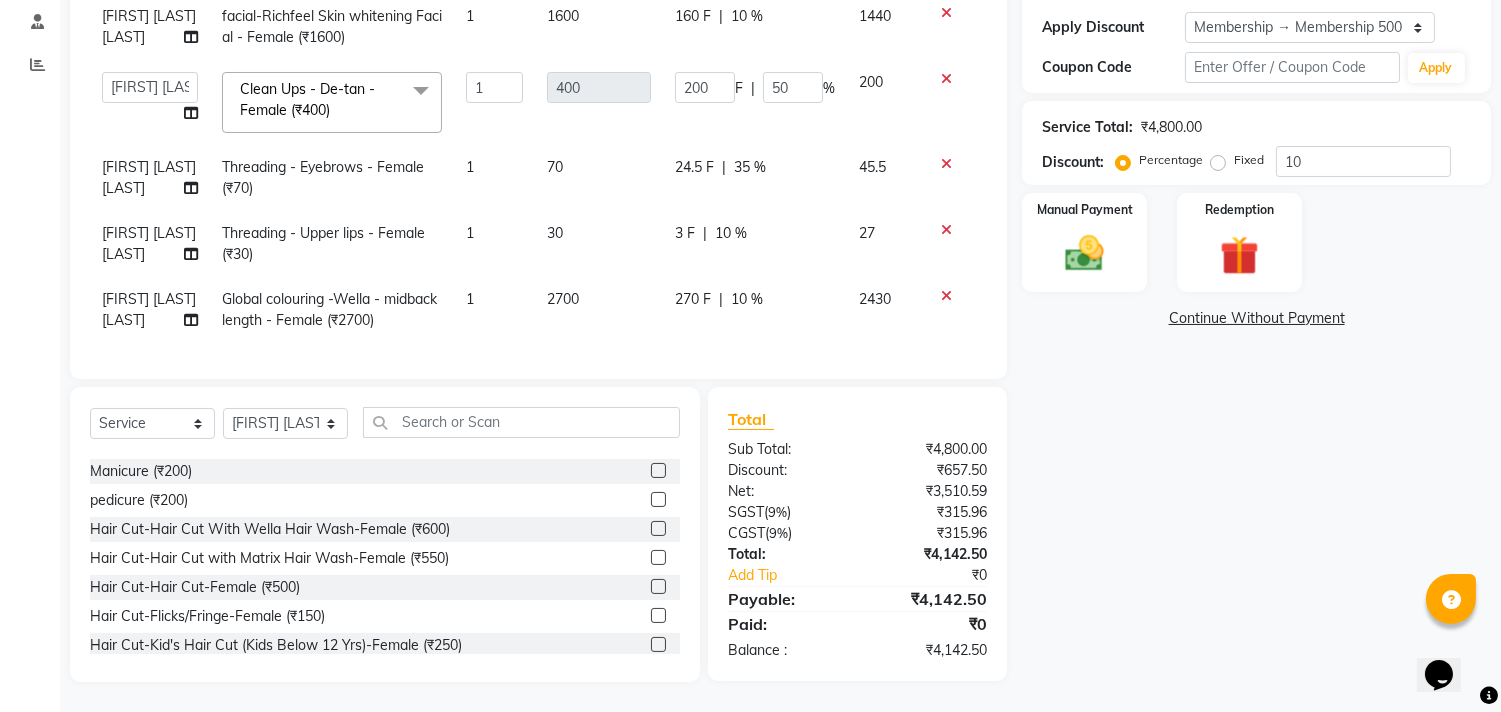 click on "[FIRST] [LAST] [LAST]" 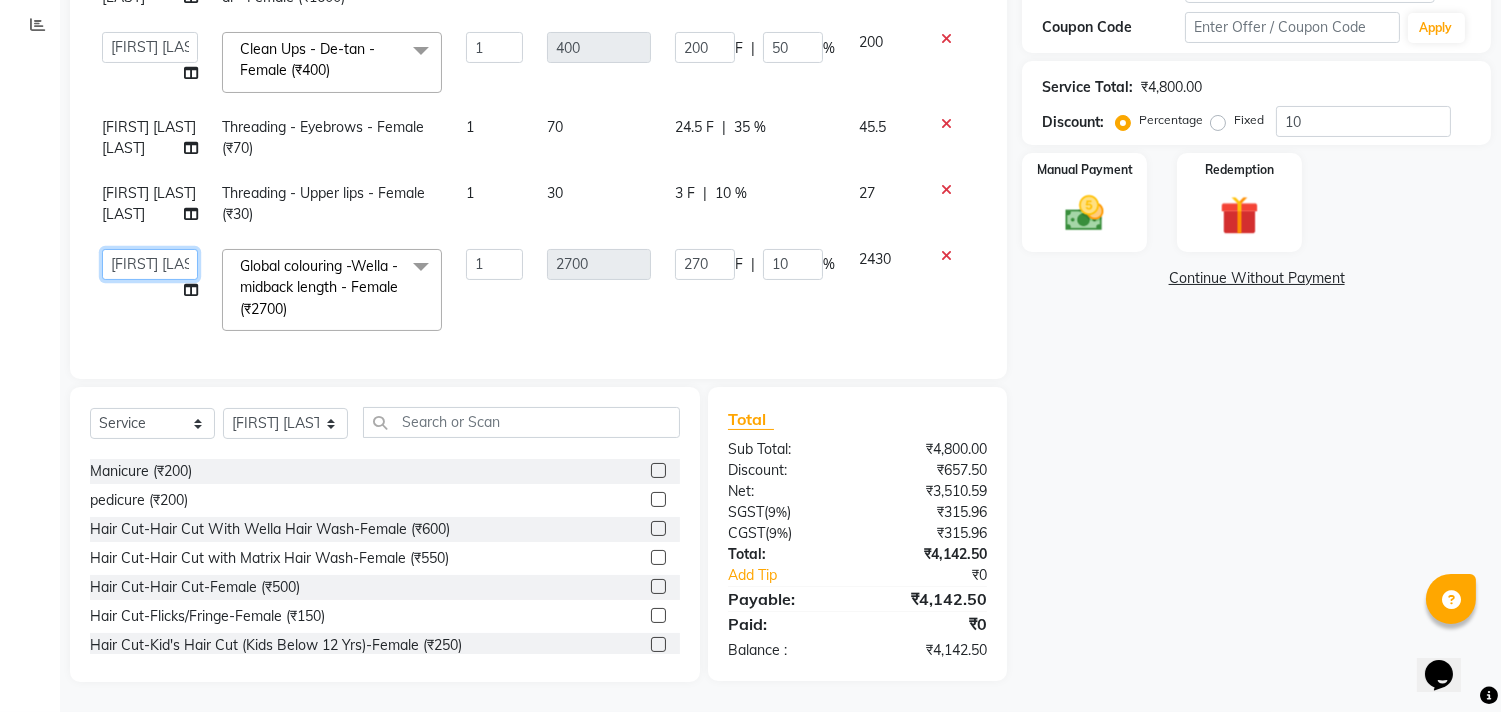 click on "Select Stylist [FIRST] [LAST] Manager [FIRST] [LAST]    [FIRST] [LAST]   [FIRST] [LAST]   [FIRST] [LAST]" 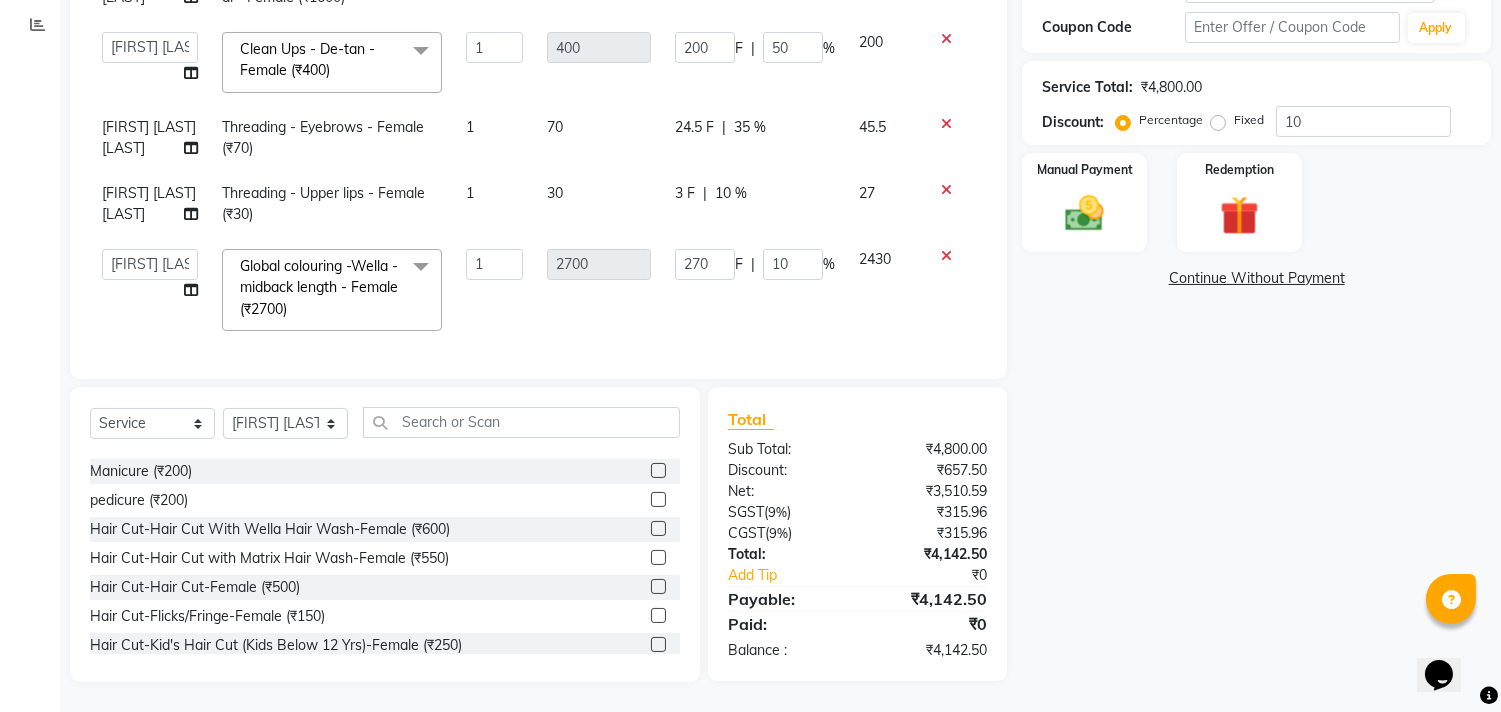 scroll, scrollTop: 66, scrollLeft: 0, axis: vertical 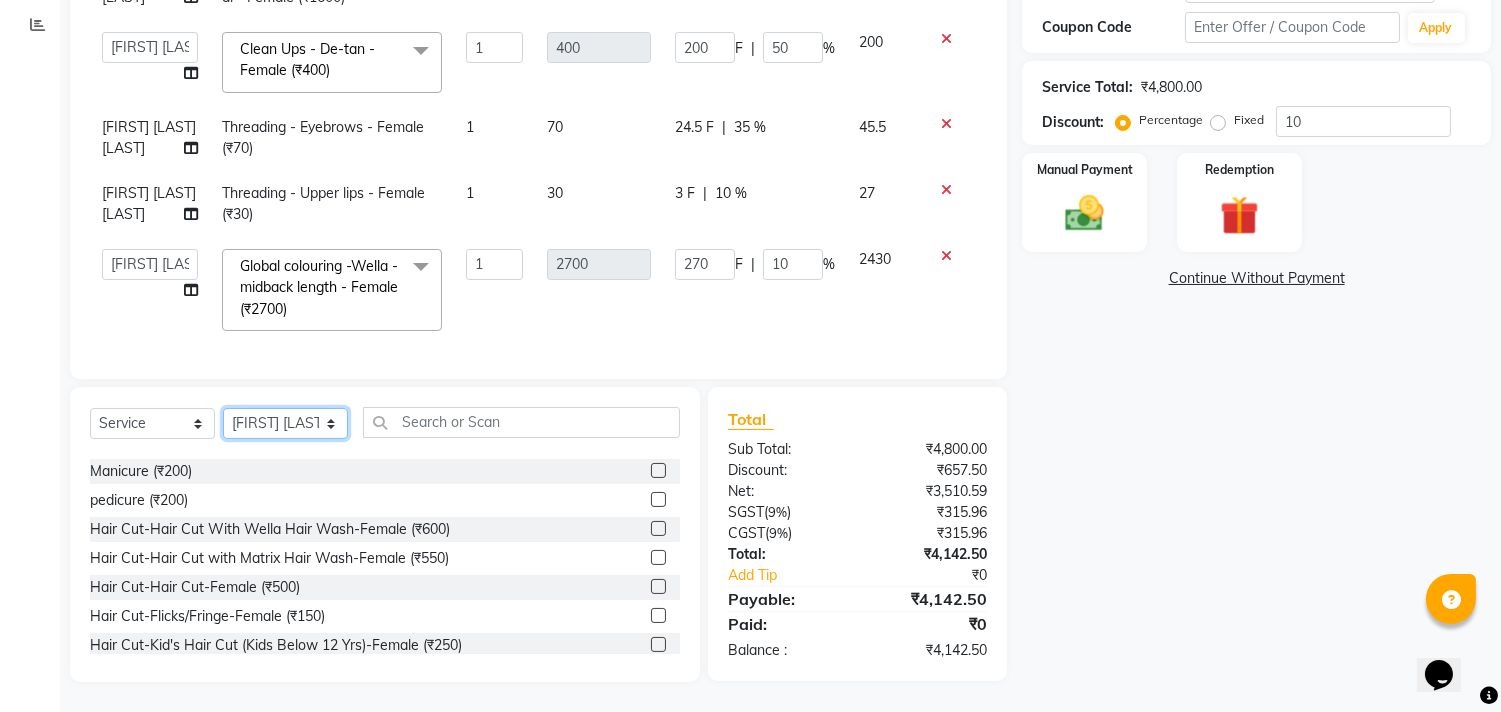 click on "Select Stylist [FIRST] [LAST] Manager [FIRST] [LAST]  [FIRST] [LAST] [FIRST] [LAST] [FIRST] [LAST]" 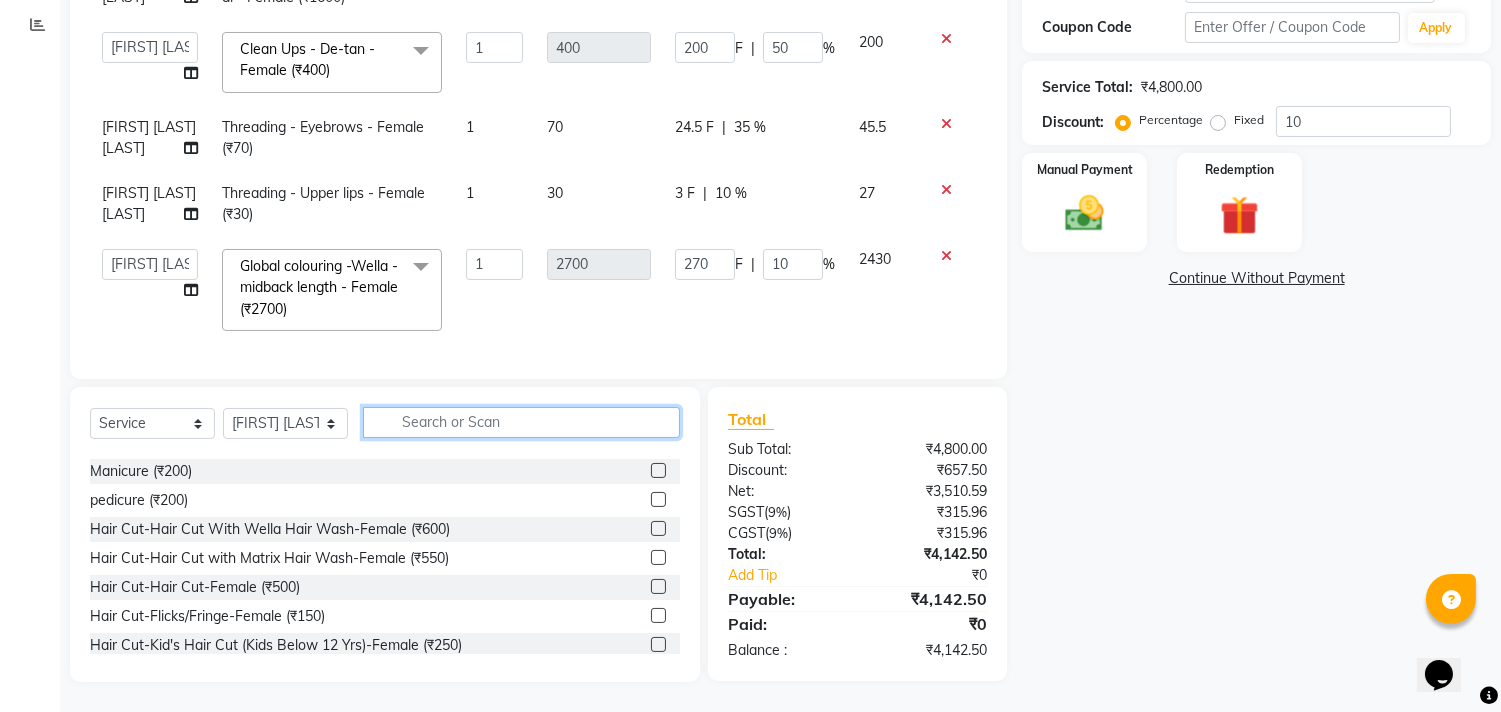 click 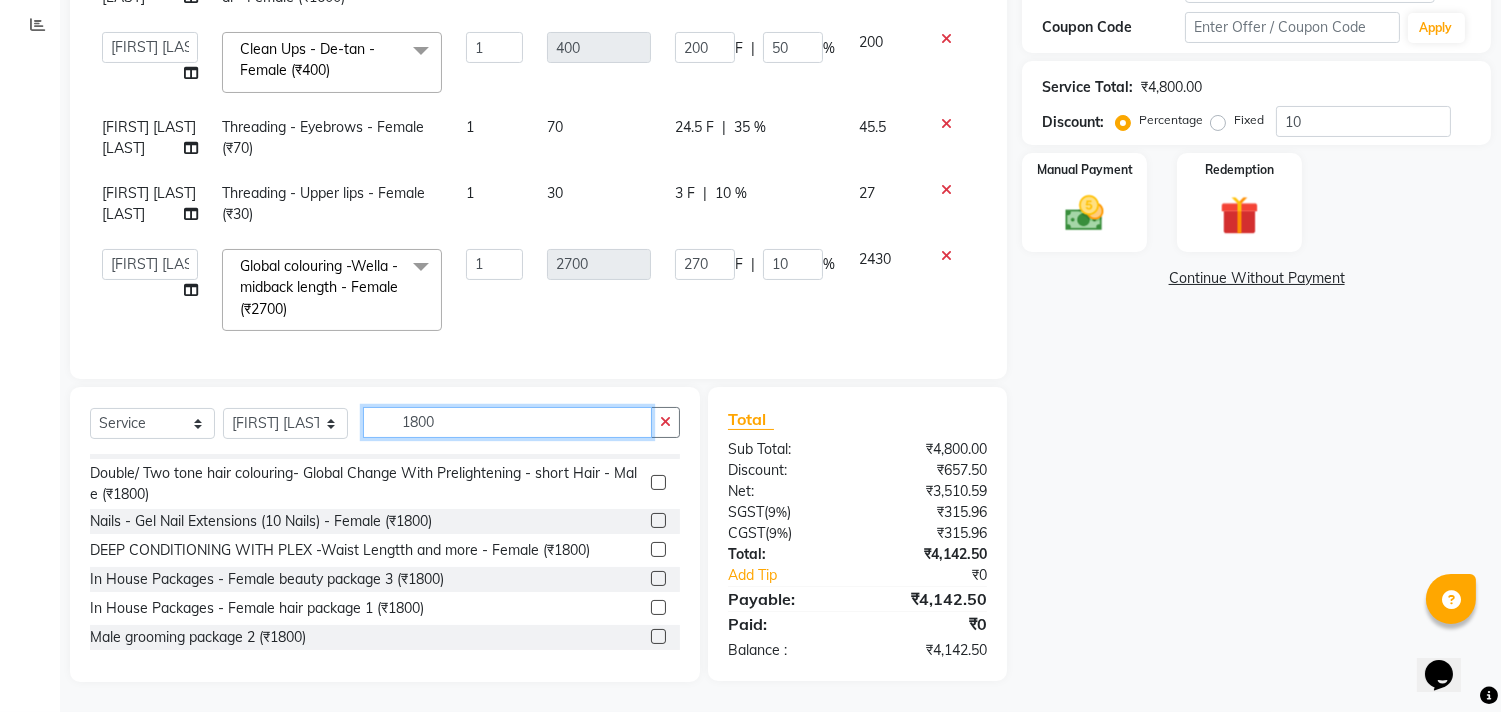 scroll, scrollTop: 333, scrollLeft: 0, axis: vertical 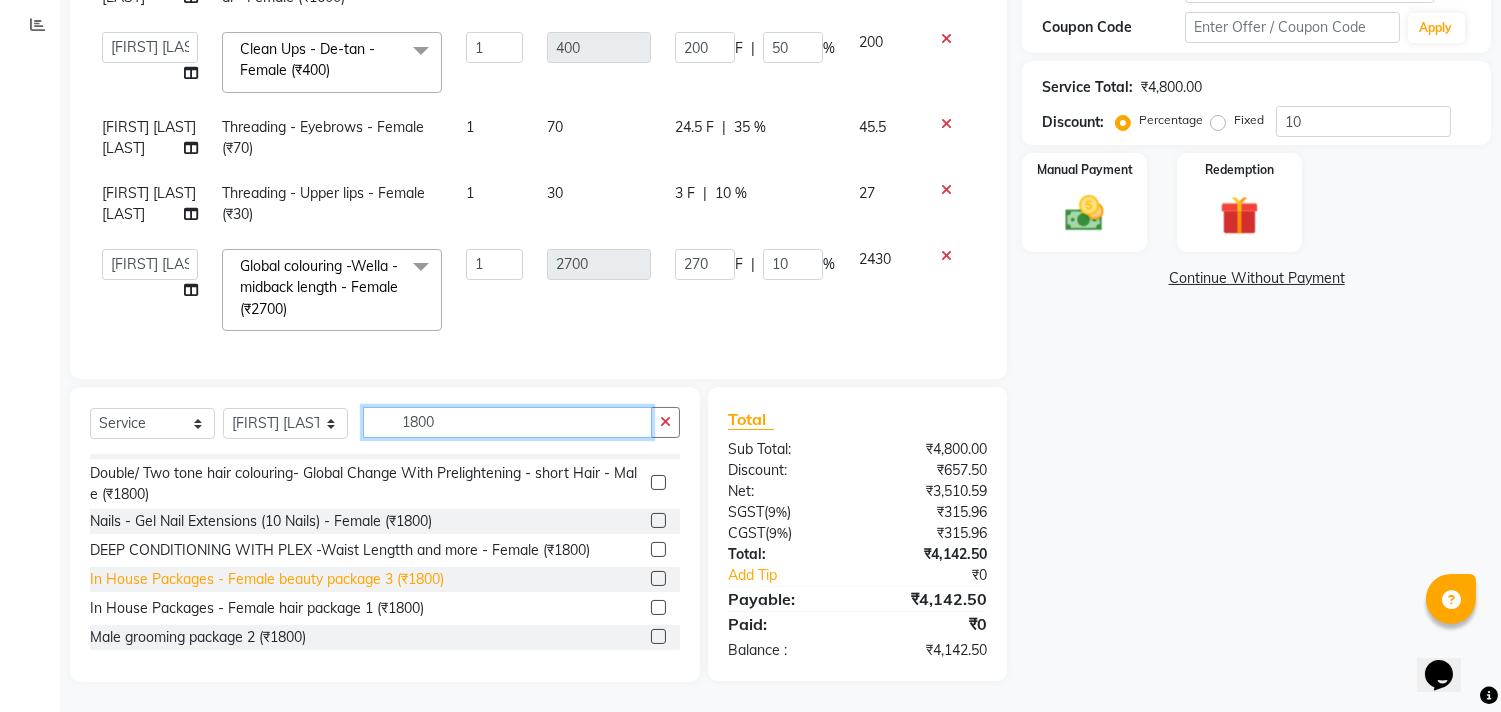 type on "1800" 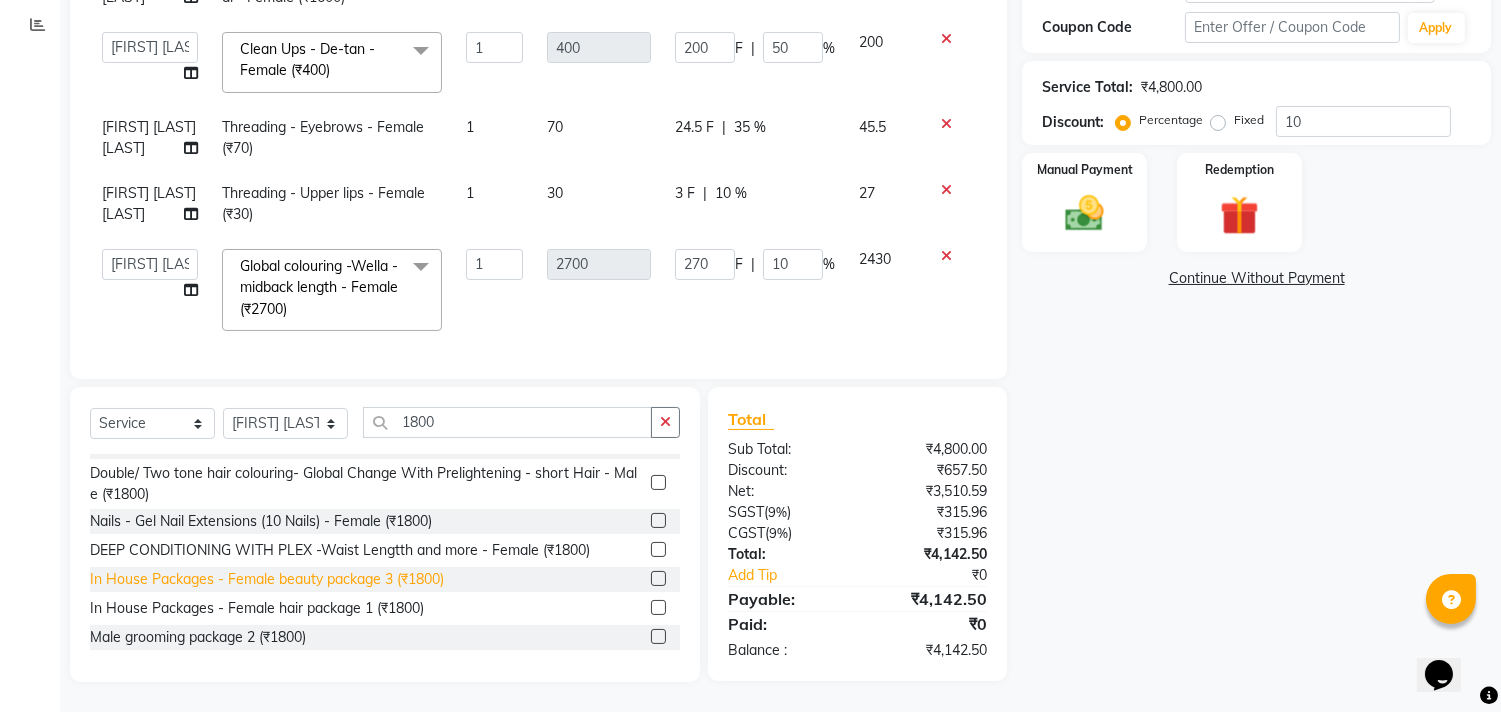 click on "In House Packages - Female beauty package 3 (₹1800)" 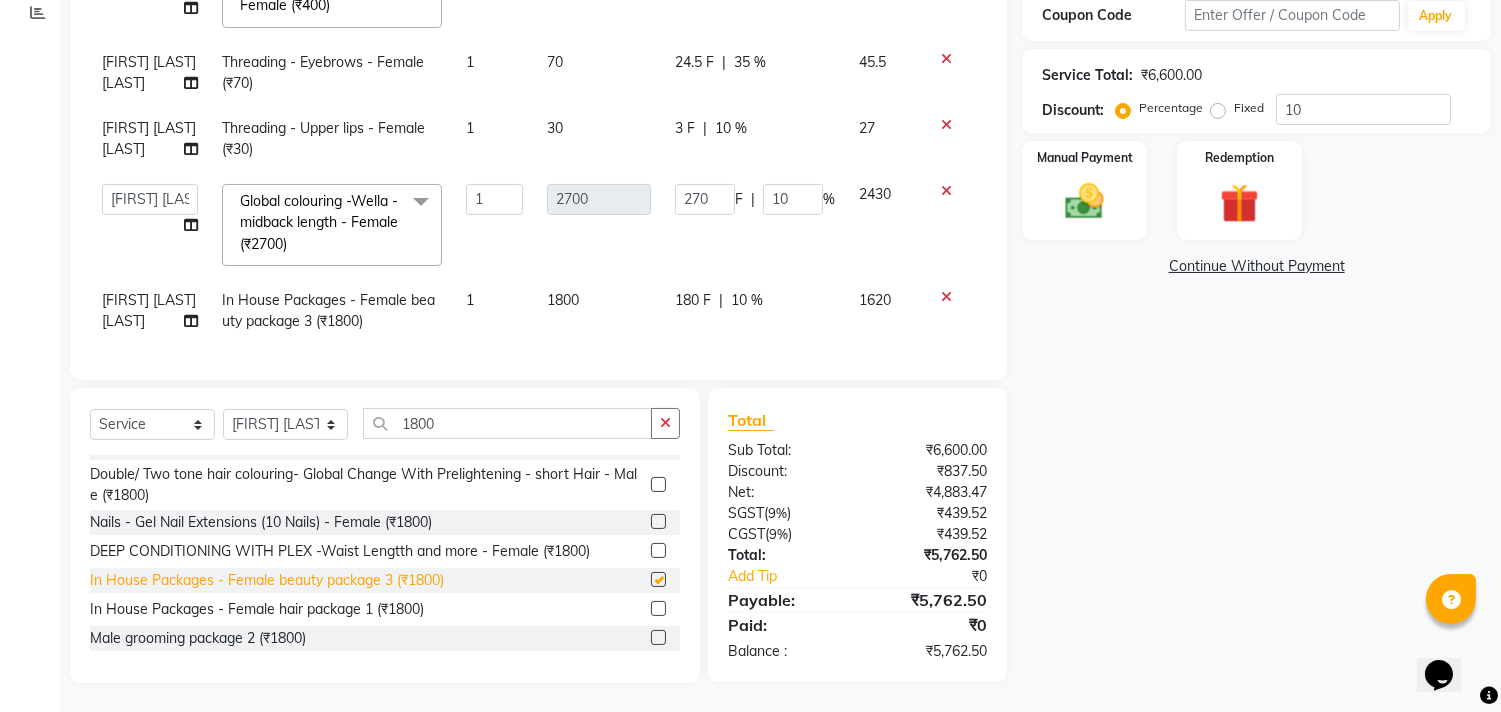 checkbox on "false" 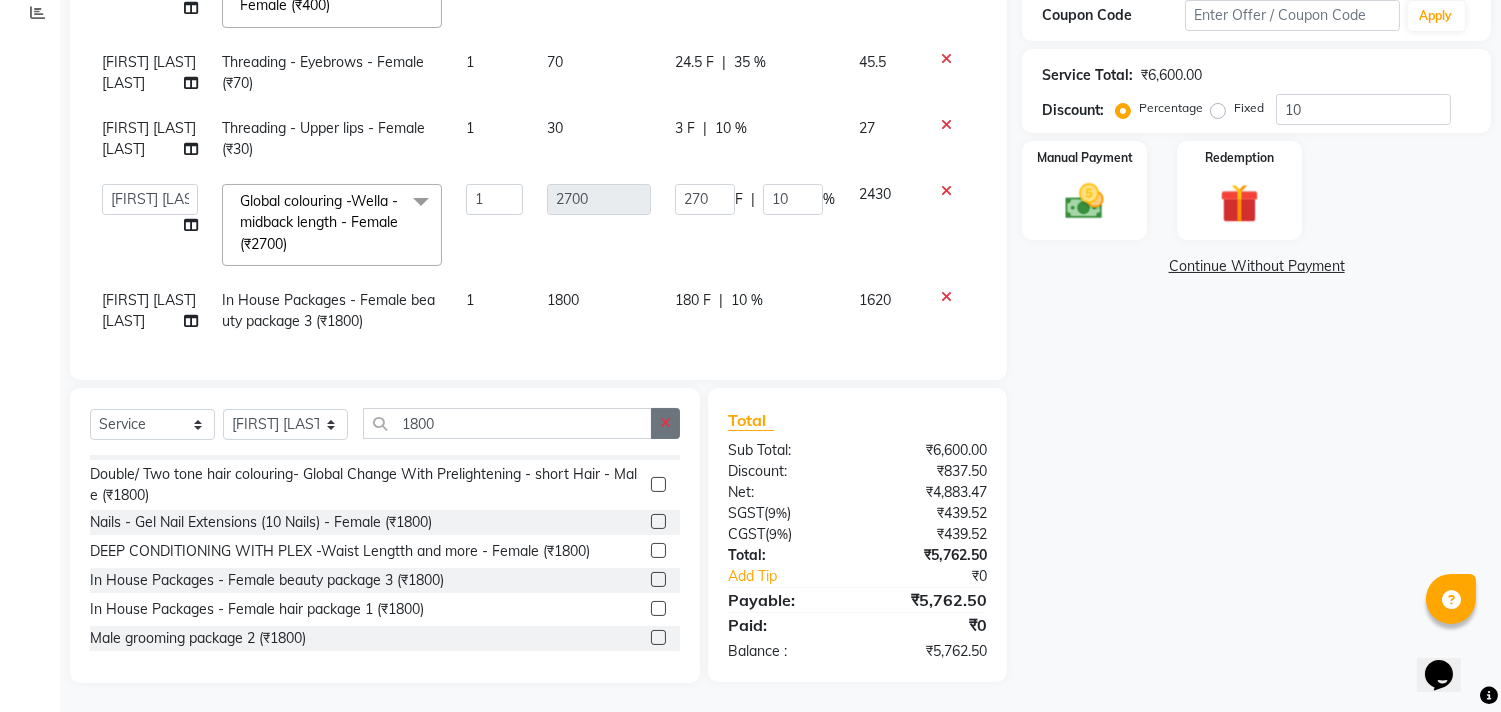 click 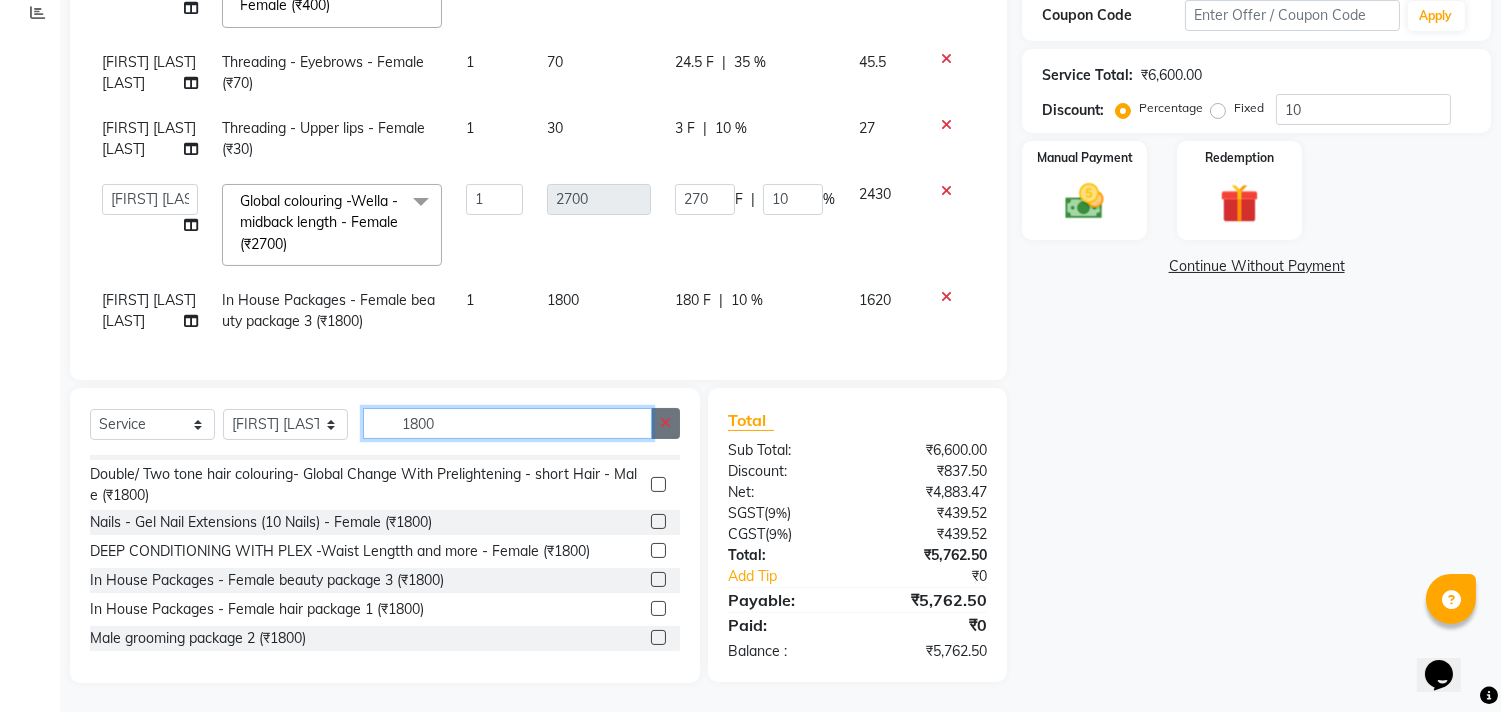 type 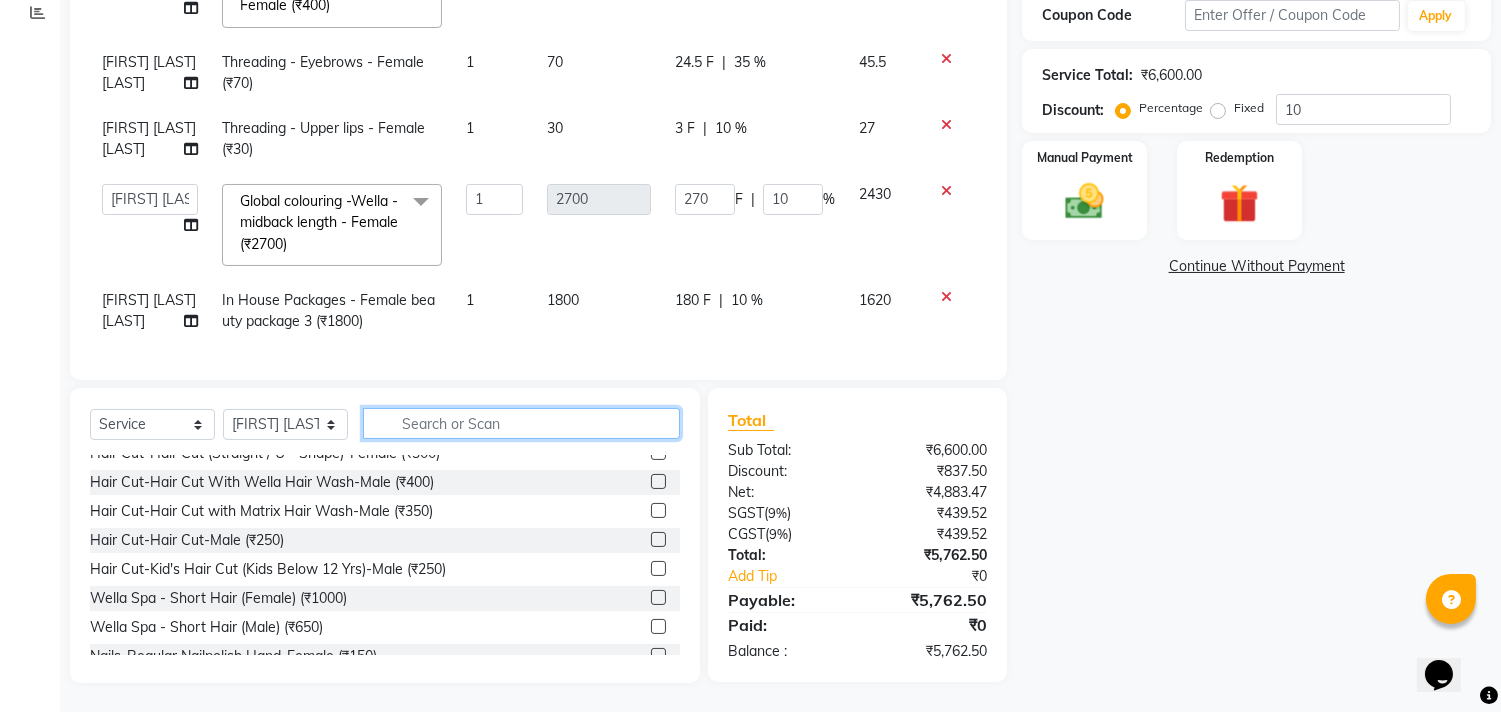 scroll, scrollTop: 153, scrollLeft: 0, axis: vertical 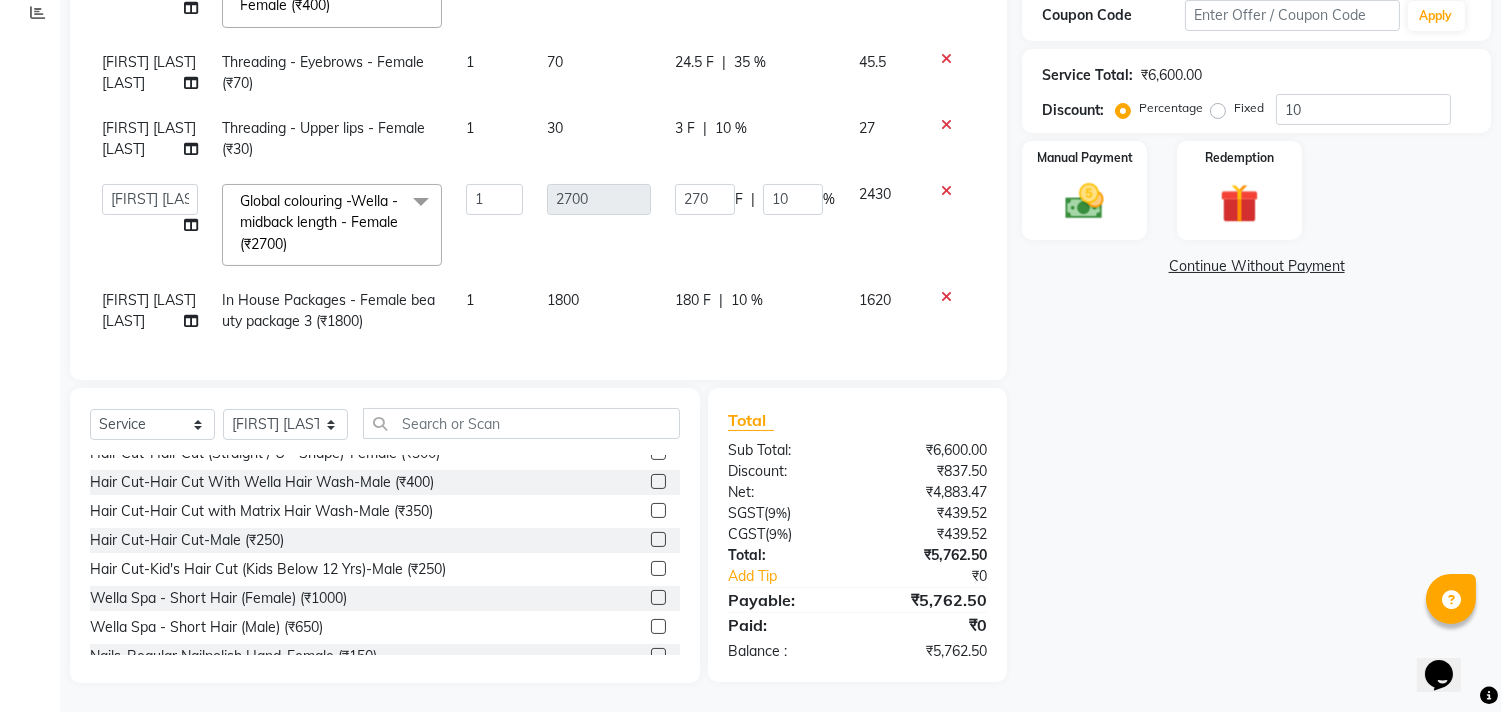 click on "10 %" 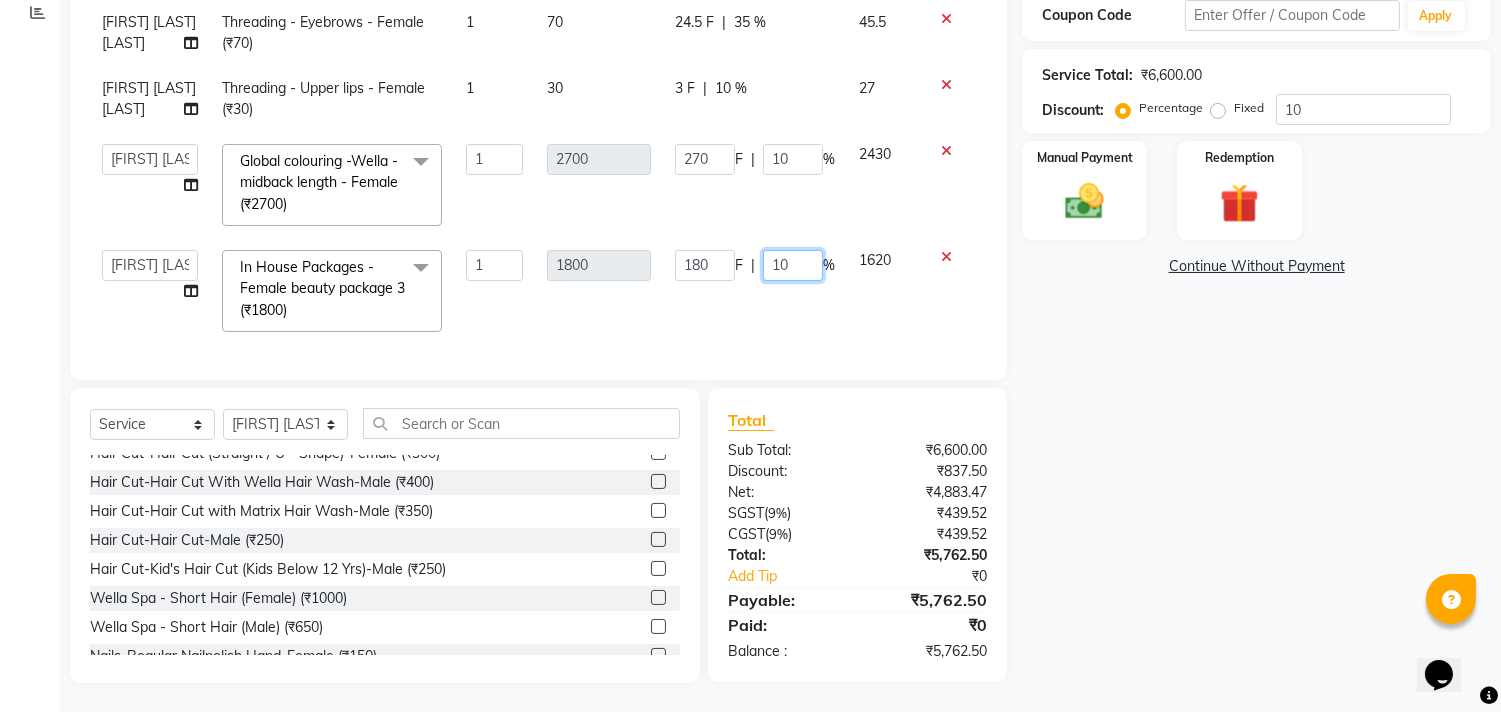 click on "10" 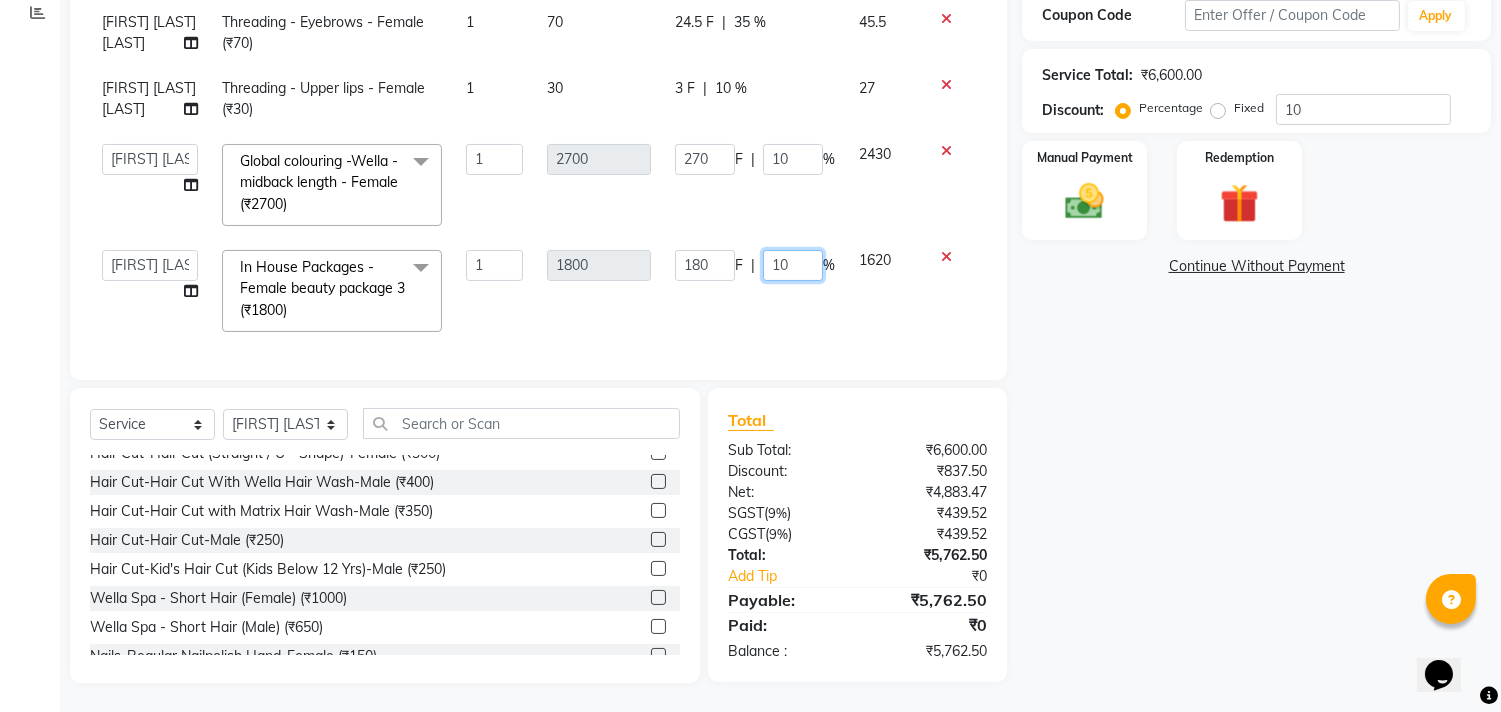 type on "1" 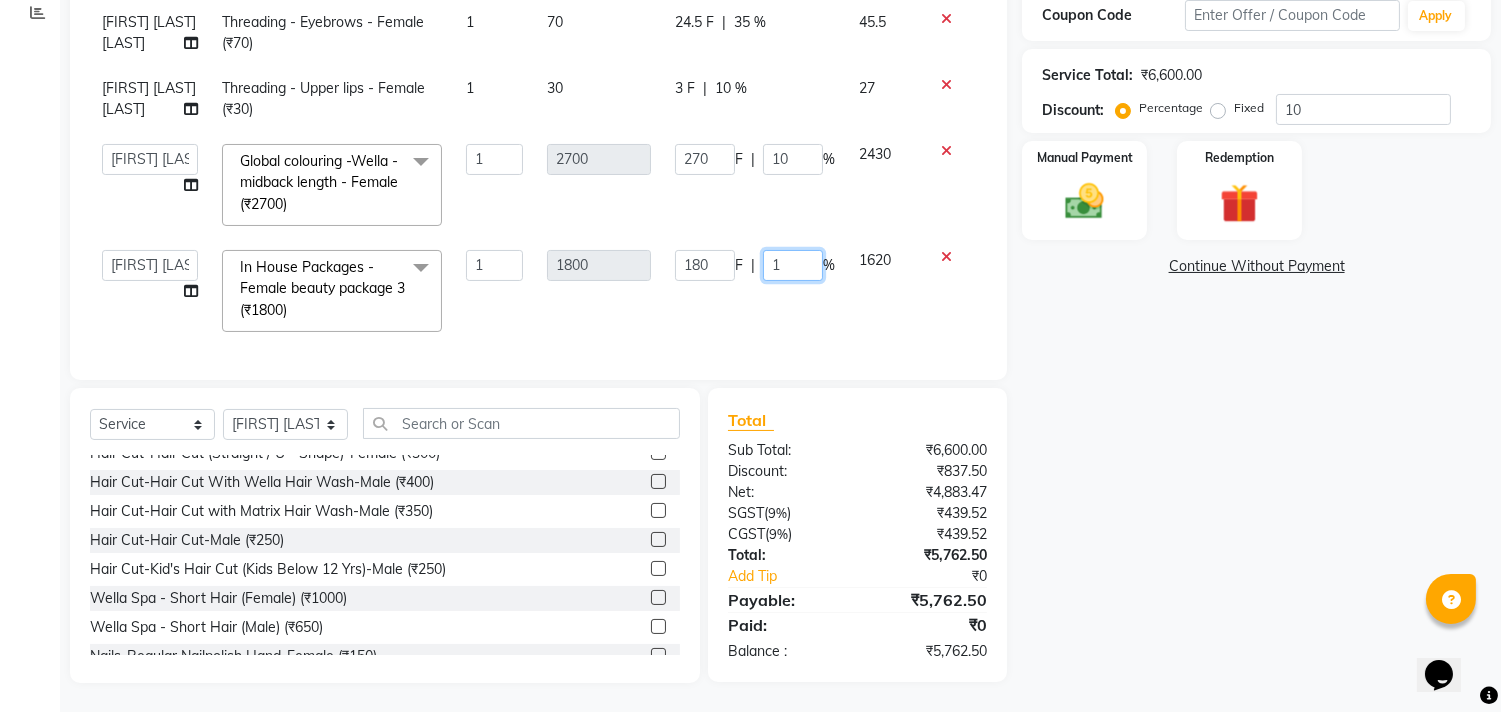 type 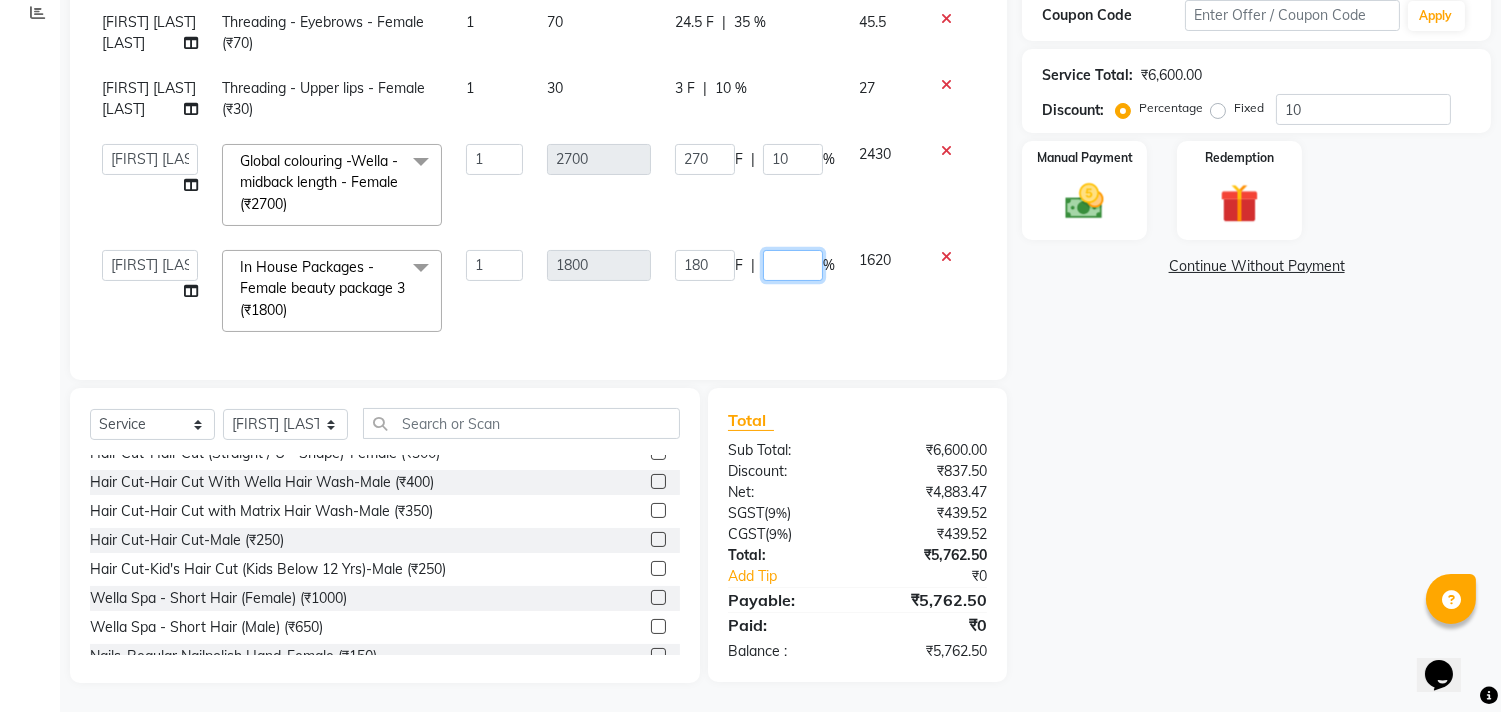 scroll, scrollTop: 173, scrollLeft: 0, axis: vertical 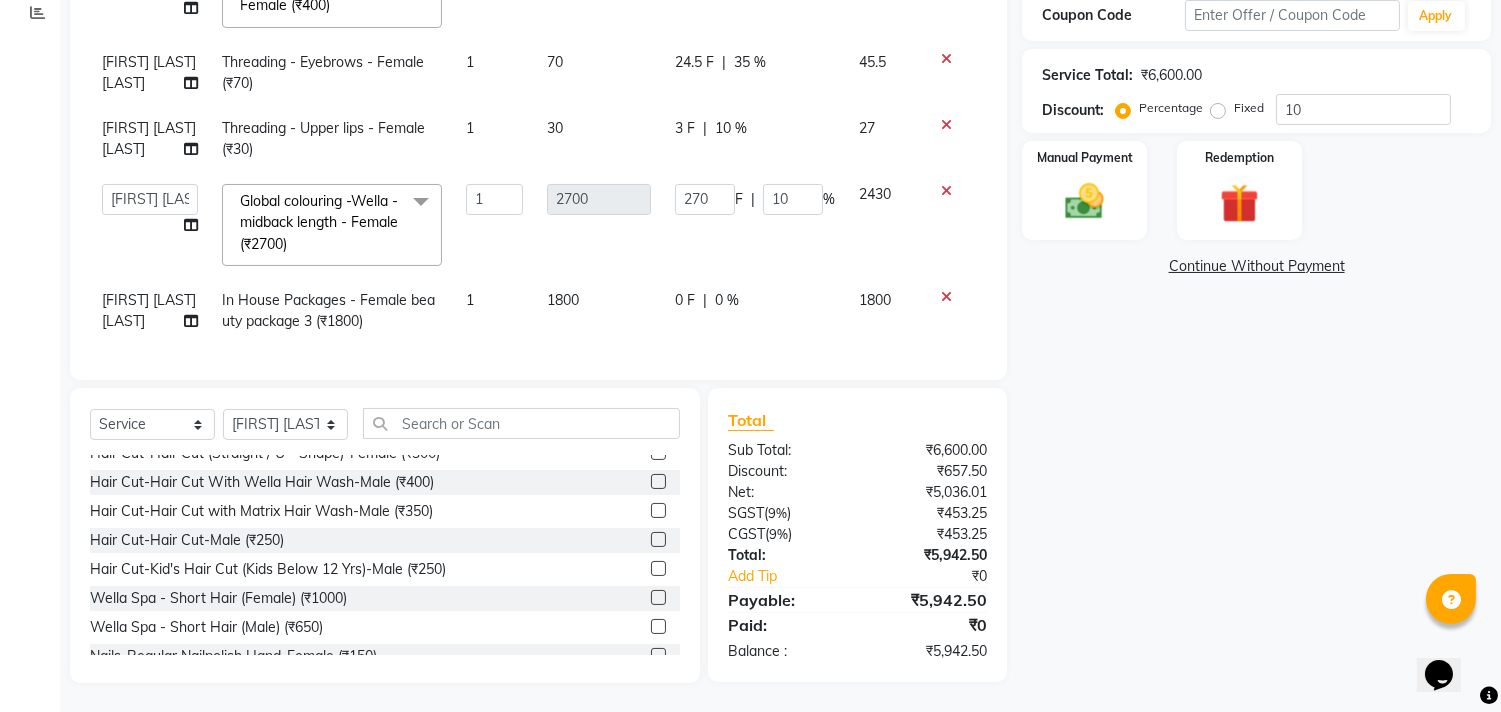 click on "1800" 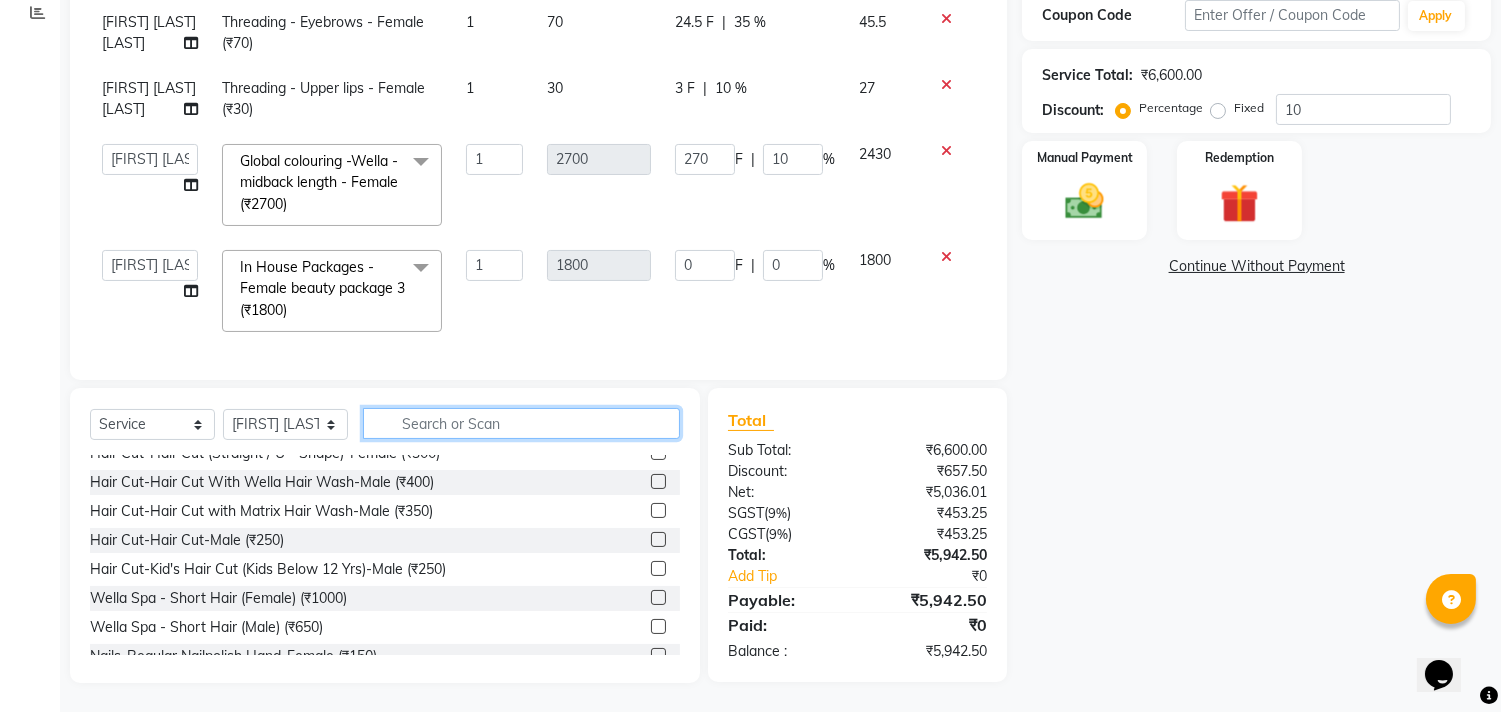 click 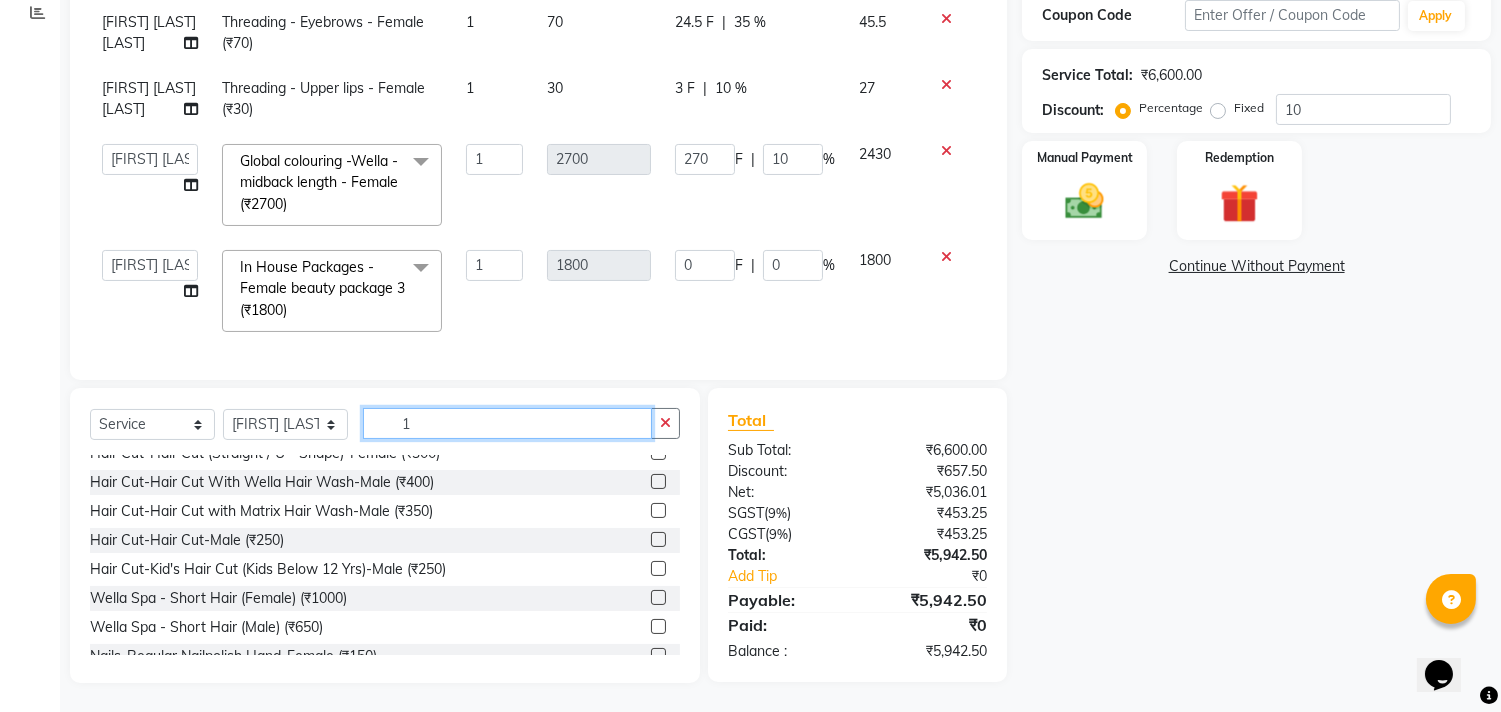 scroll, scrollTop: 0, scrollLeft: 0, axis: both 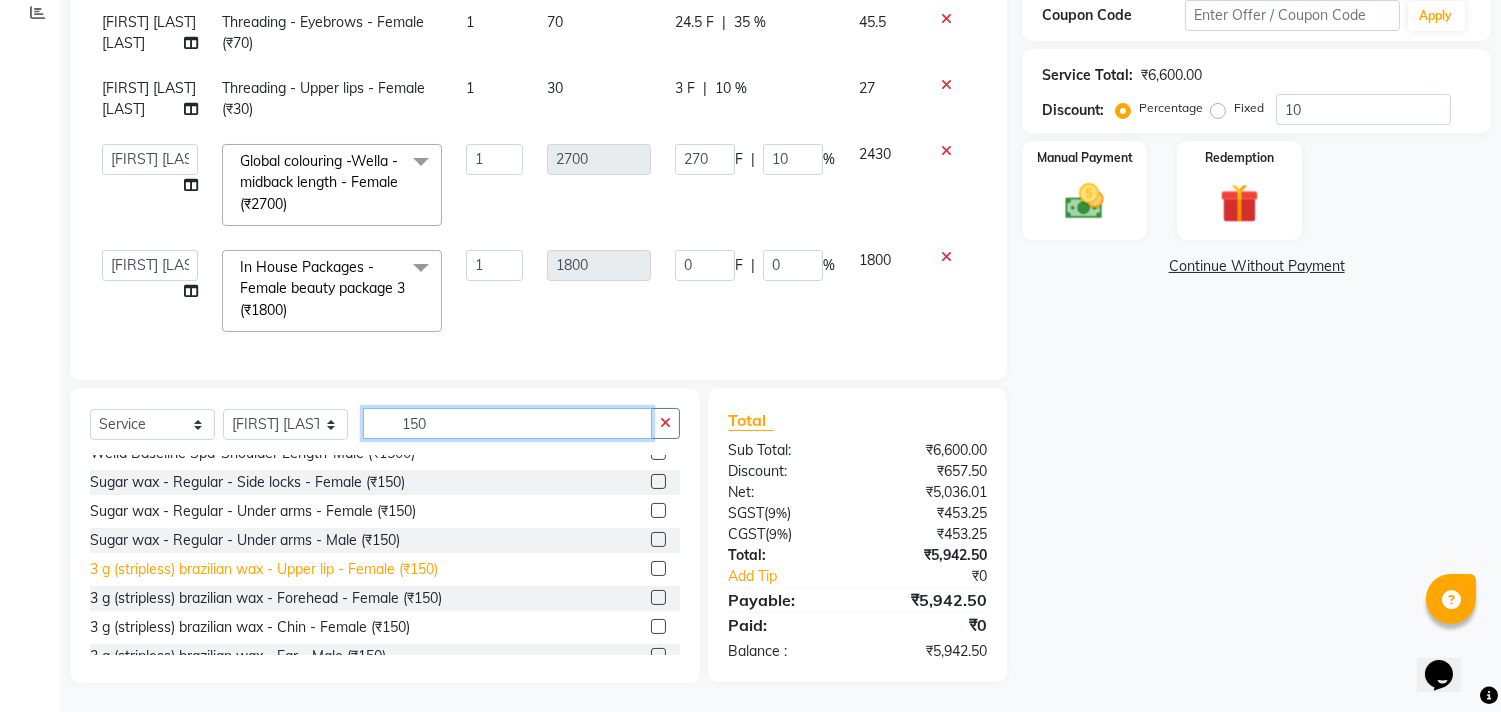 type on "150" 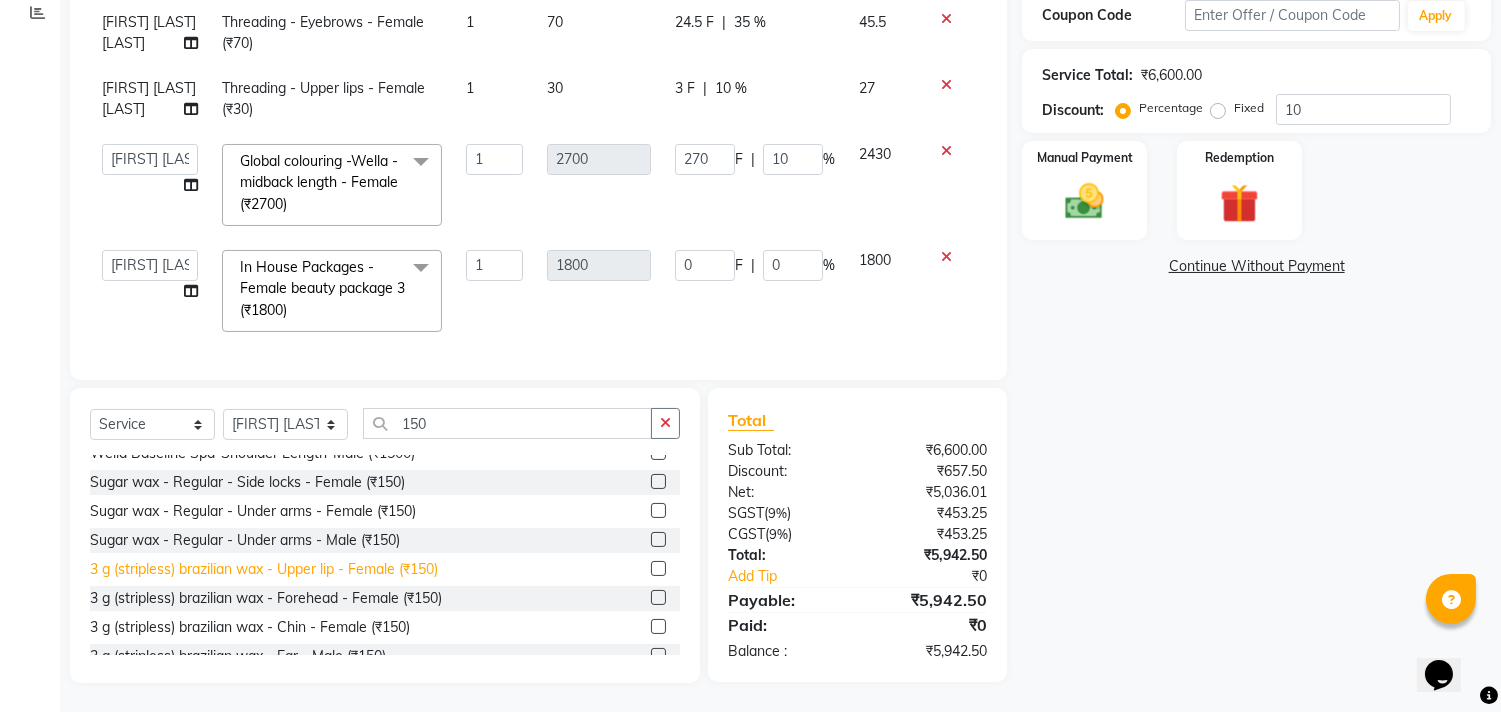 click on "3 g (stripless) brazilian wax - Upper lip - Female (₹150)" 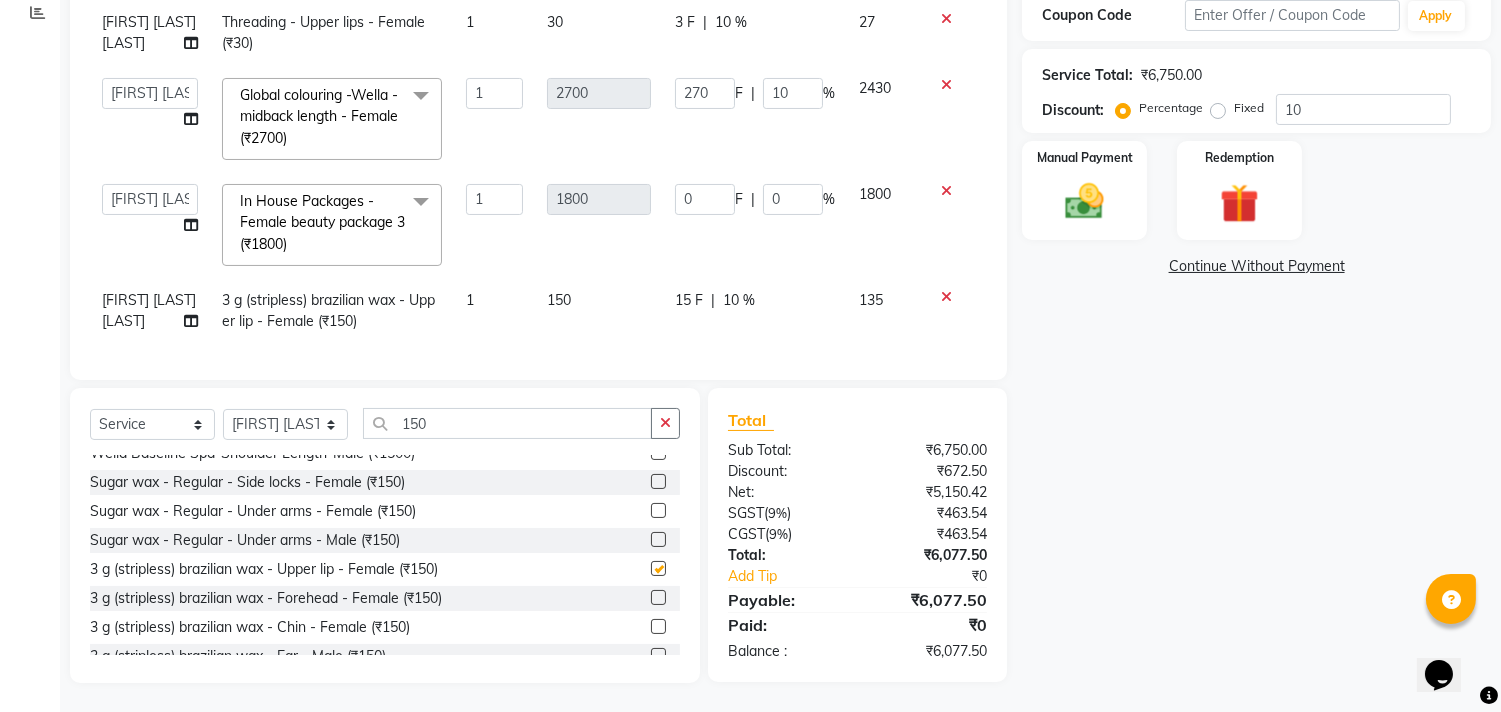 checkbox on "false" 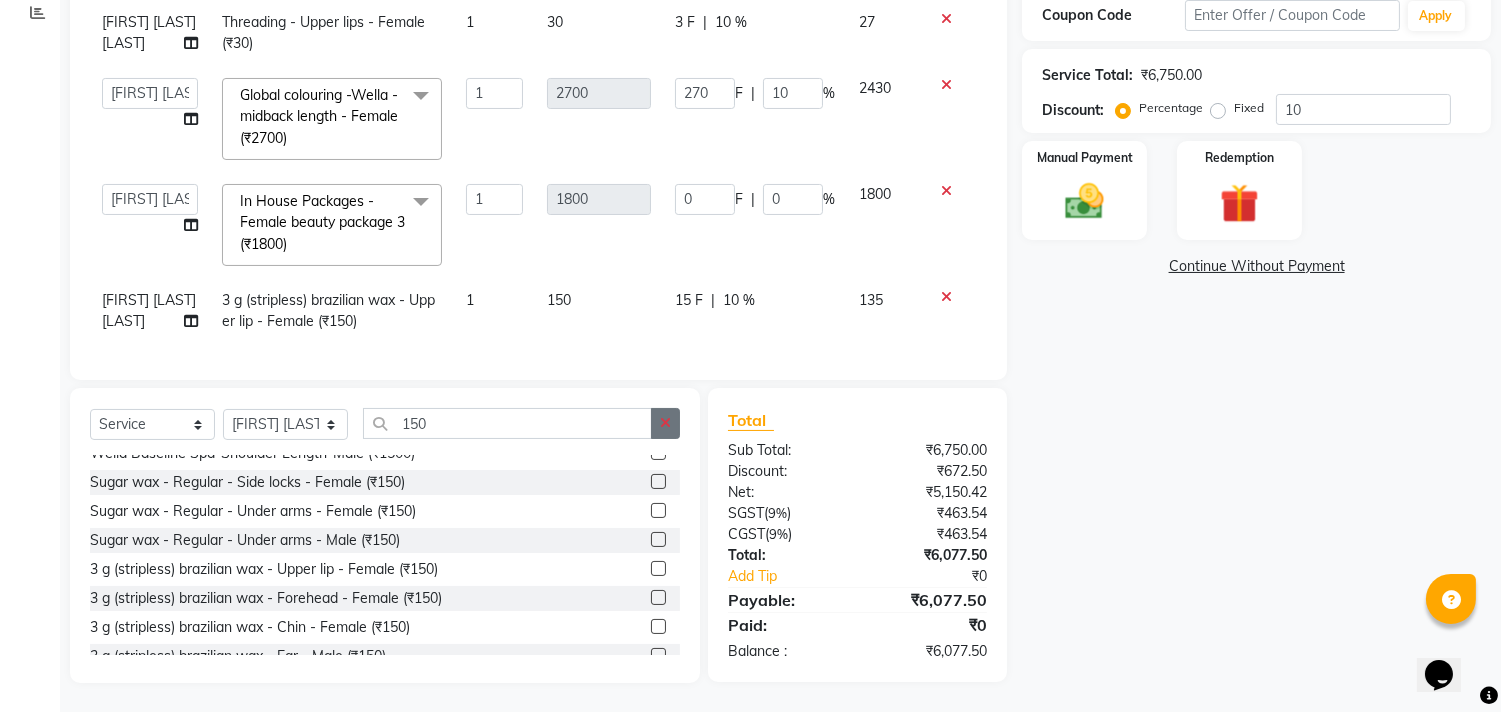click 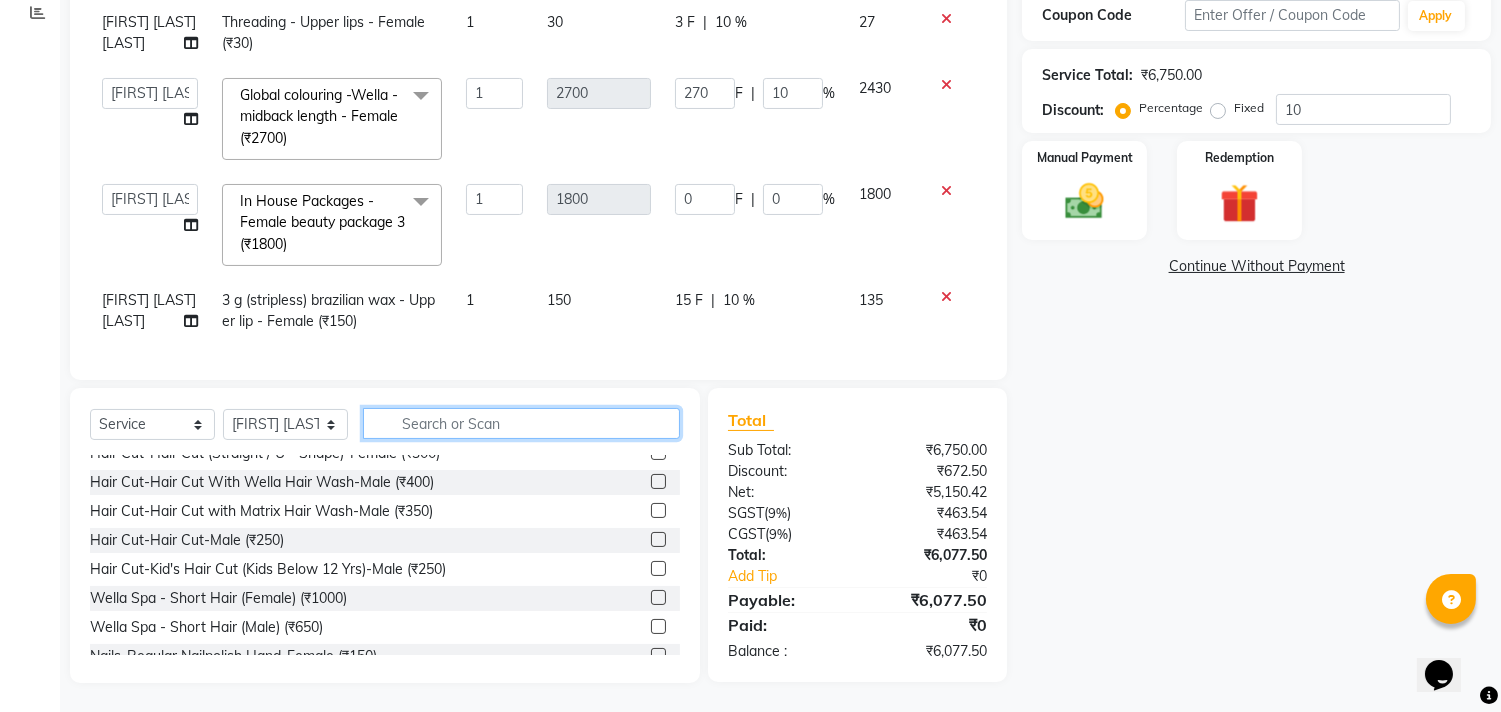 scroll, scrollTop: 260, scrollLeft: 0, axis: vertical 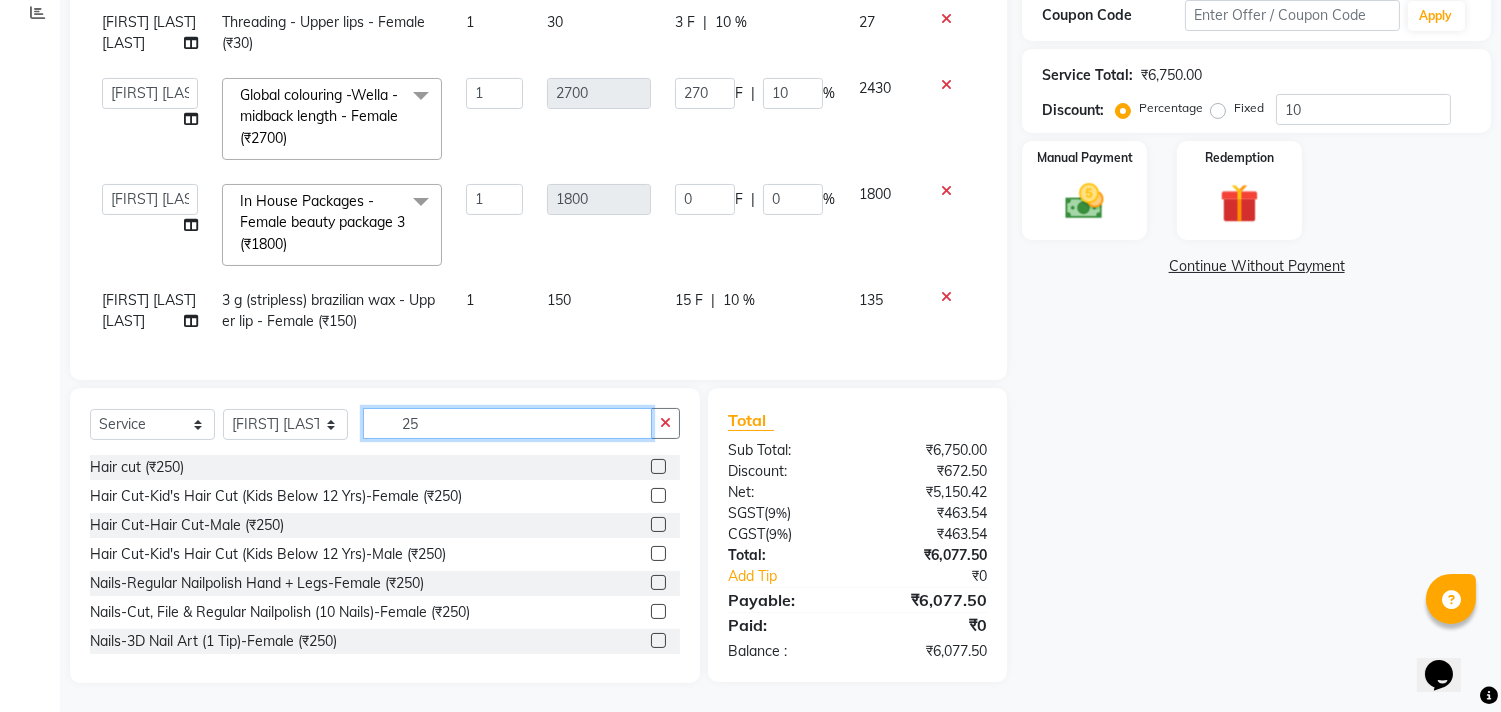 type on "2" 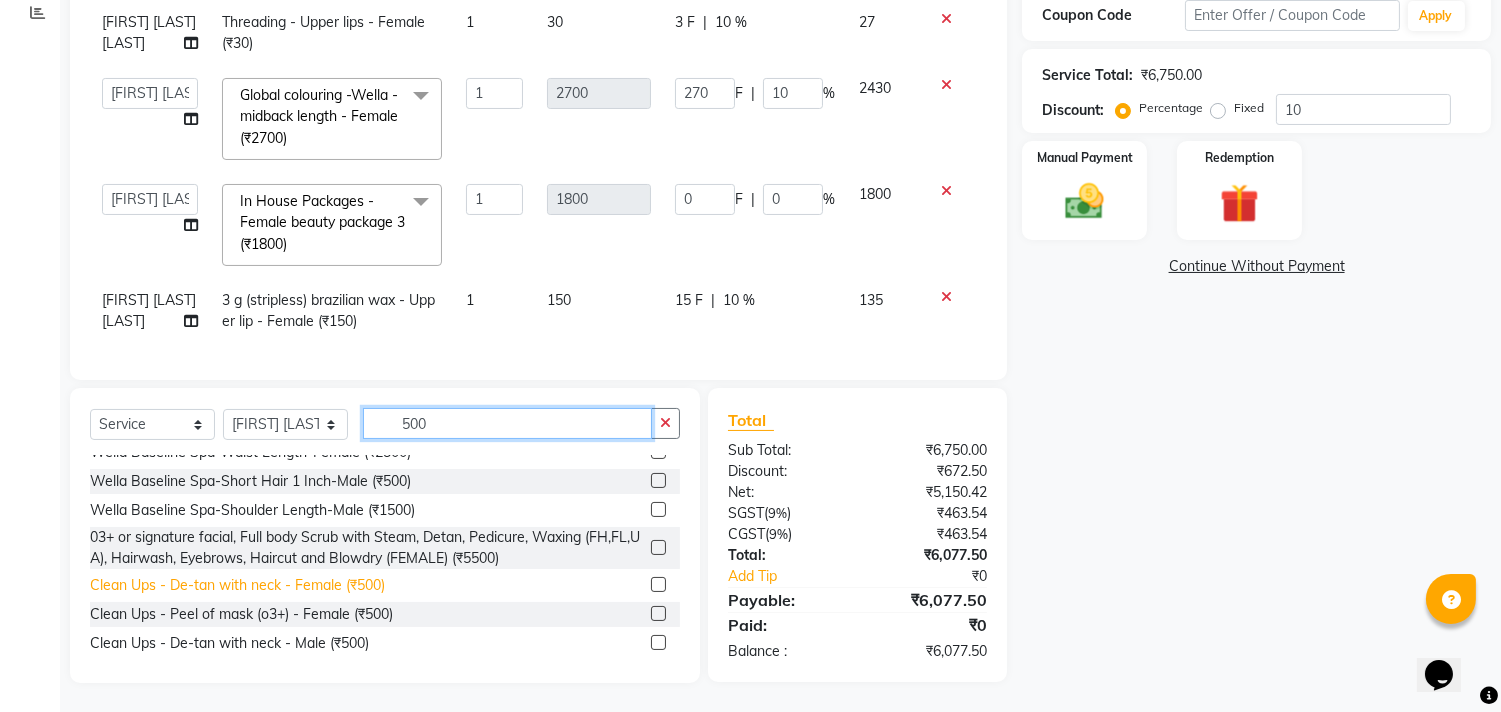 scroll, scrollTop: 111, scrollLeft: 0, axis: vertical 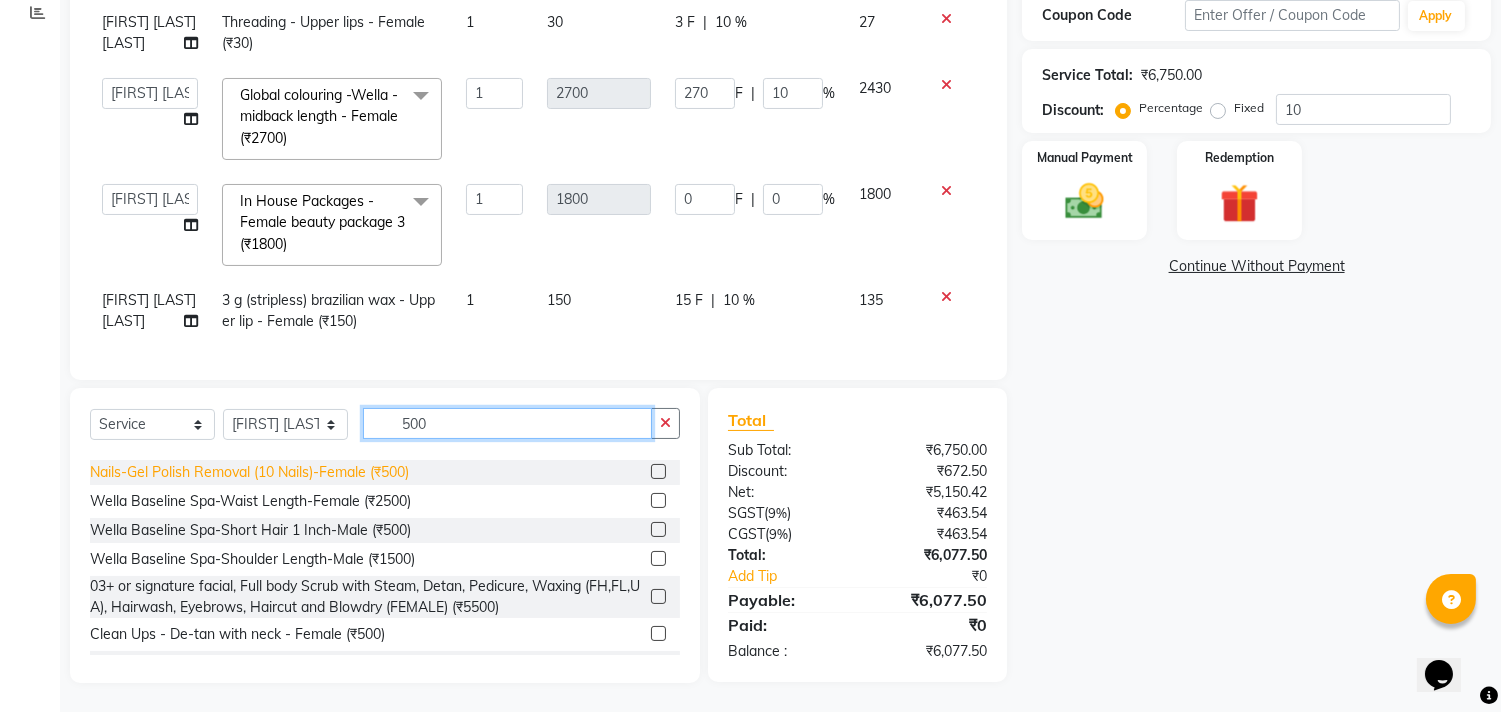 type on "500" 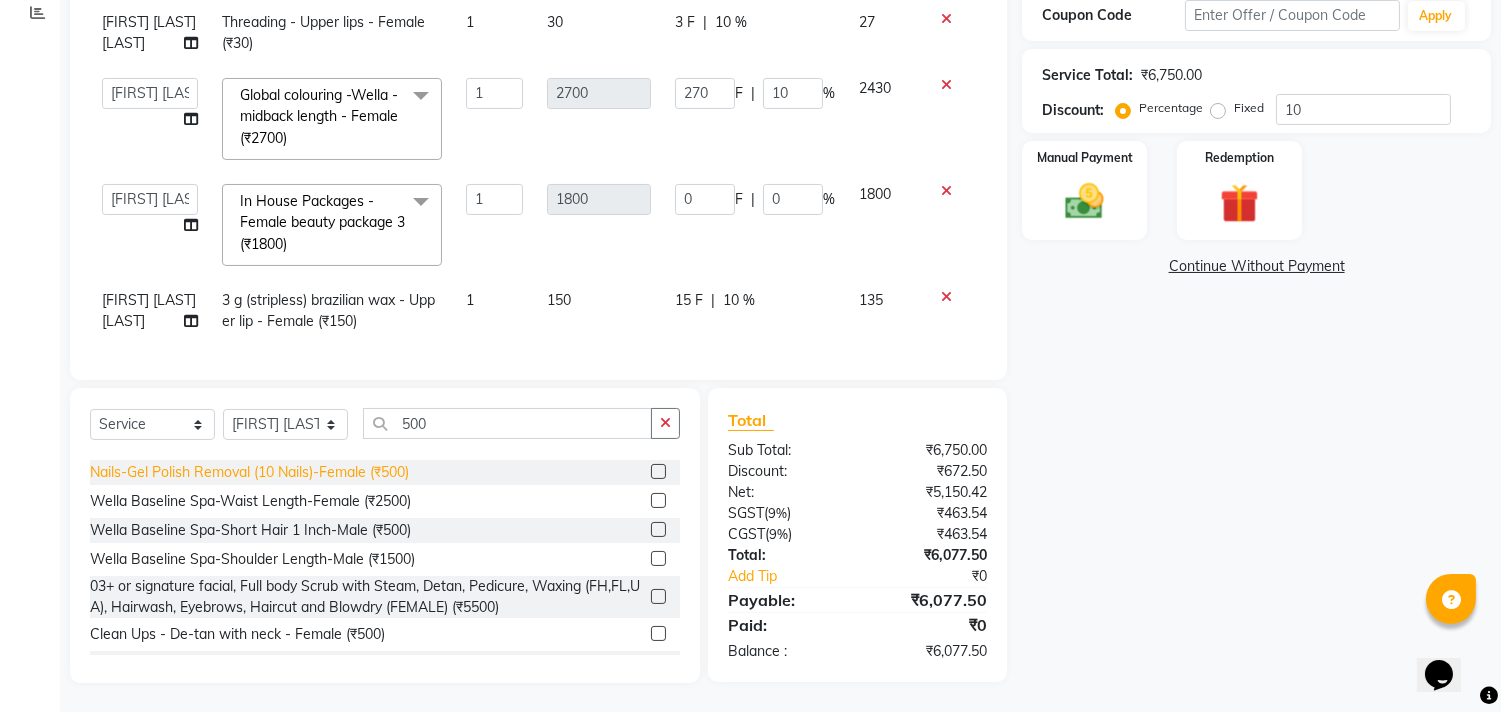 click on "Nails-Gel Polish Removal (10 Nails)-Female (₹500)" 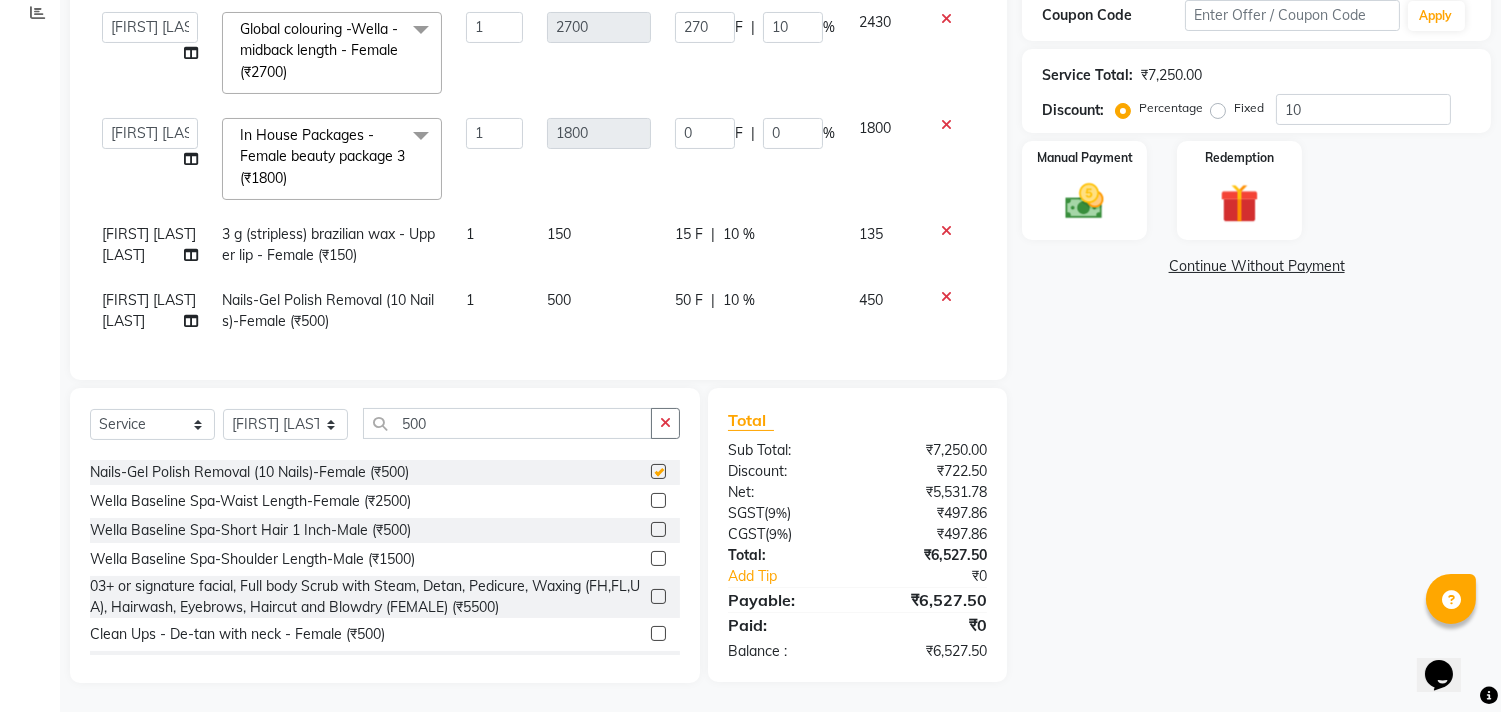 checkbox on "false" 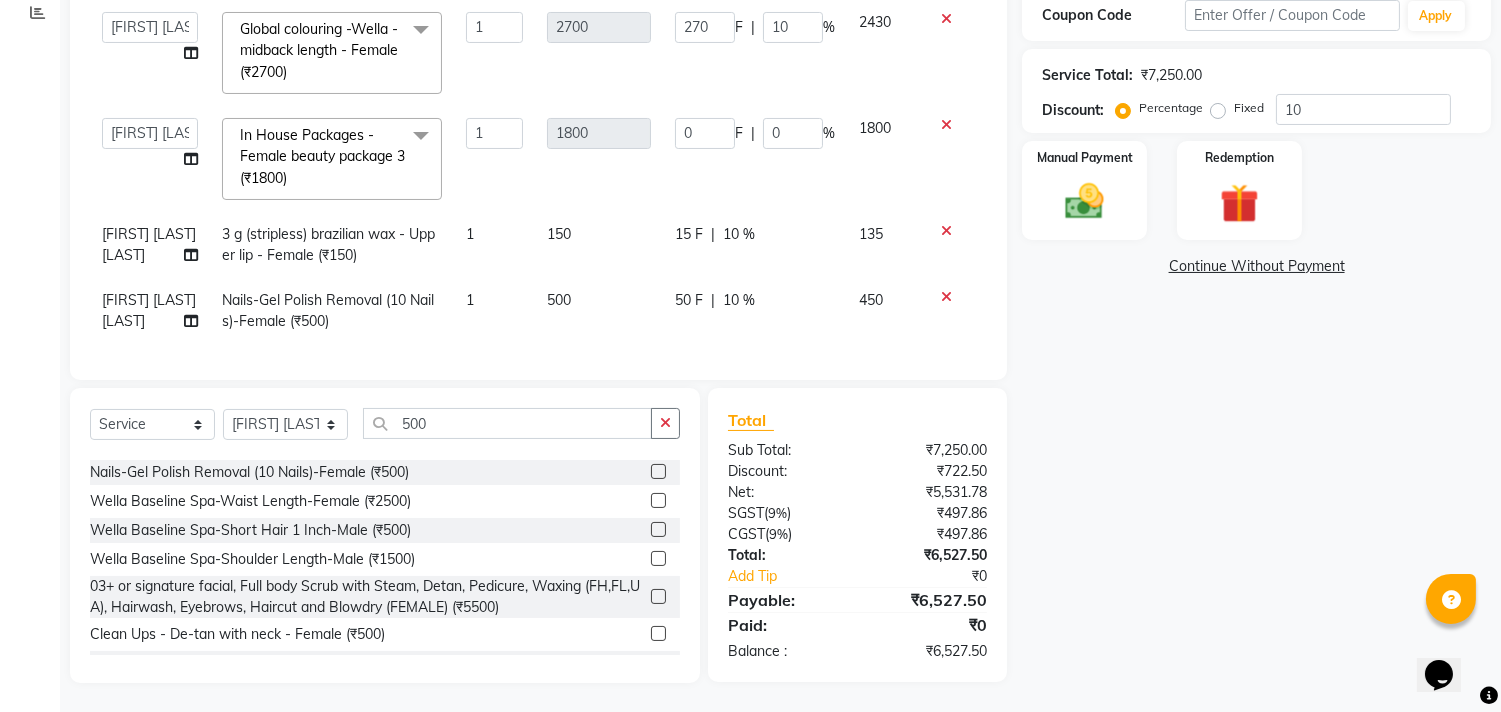 scroll, scrollTop: 346, scrollLeft: 0, axis: vertical 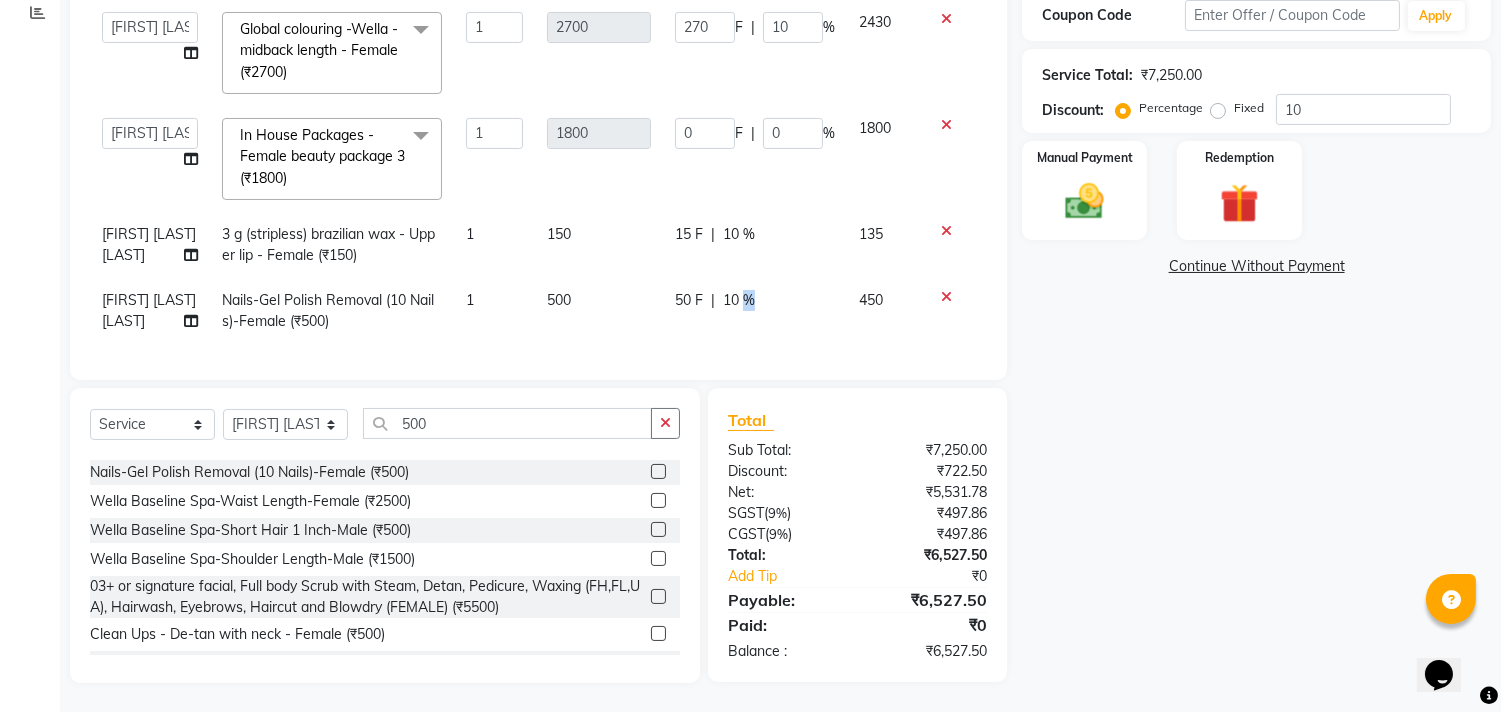 click on "10 %" 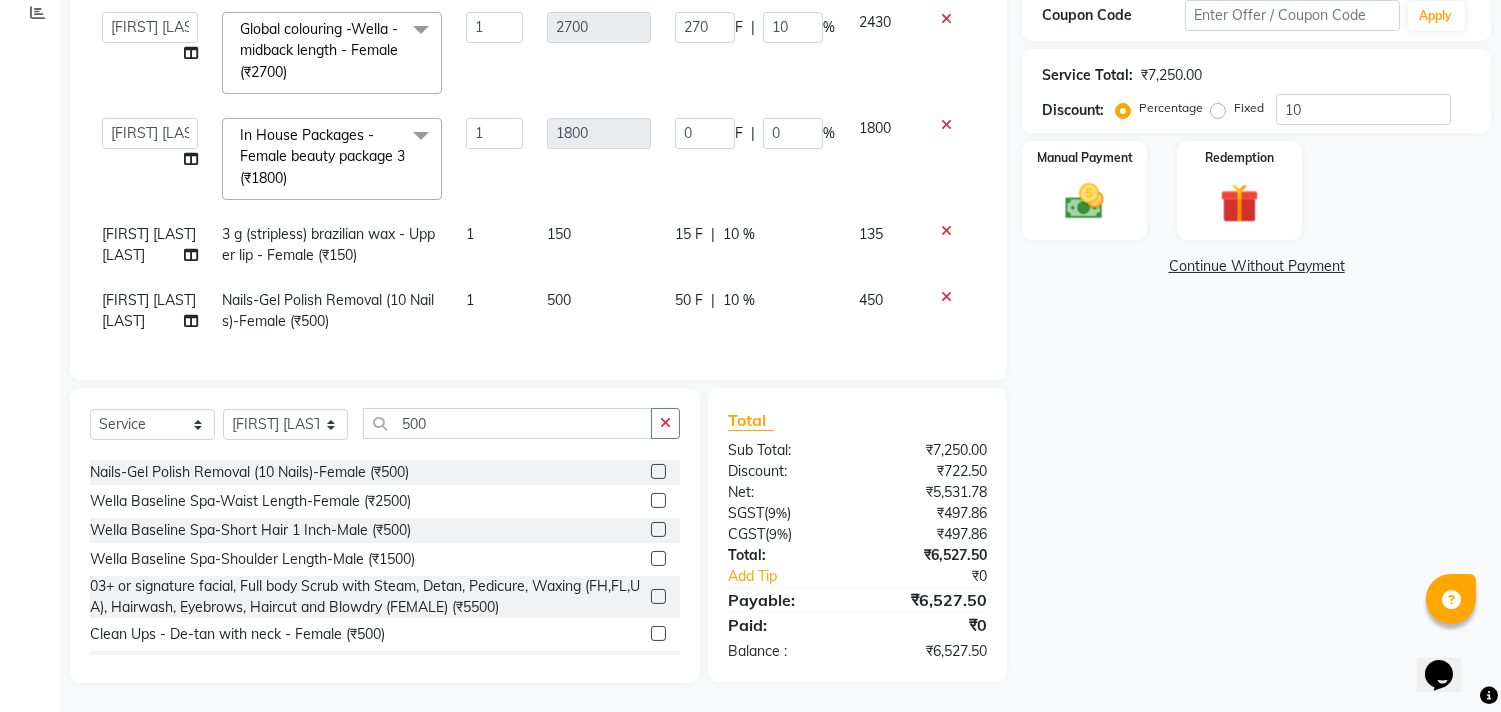 select on "62815" 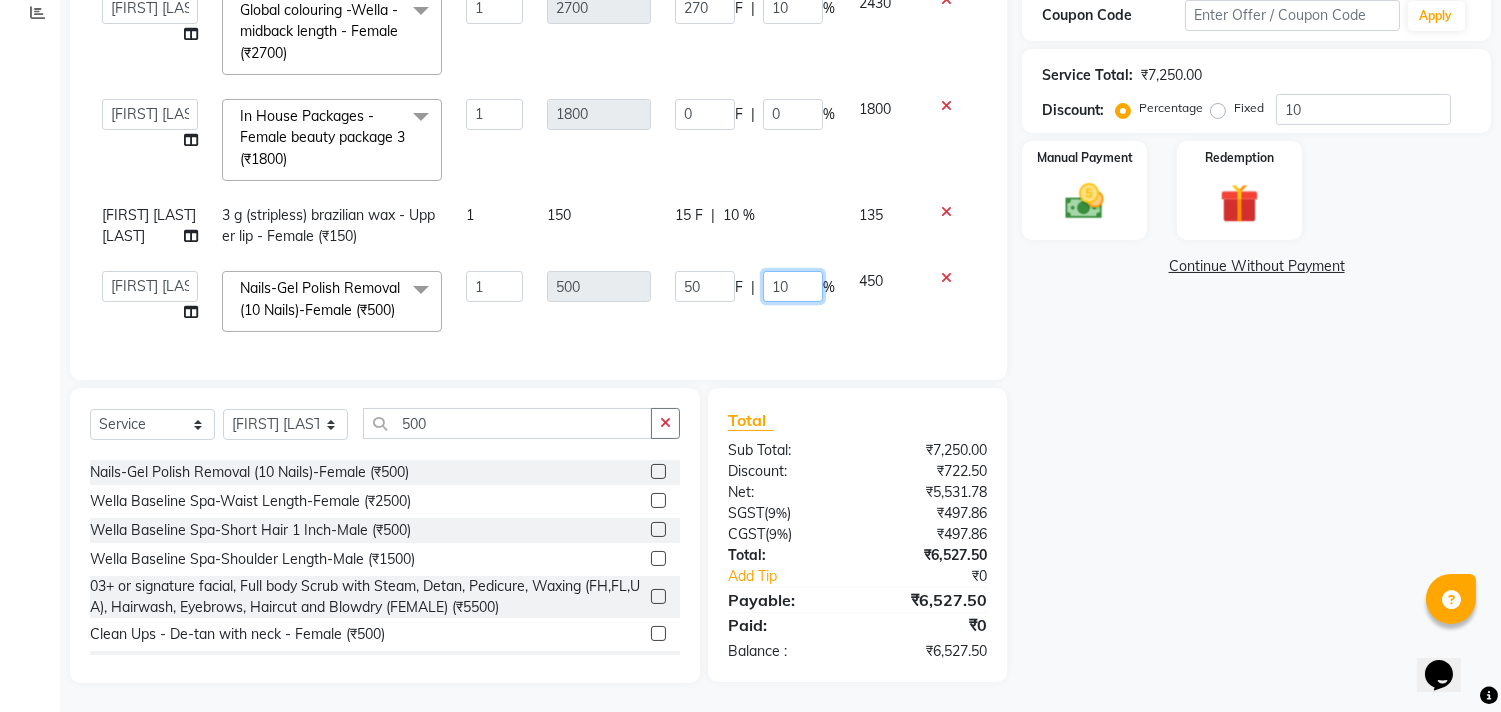 click on "10" 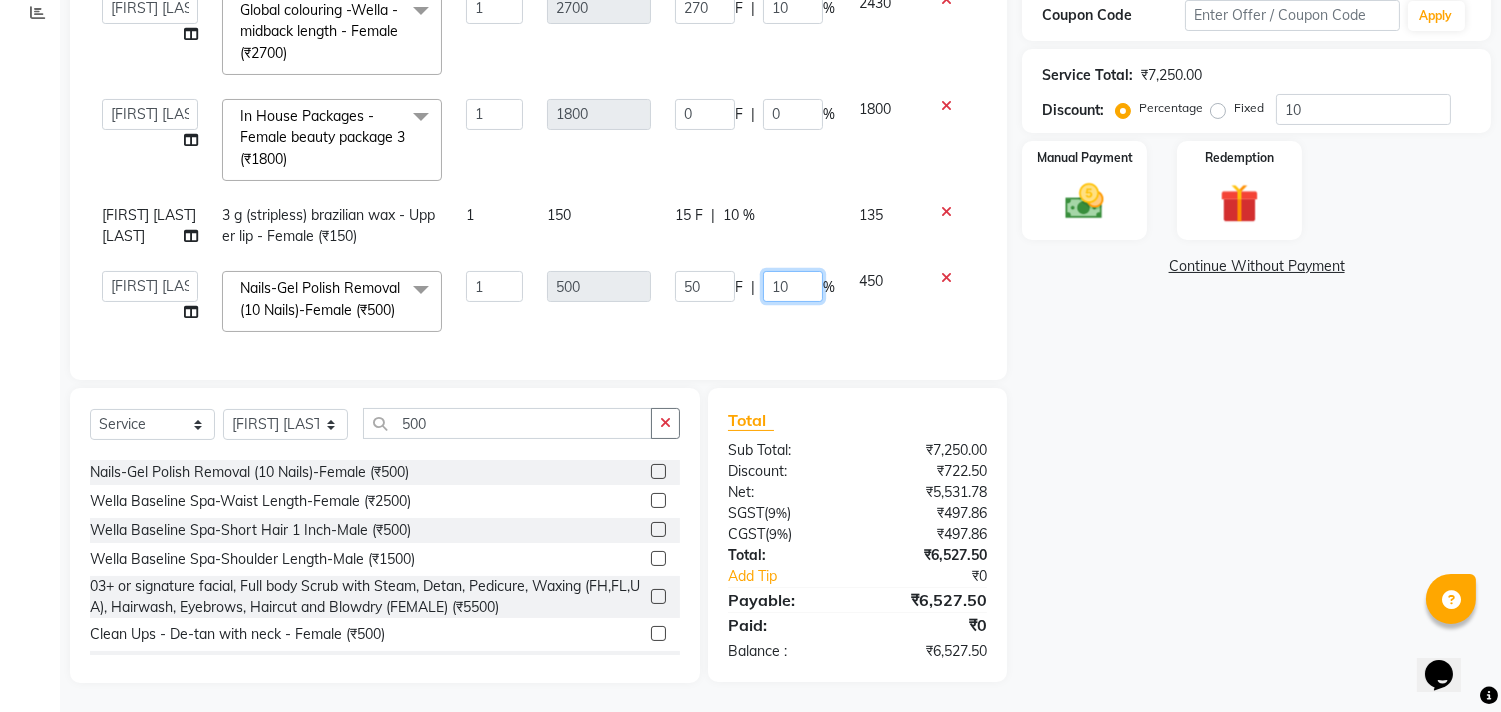 type on "1" 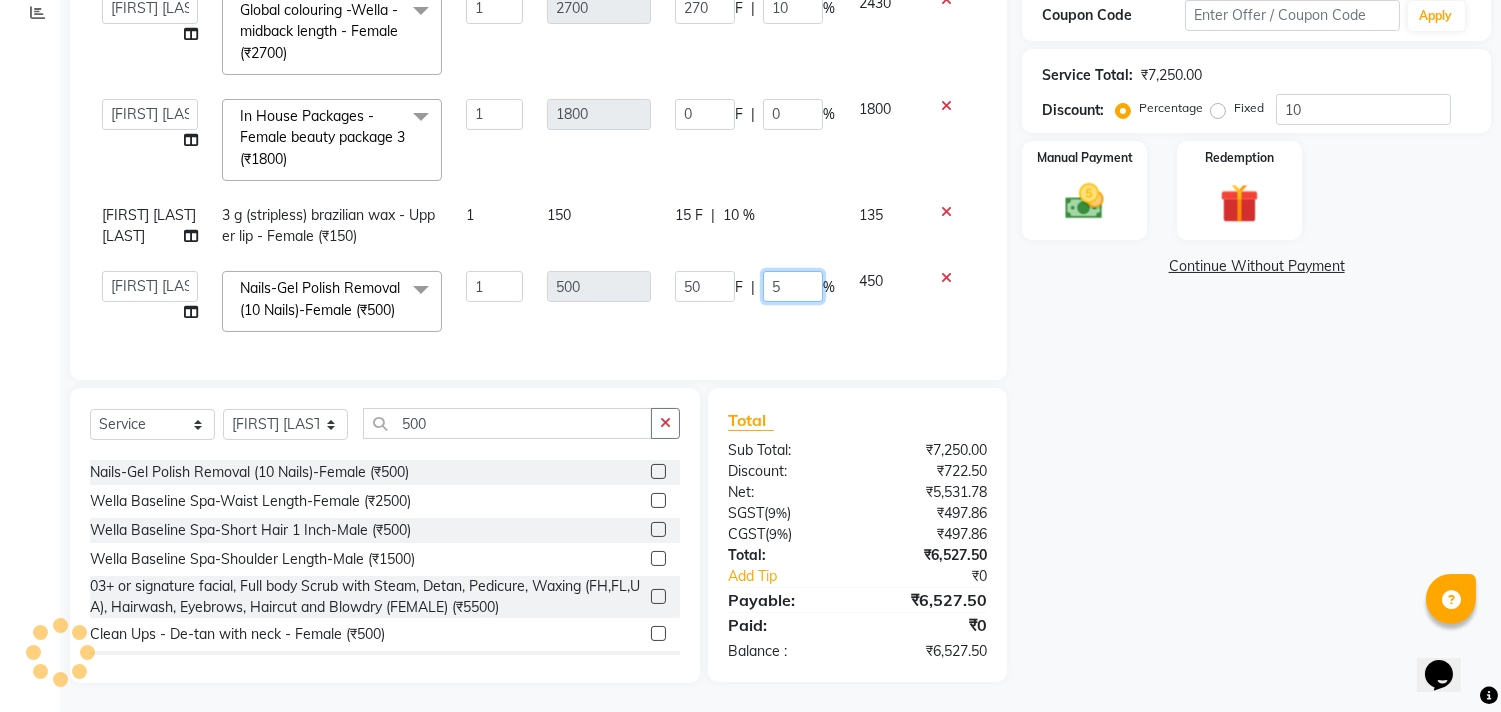 type on "50" 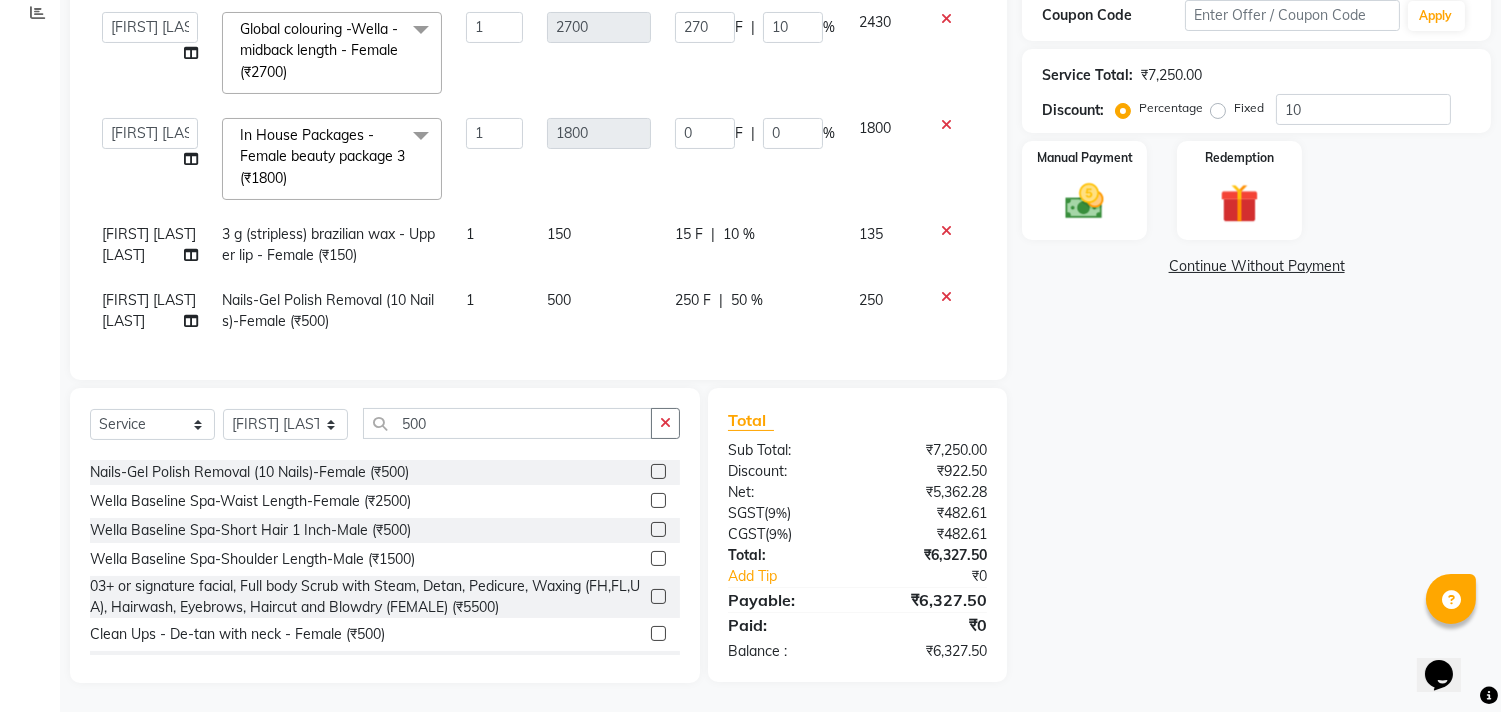 drag, startPoint x: 1234, startPoint y: 386, endPoint x: 1216, endPoint y: 397, distance: 21.095022 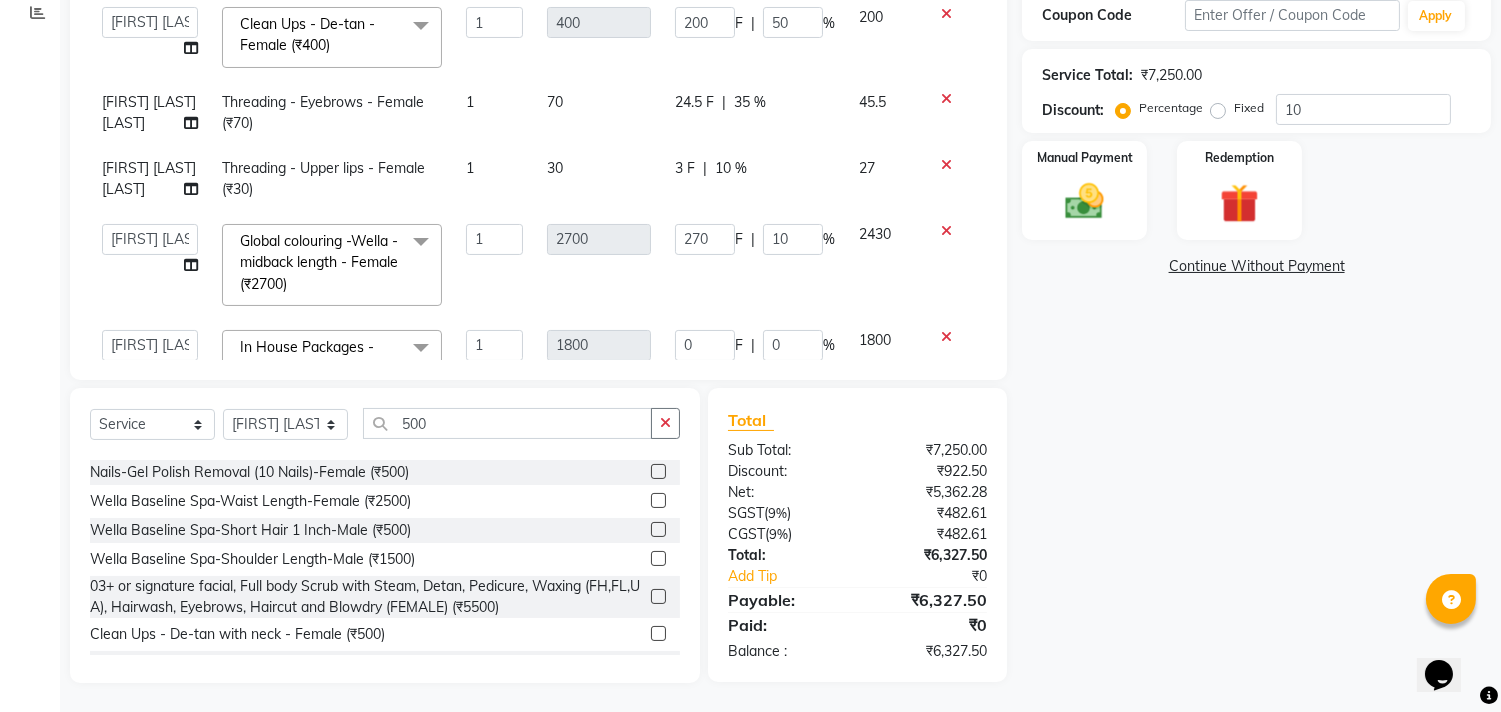 scroll, scrollTop: 0, scrollLeft: 0, axis: both 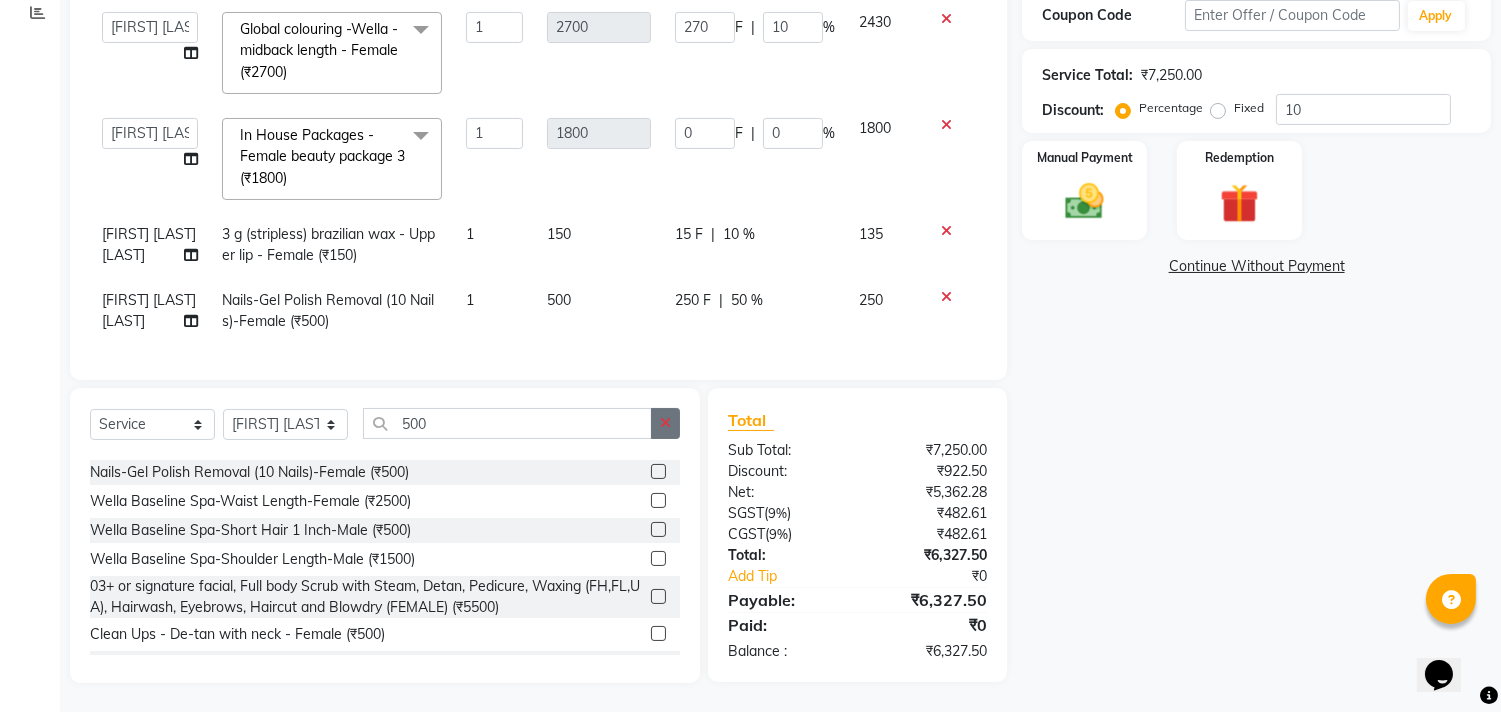 click 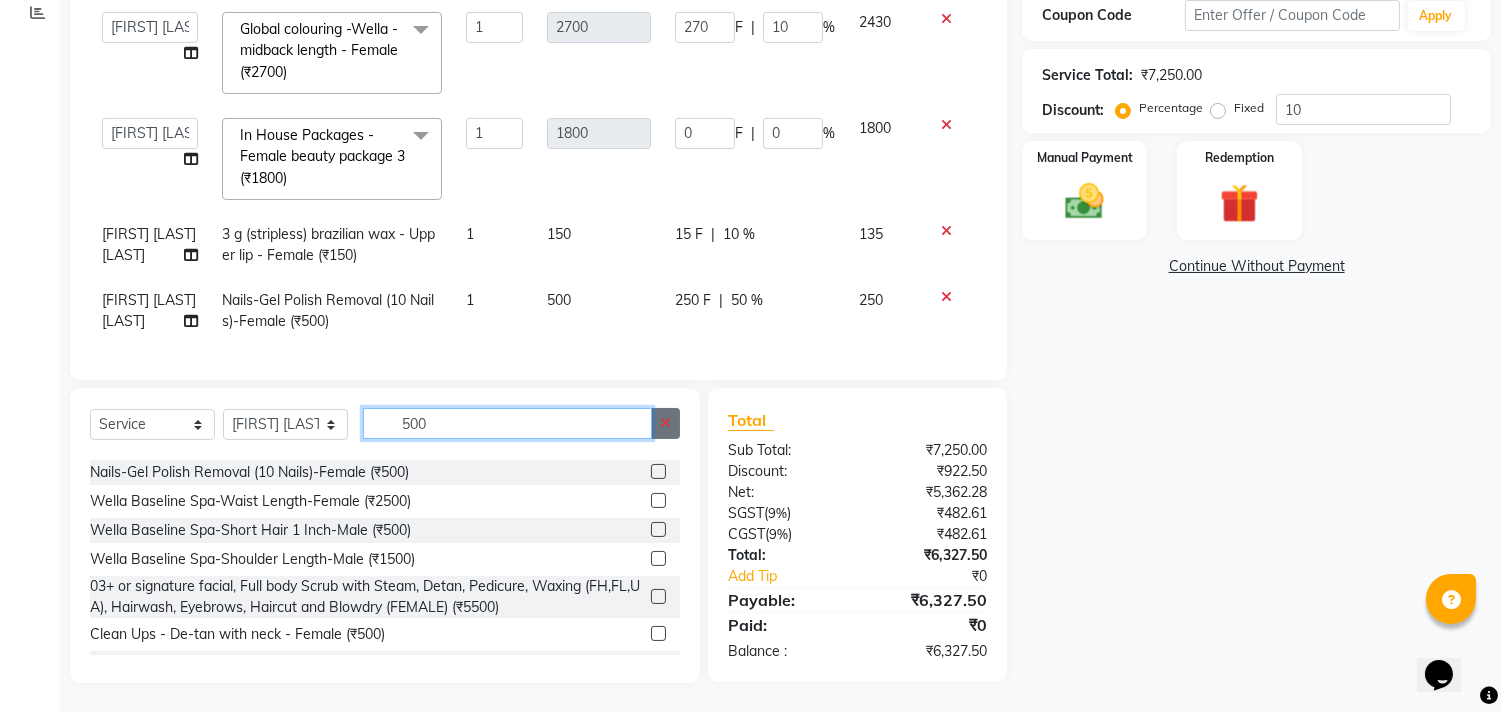 type 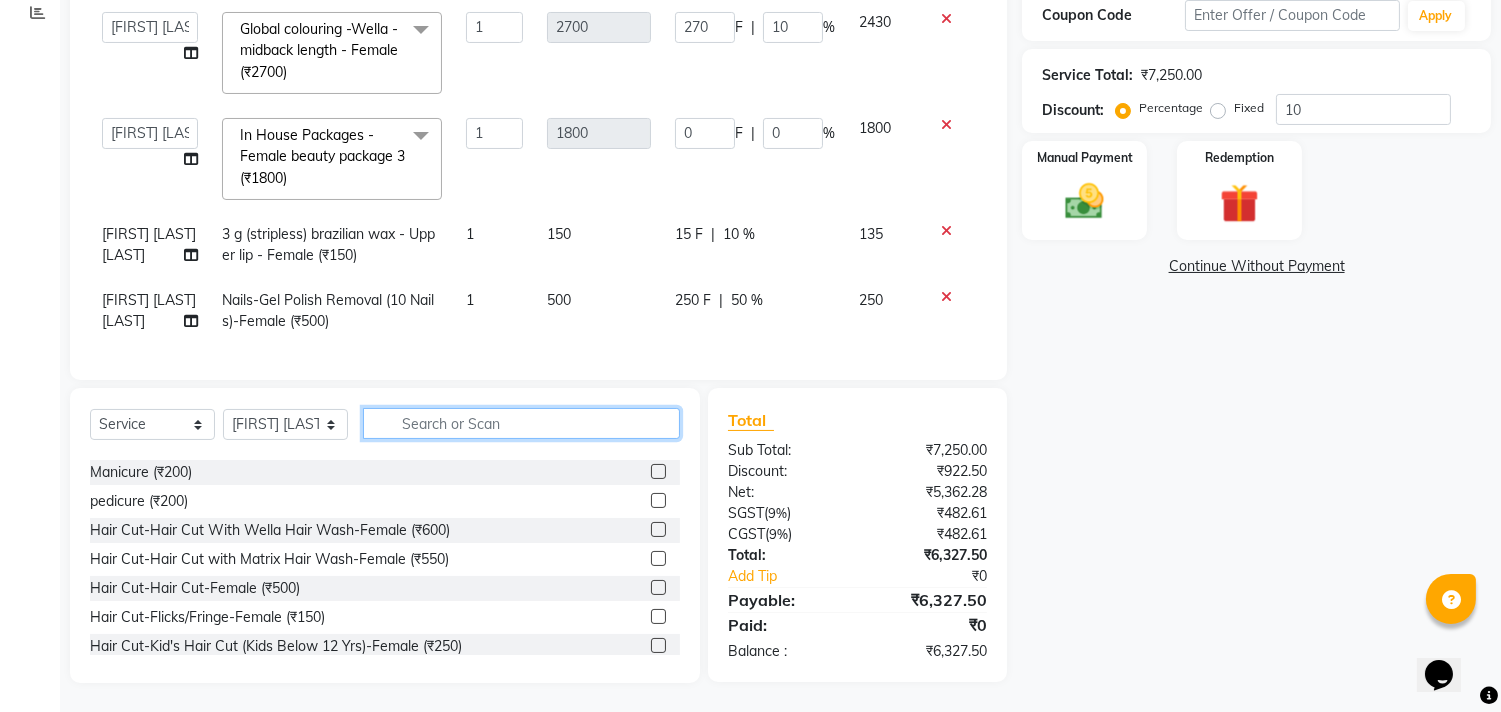 scroll, scrollTop: 1154, scrollLeft: 0, axis: vertical 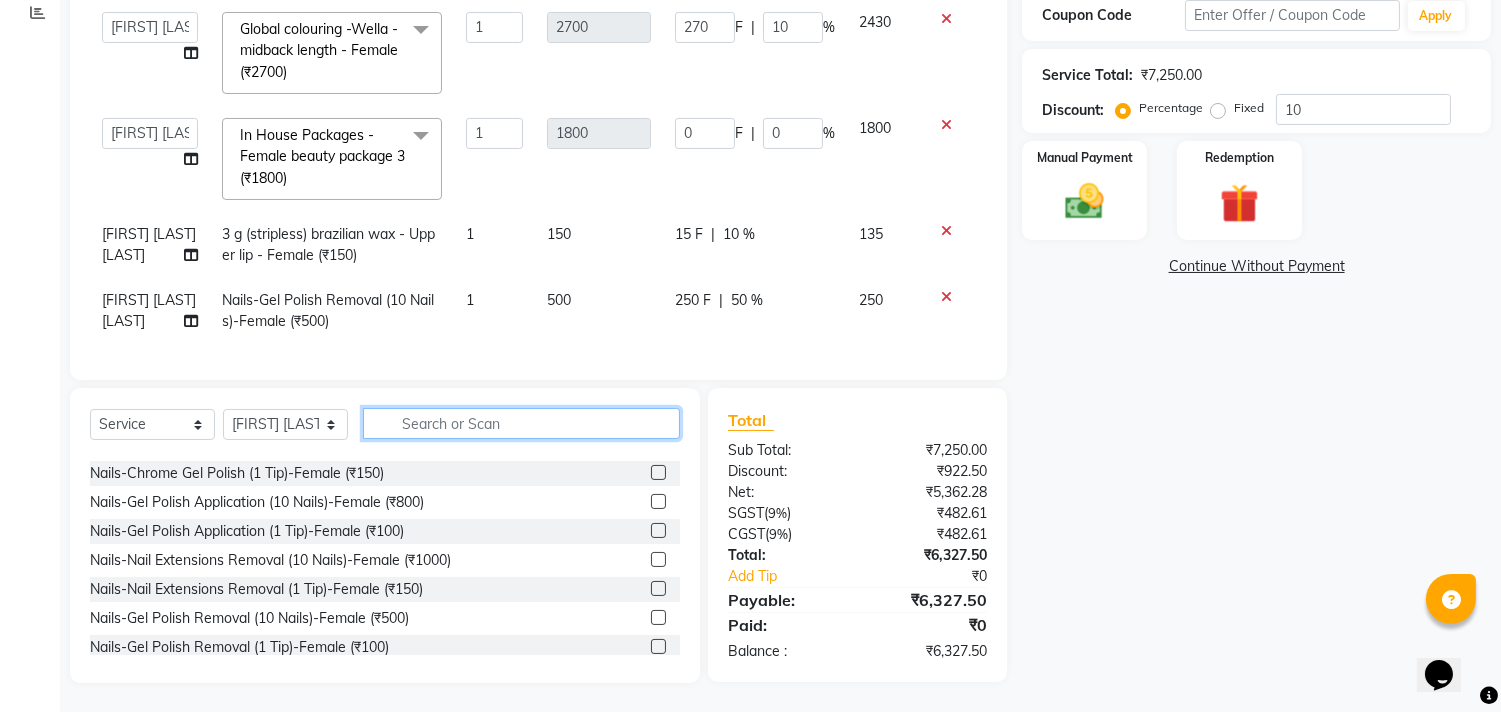 click 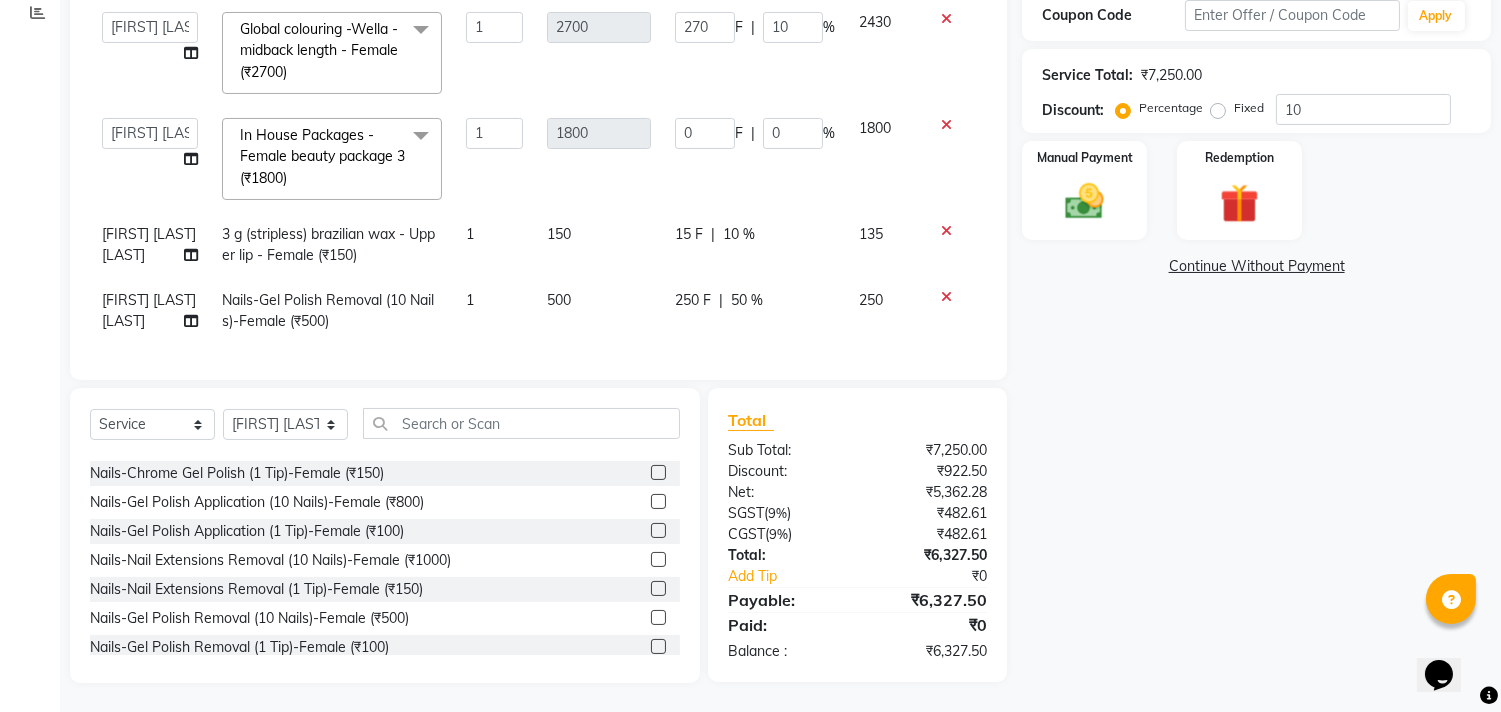 click on "250 F | 50 %" 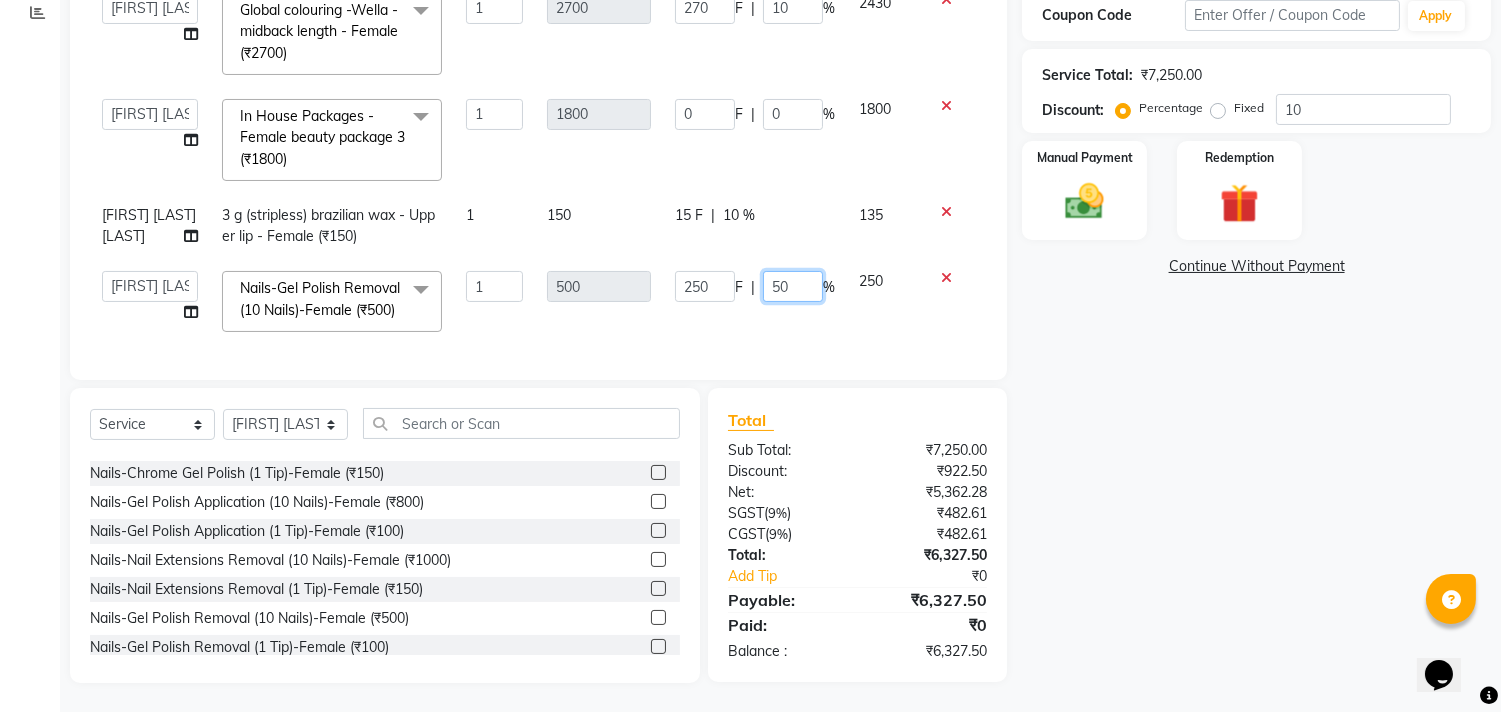 click on "50" 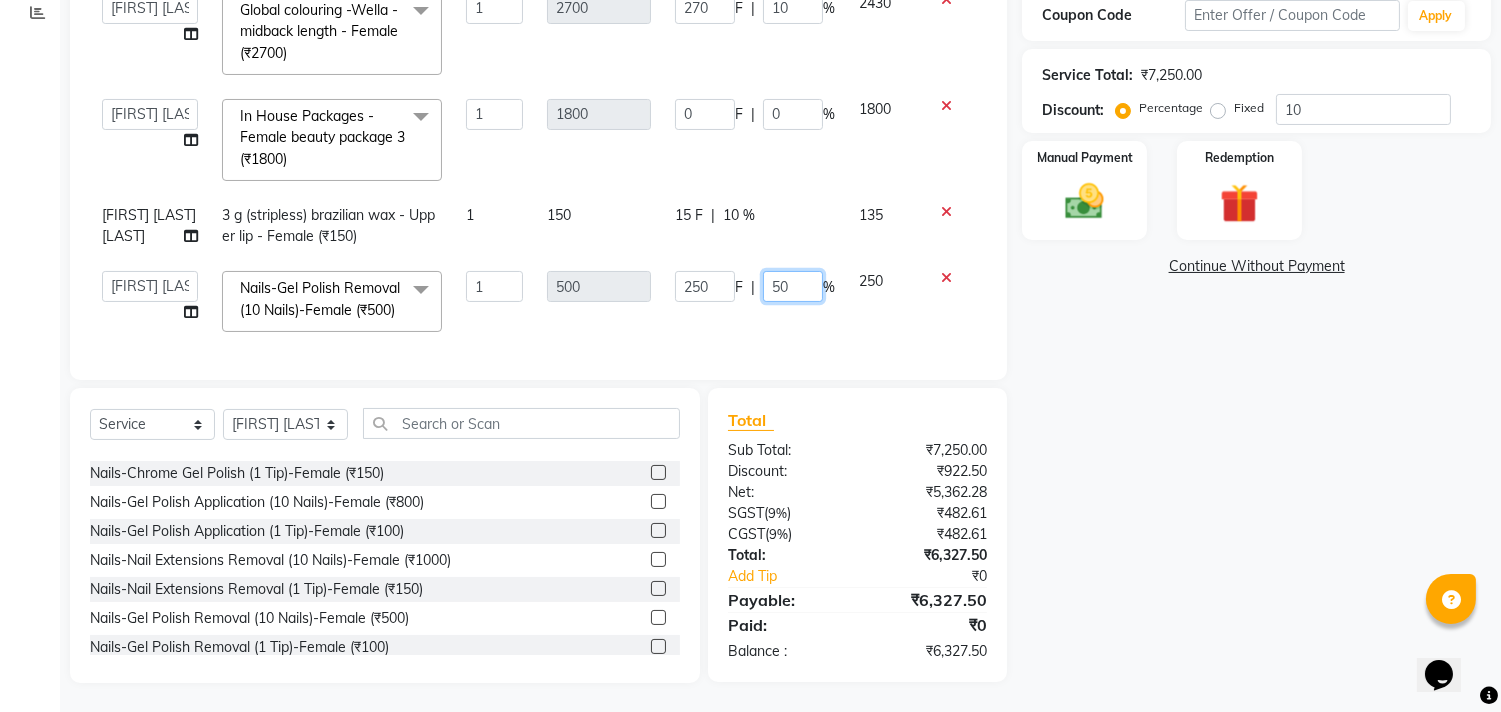 type on "5" 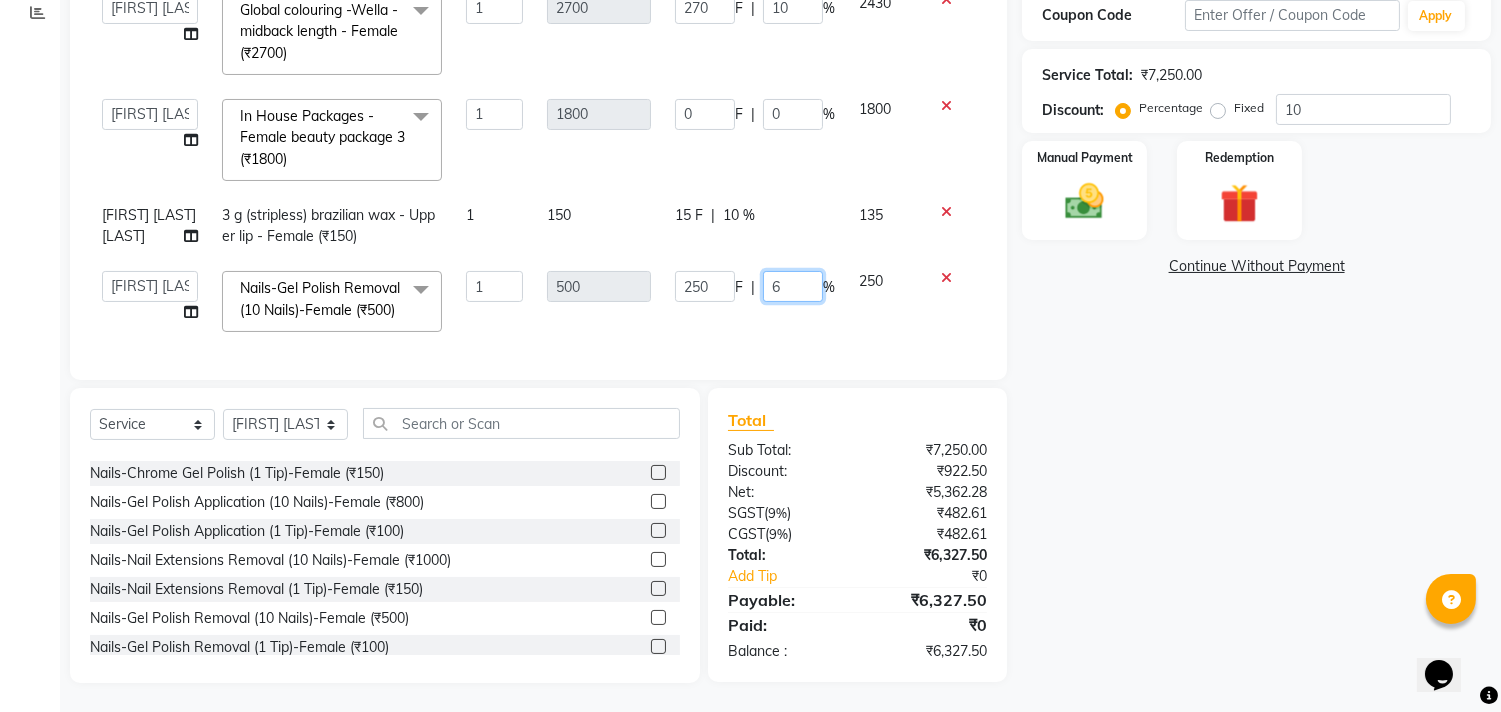 type on "60" 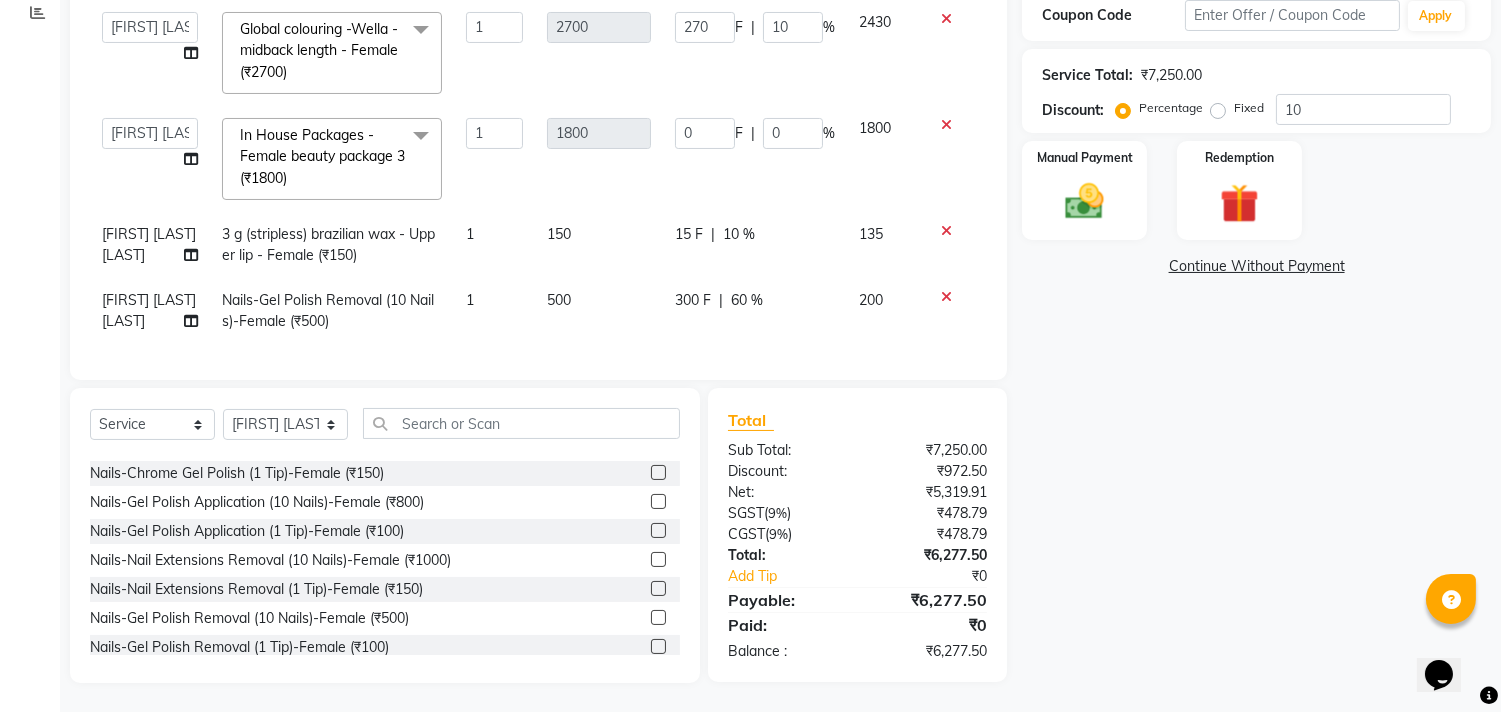 click on "Name: [FIRST] [LAST] Membership: end on [DATE] Total Visits:  [NUMBER] Card on file:  [NUMBER] Last Visit:   [DATE] Points:   [NUMBER]  Apply Discount Select Membership → Membership [NUMBER] Membership → Membership [NUMBER] Coupon Code Apply Service Total:  [PRICE]  Discount:  Percentage   Fixed  [NUMBER] Manual Payment Redemption  Continue Without Payment" 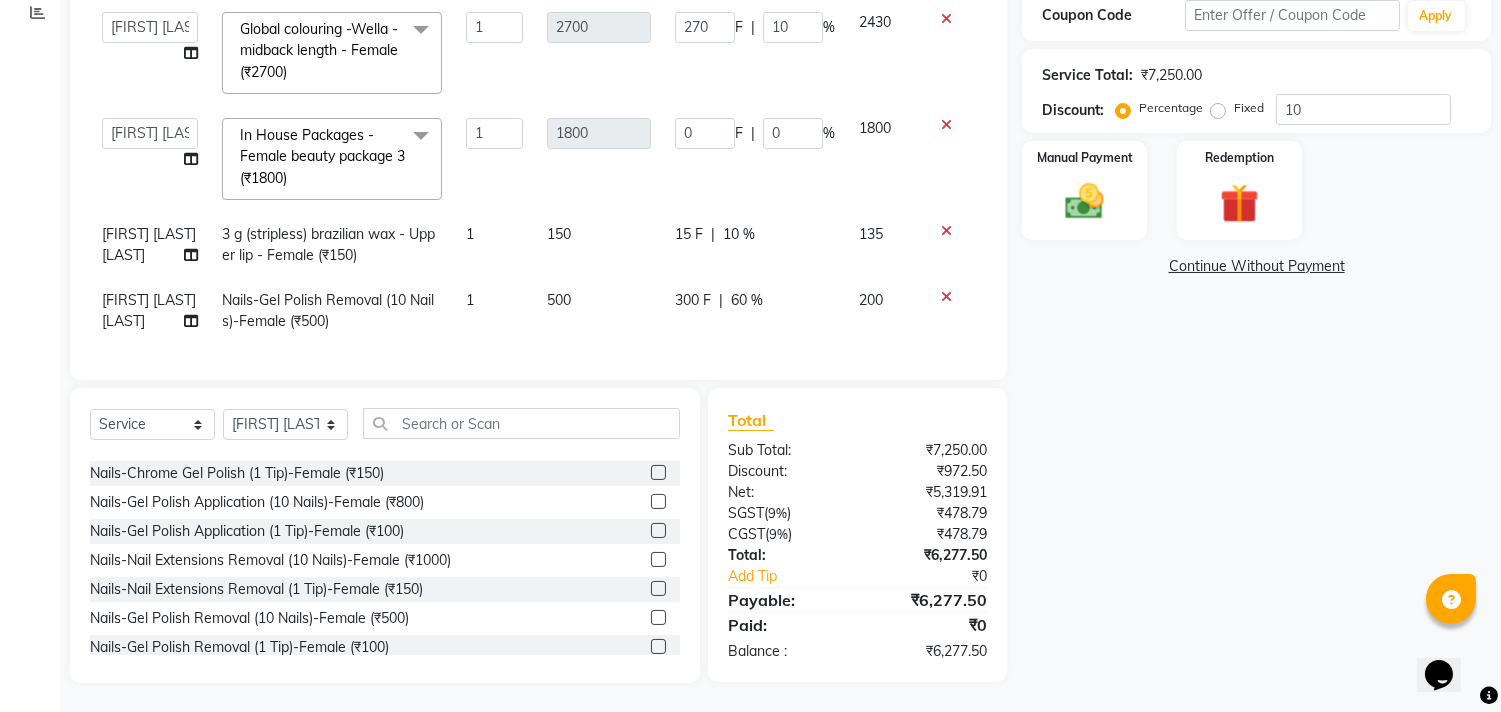 click on "60 %" 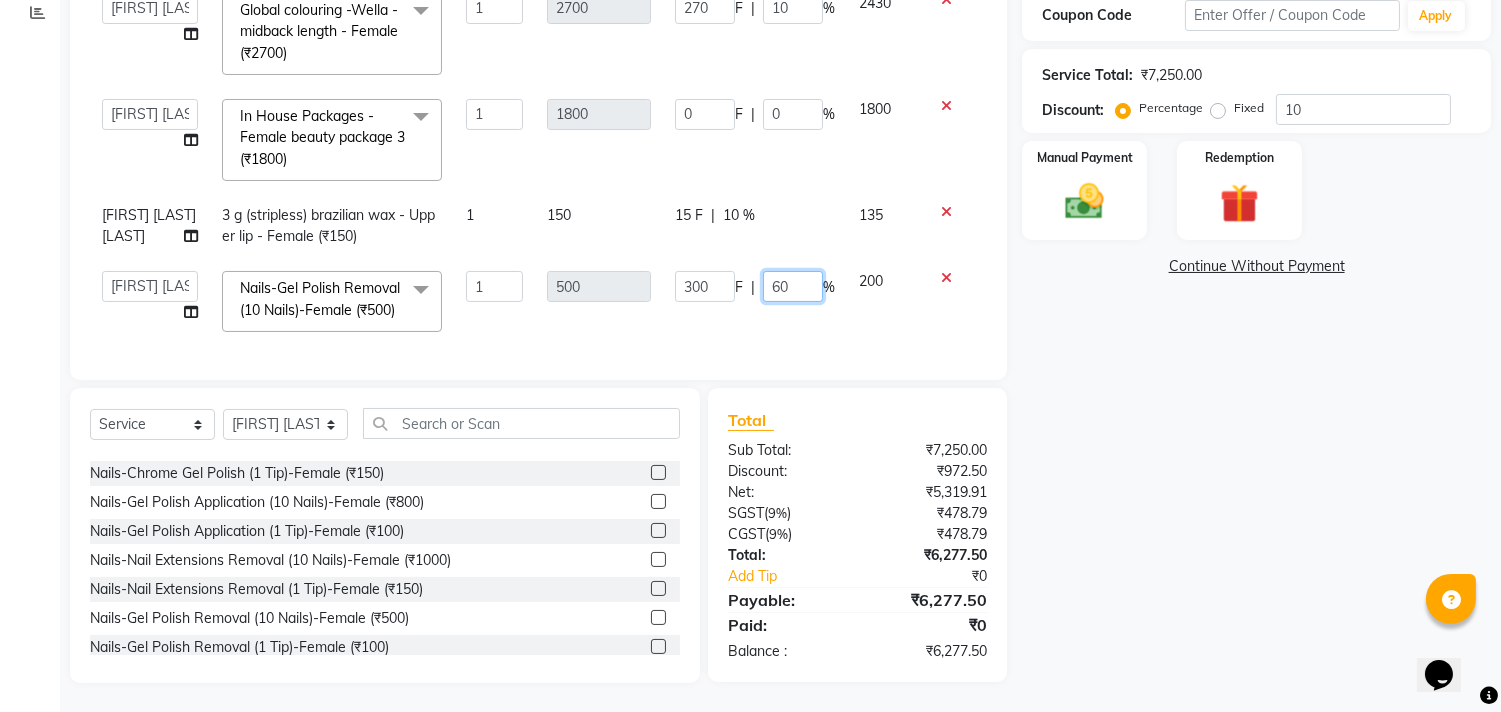 click on "60" 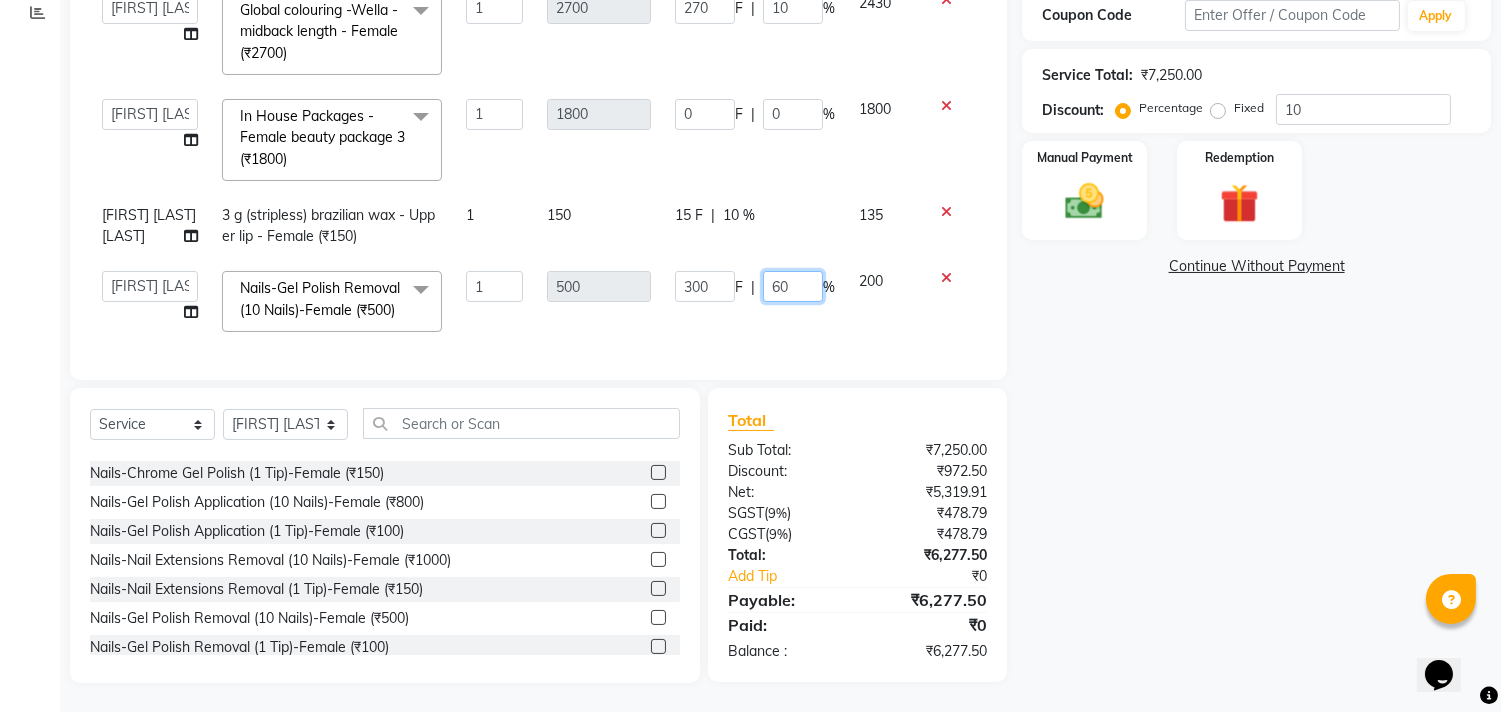 type on "6" 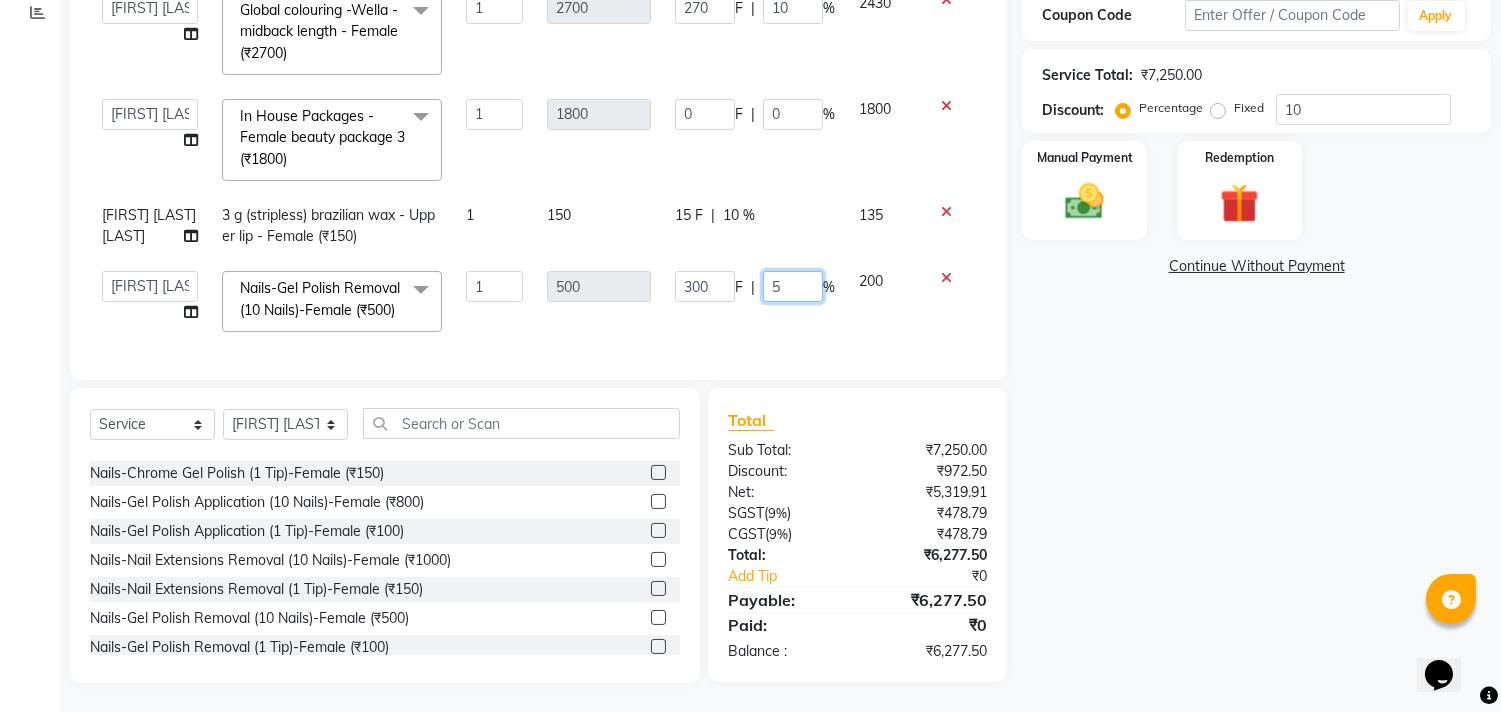 type on "57" 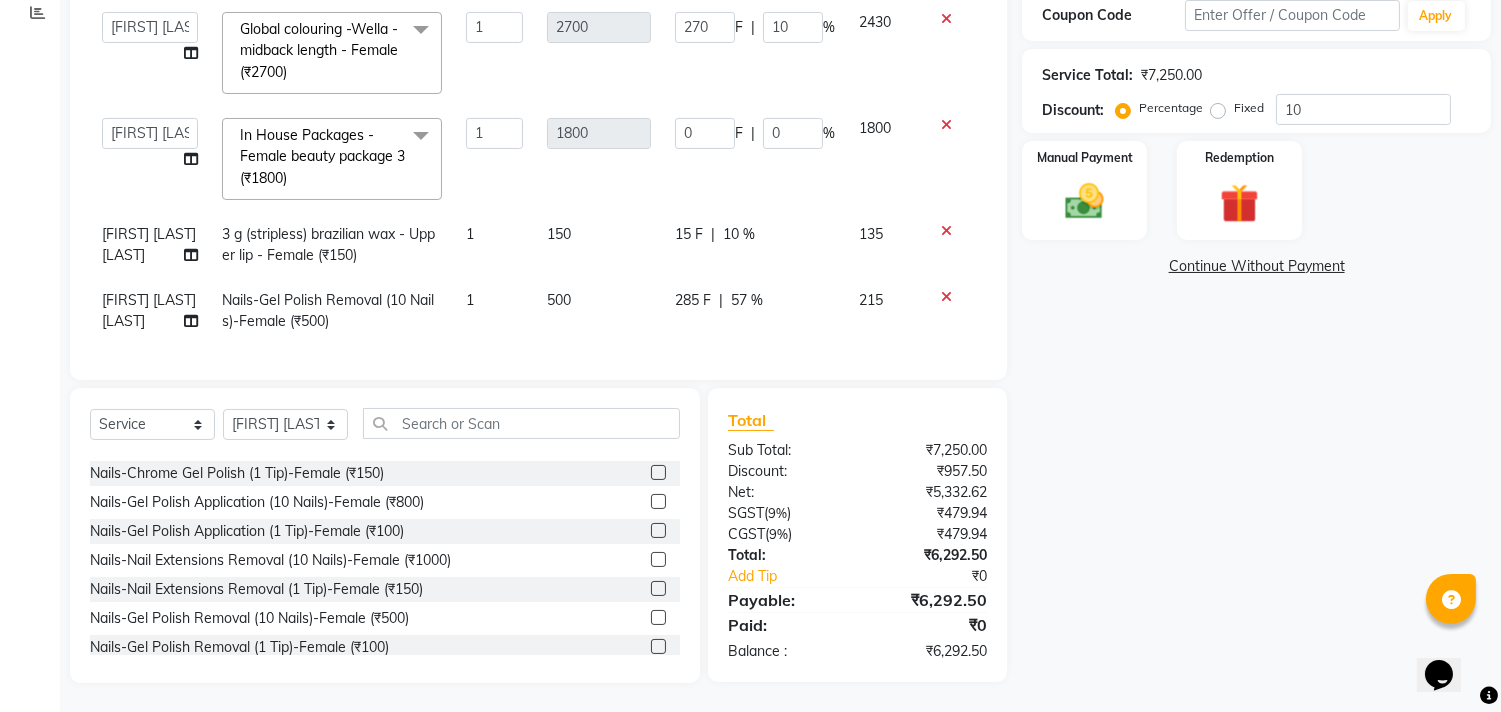 click on "[NUMBER] F | [PERCENTAGE] %" 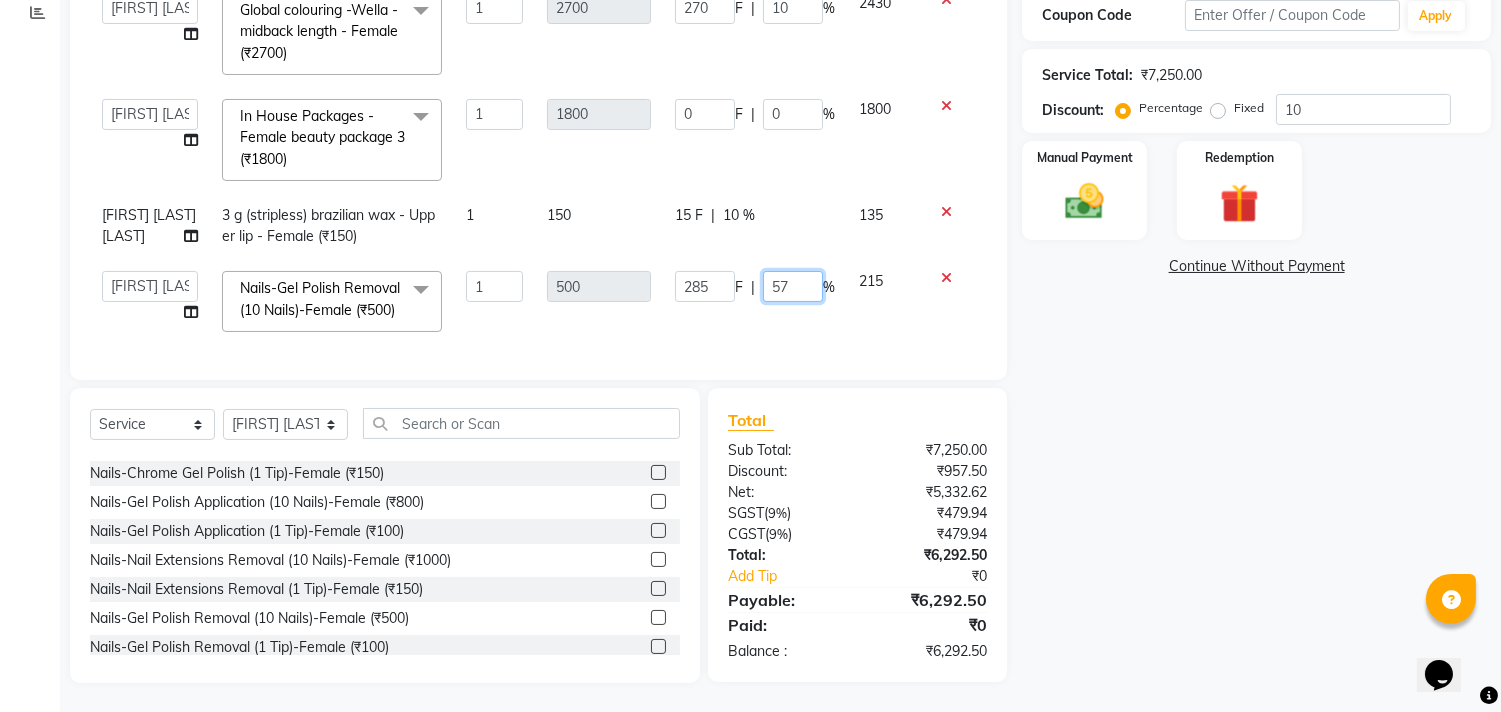 click on "57" 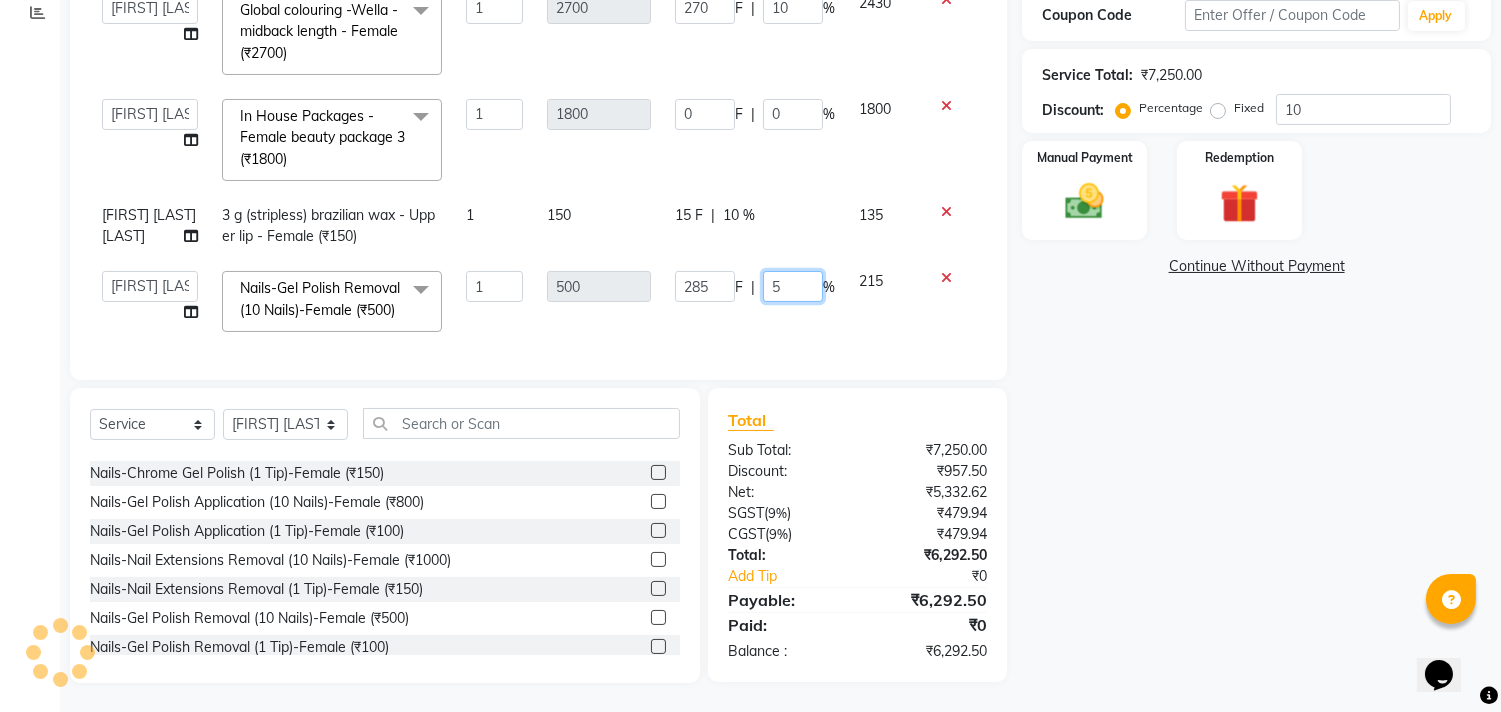 type on "58" 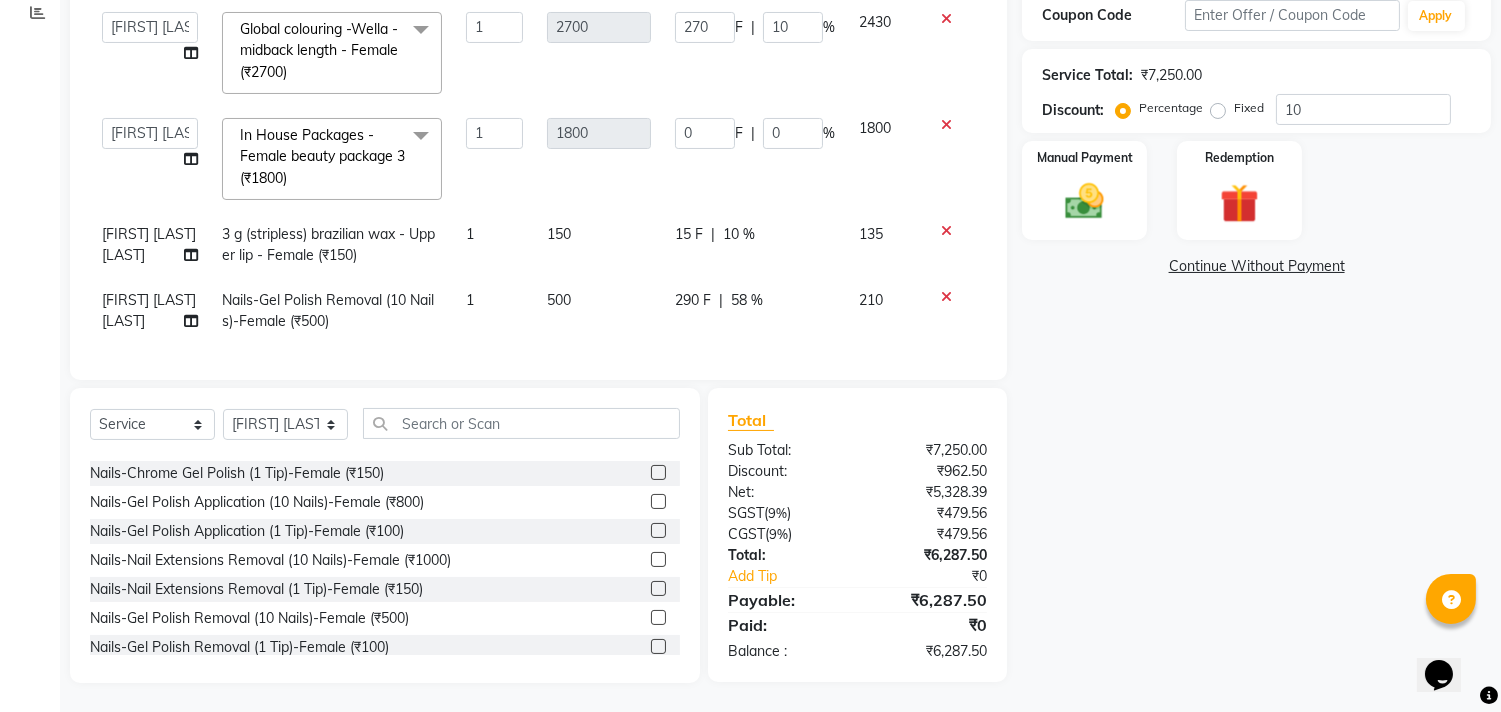 click on "[NUMBER] F | [PERCENTAGE] %" 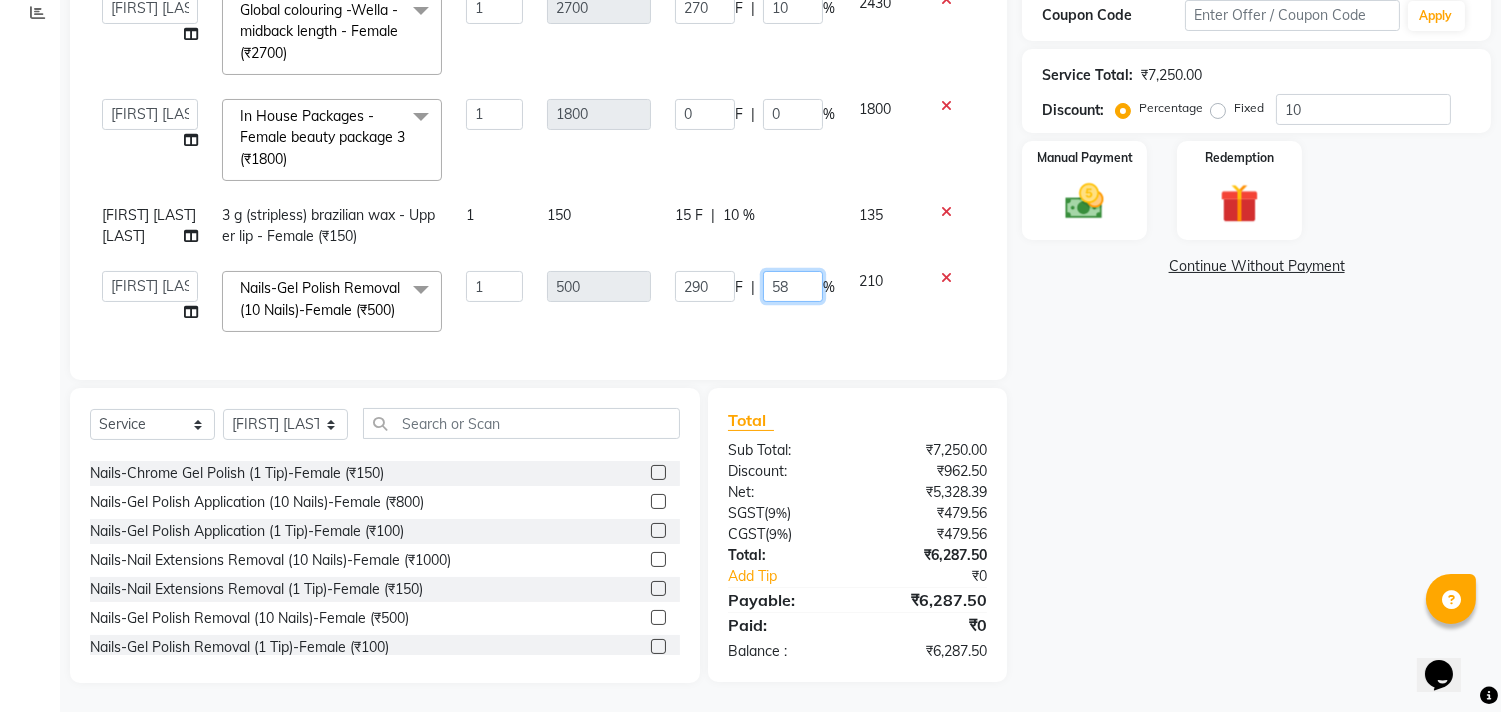 click on "58" 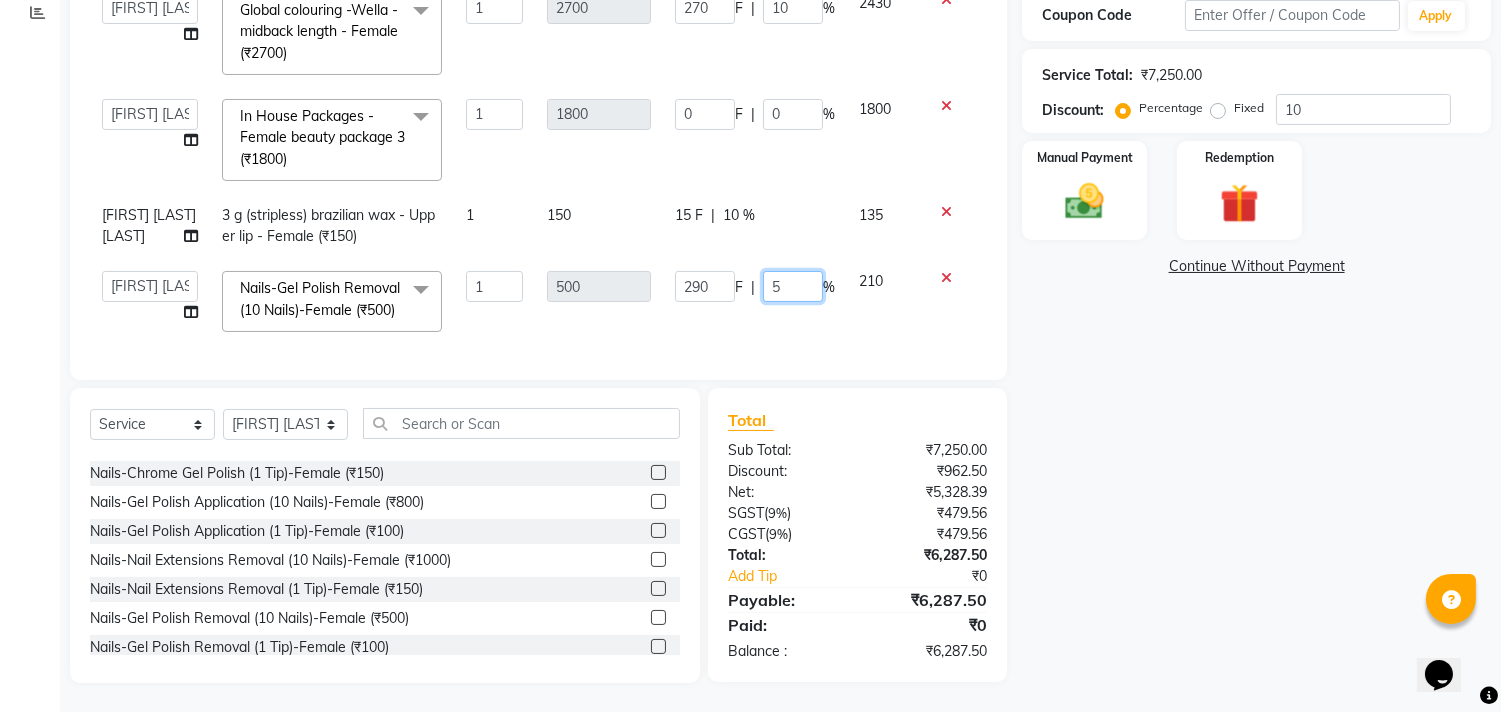 type on "52" 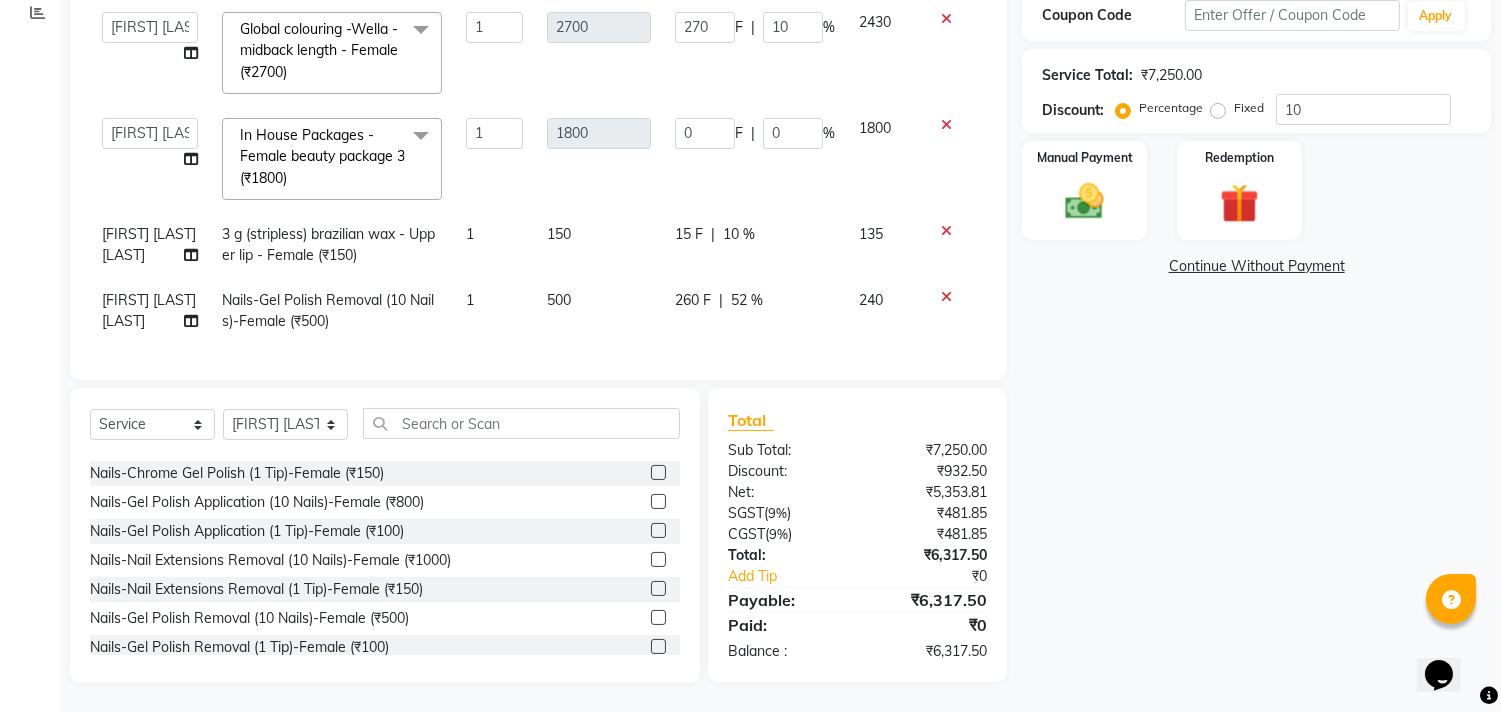 click on "[NUMBER] F | [PERCENTAGE] %" 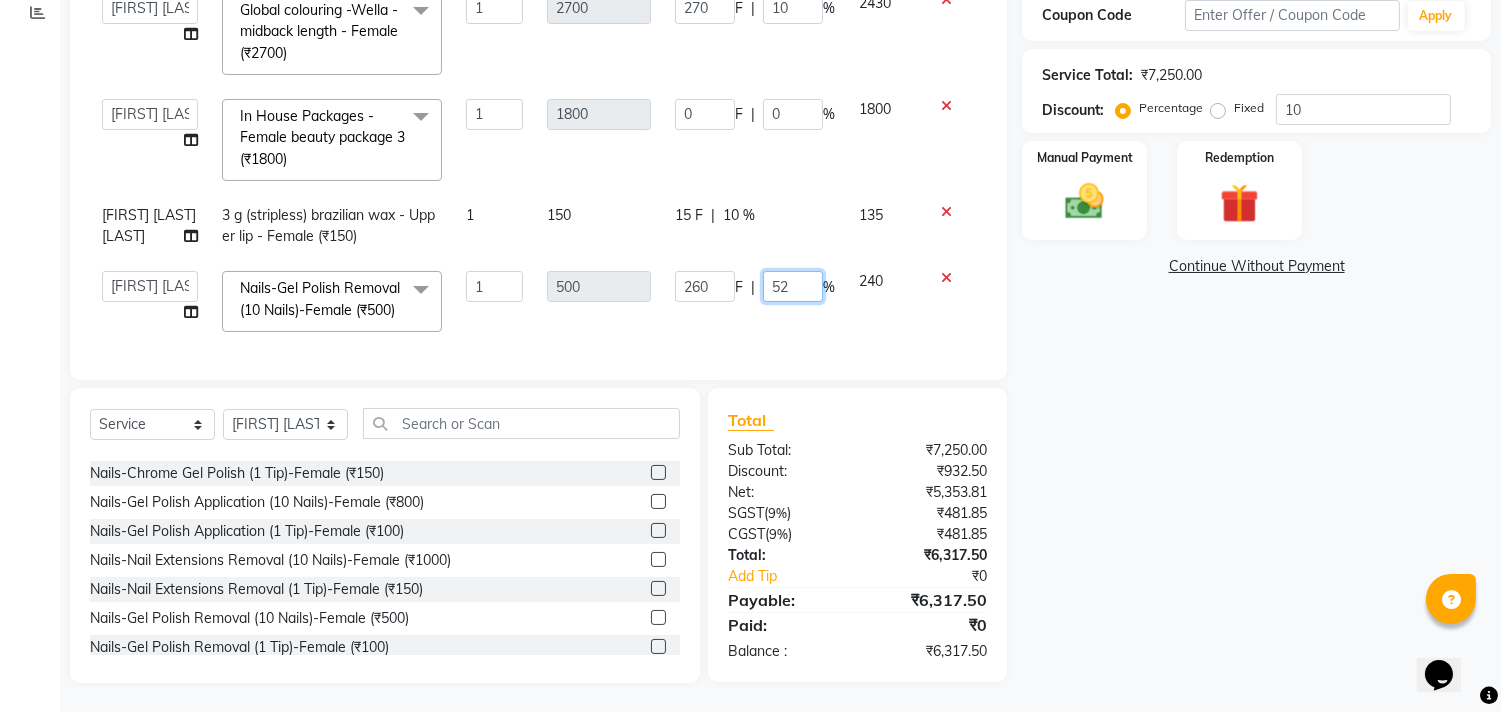 click on "52" 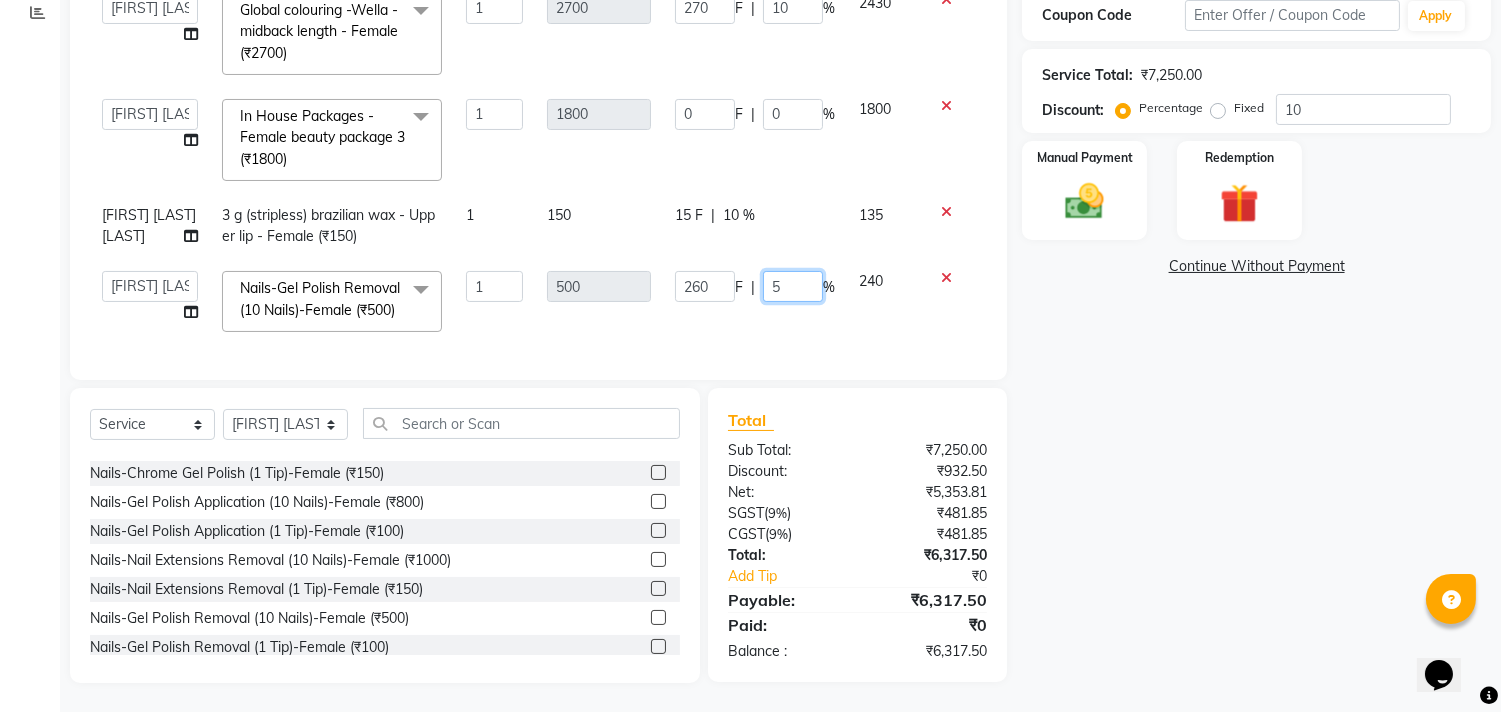 type on "53" 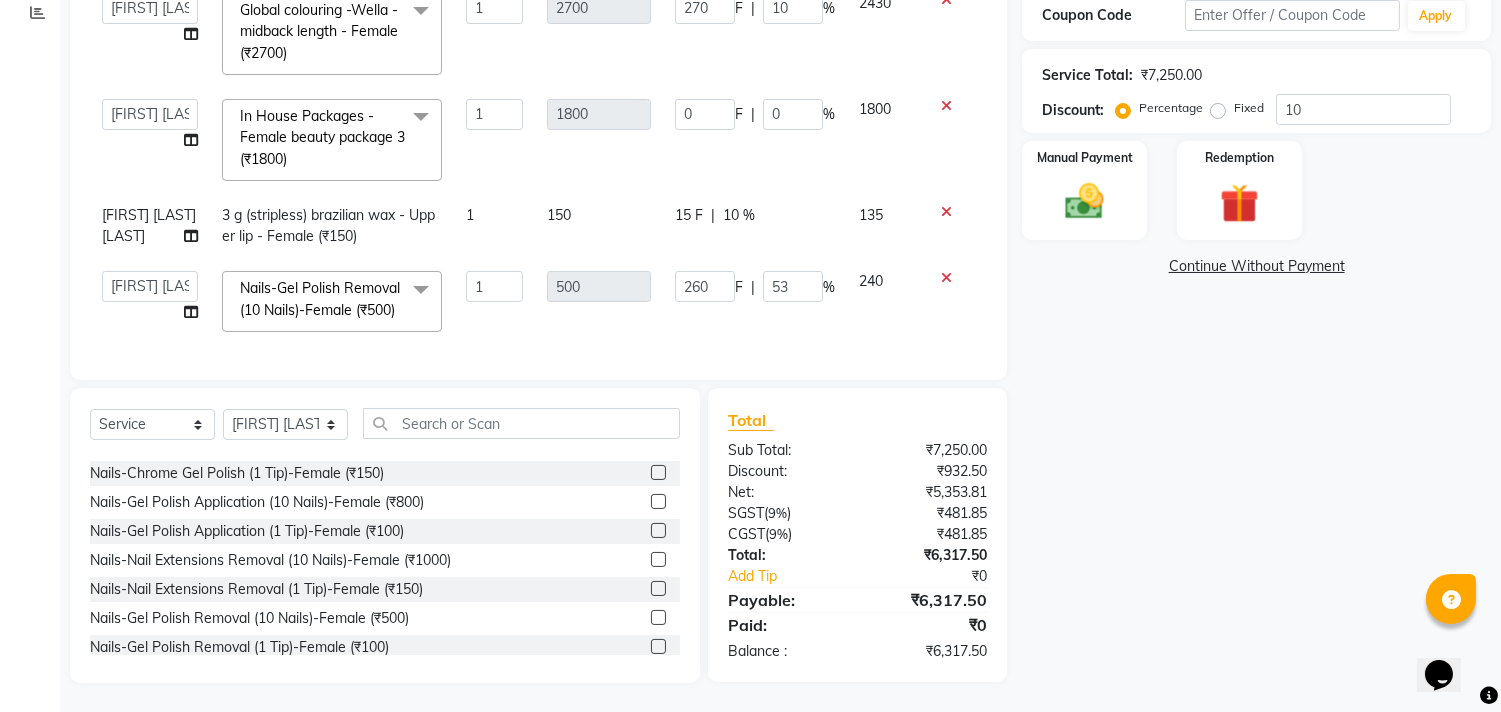 click on "[NUMBER] F | [PERCENTAGE] %" 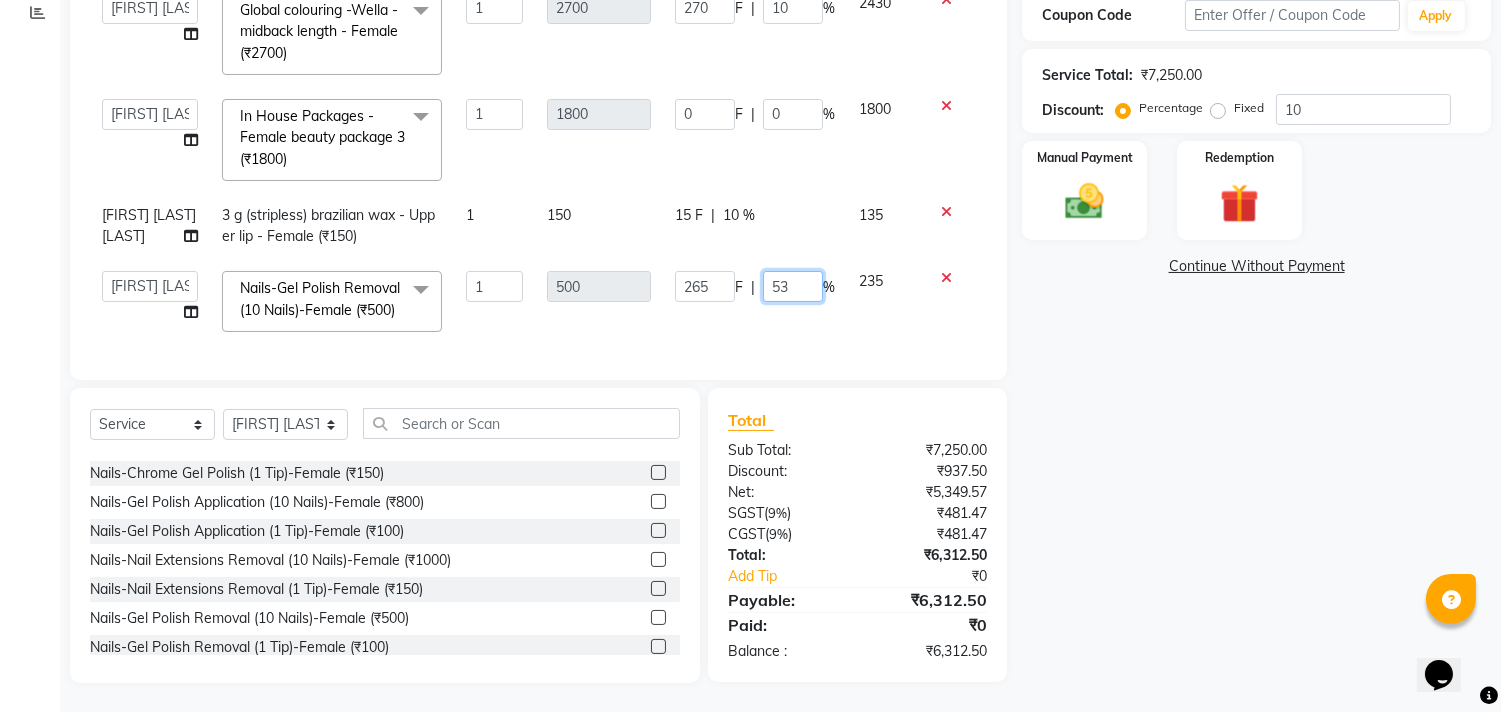 click on "53" 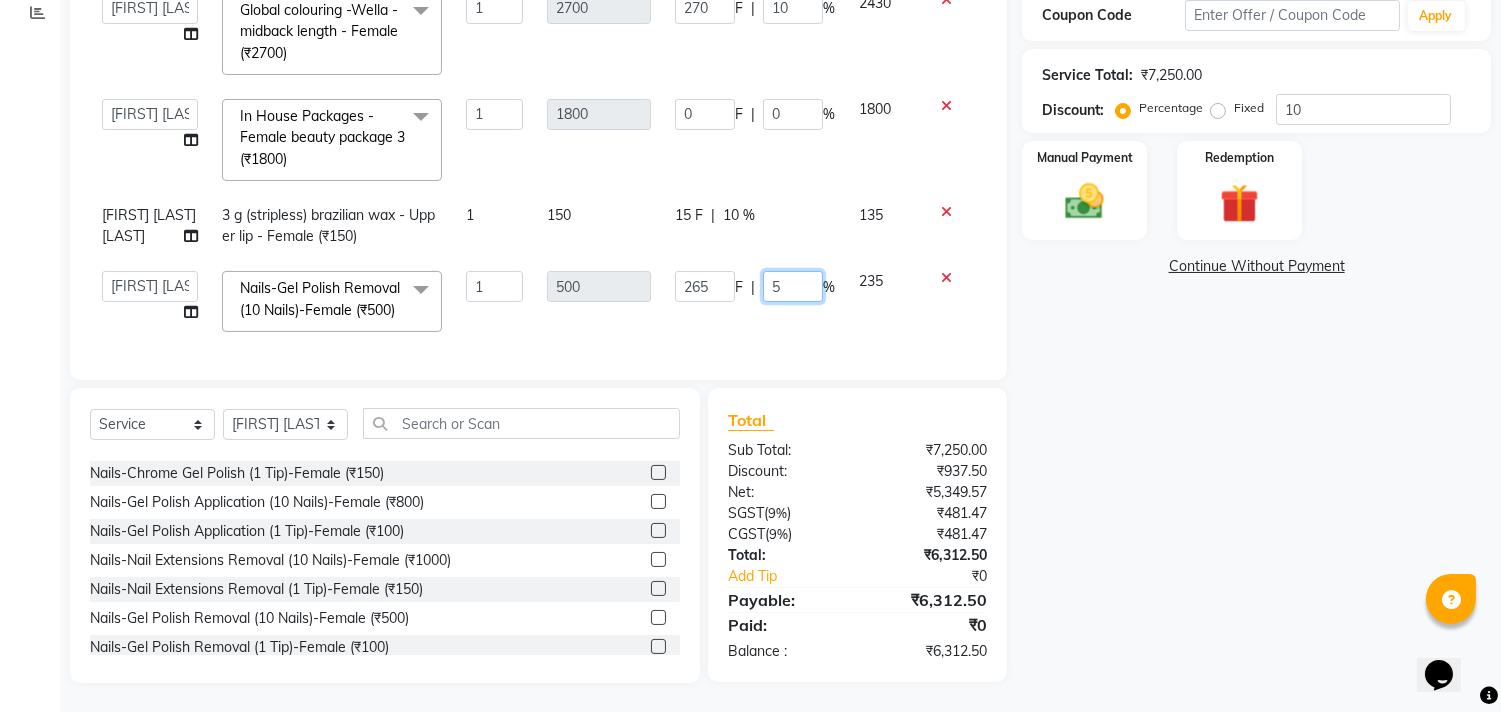 type on "54" 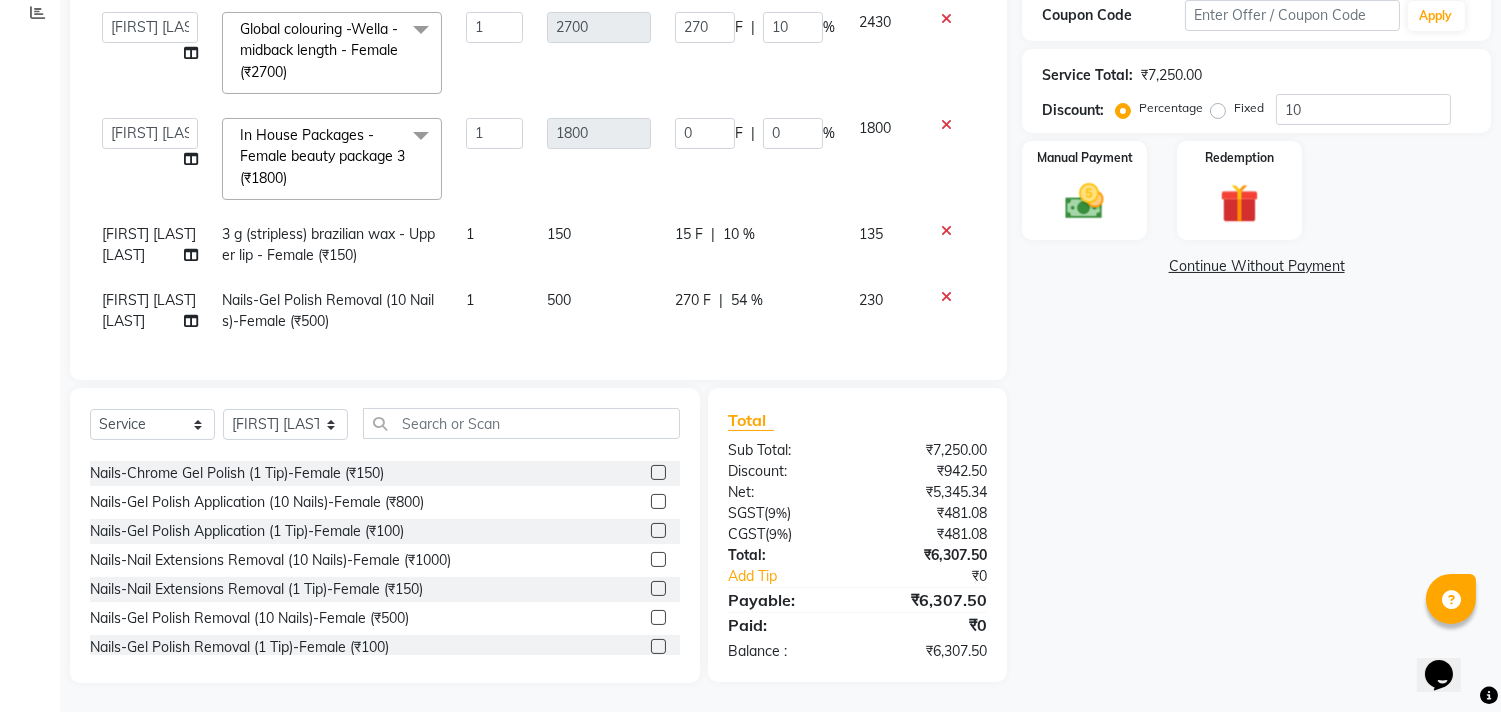 click on "[NUMBER] F | [PERCENTAGE] %" 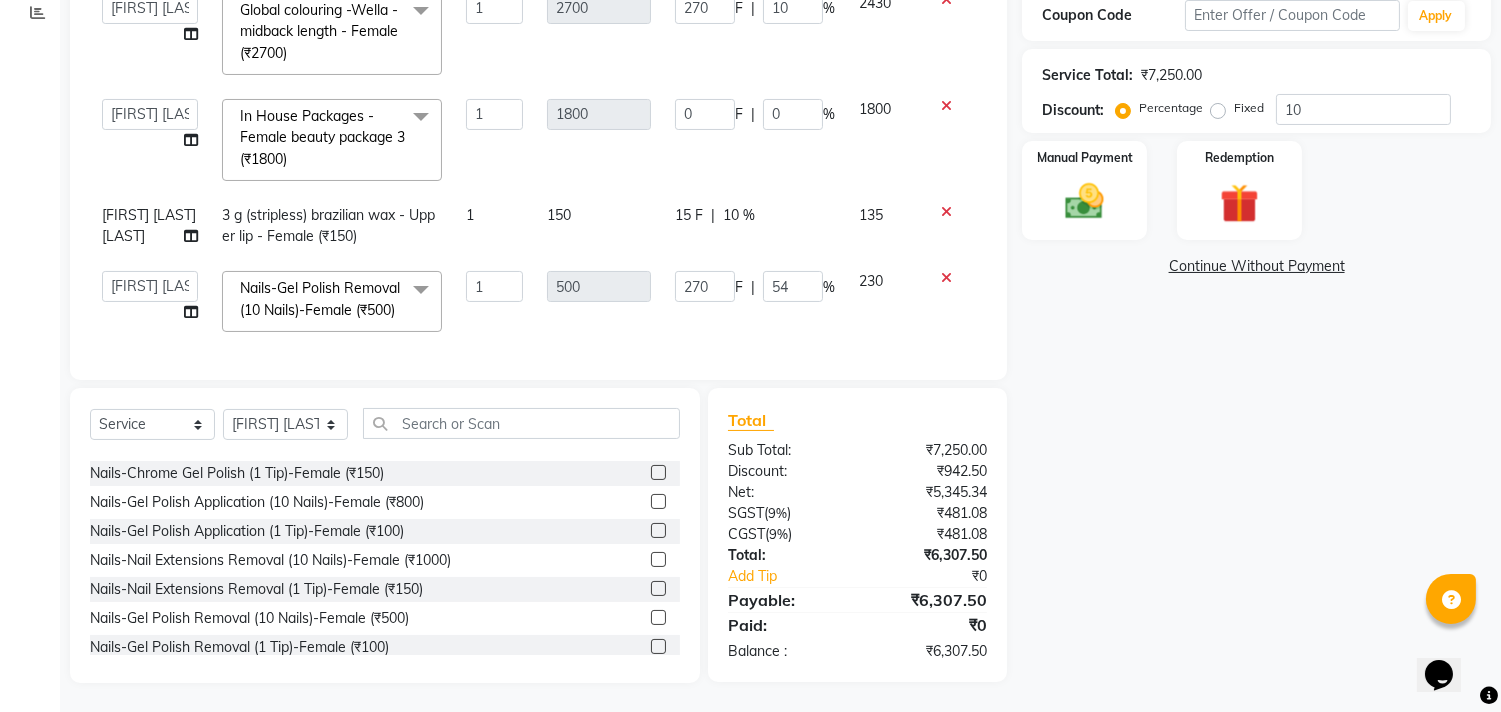 scroll, scrollTop: 366, scrollLeft: 0, axis: vertical 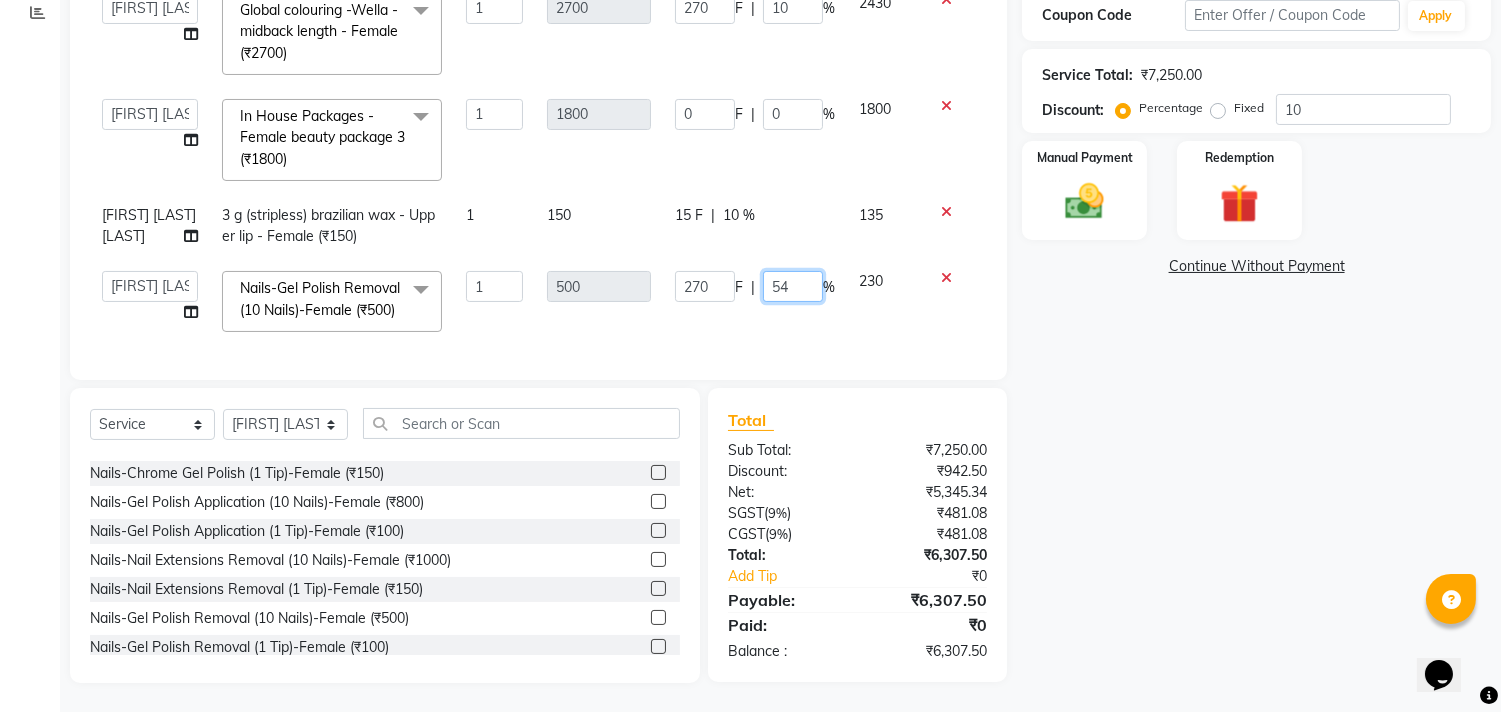 click on "54" 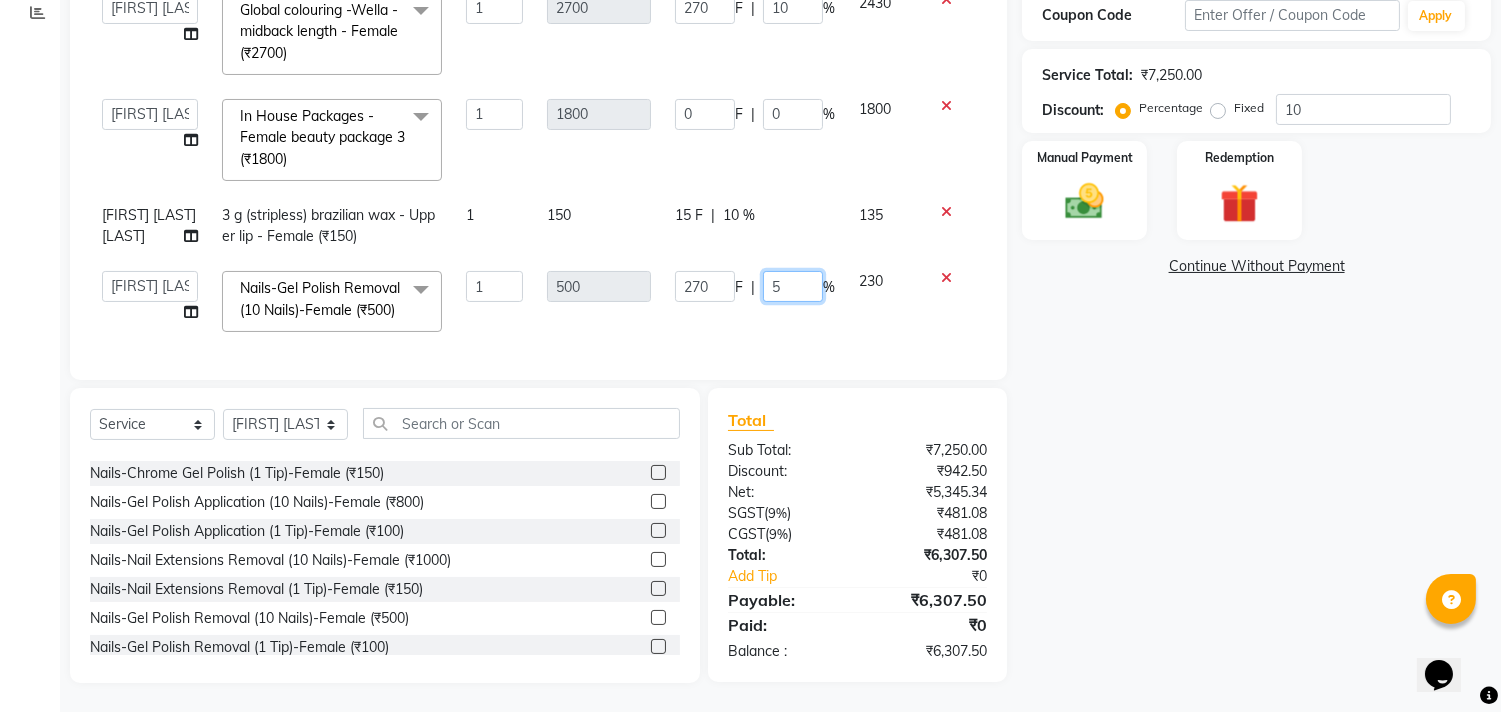 type on "57" 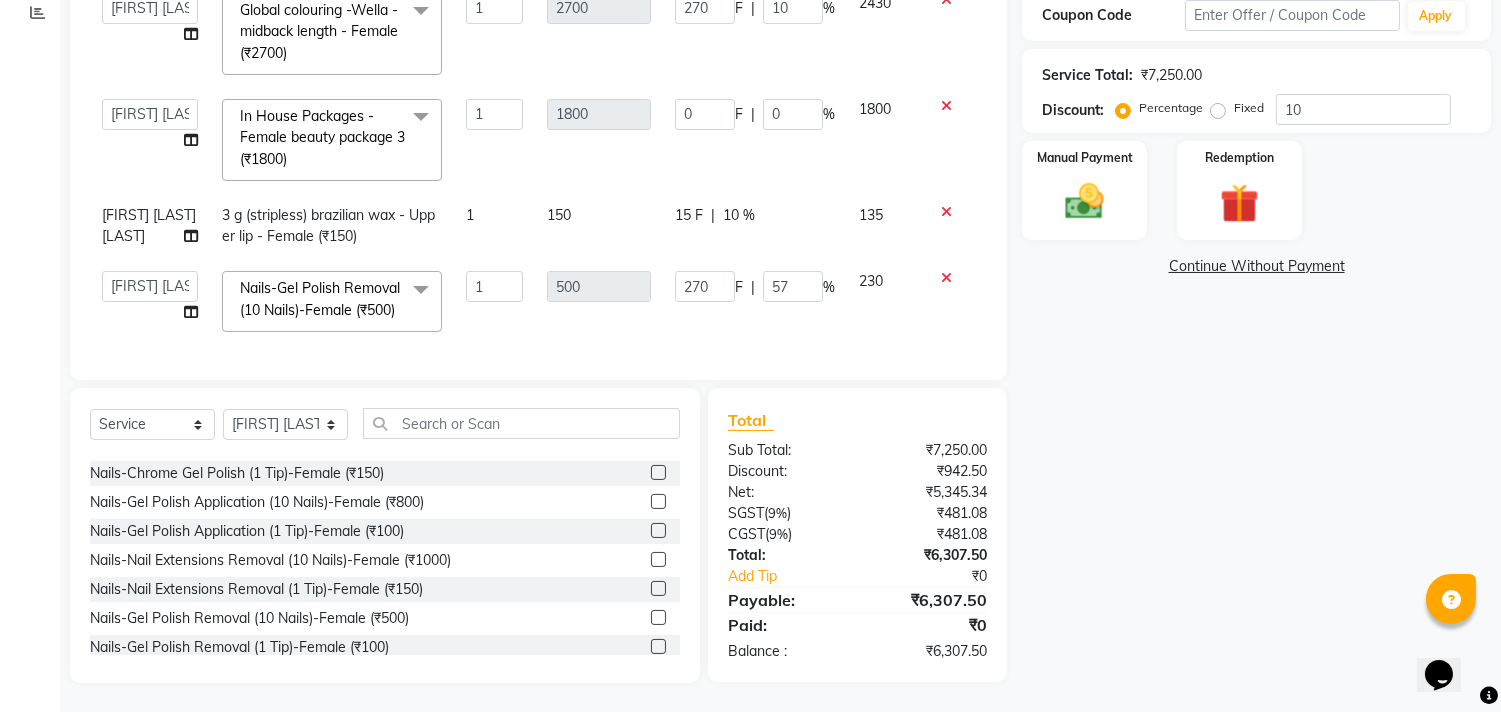 click on "230" 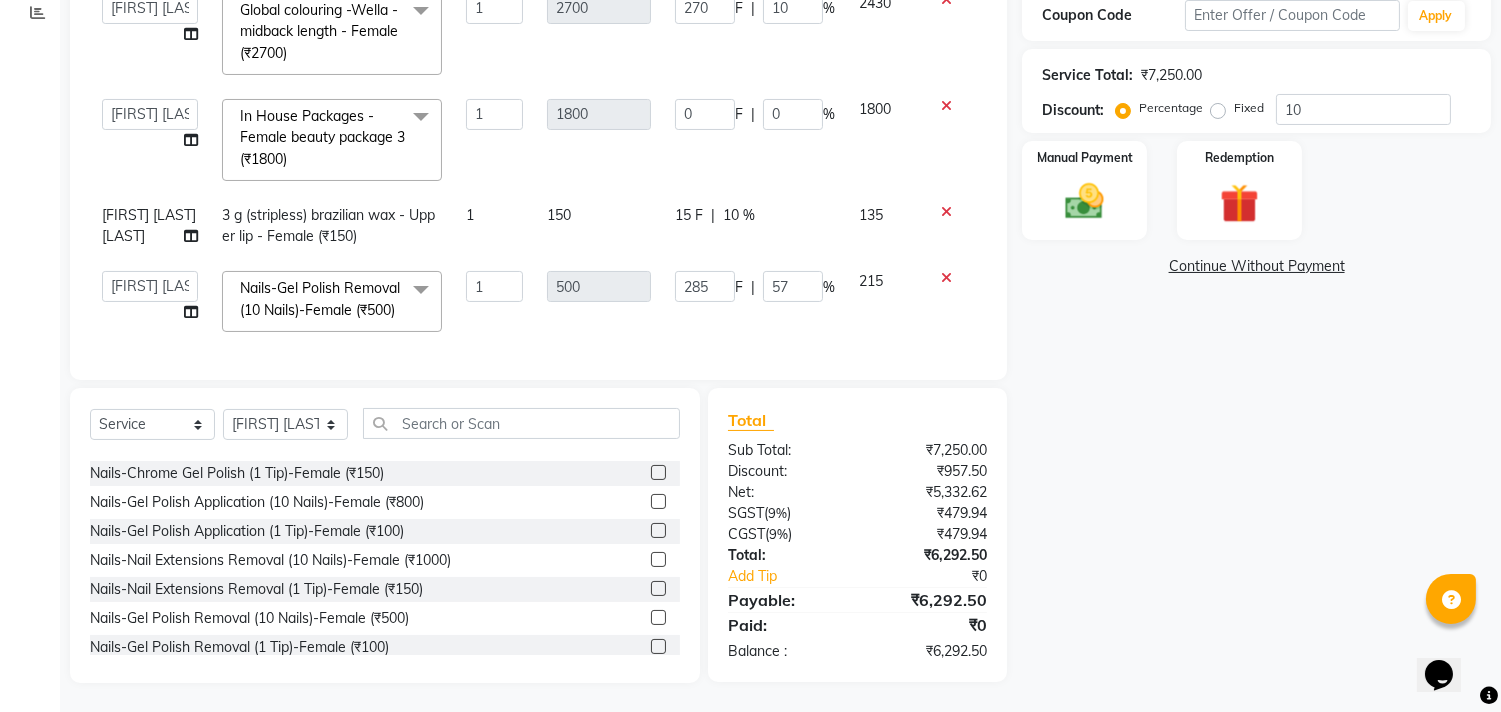 scroll, scrollTop: 366, scrollLeft: 0, axis: vertical 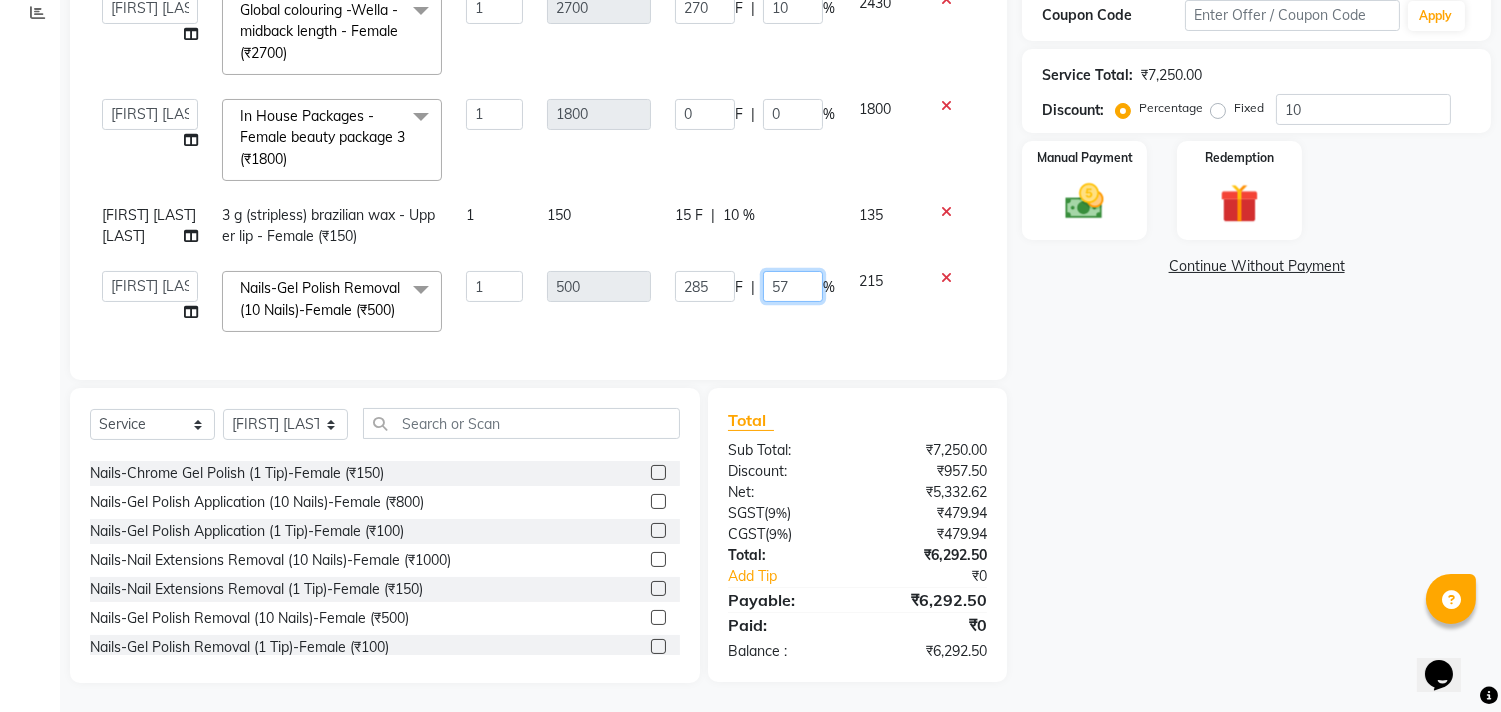 click on "57" 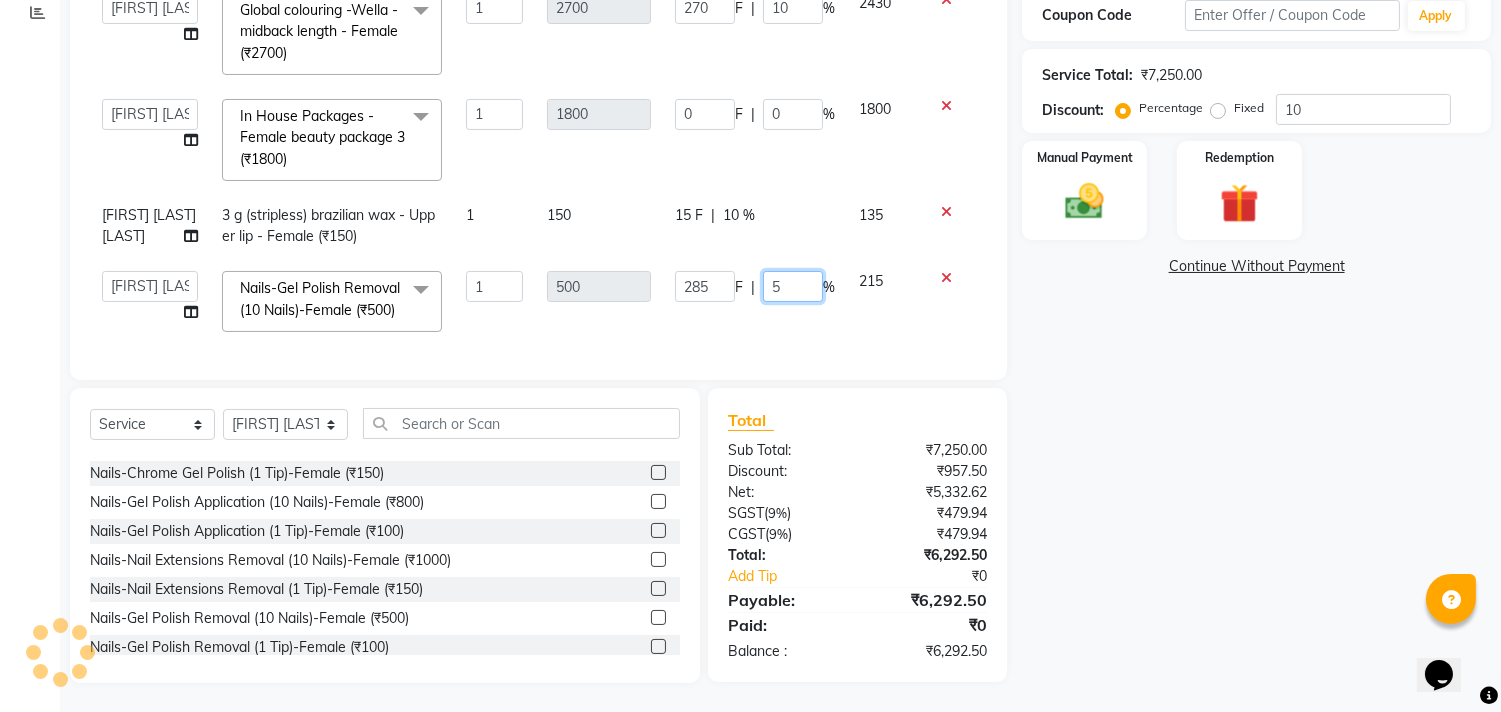 type on "53" 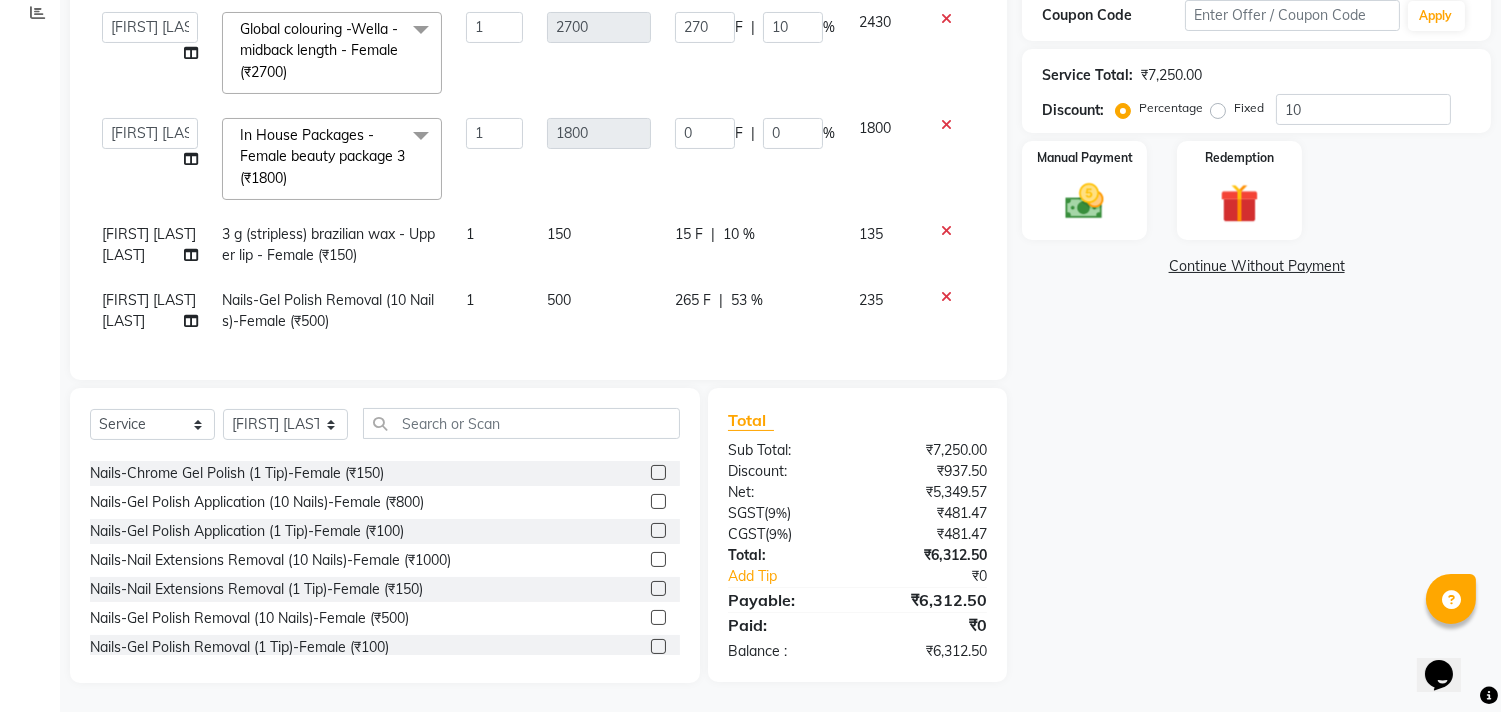 click on "[NUMBER] F | [PERCENTAGE] %" 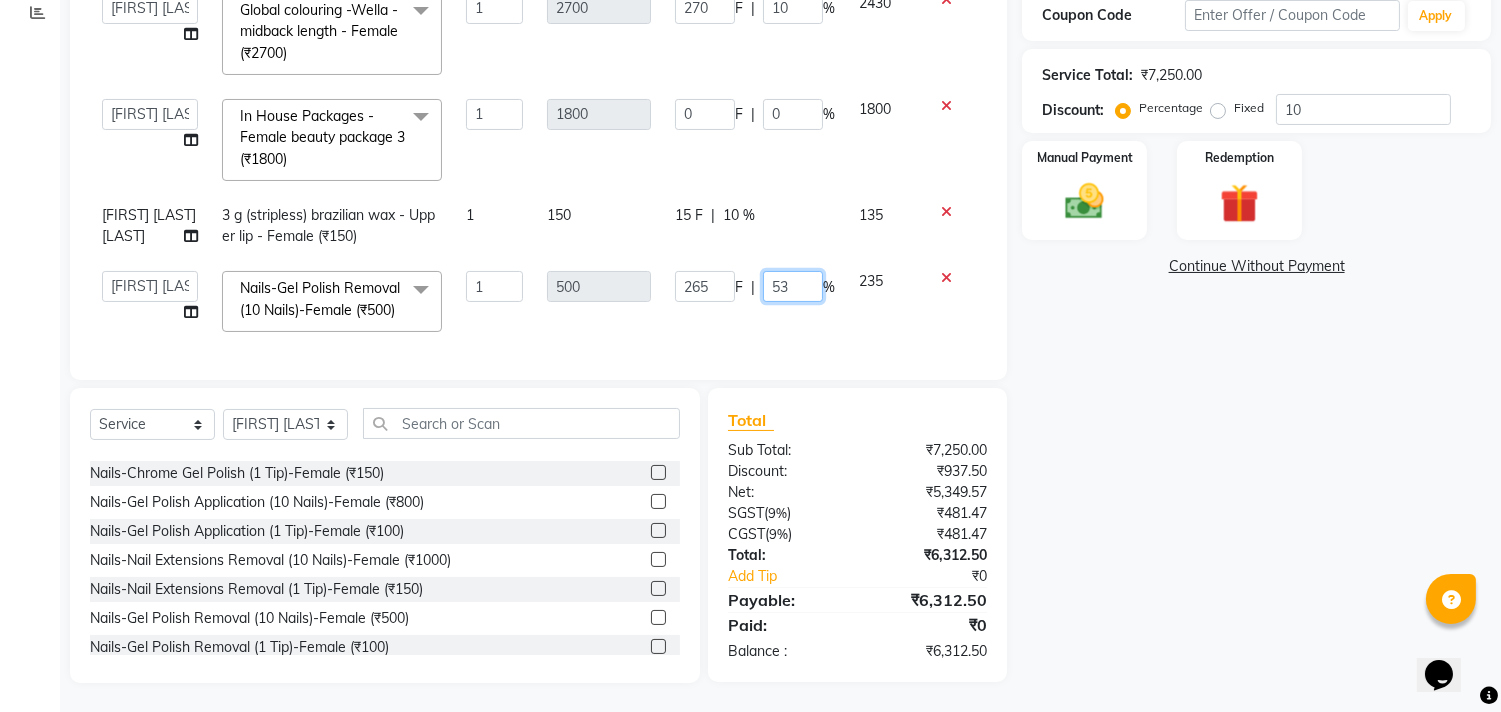 click on "53" 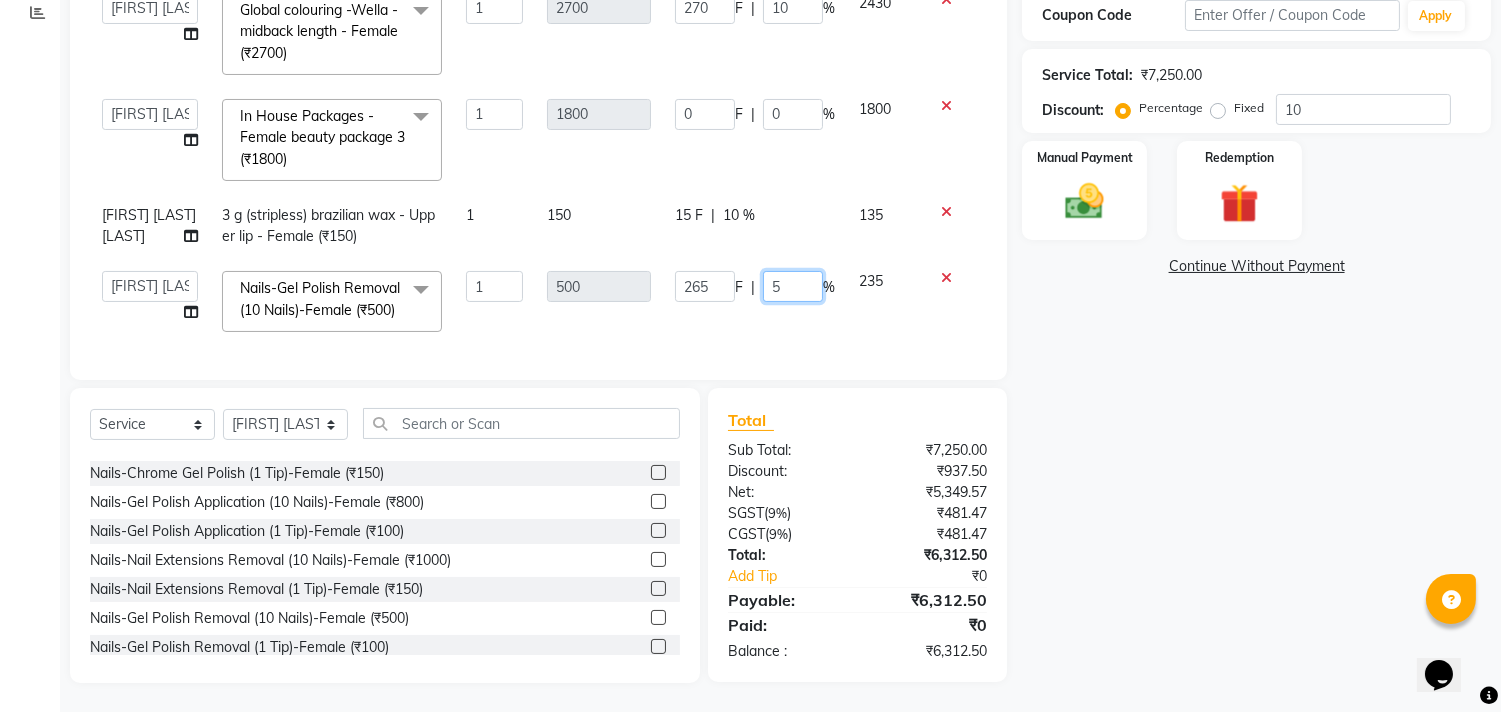 type on "54" 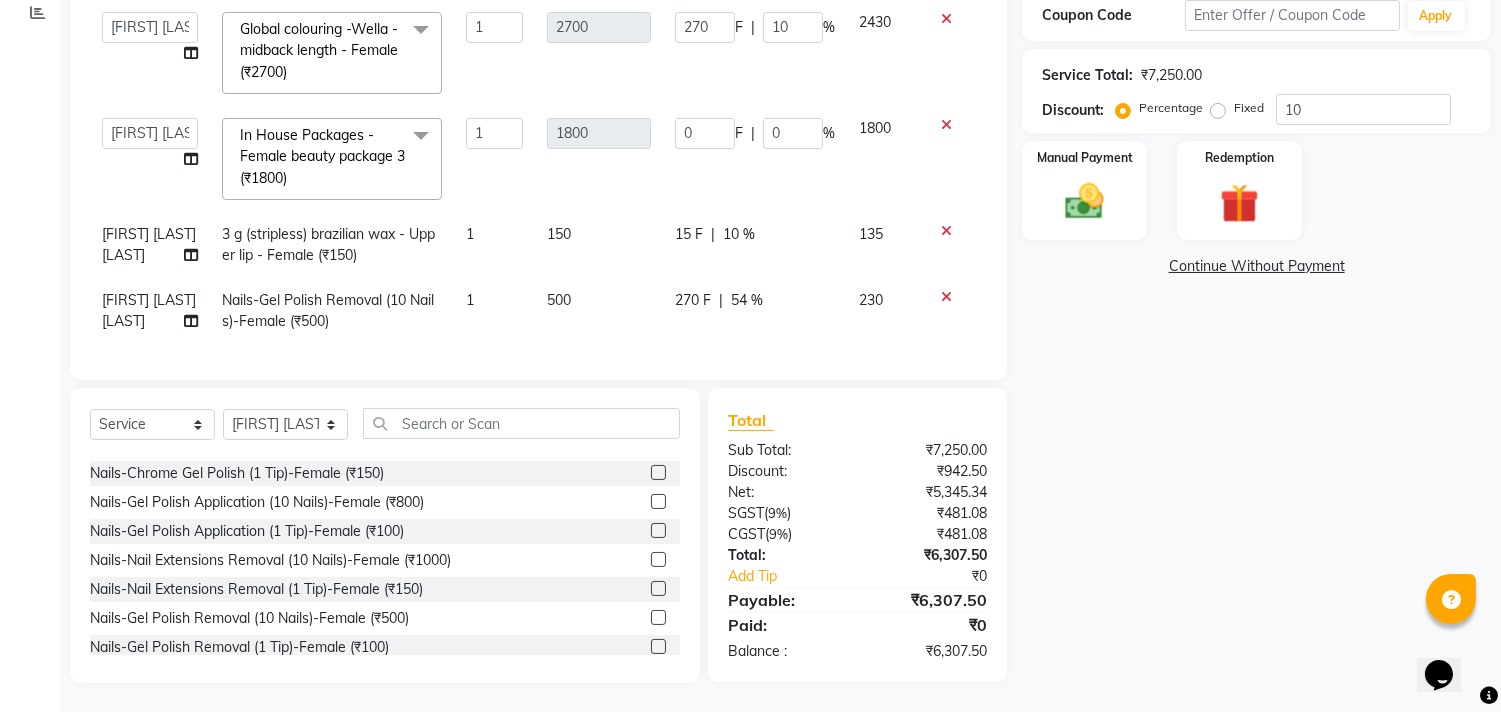 click on "[NUMBER] F | [PERCENTAGE] %" 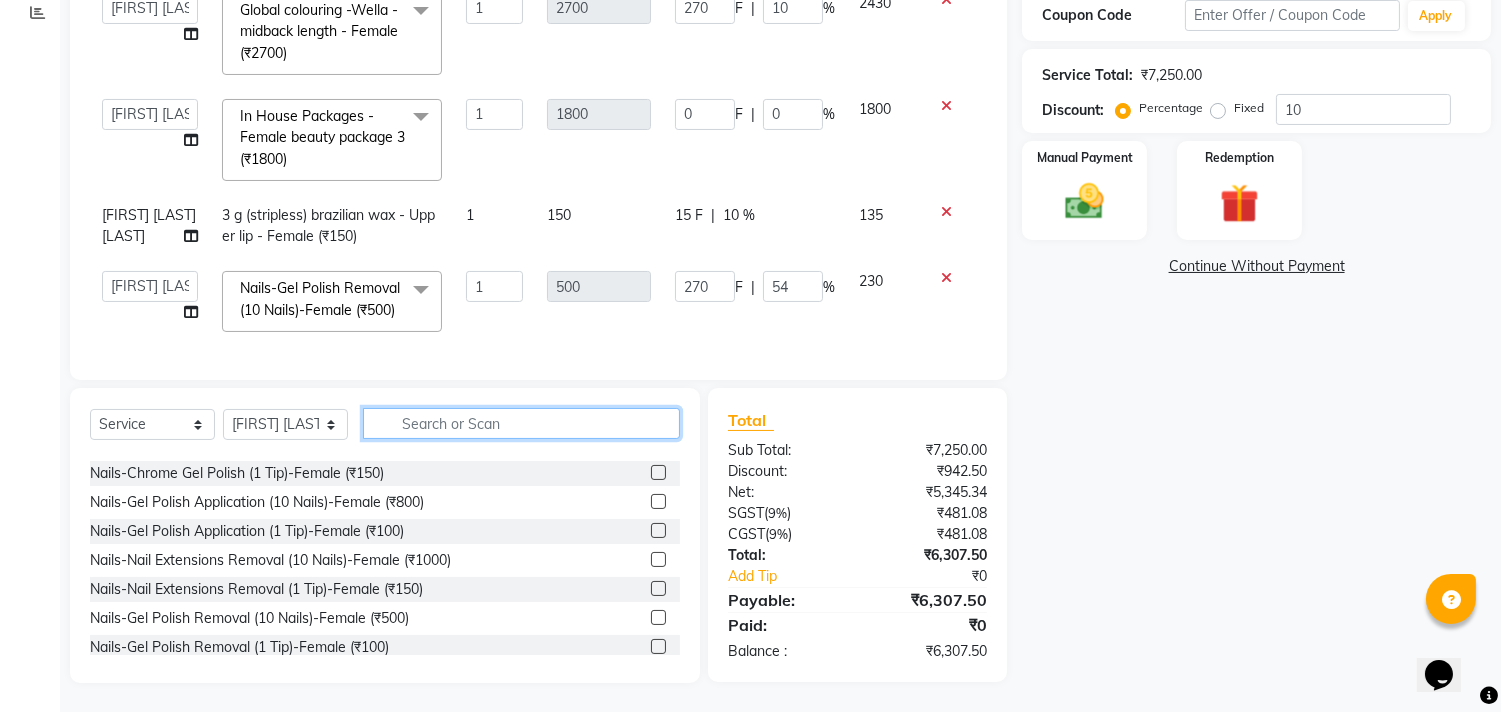 click 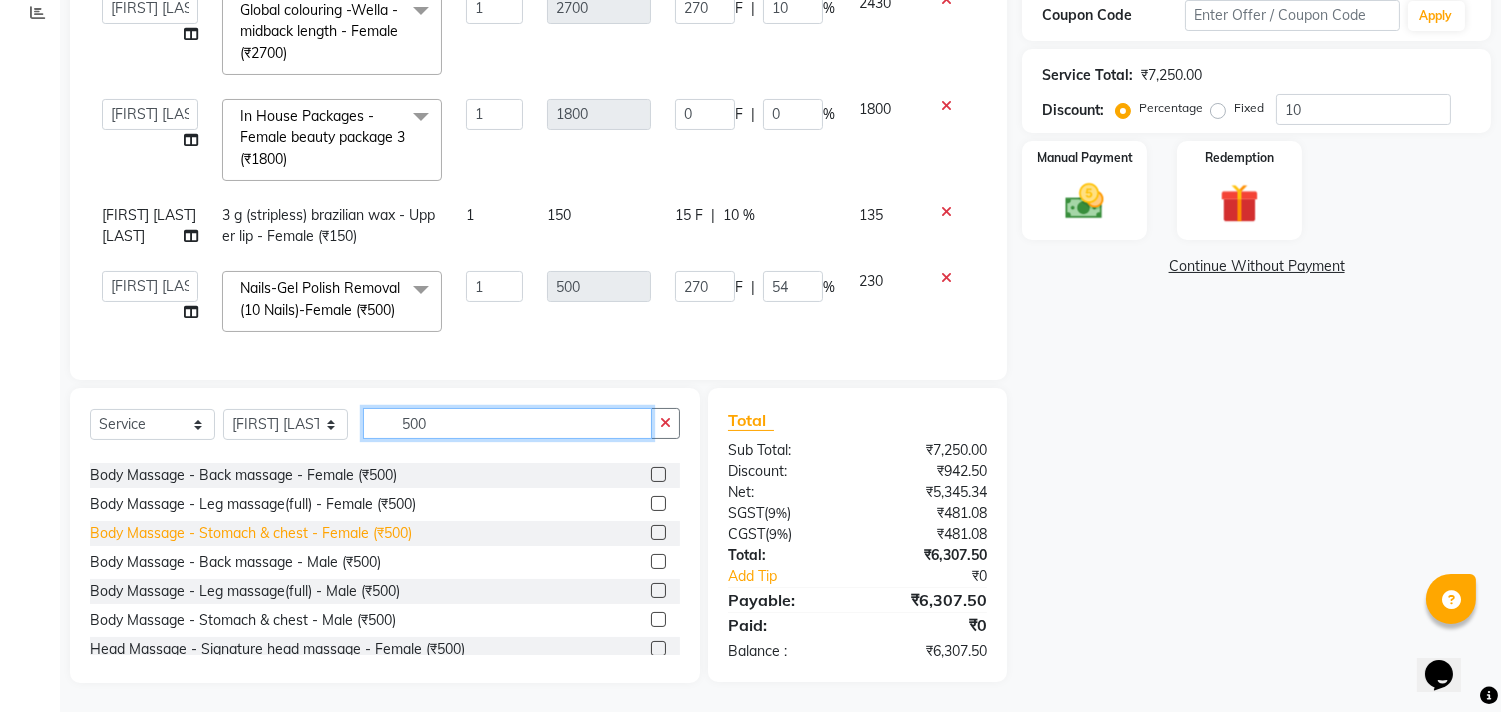 scroll, scrollTop: 1222, scrollLeft: 0, axis: vertical 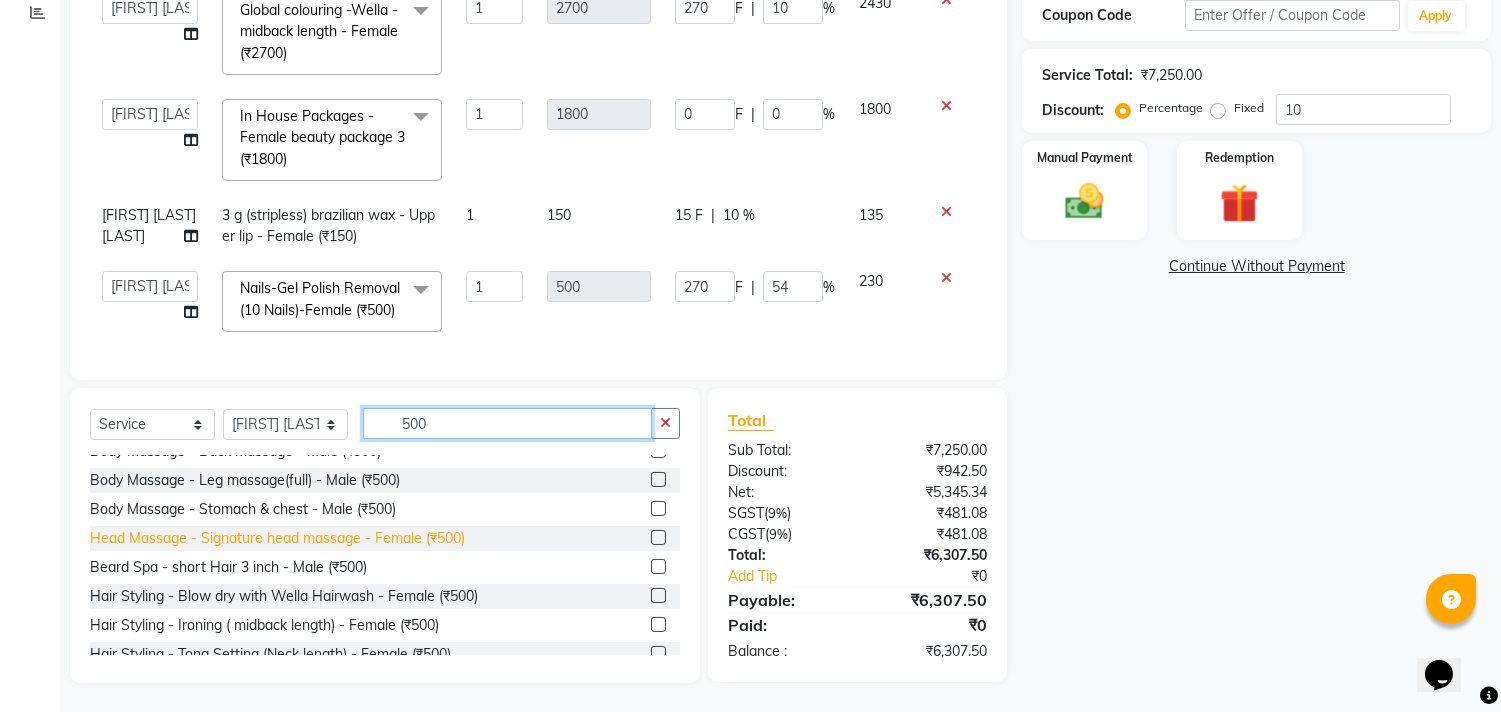 type on "500" 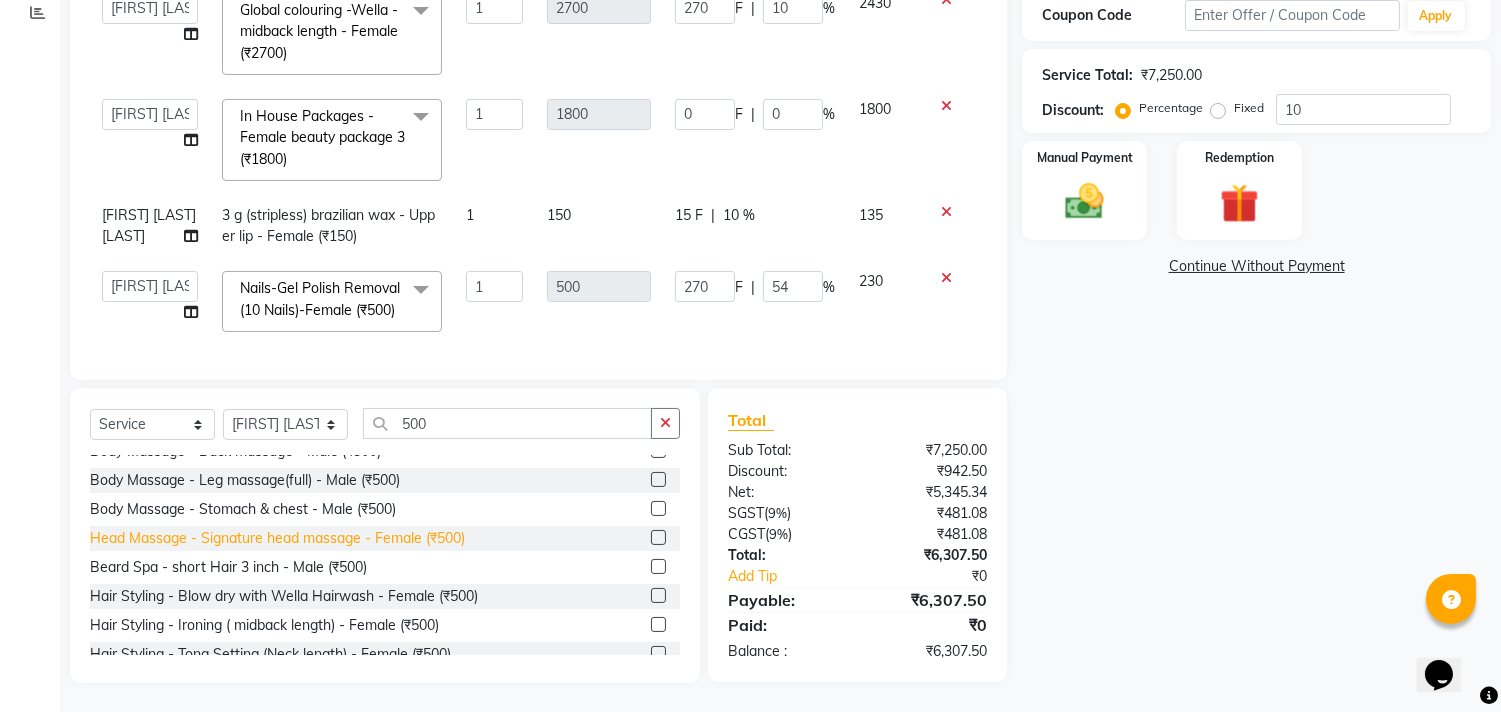 click on "Head Massage - Signature head massage - Female (₹500)" 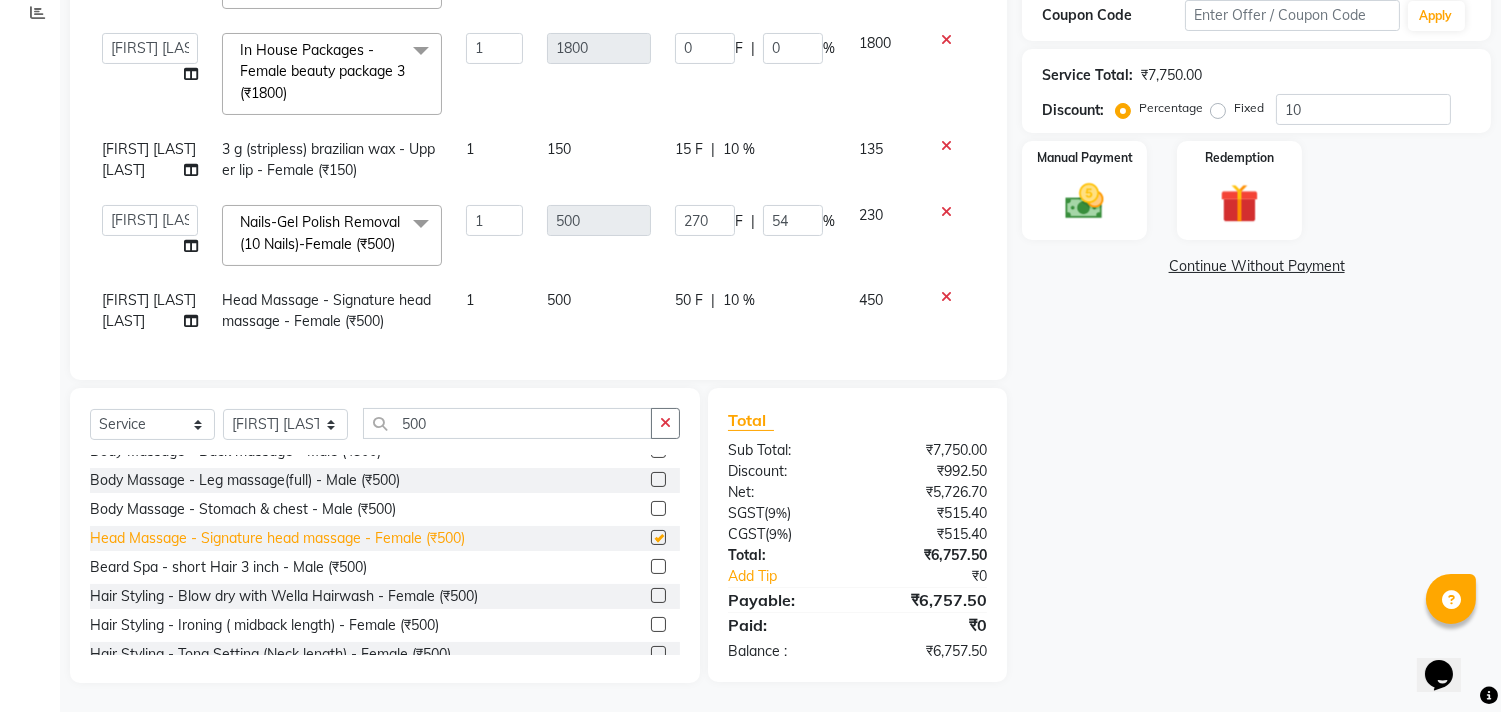 checkbox on "false" 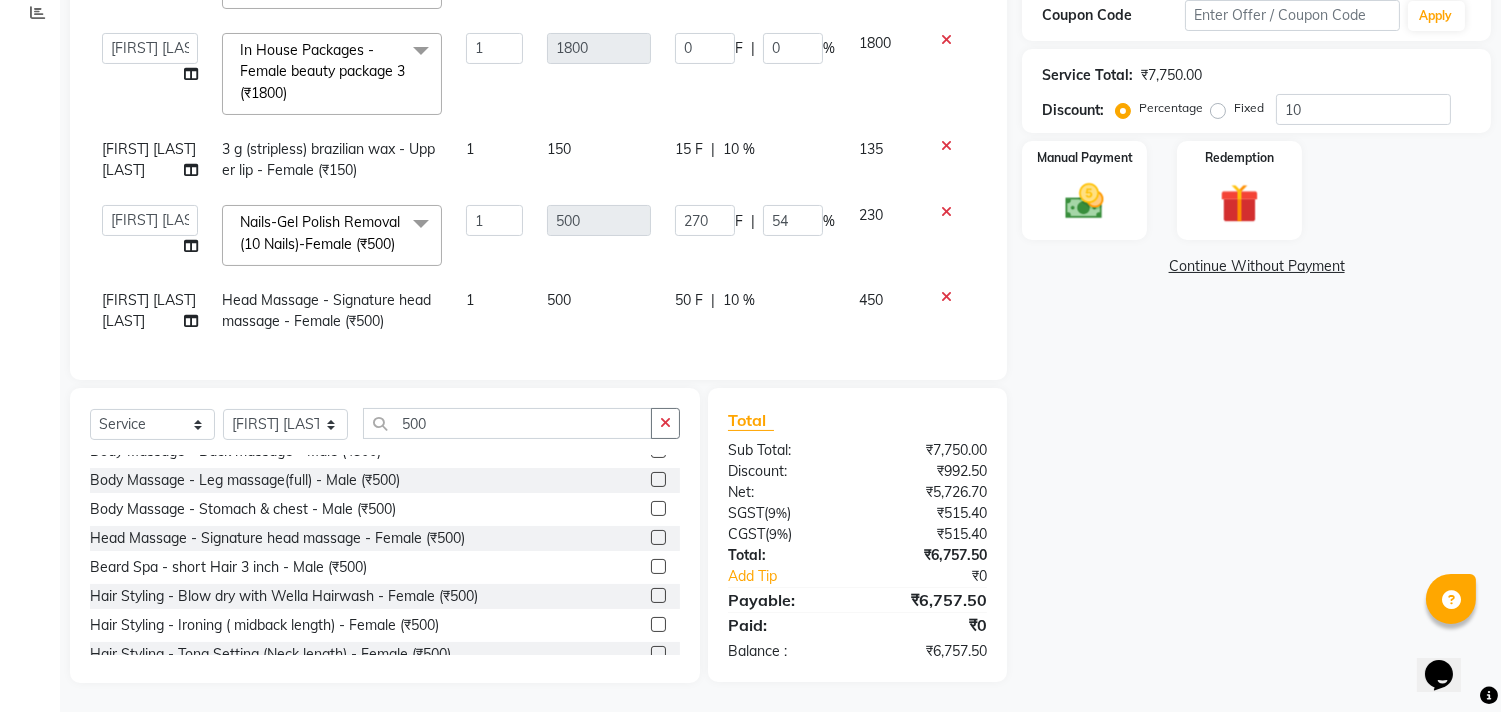 scroll, scrollTop: 453, scrollLeft: 0, axis: vertical 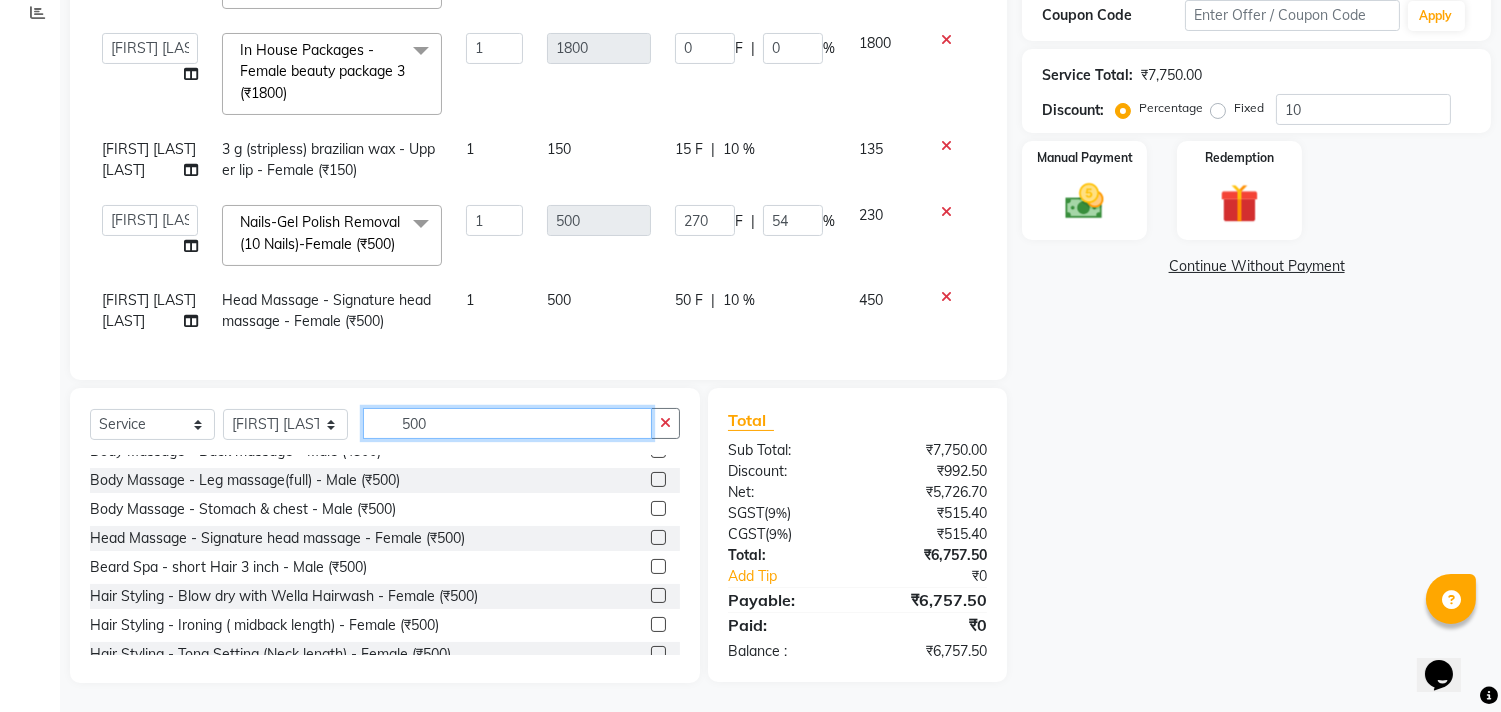 click on "500" 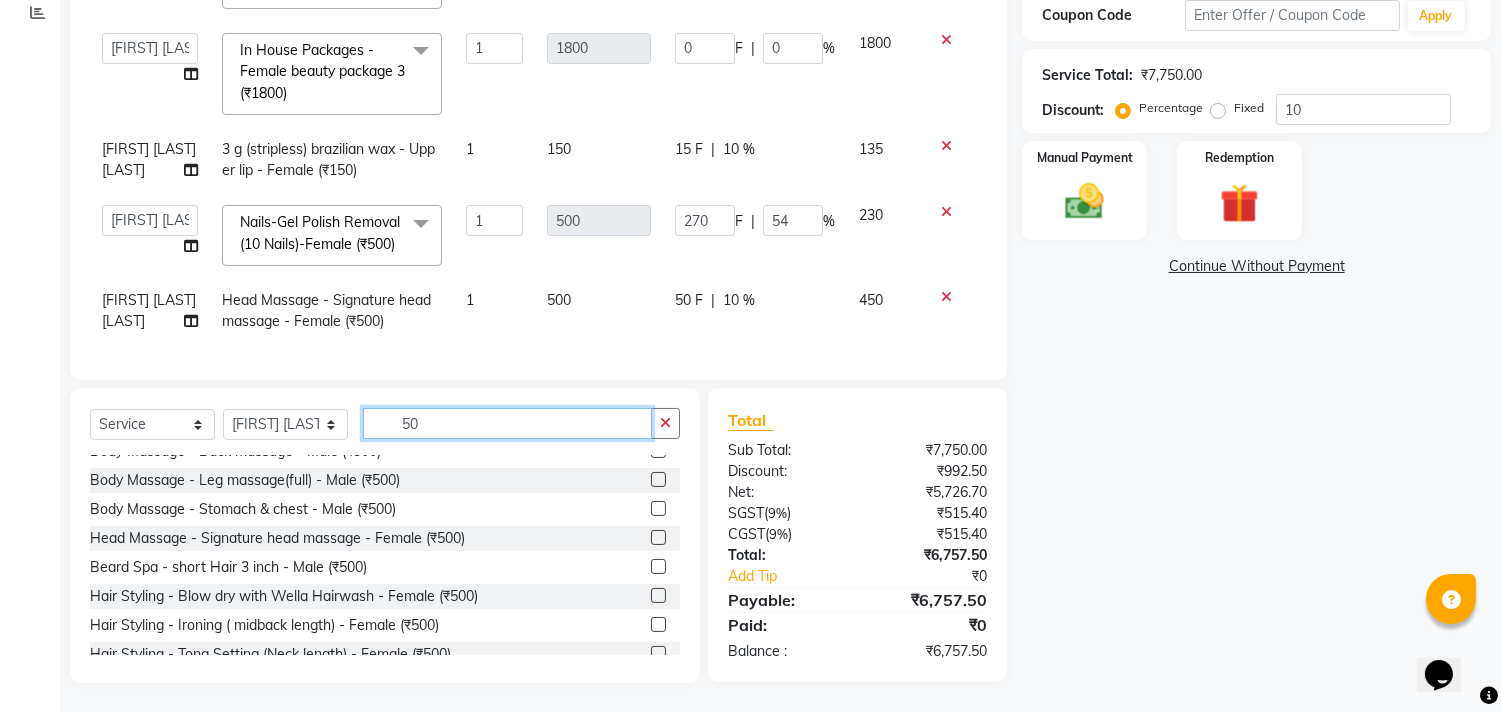 type on "5" 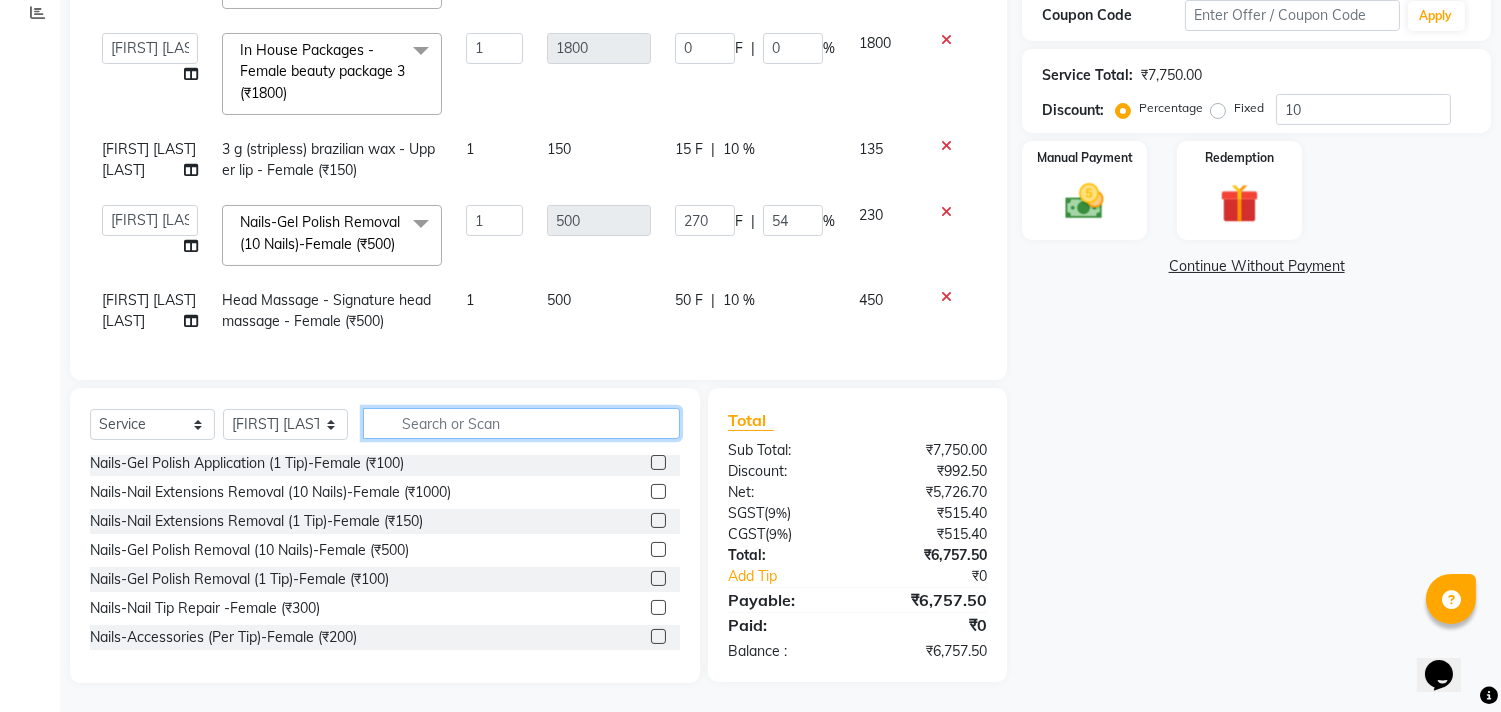 click 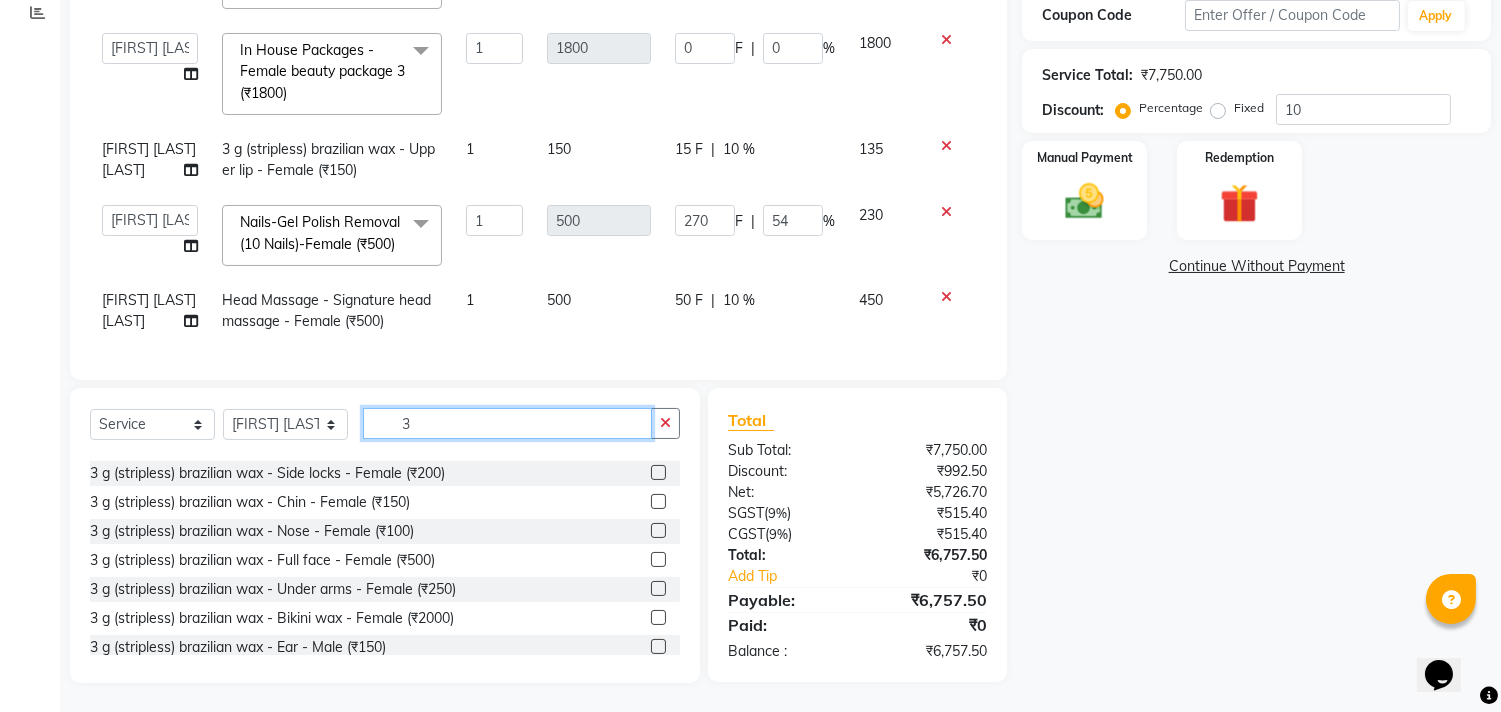 scroll, scrollTop: 0, scrollLeft: 0, axis: both 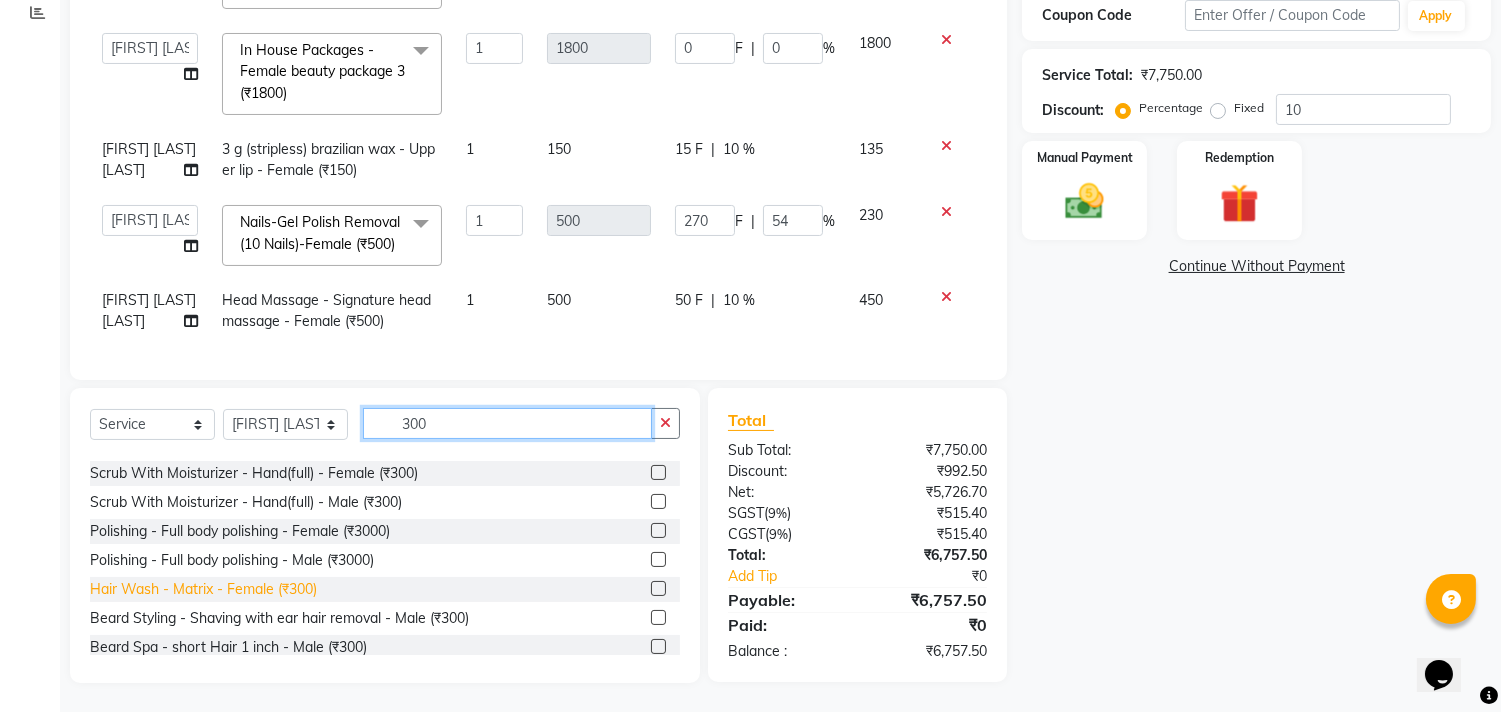 type on "300" 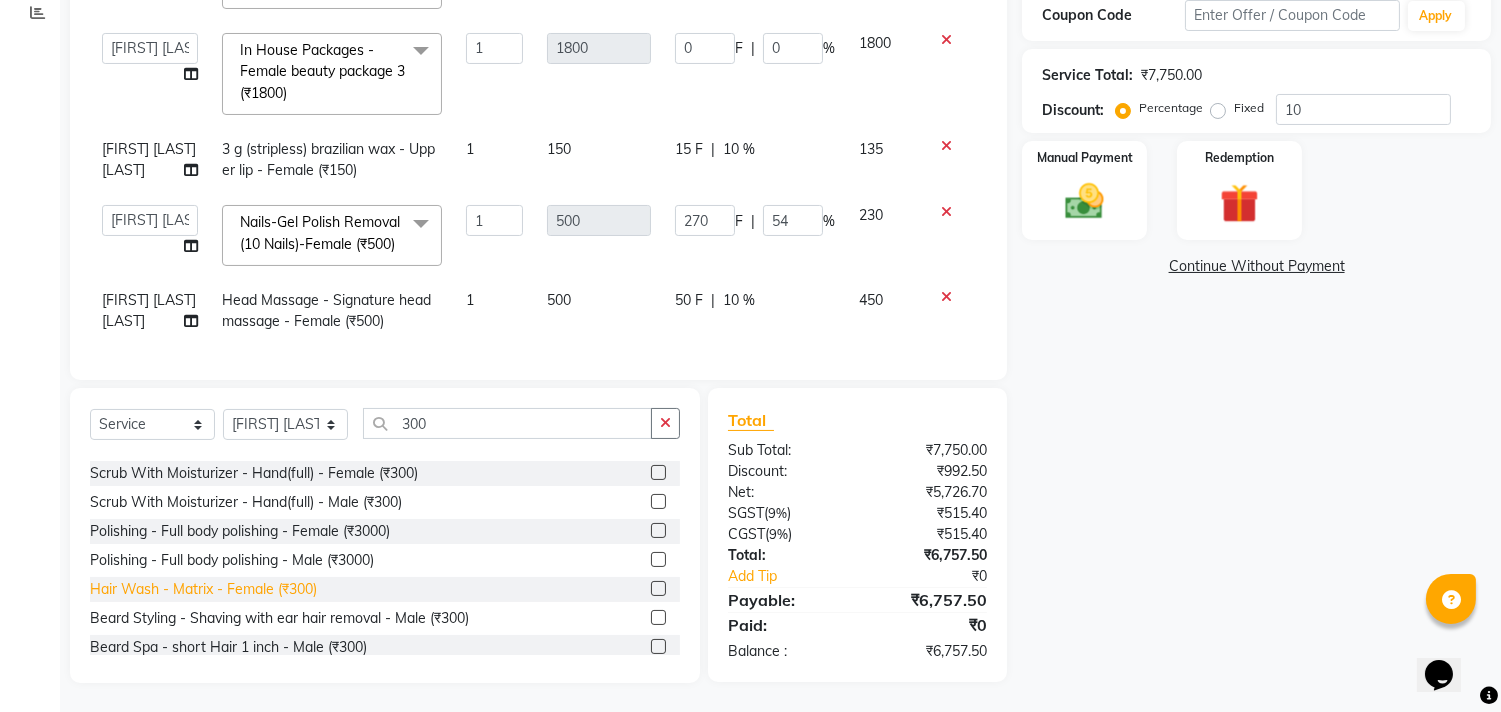 click on "Hair Wash - Matrix - Female (₹300)" 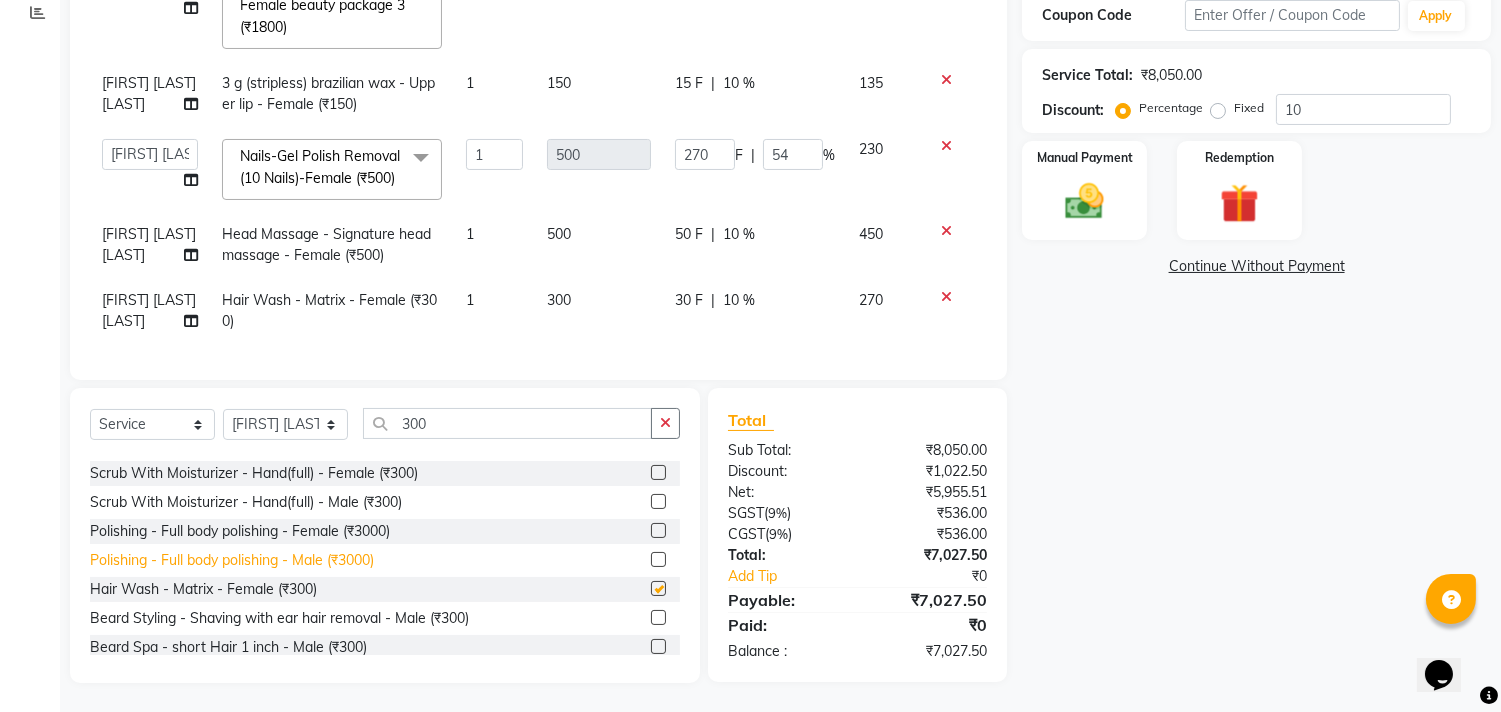 checkbox on "false" 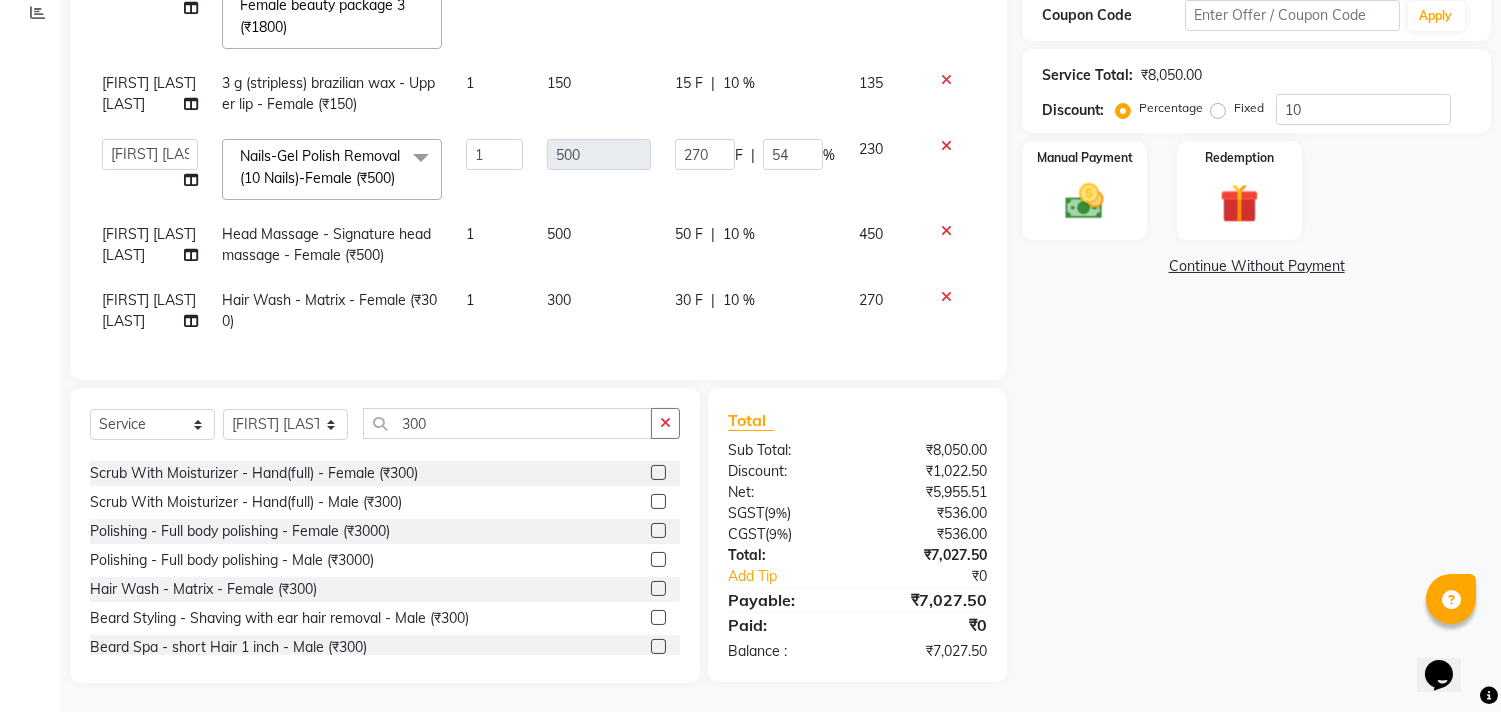 scroll, scrollTop: 540, scrollLeft: 0, axis: vertical 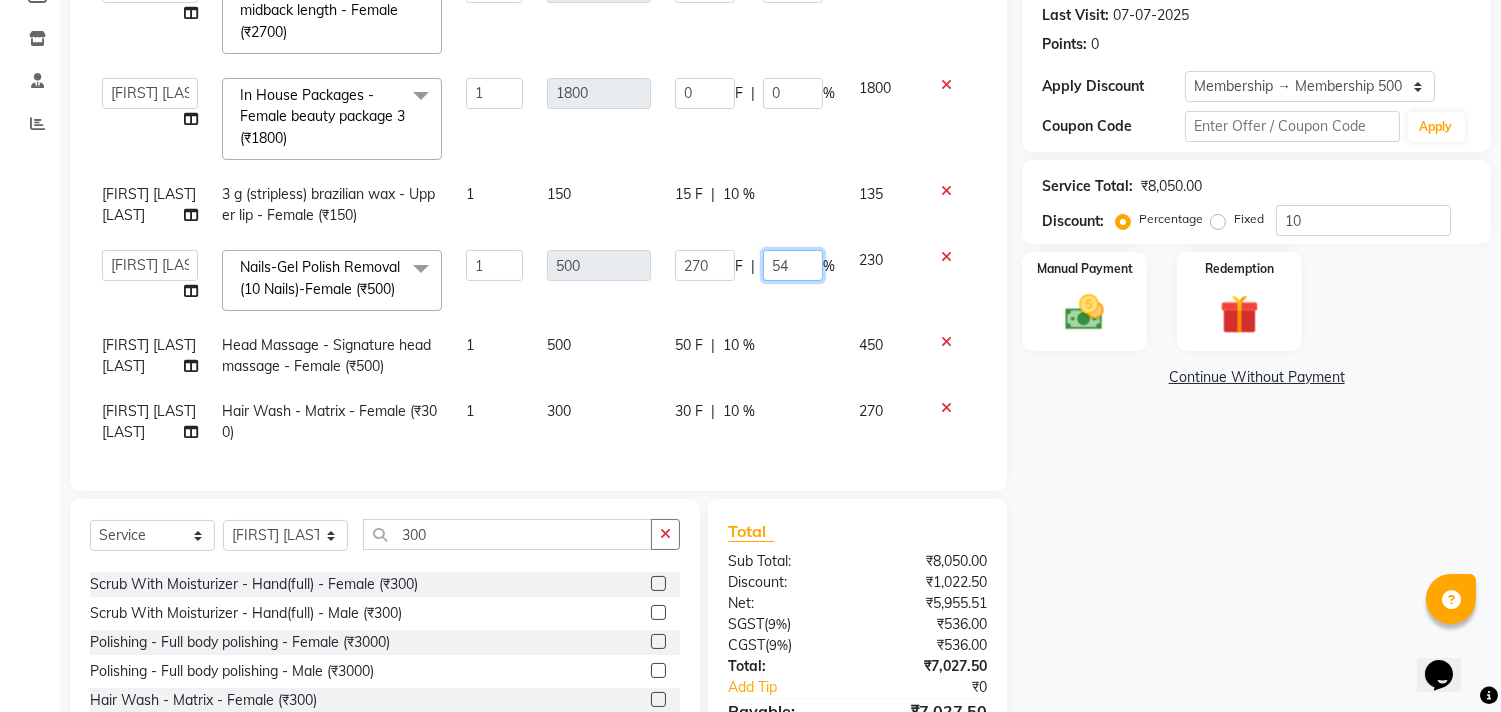 click on "54" 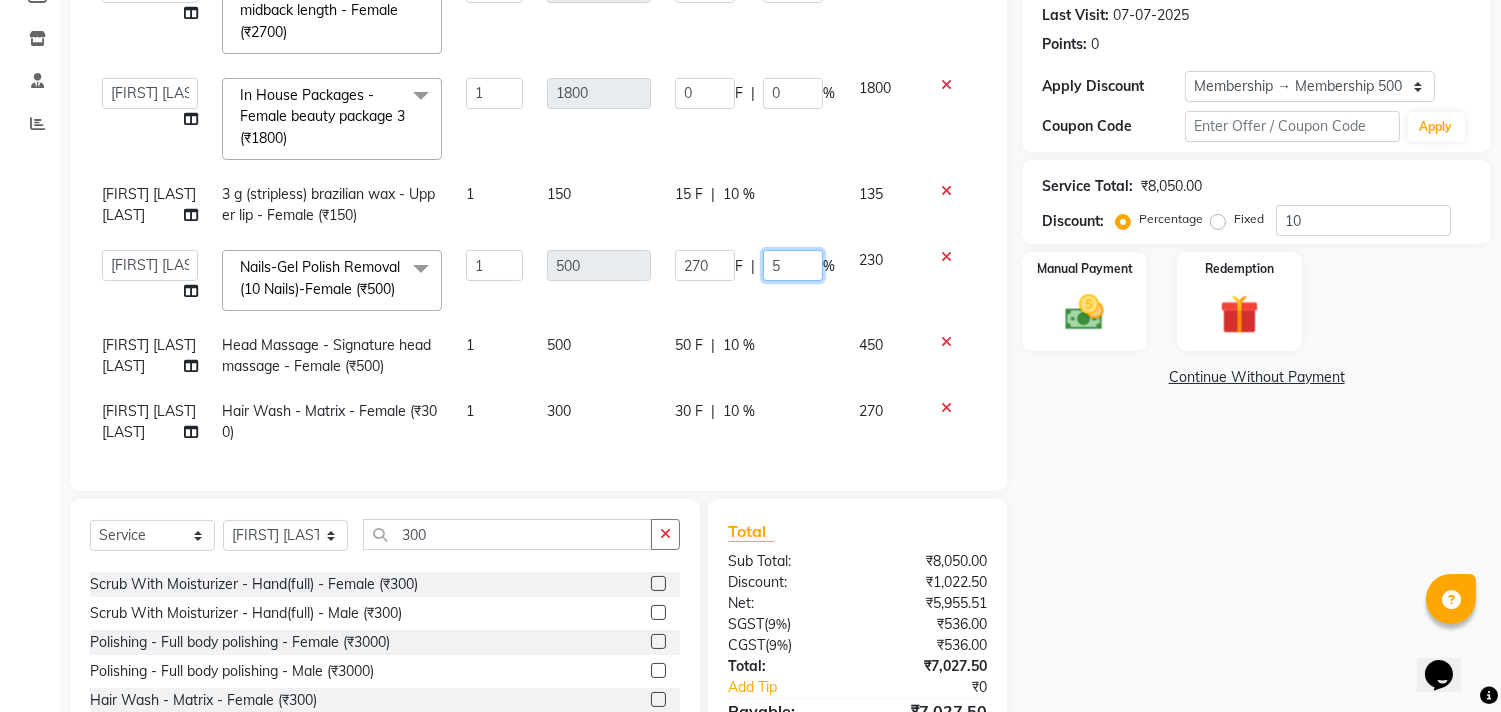 type on "50" 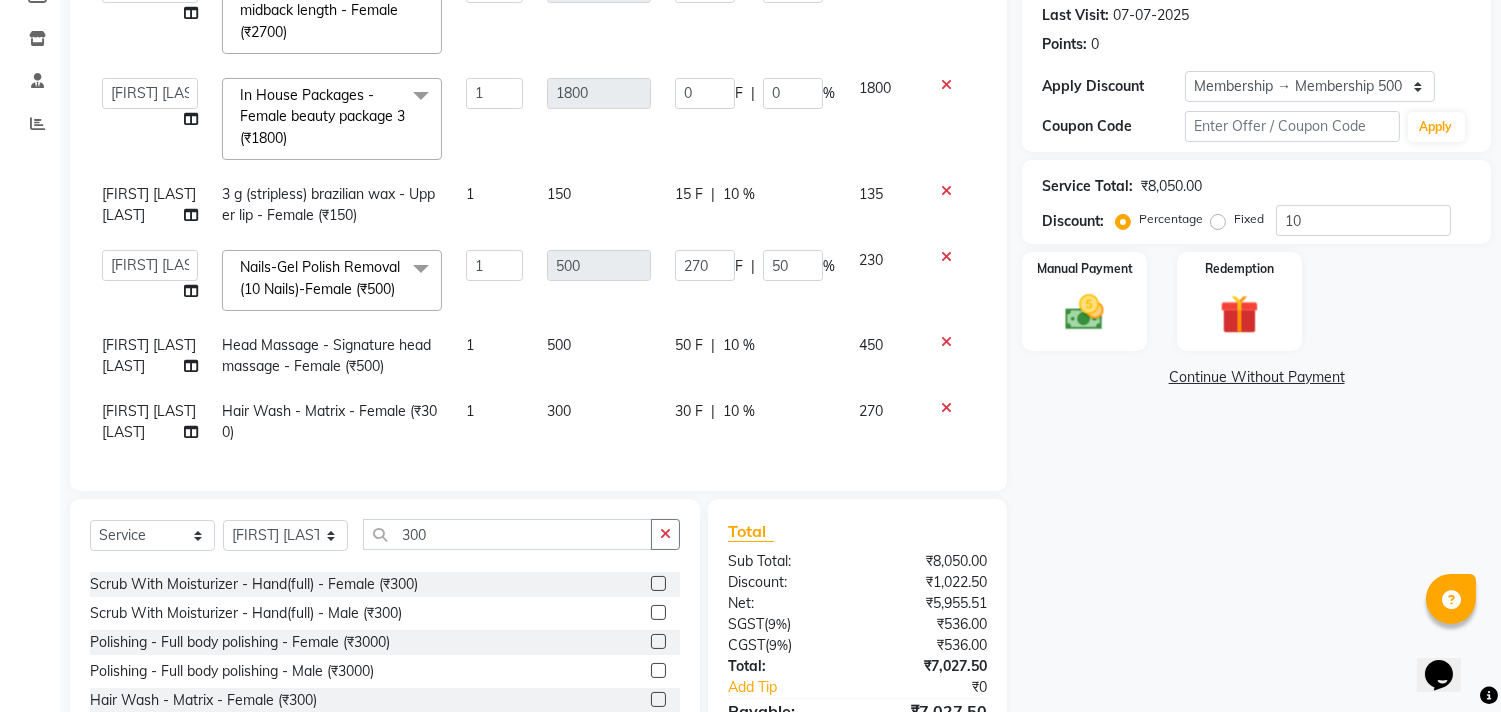 click on "50 F | 10 %" 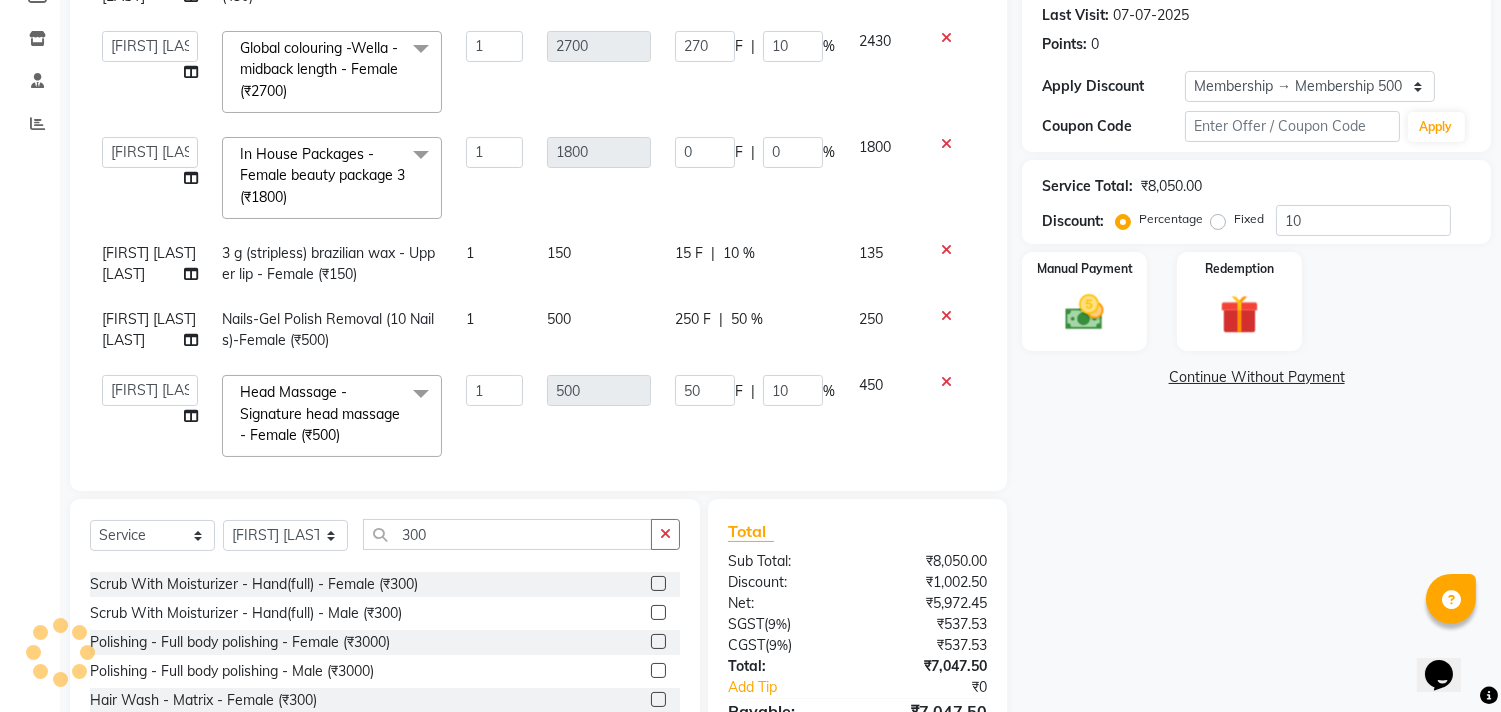 scroll, scrollTop: 206, scrollLeft: 0, axis: vertical 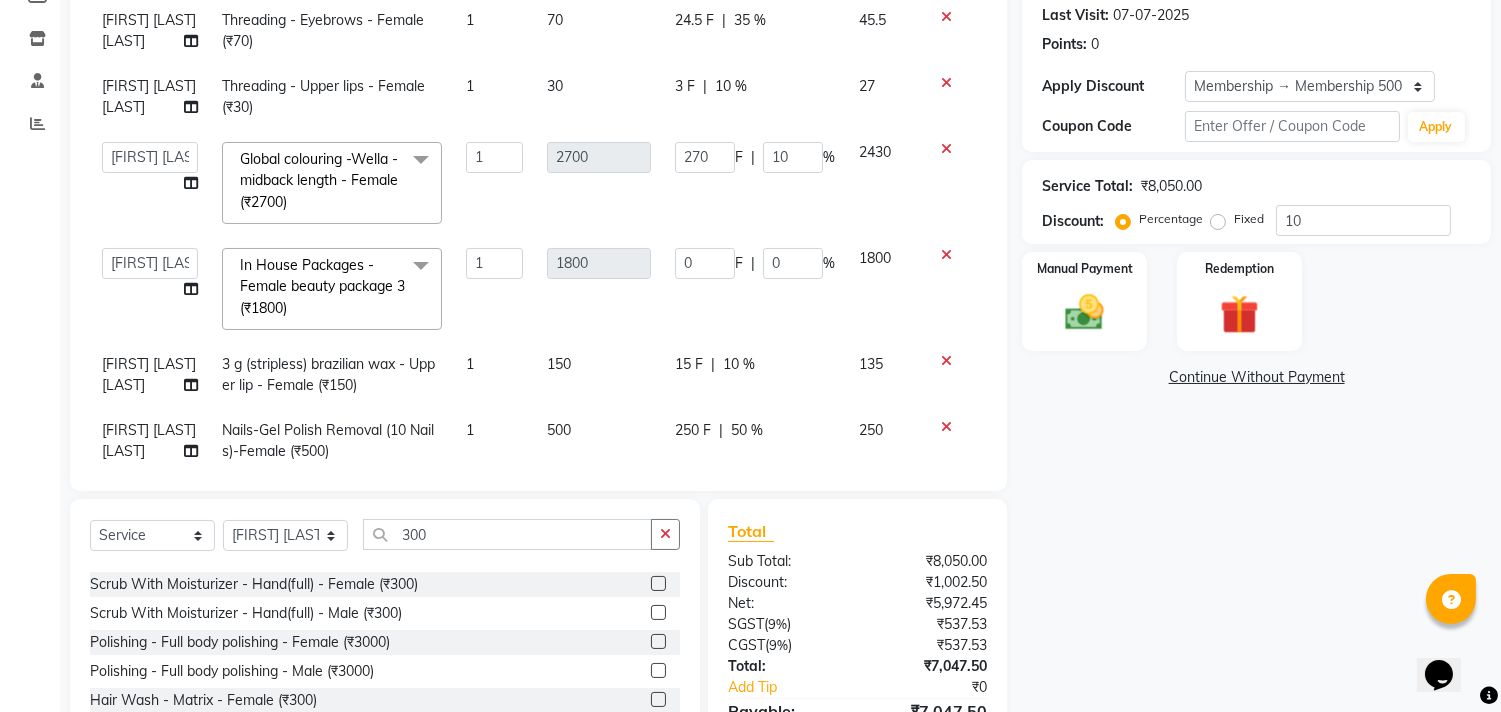 click 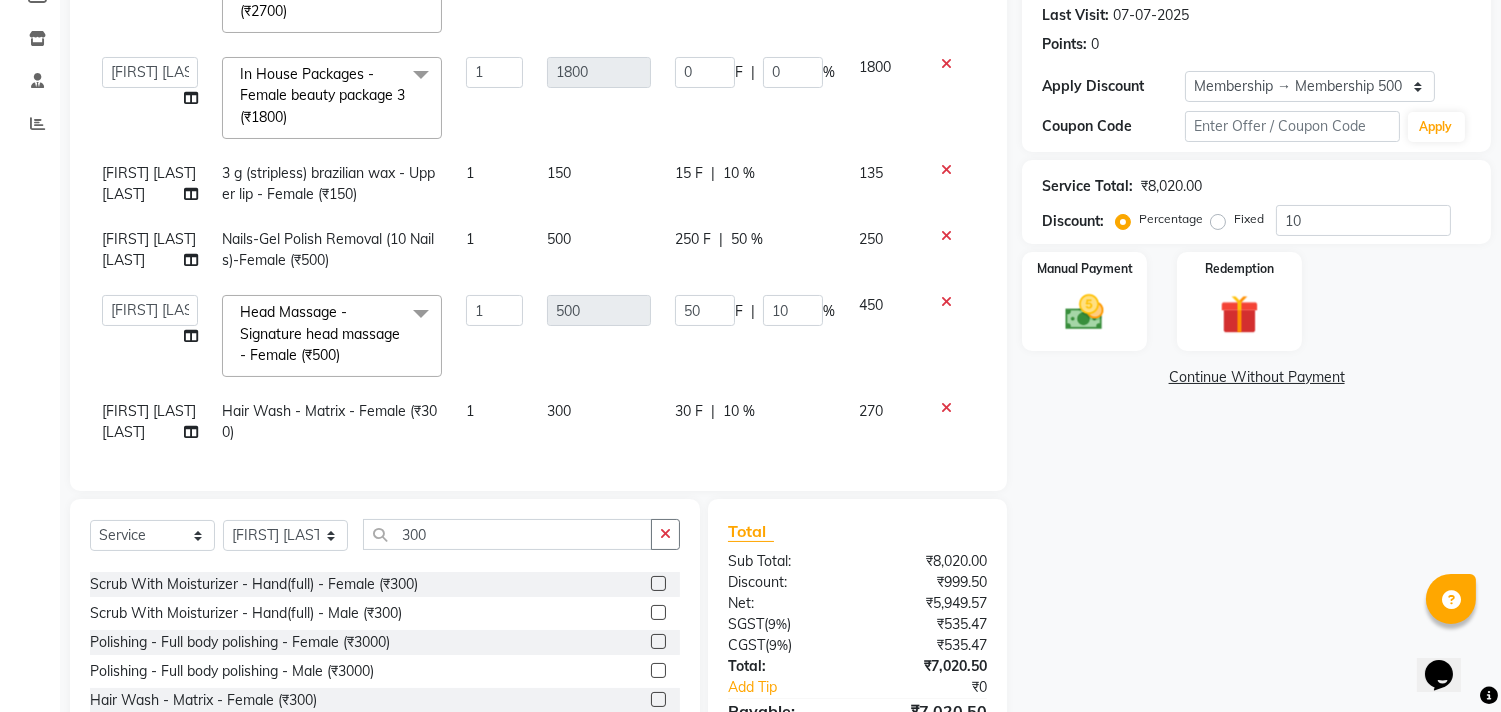 scroll, scrollTop: 453, scrollLeft: 0, axis: vertical 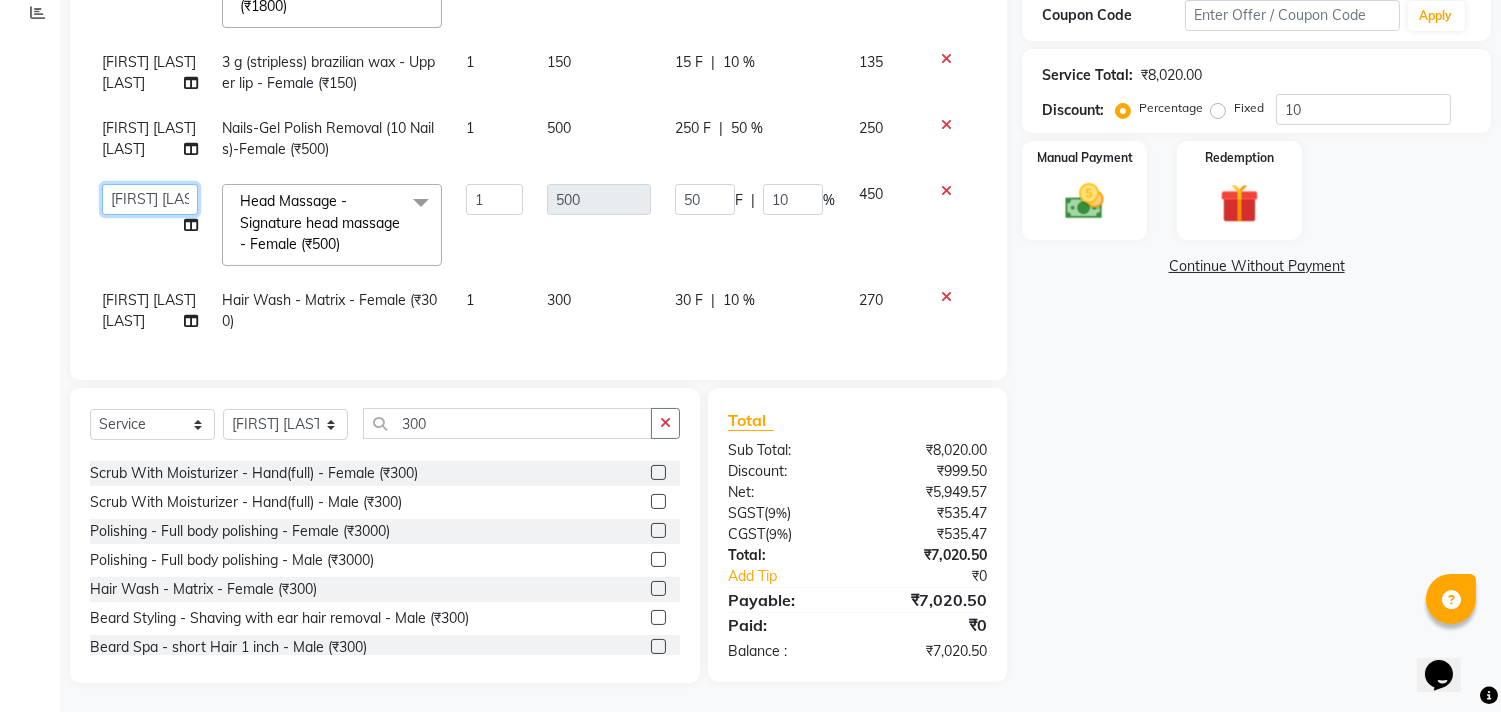 click on "Select Stylist [FIRST] [LAST] Manager [FIRST] [LAST]    [FIRST] [LAST]   [FIRST] [LAST]   [FIRST] [LAST]" 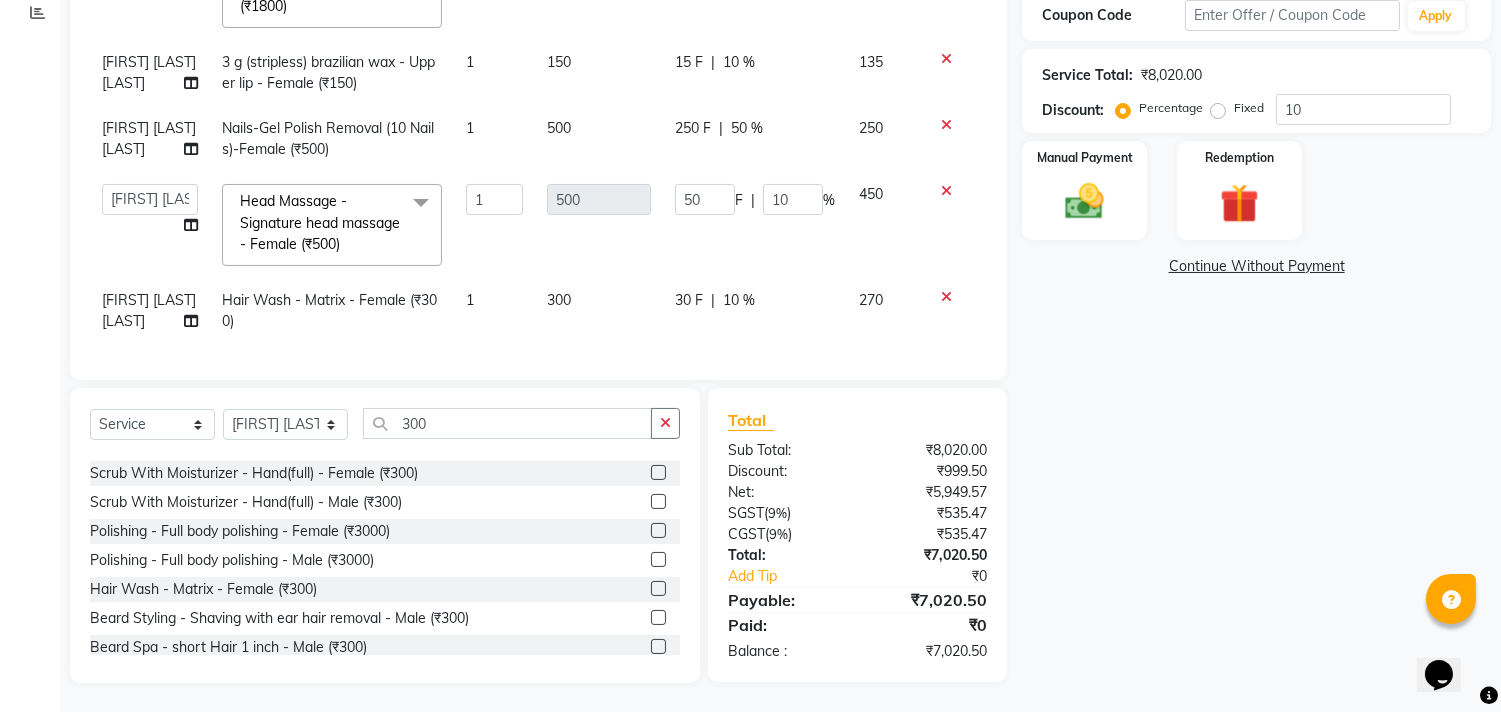 click on "[FIRST] [LAST] [LAST]" 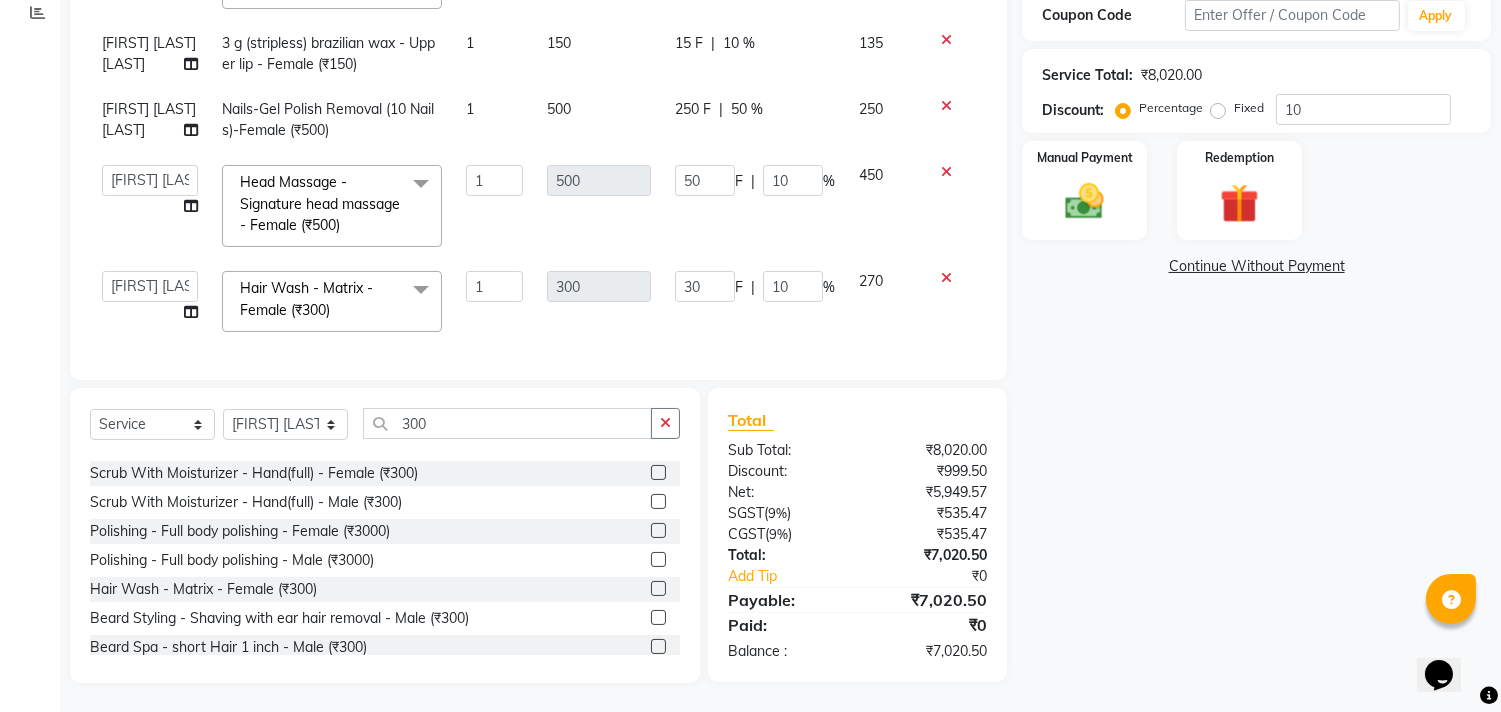 scroll, scrollTop: 451, scrollLeft: 0, axis: vertical 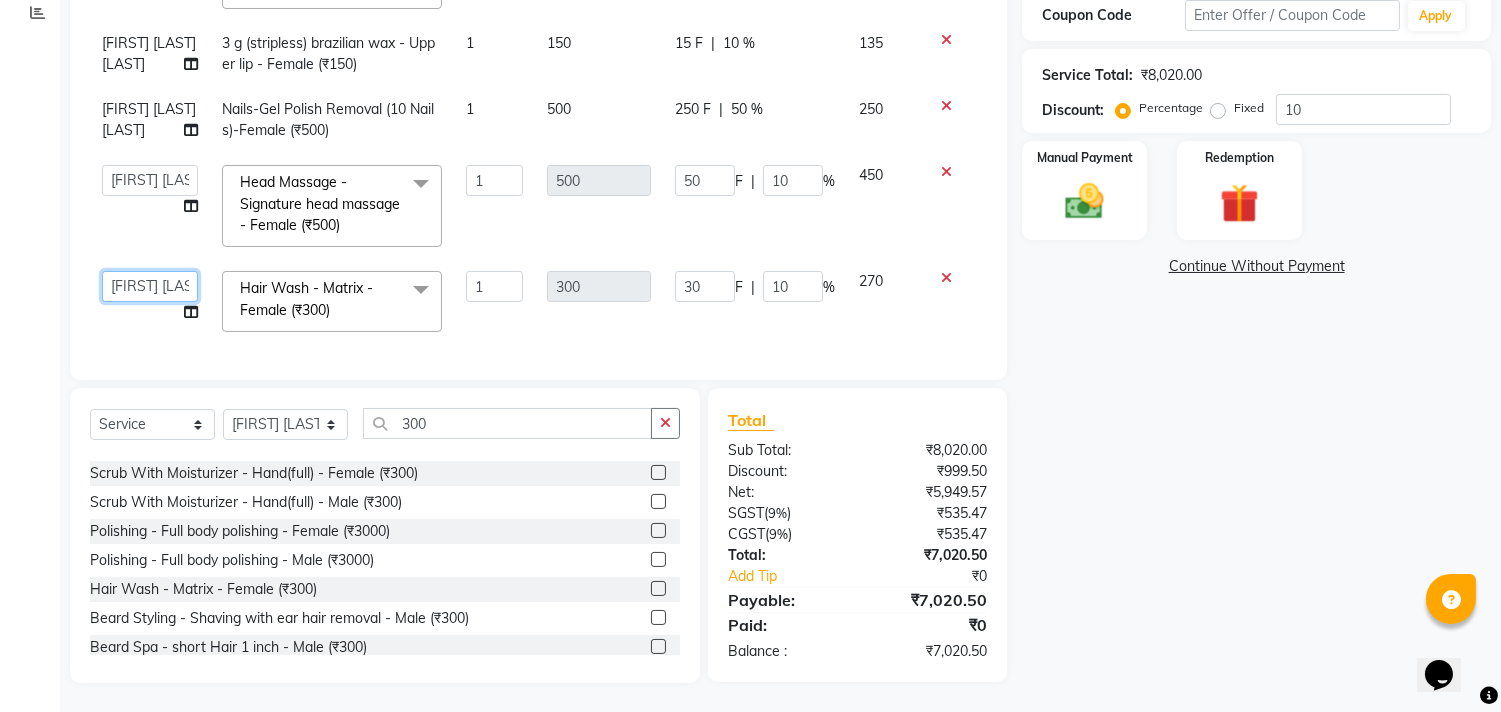 click on "Select Stylist [FIRST] [LAST] Manager [FIRST] [LAST]    [FIRST] [LAST]   [FIRST] [LAST]   [FIRST] [LAST]" 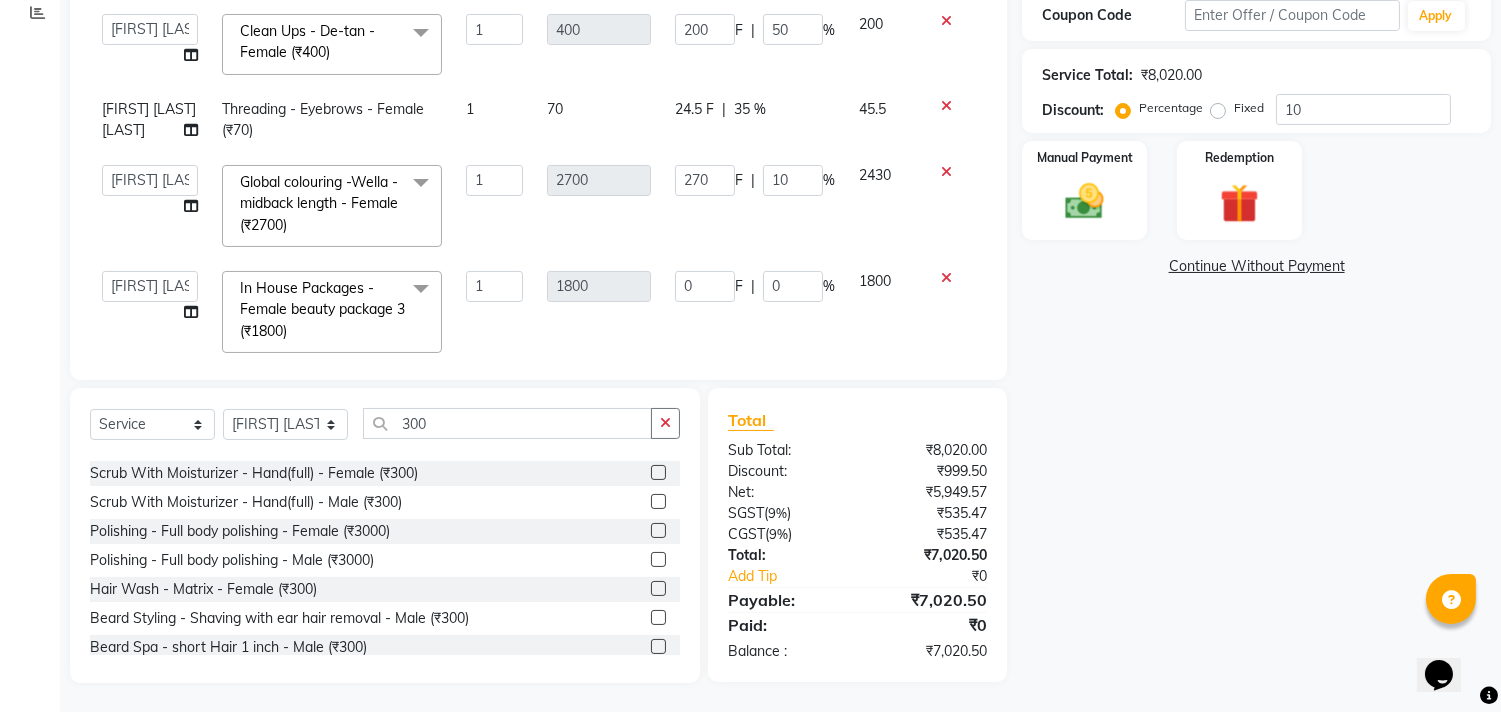 scroll, scrollTop: 0, scrollLeft: 0, axis: both 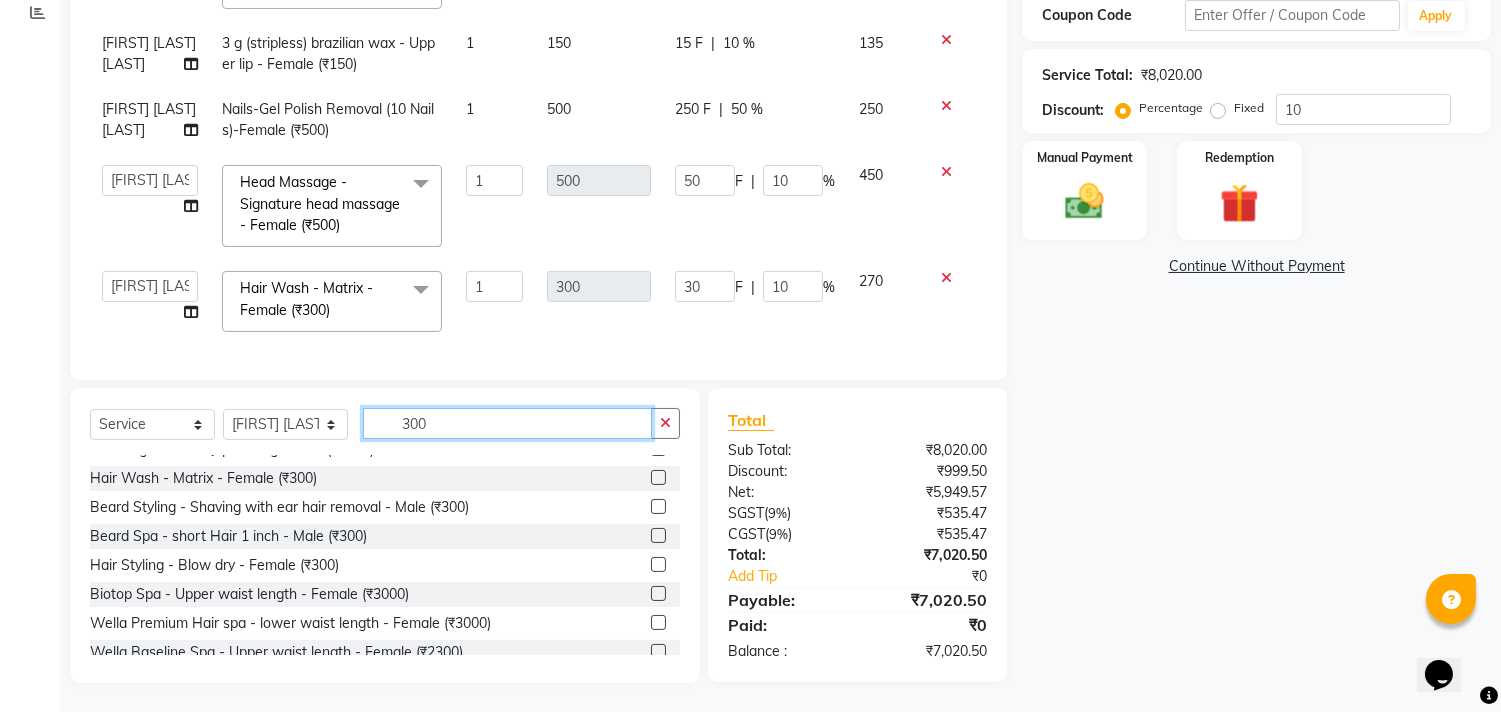 click on "300" 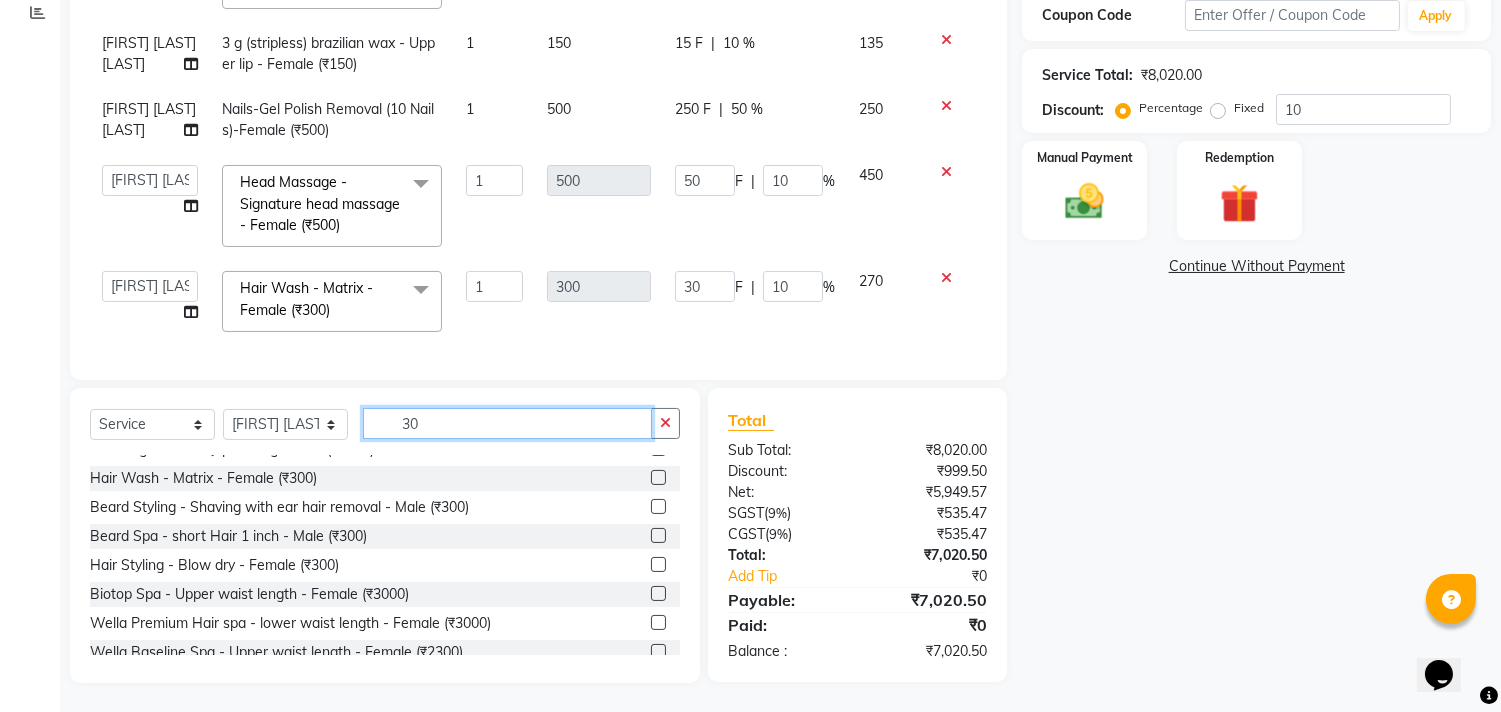scroll, scrollTop: 836, scrollLeft: 0, axis: vertical 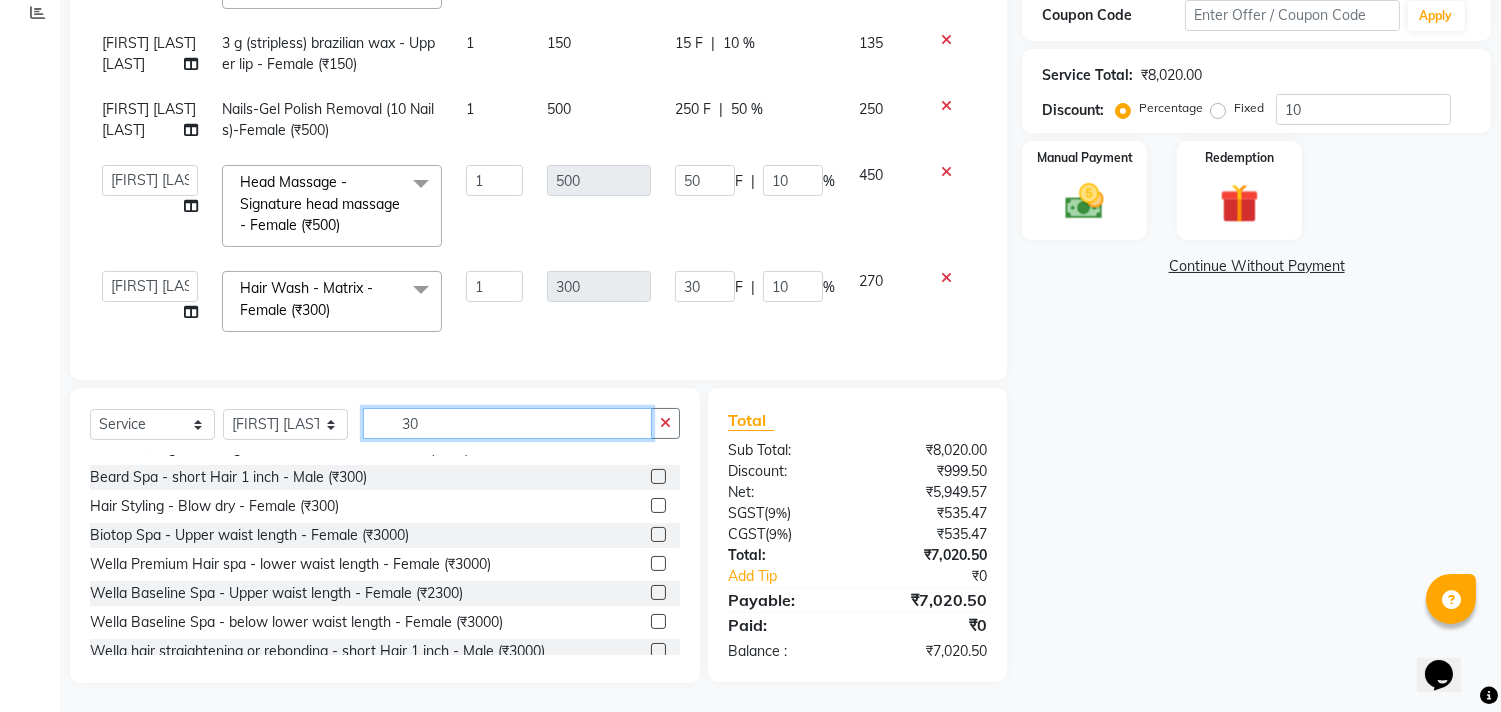 type on "3" 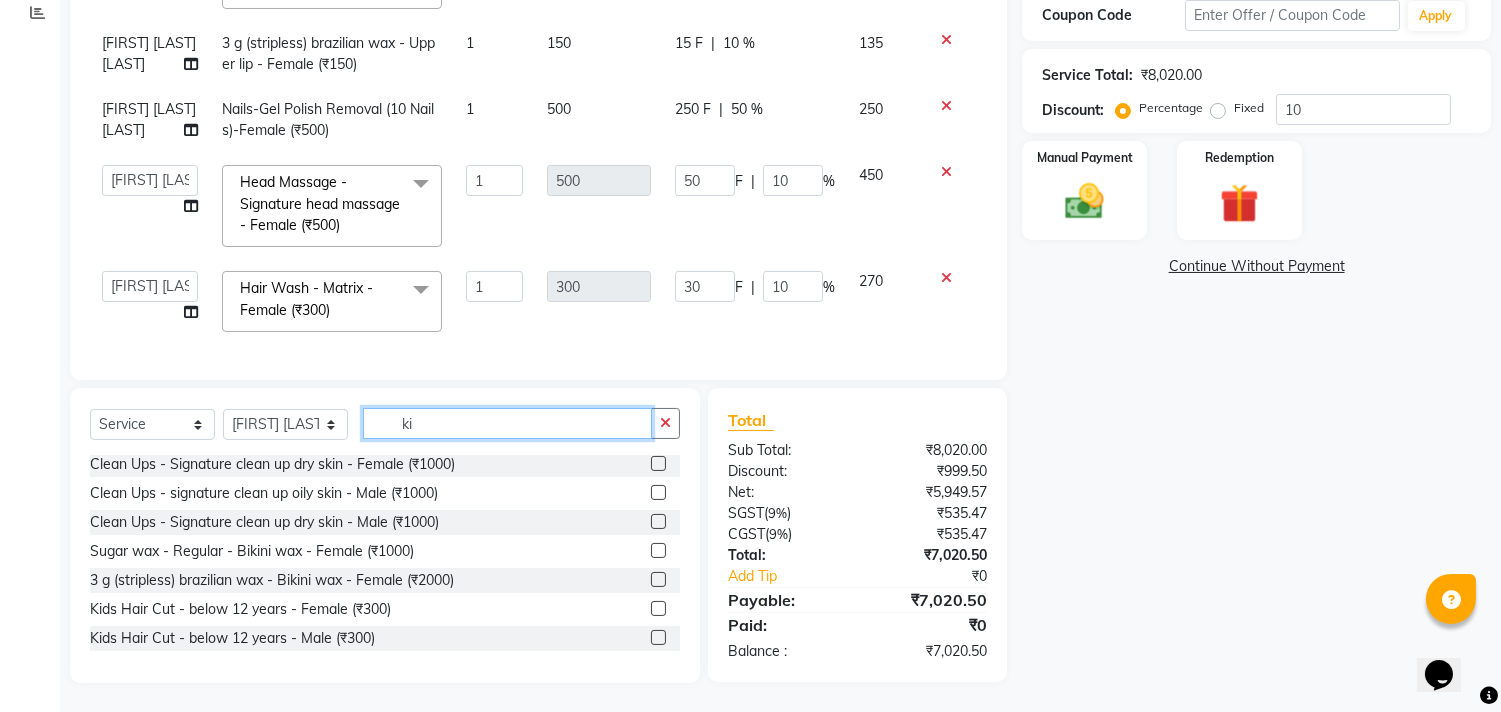 scroll, scrollTop: 344, scrollLeft: 0, axis: vertical 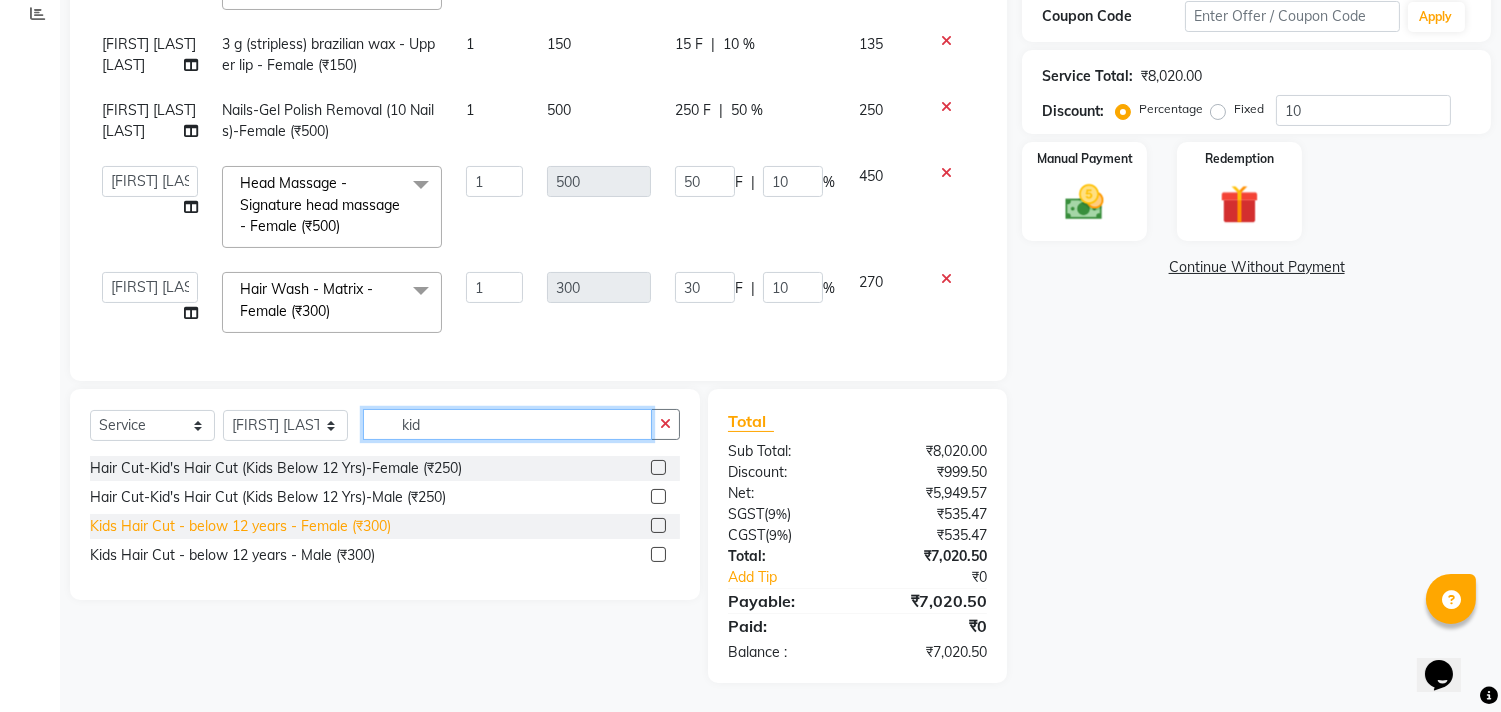 type on "kid" 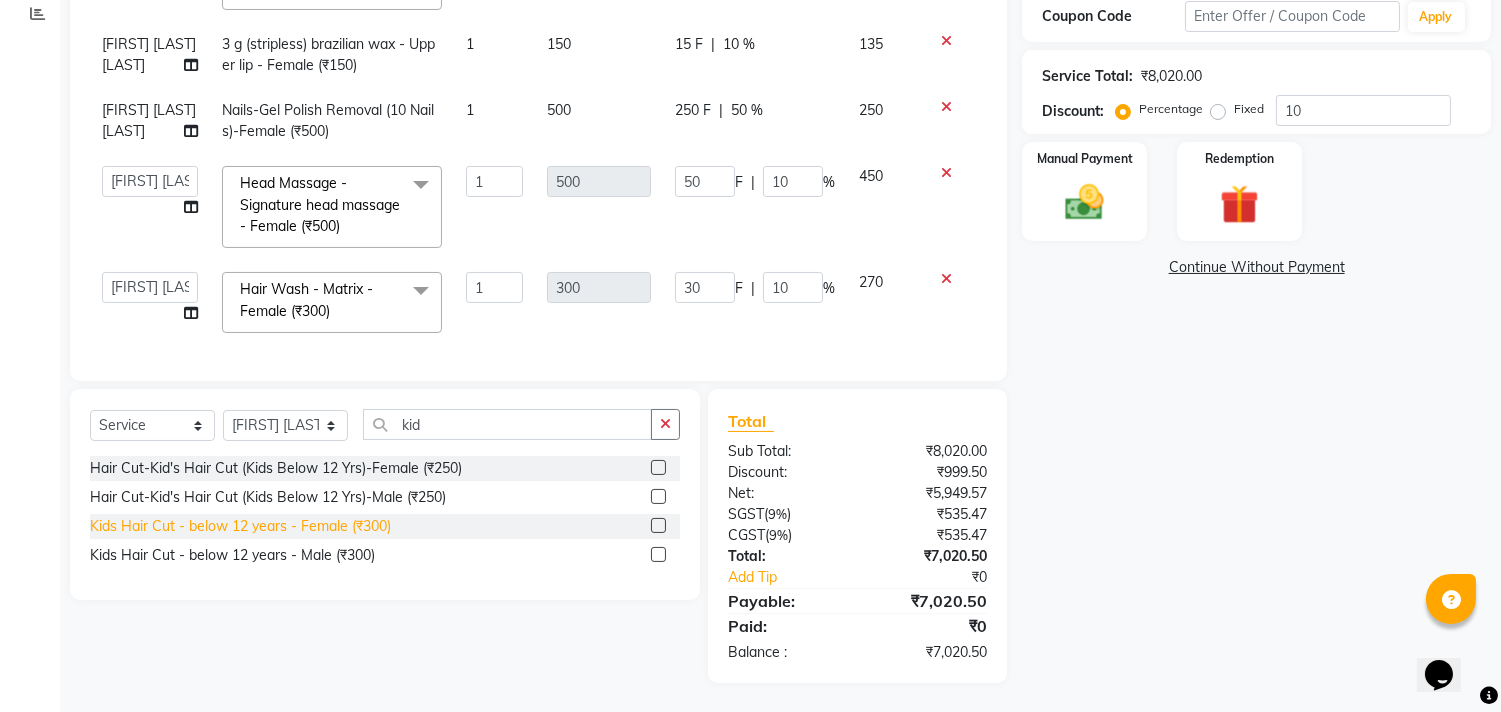 click on "Kids Hair Cut - below 12 years - Female (₹300)" 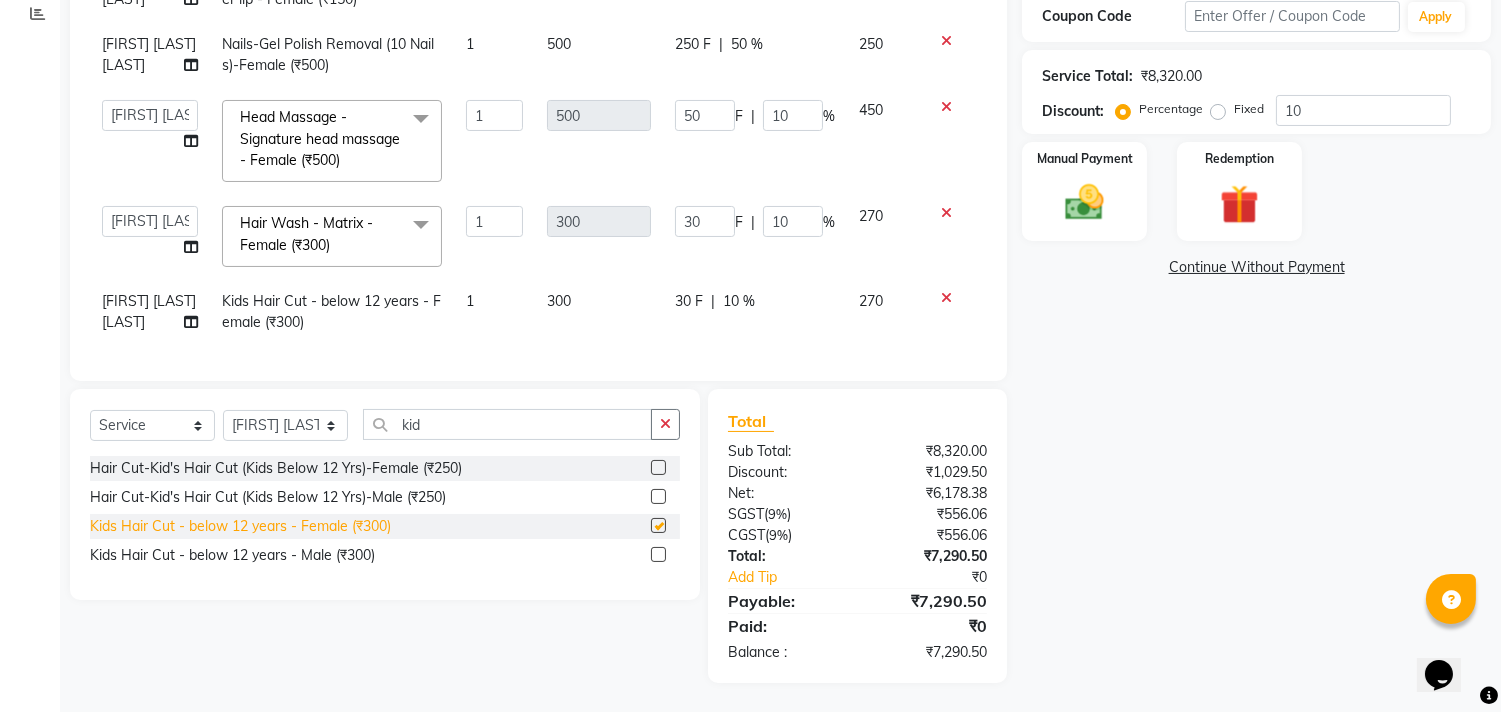 checkbox on "false" 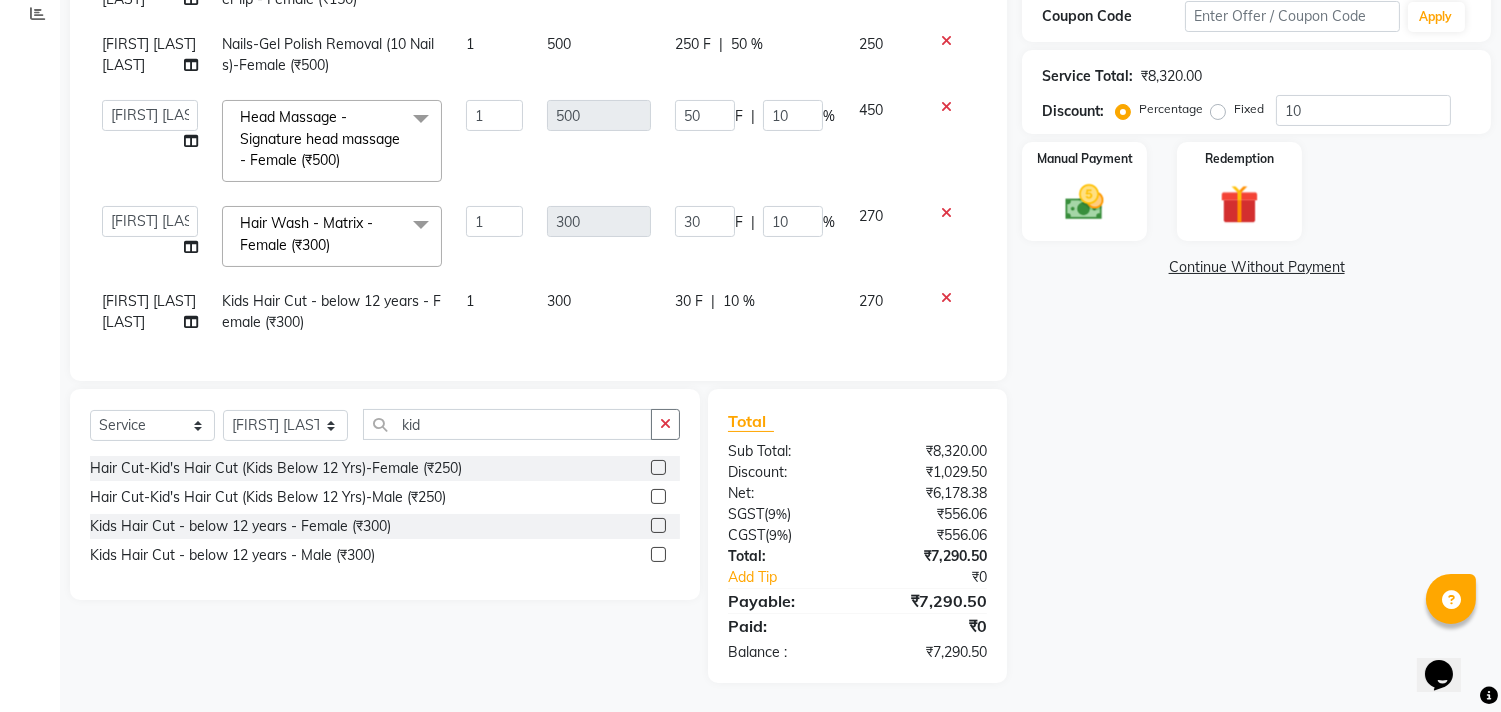 scroll, scrollTop: 538, scrollLeft: 0, axis: vertical 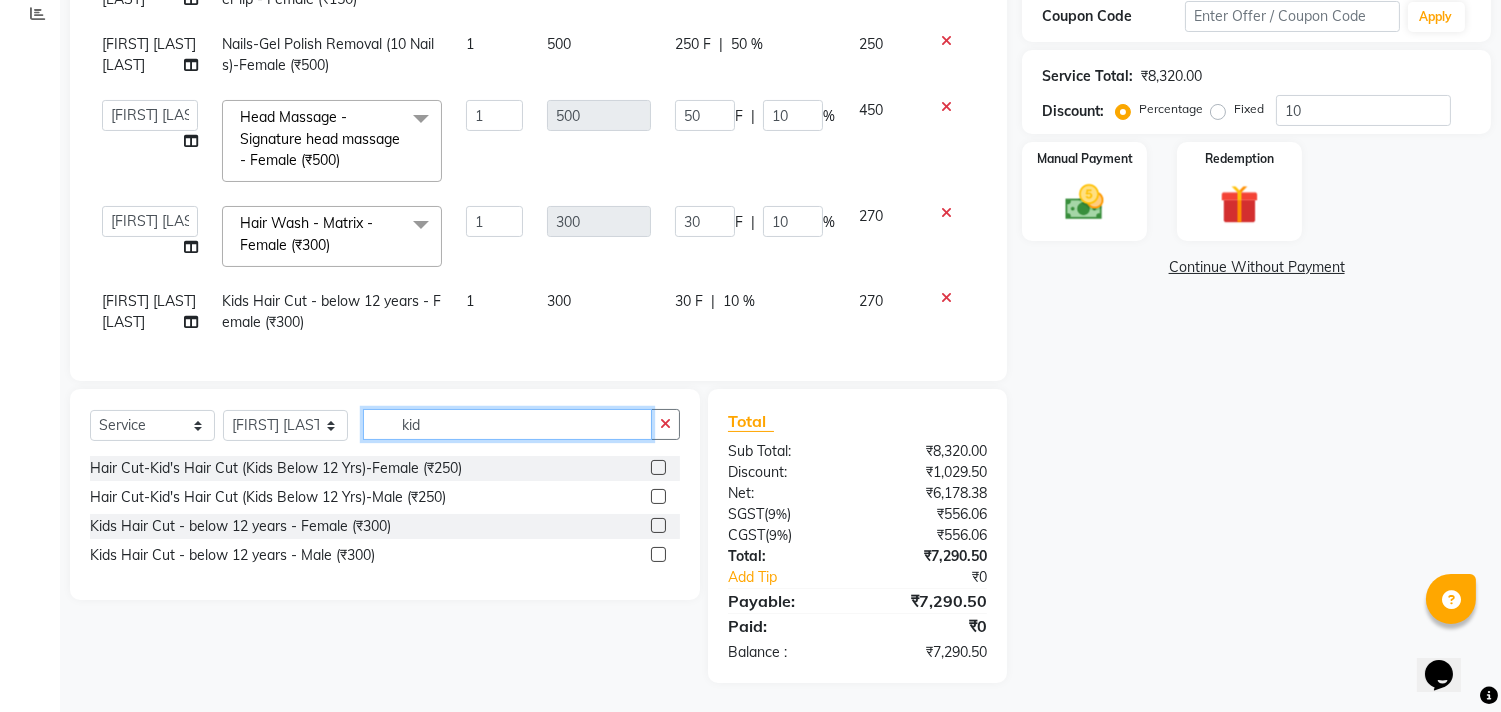click on "kid" 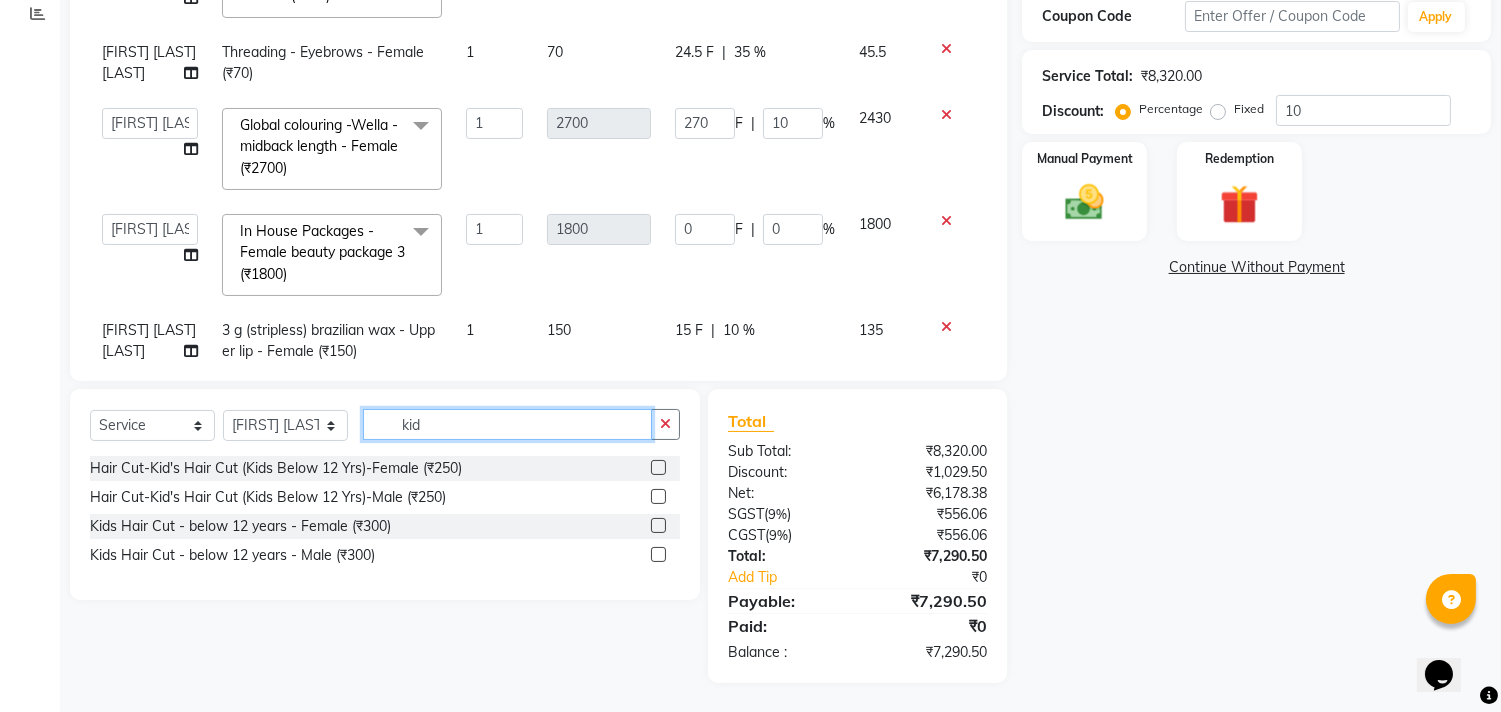 scroll, scrollTop: 0, scrollLeft: 0, axis: both 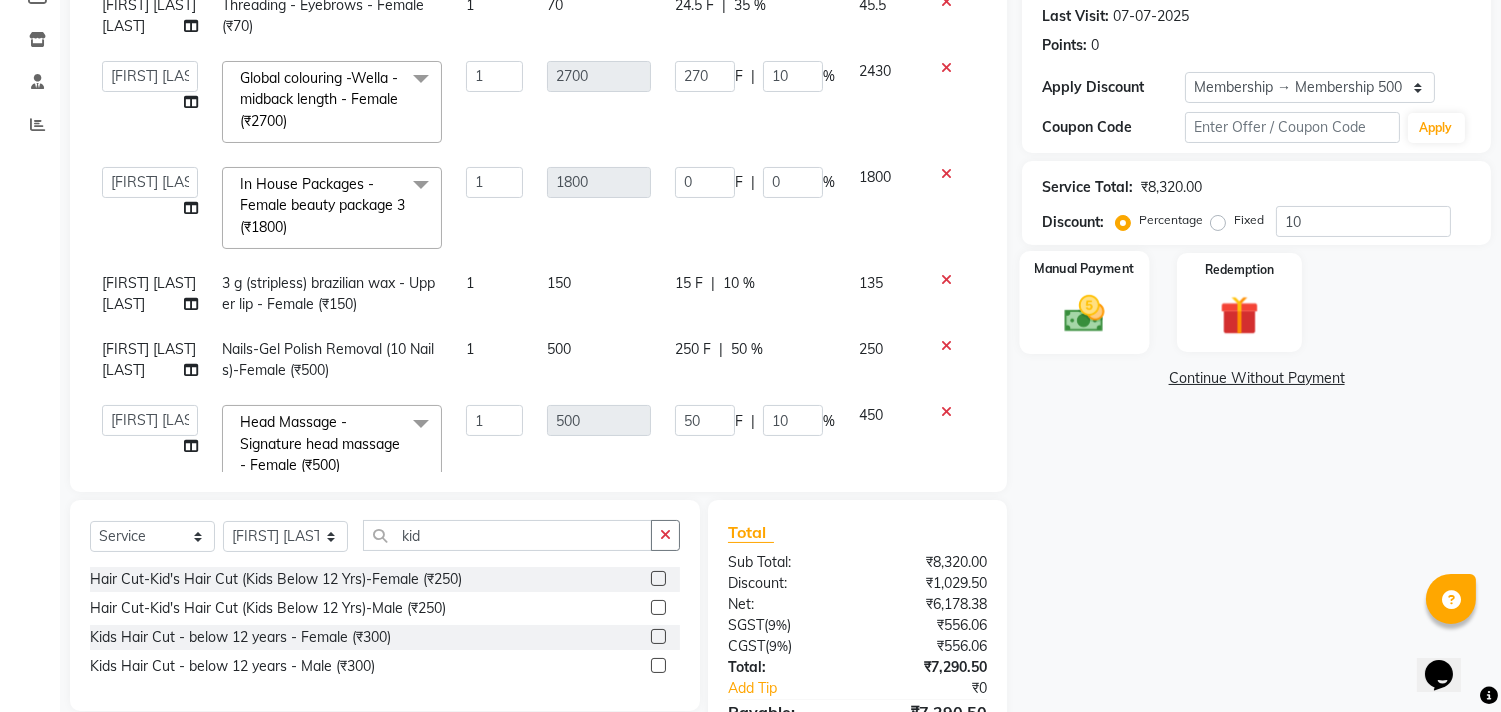 click 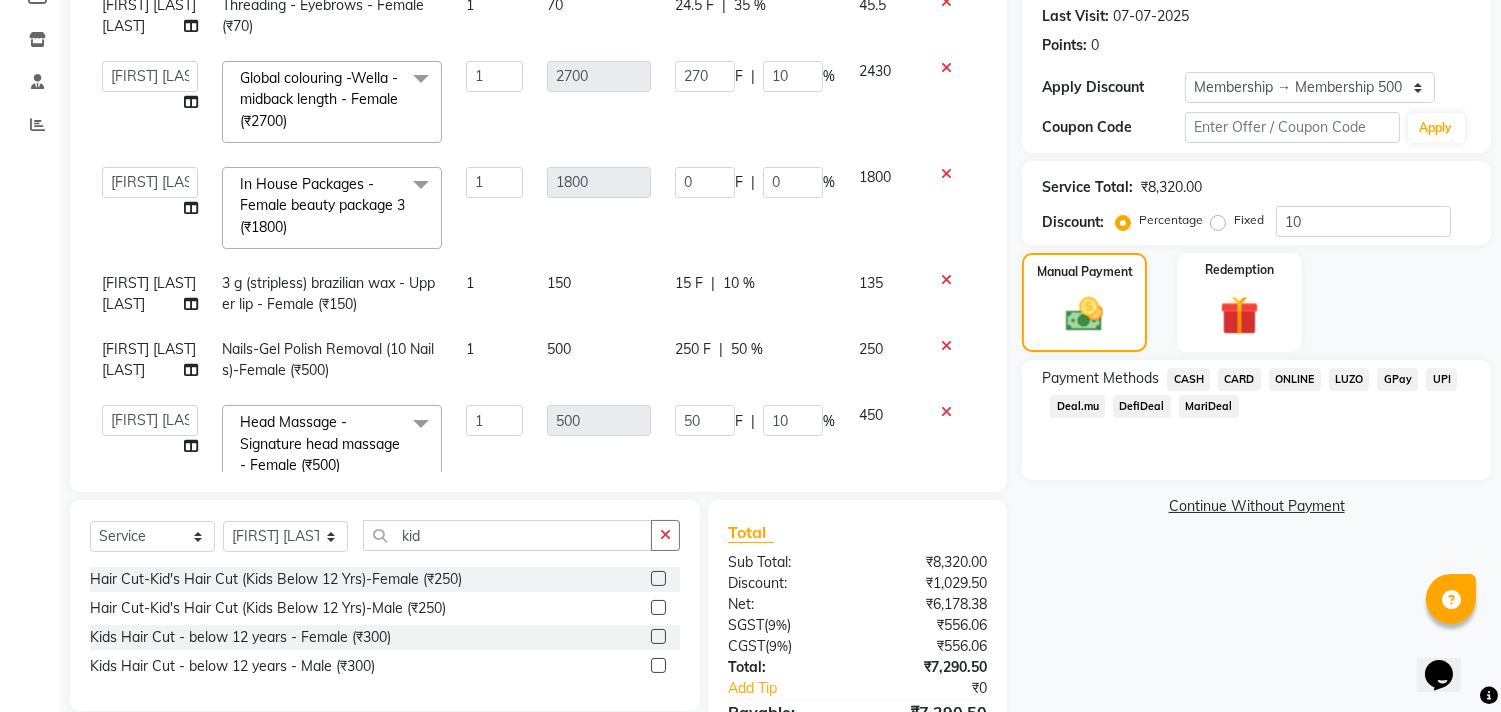 click on "ONLINE" 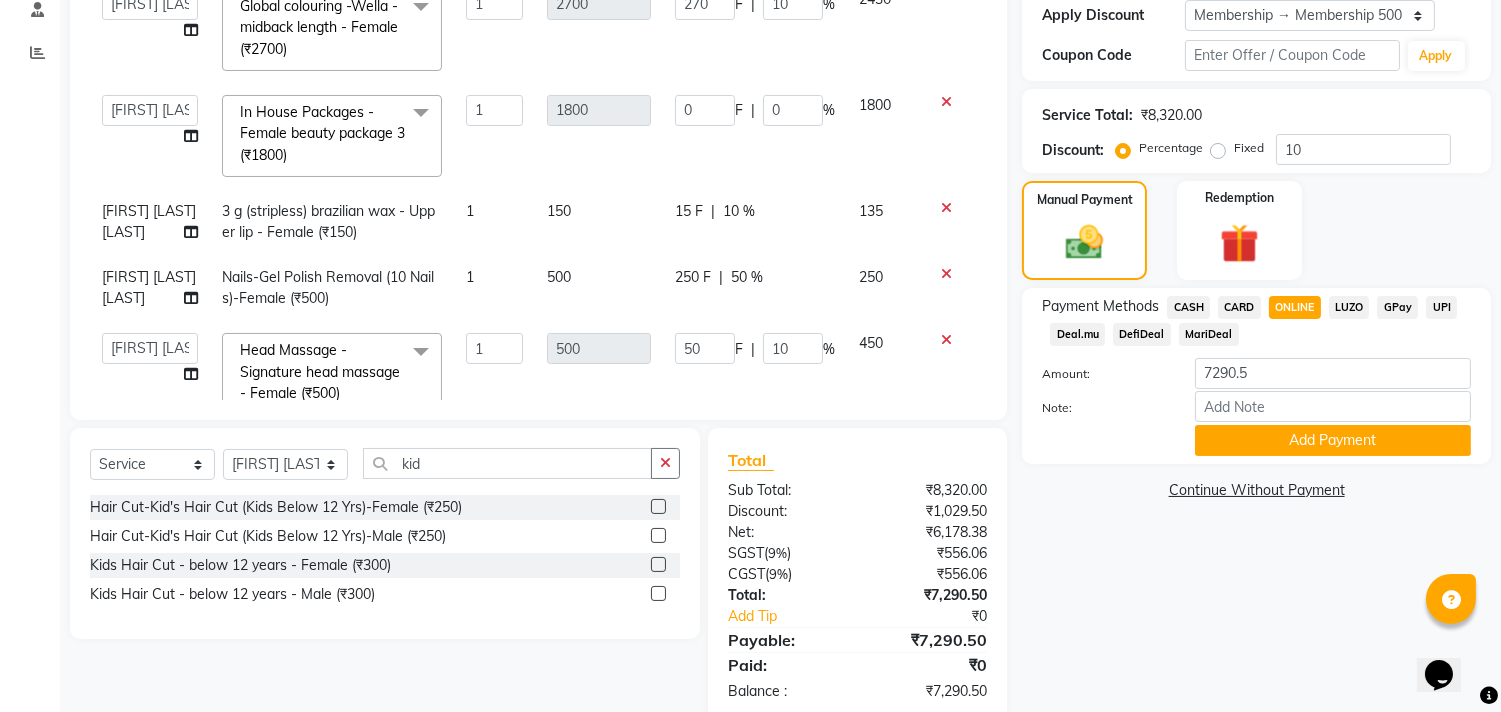scroll, scrollTop: 387, scrollLeft: 0, axis: vertical 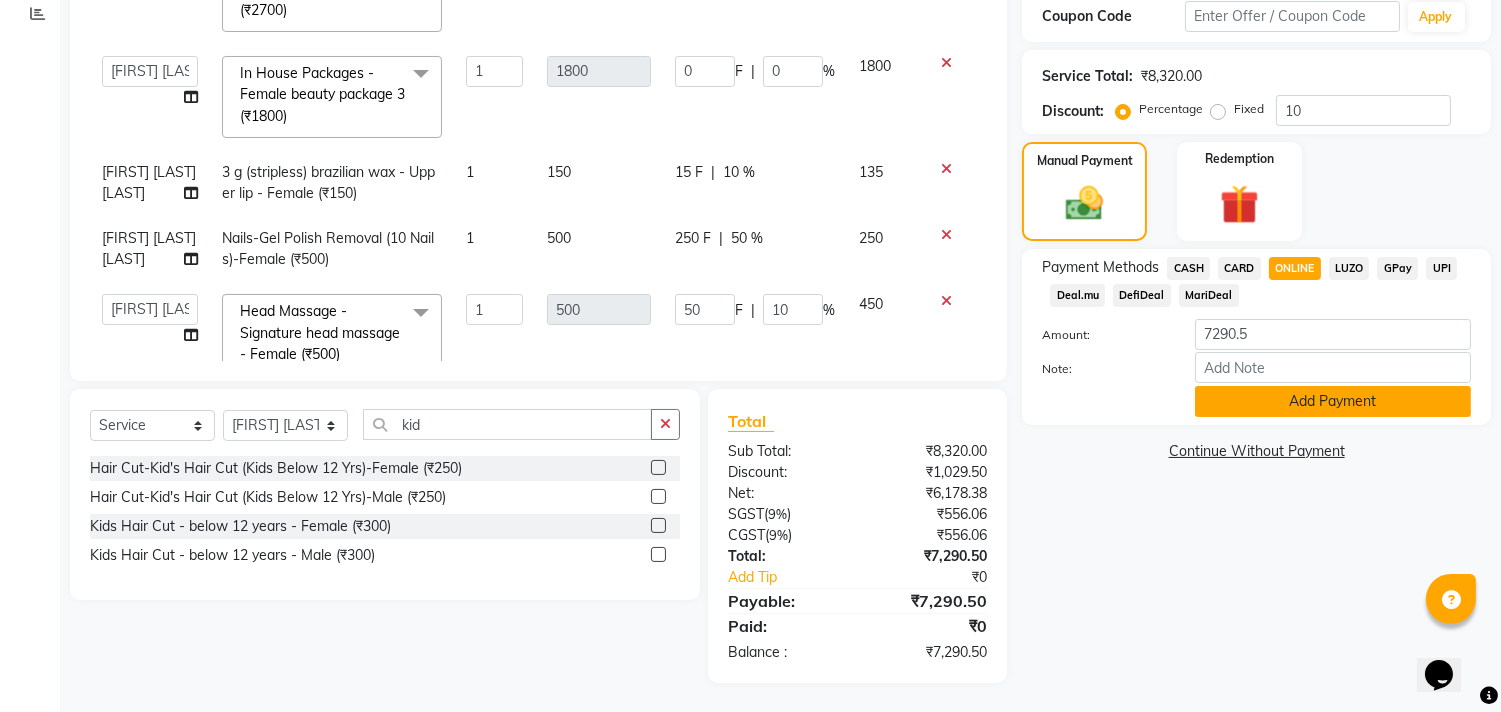 click on "Add Payment" 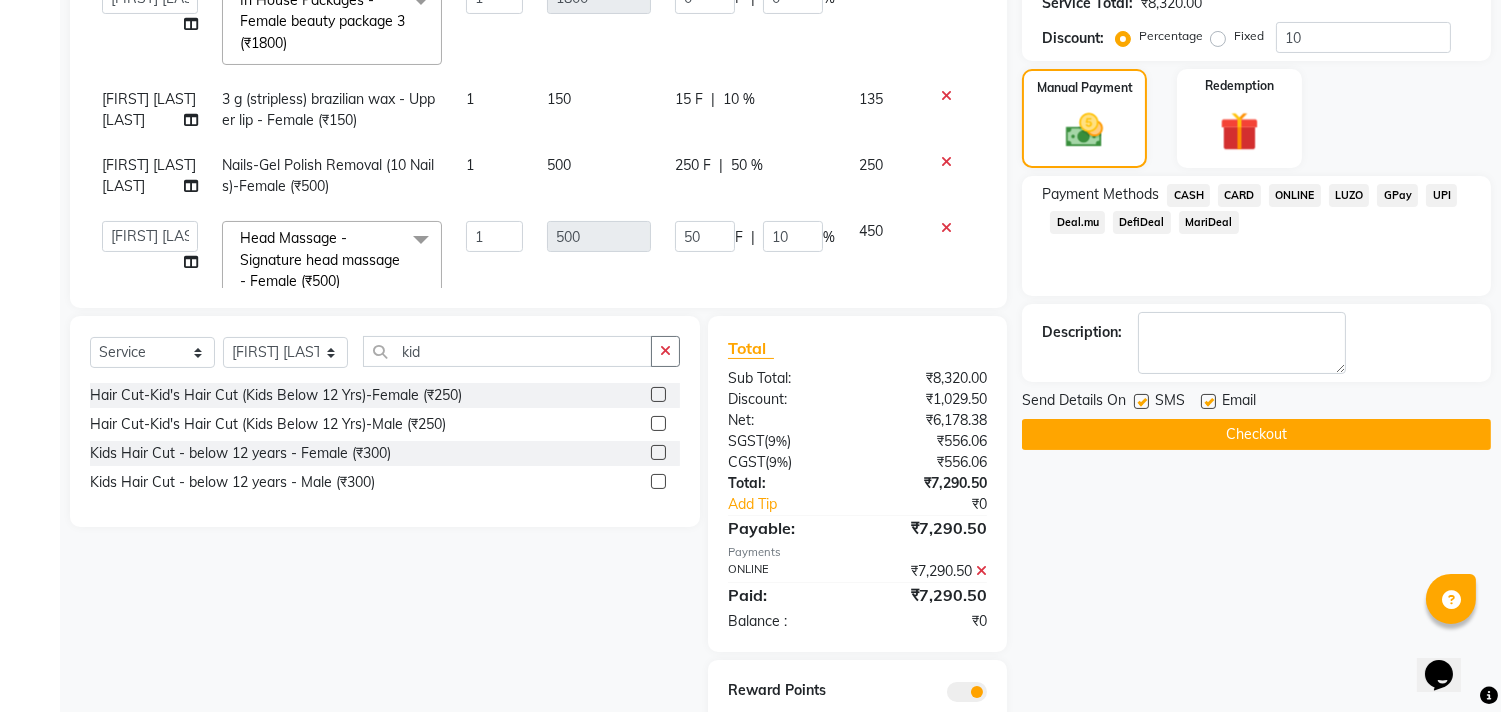 scroll, scrollTop: 498, scrollLeft: 0, axis: vertical 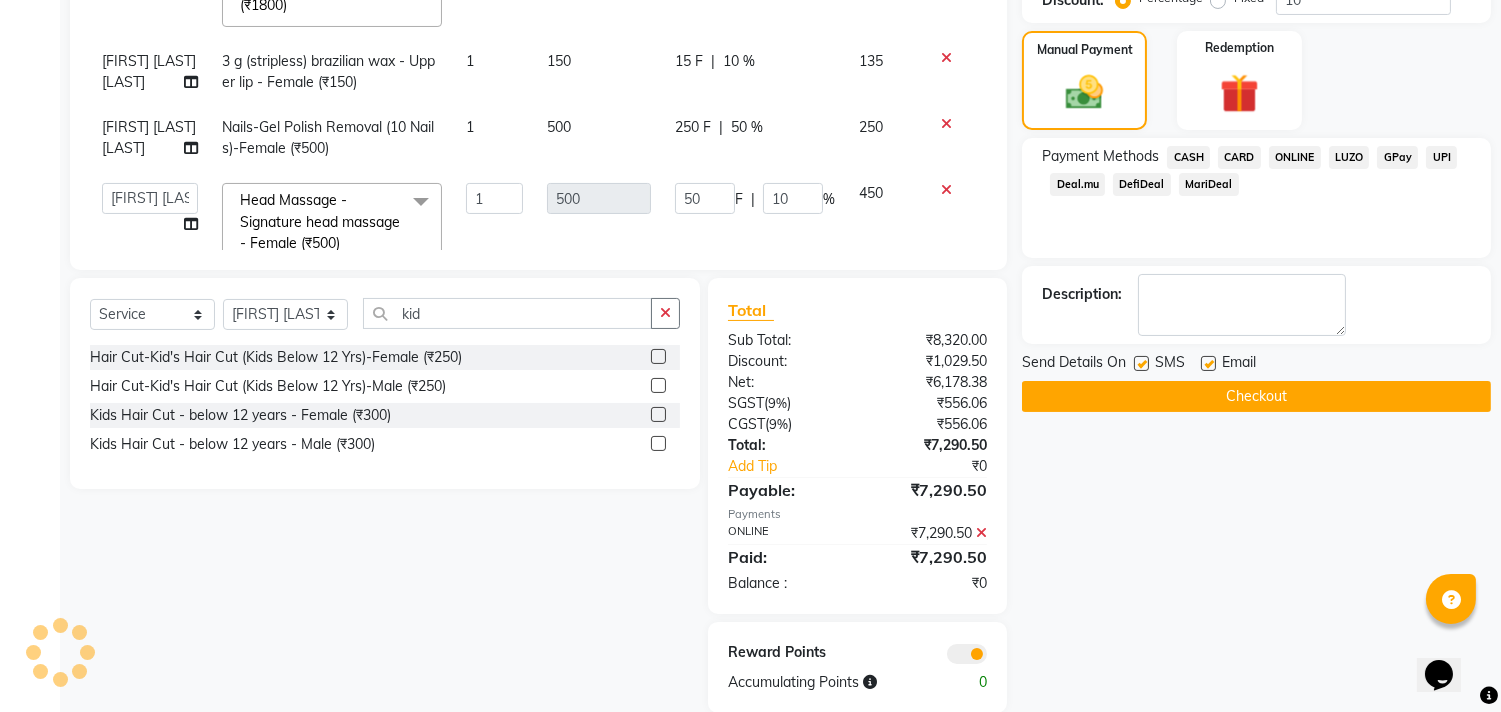 click on "Checkout" 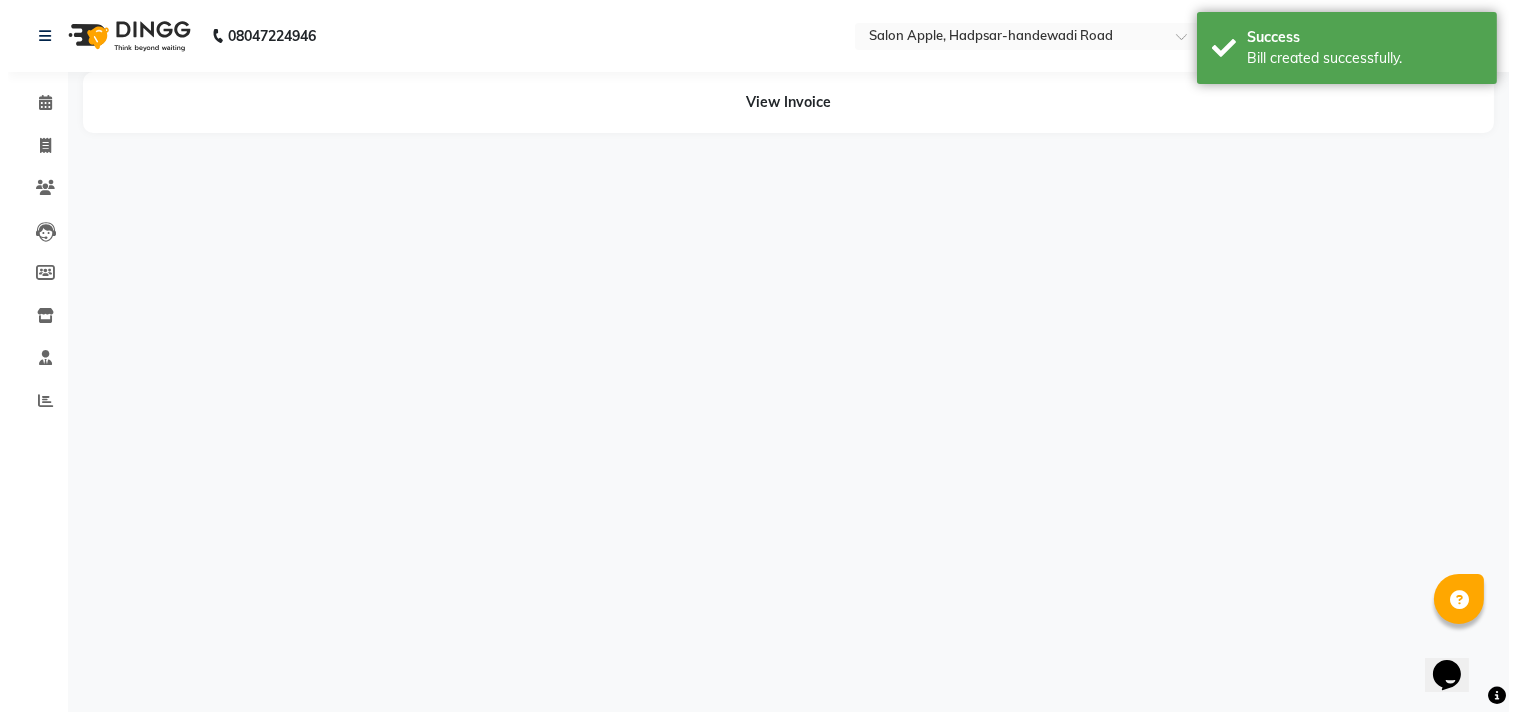 scroll, scrollTop: 0, scrollLeft: 0, axis: both 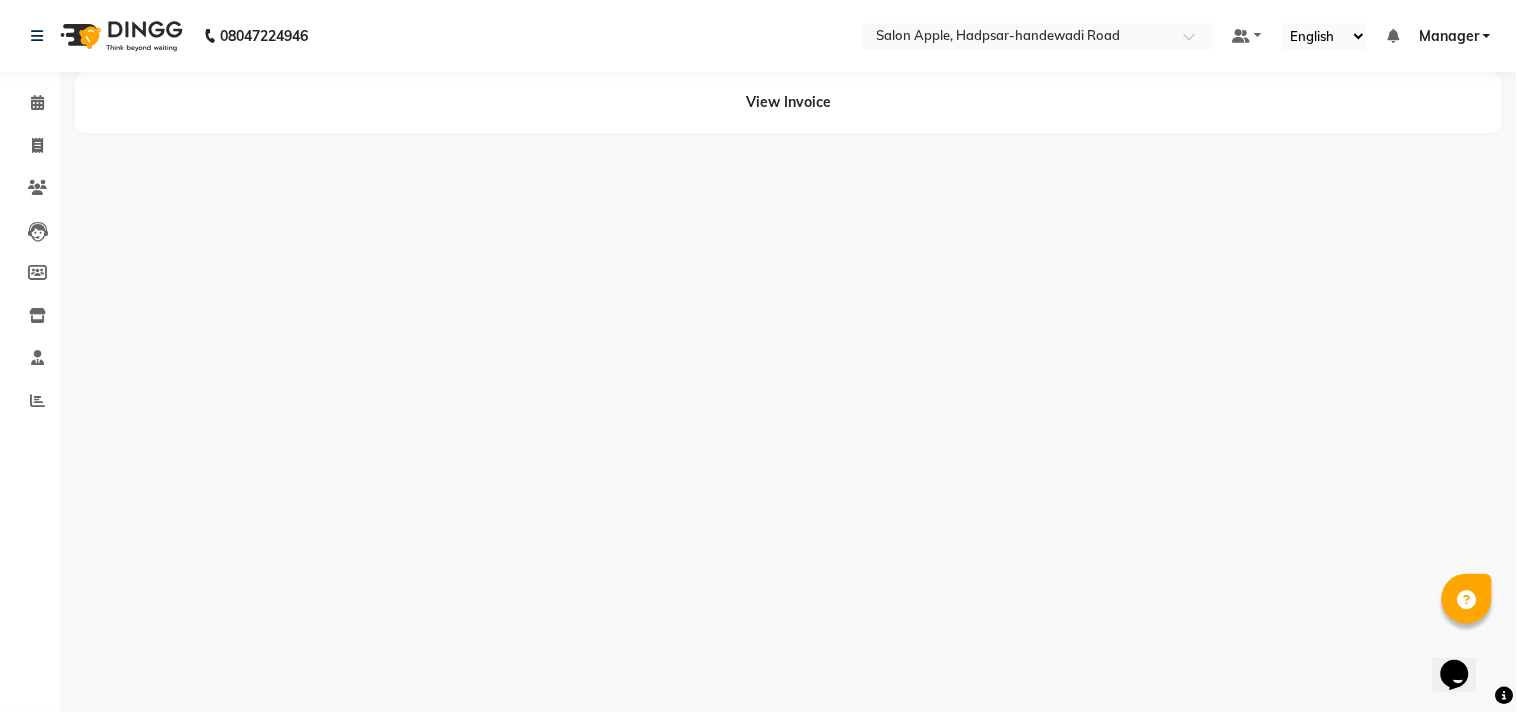click on "View Invoice" 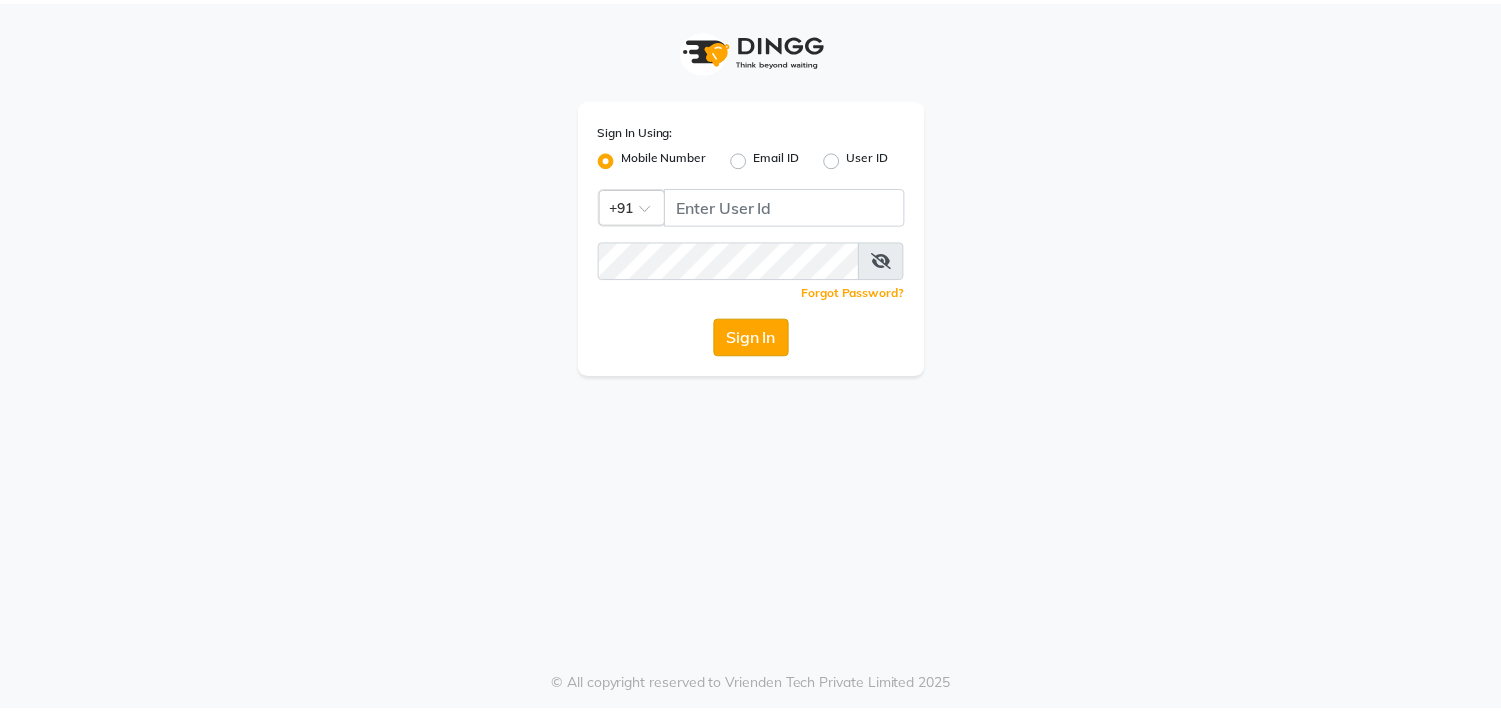 scroll, scrollTop: 0, scrollLeft: 0, axis: both 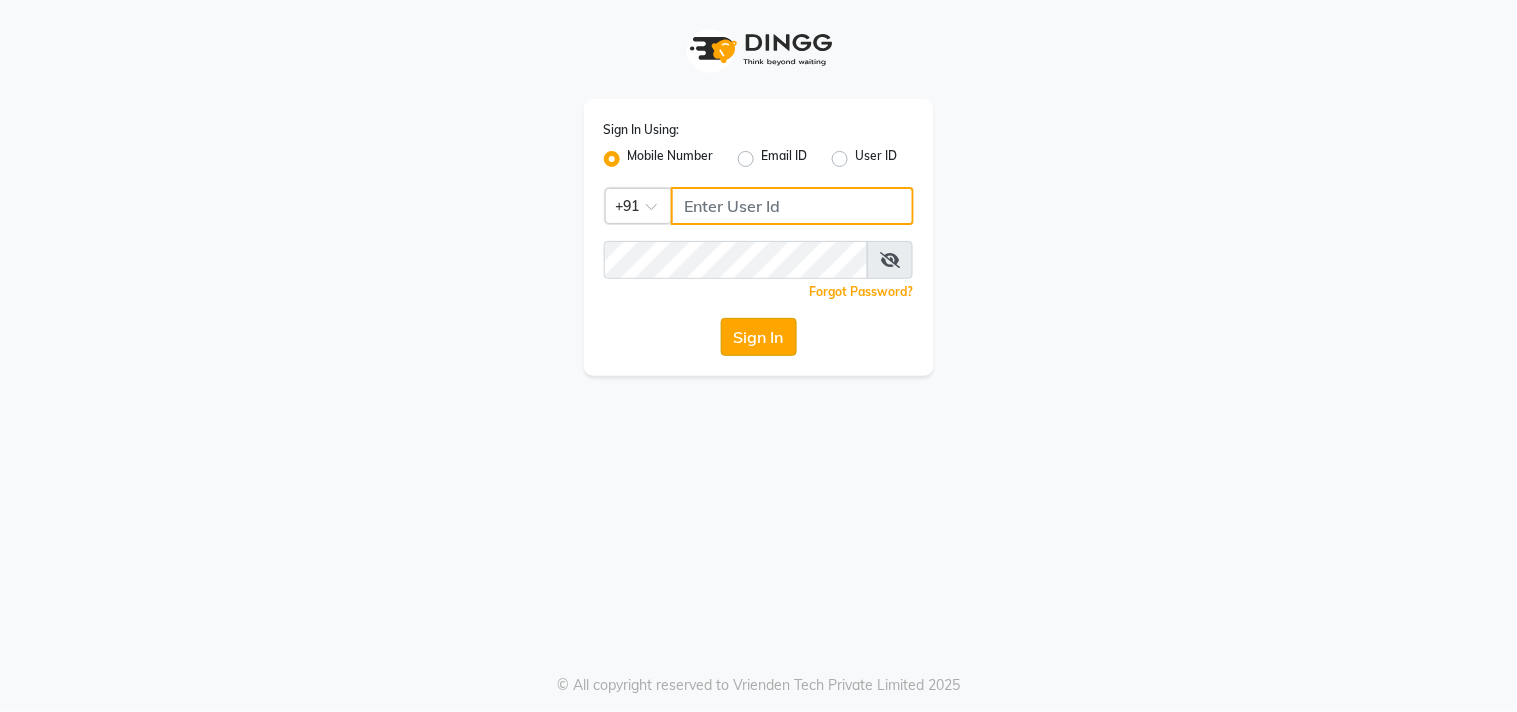type on "9209992788" 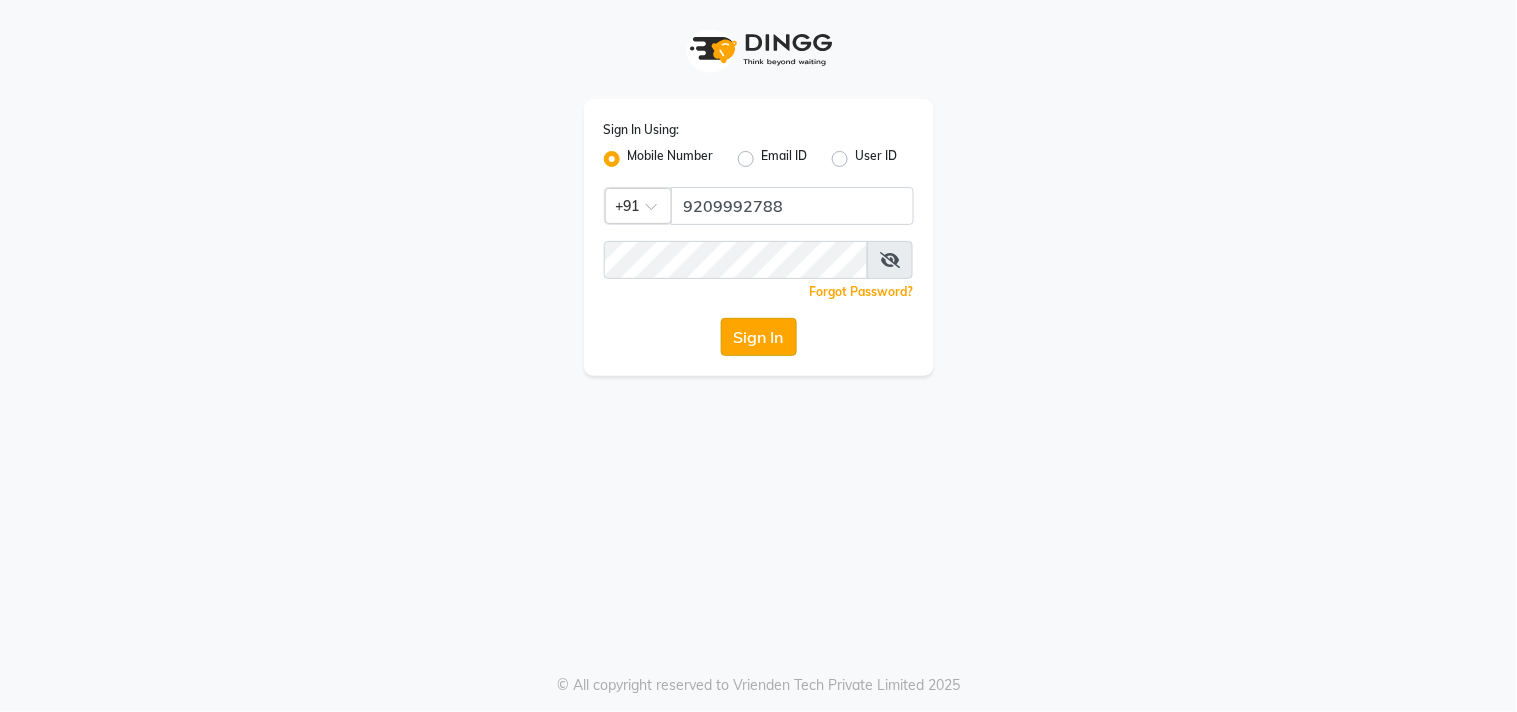 click on "Sign In" 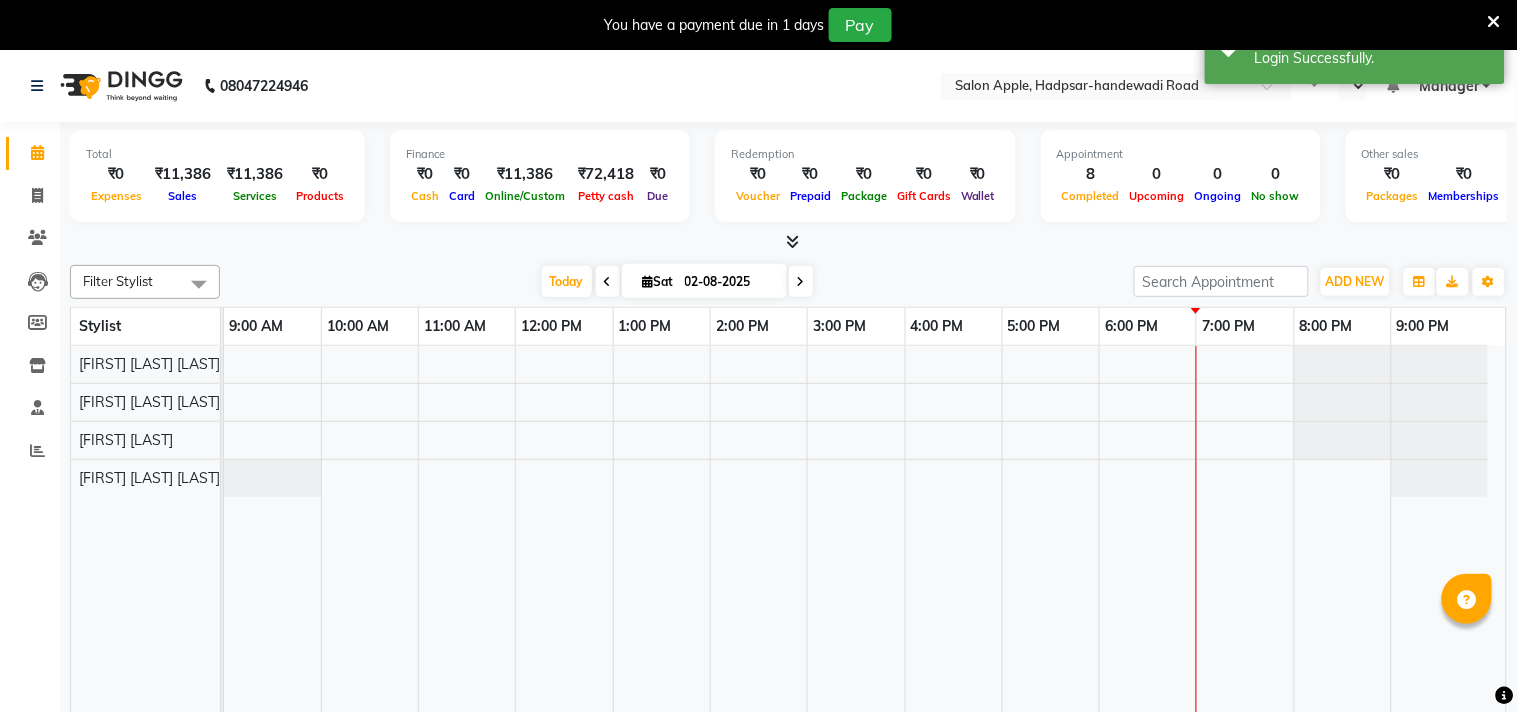 select on "en" 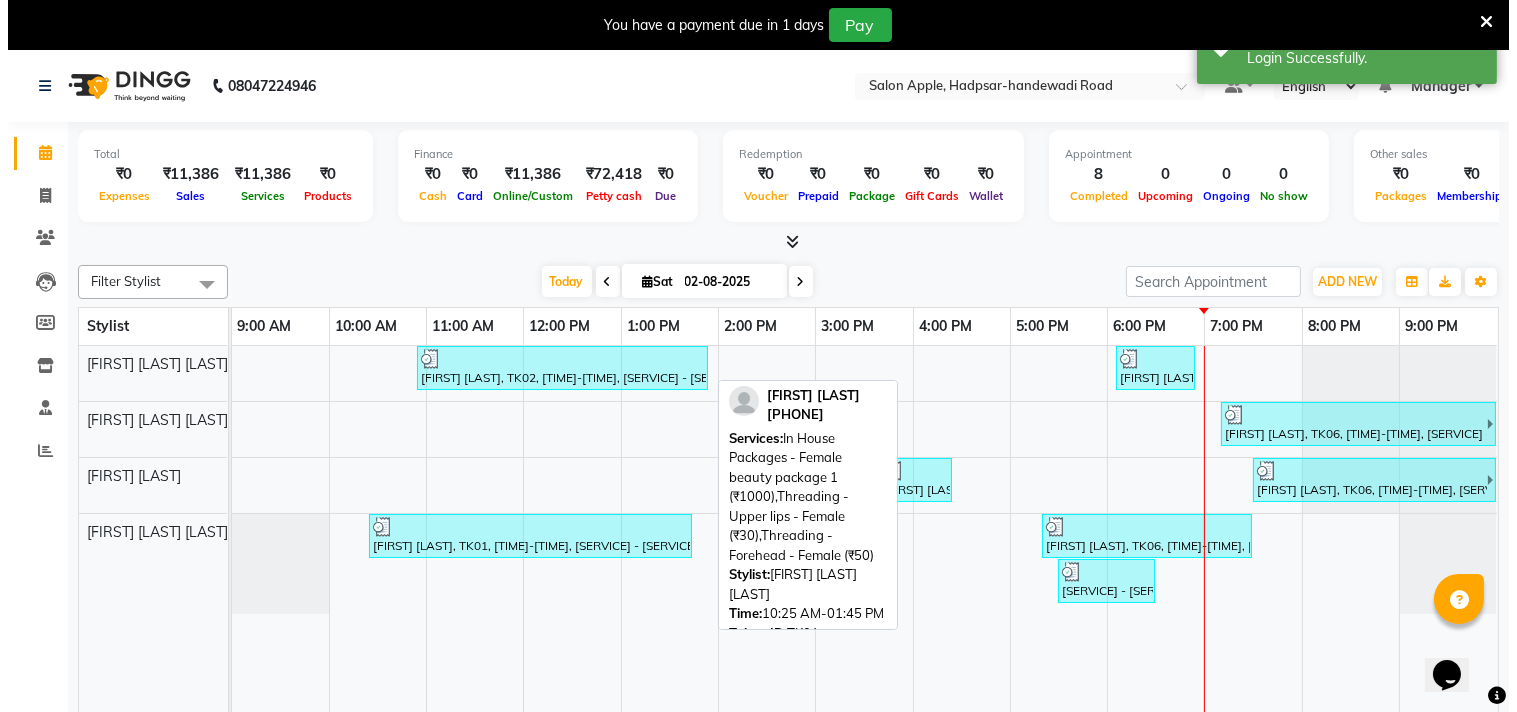 scroll, scrollTop: 0, scrollLeft: 0, axis: both 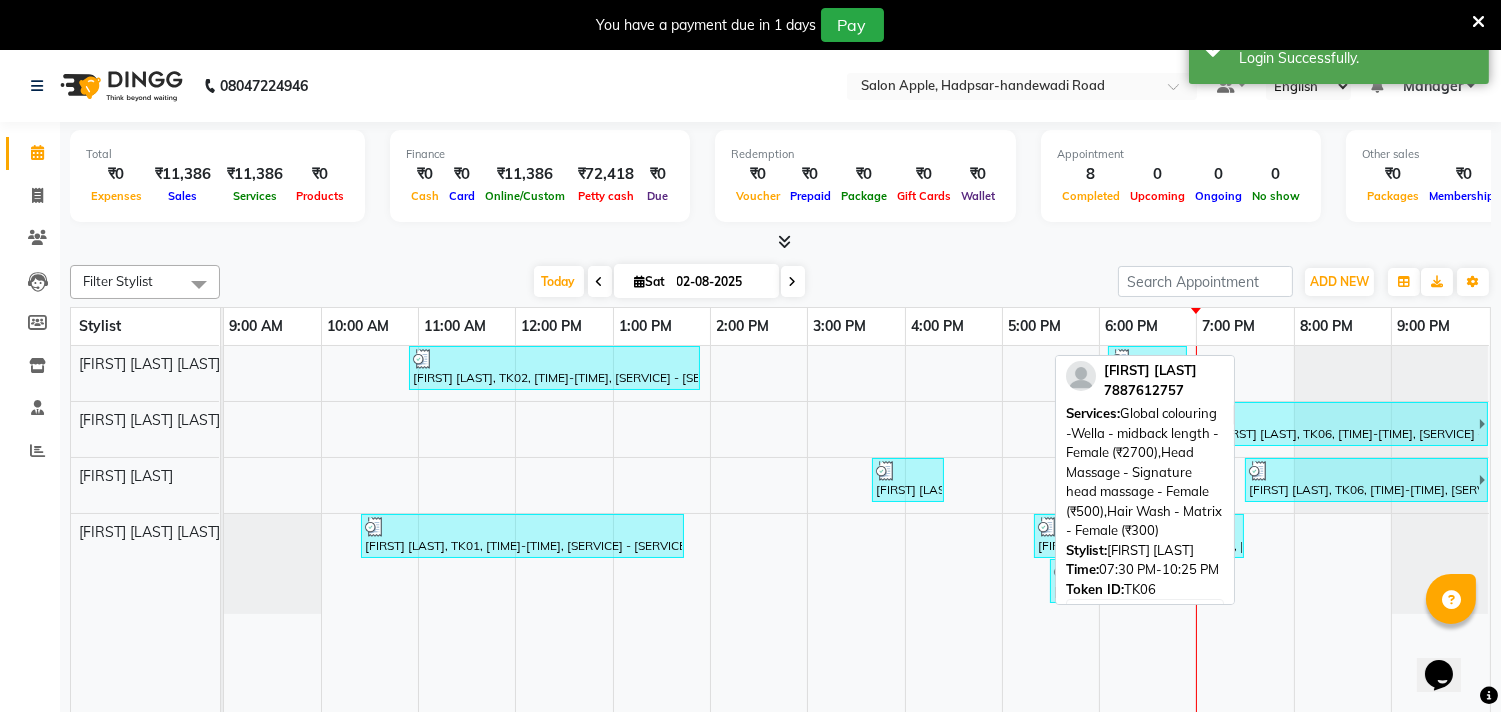 click on "[FIRST] [LAST], TK06, [TIME]-[TIME], [SERVICE] -Wella - midback length - Female ([CURRENCY]),[SERVICE] - [SERVICE] - Female ([CURRENCY]),[SERVICE] - [SERVICE] - Female ([CURRENCY])" at bounding box center [1363, 480] 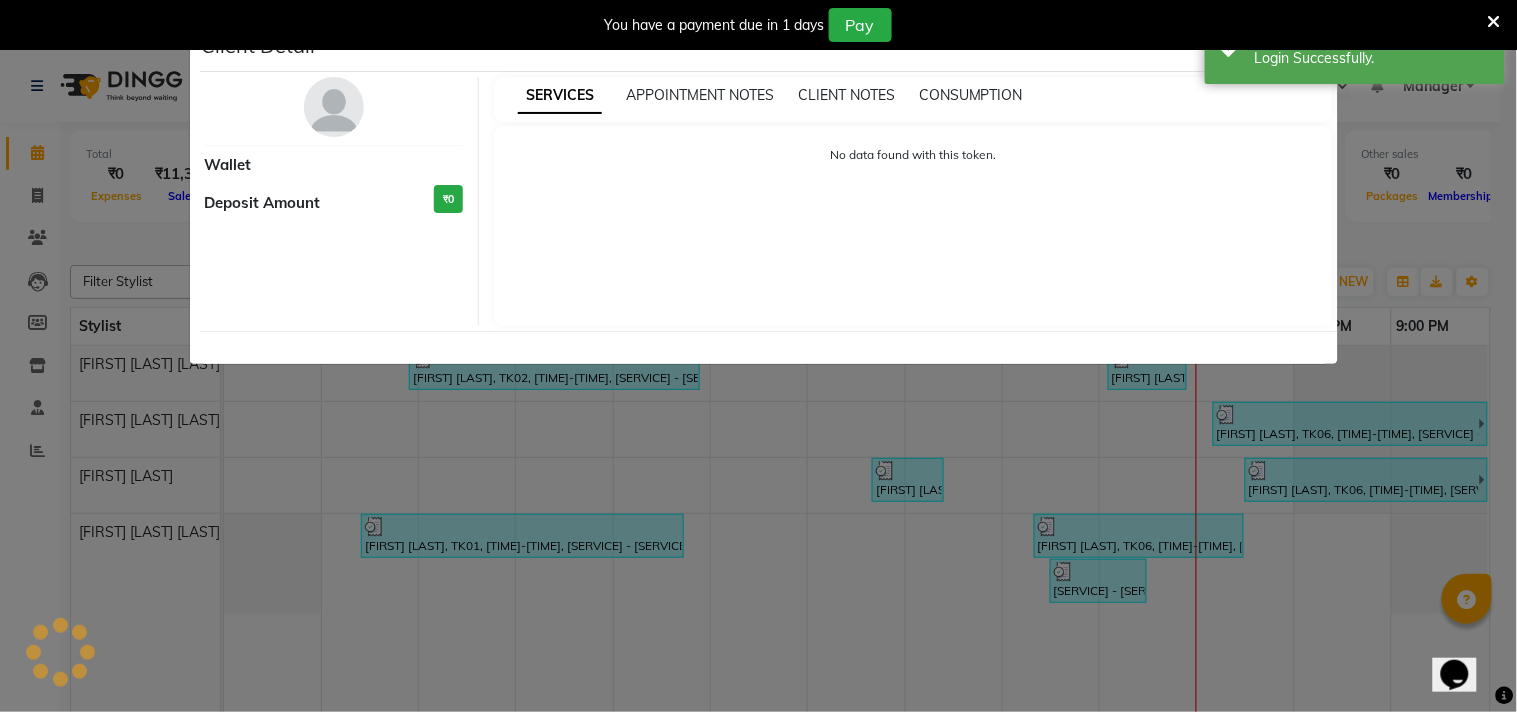 select on "3" 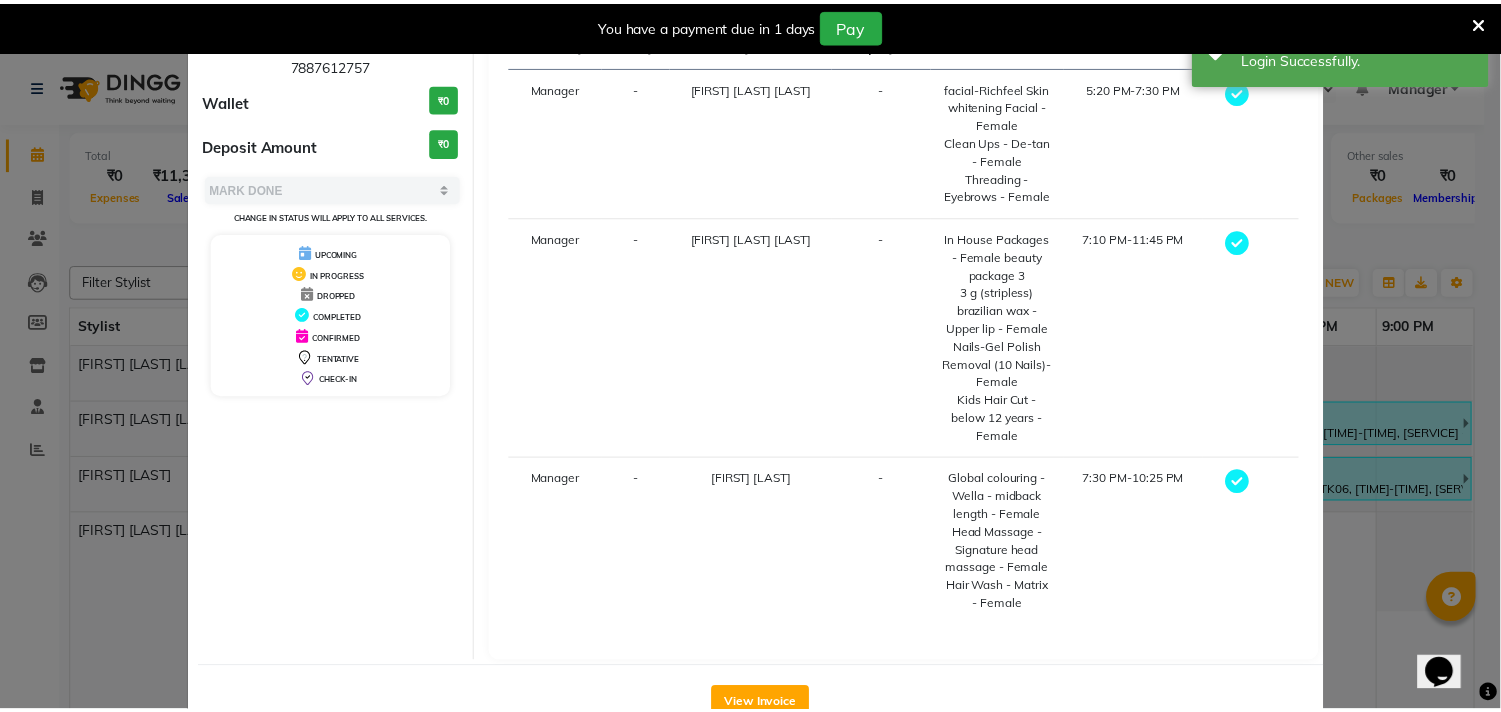 scroll, scrollTop: 216, scrollLeft: 0, axis: vertical 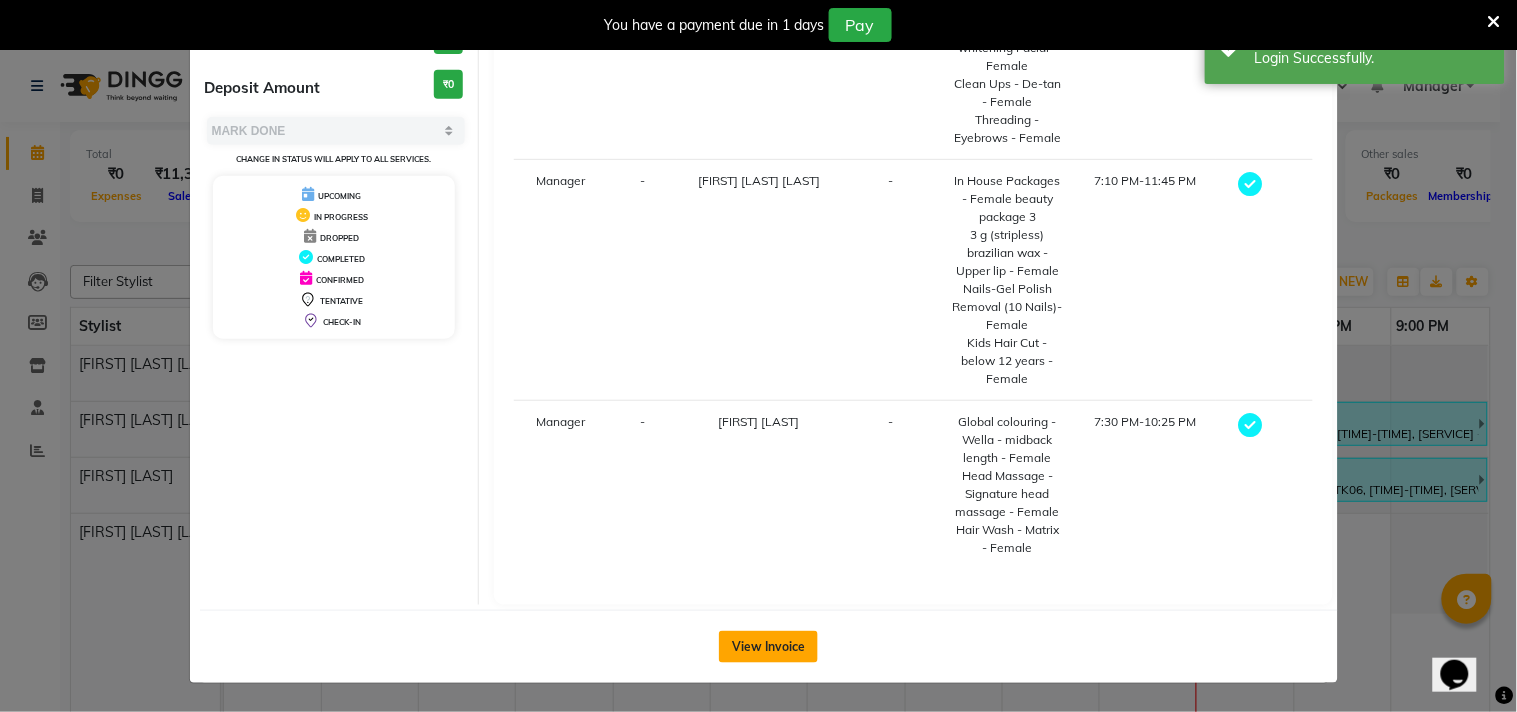 click on "View Invoice" 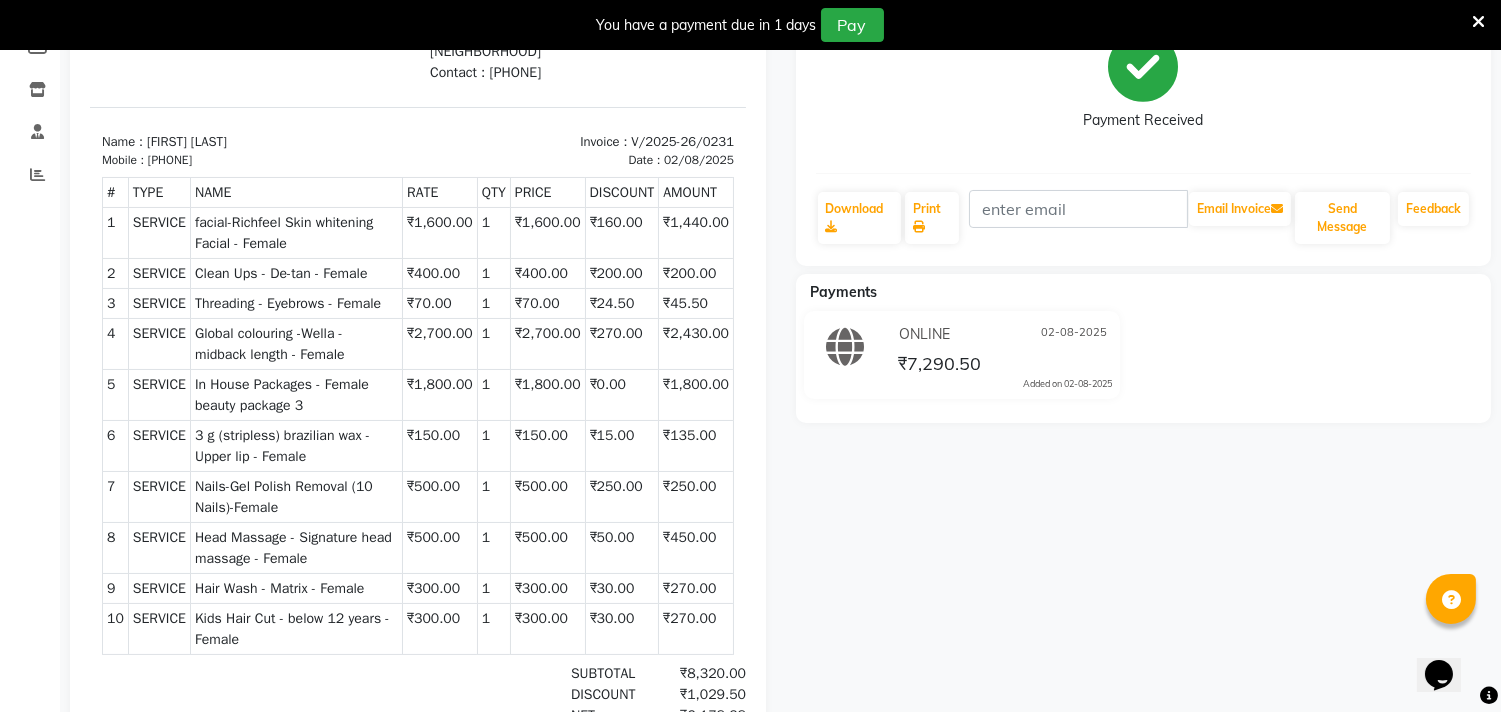 scroll, scrollTop: 222, scrollLeft: 0, axis: vertical 